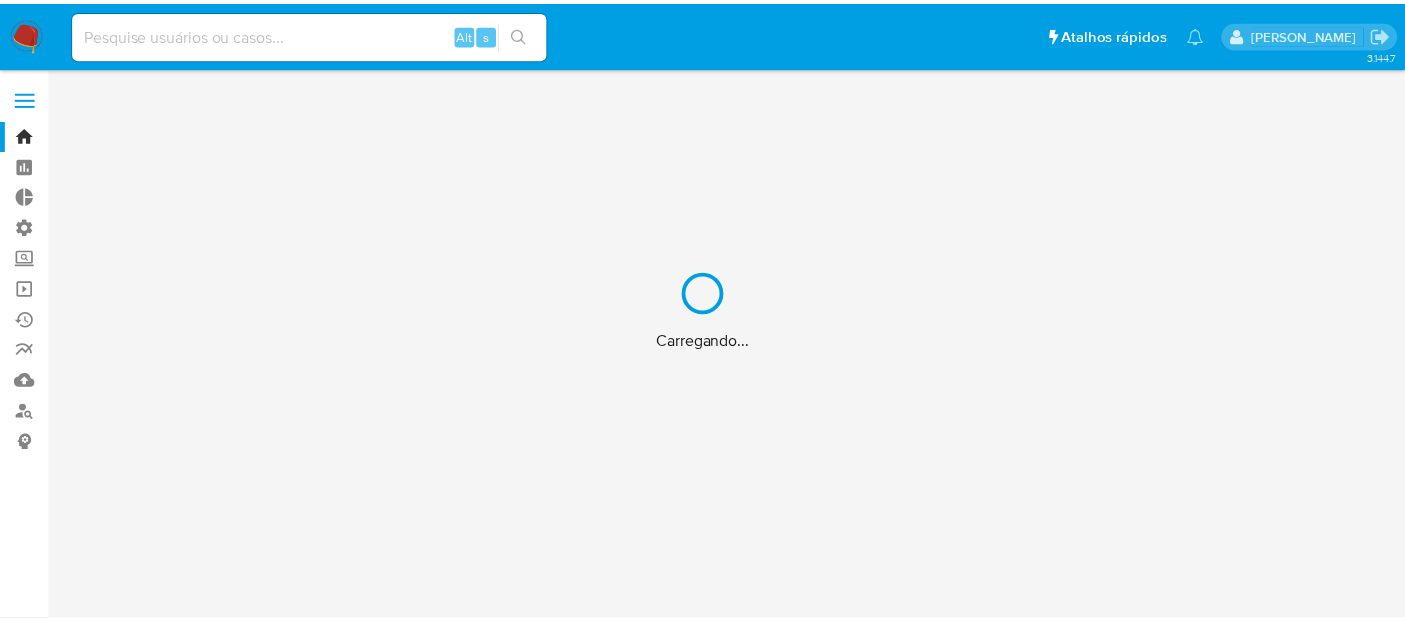 scroll, scrollTop: 0, scrollLeft: 0, axis: both 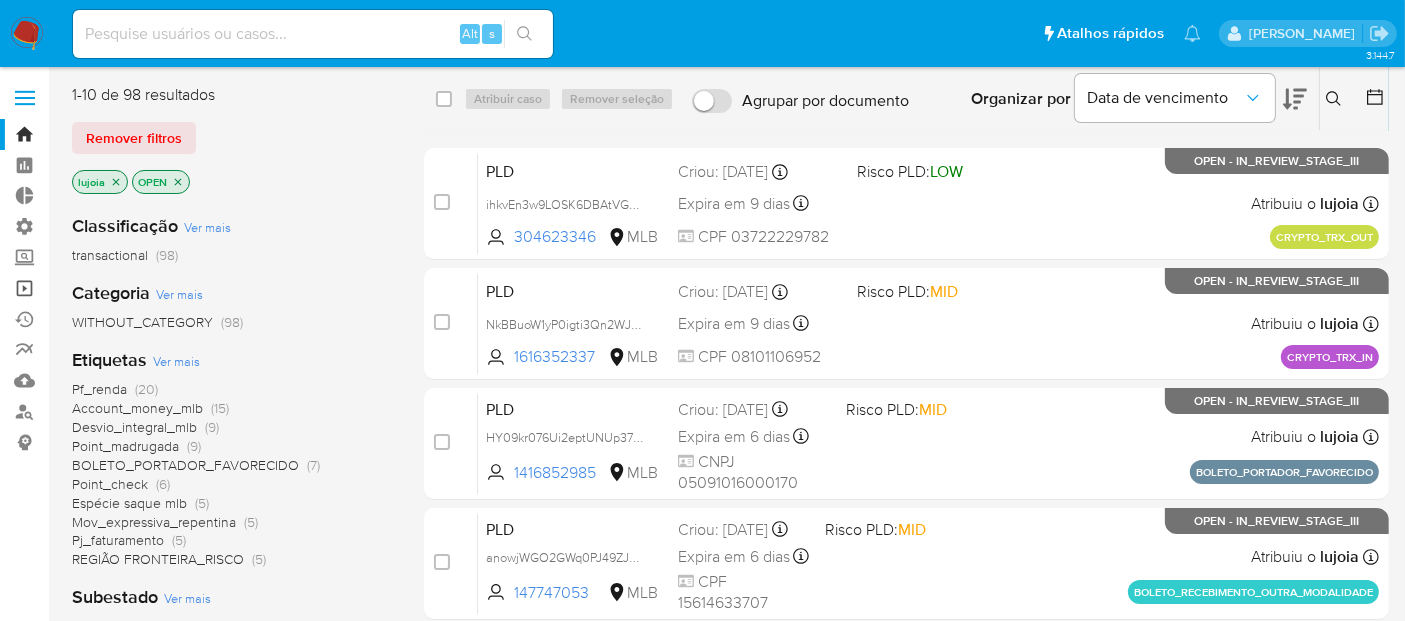 click on "Operações em massa" at bounding box center [119, 288] 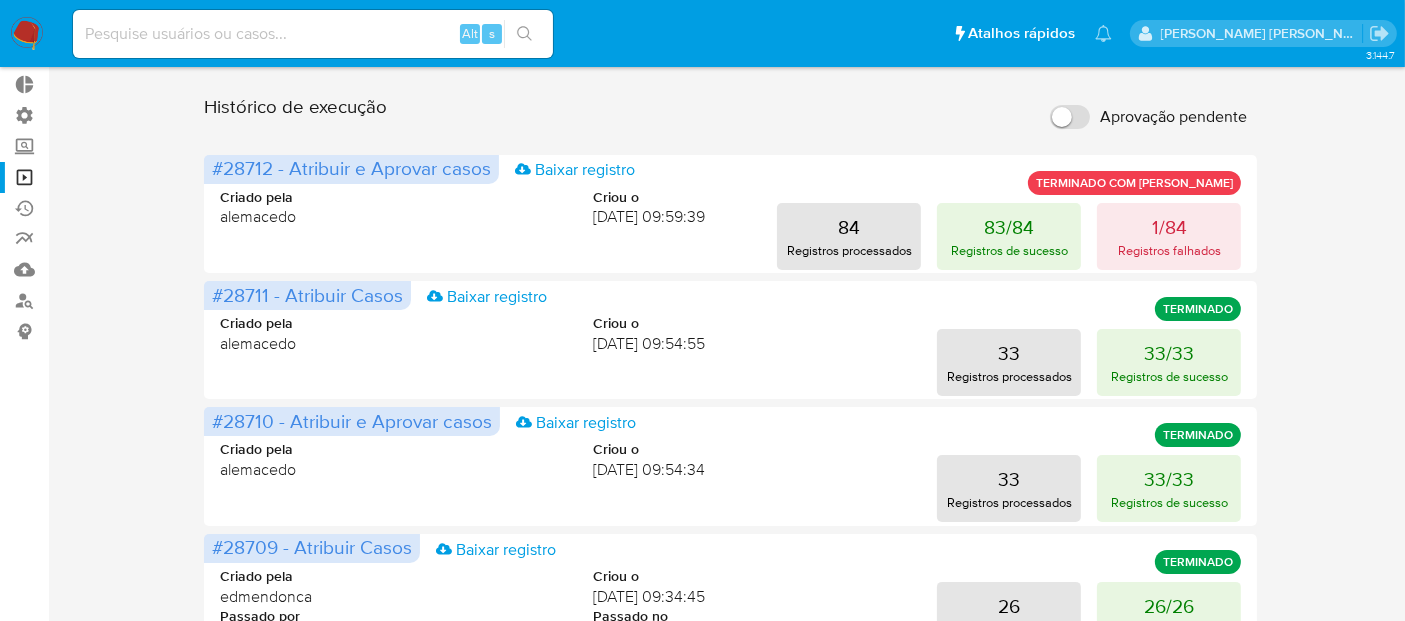 scroll, scrollTop: 0, scrollLeft: 0, axis: both 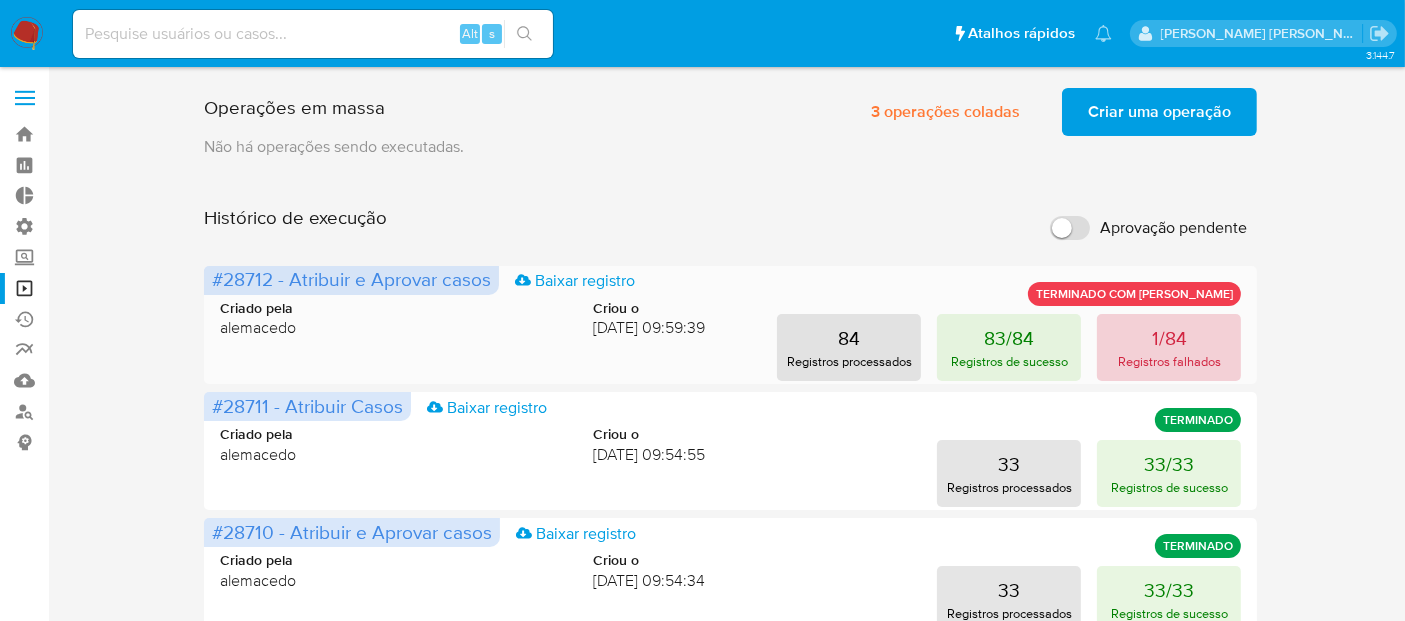 click on "1/84 Registros falhados" at bounding box center [1169, 347] 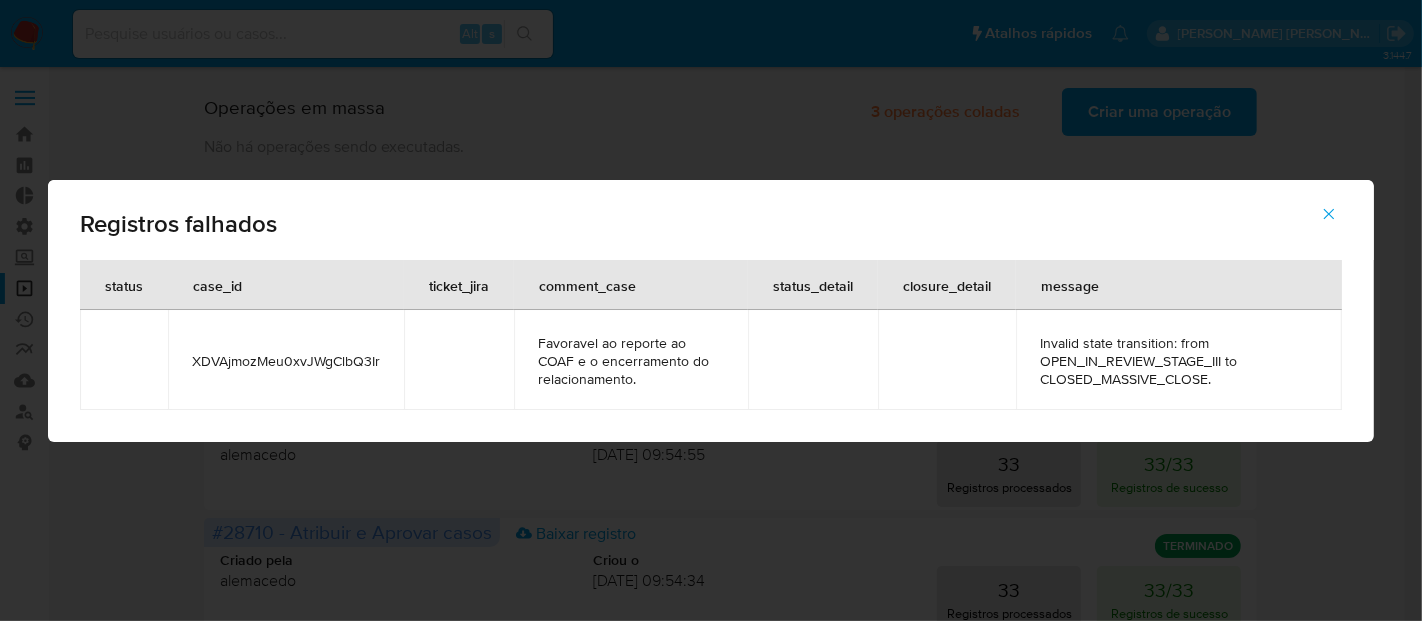 click 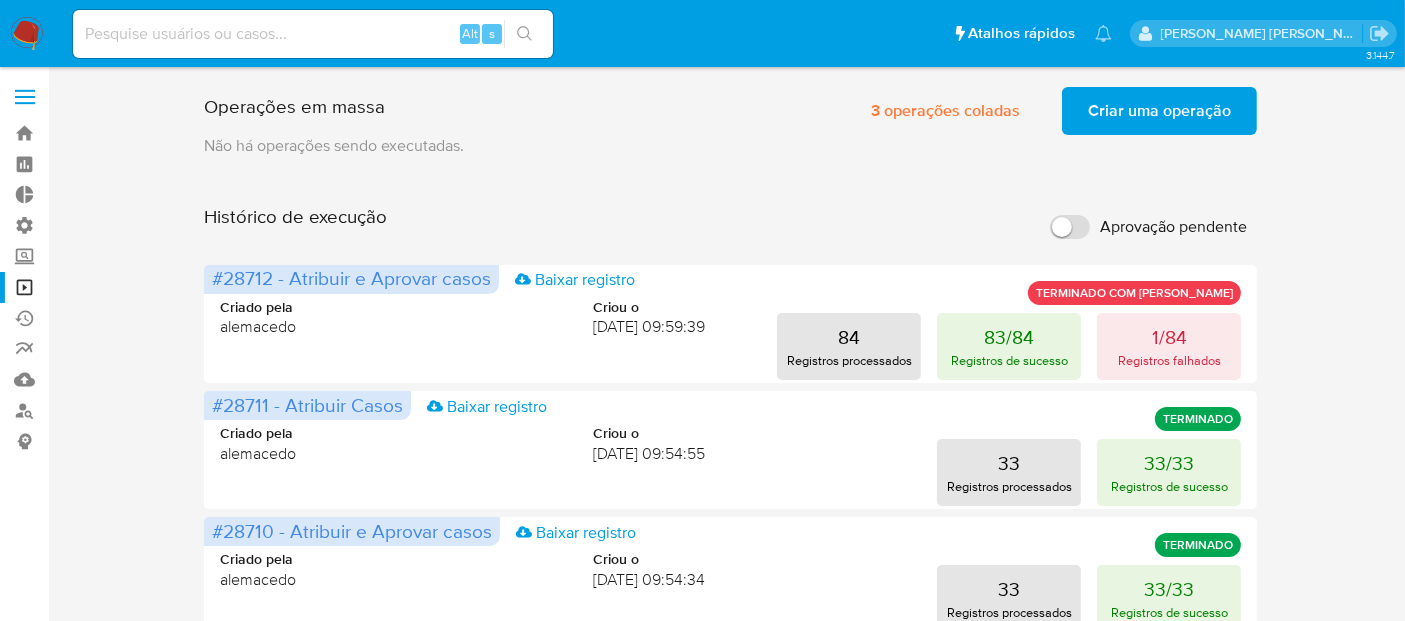scroll, scrollTop: 0, scrollLeft: 0, axis: both 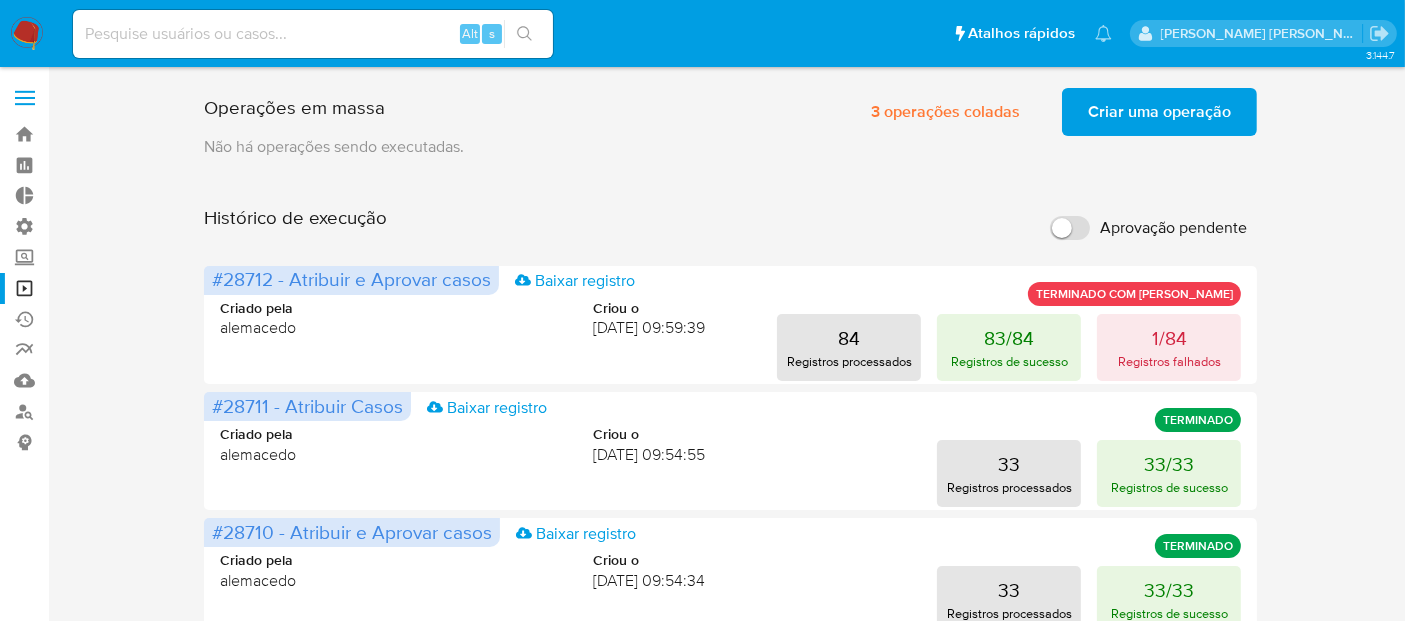 click at bounding box center (27, 34) 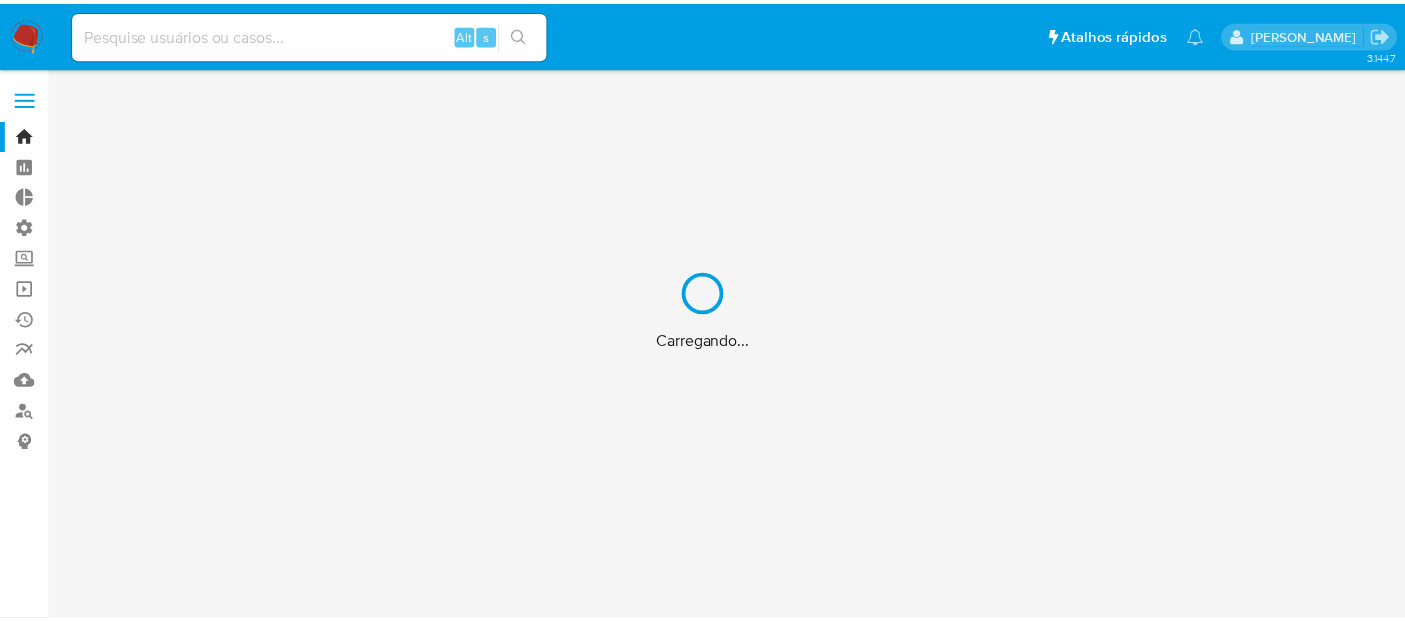 scroll, scrollTop: 0, scrollLeft: 0, axis: both 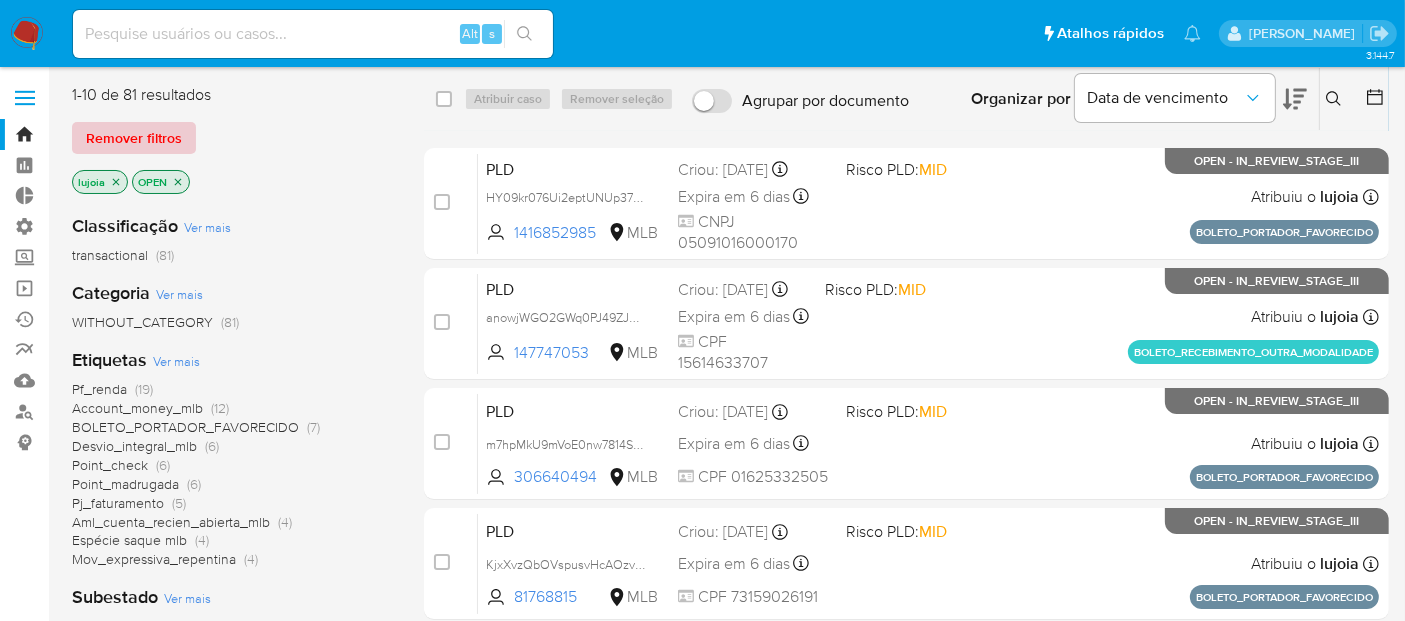 click on "Remover filtros" at bounding box center (134, 138) 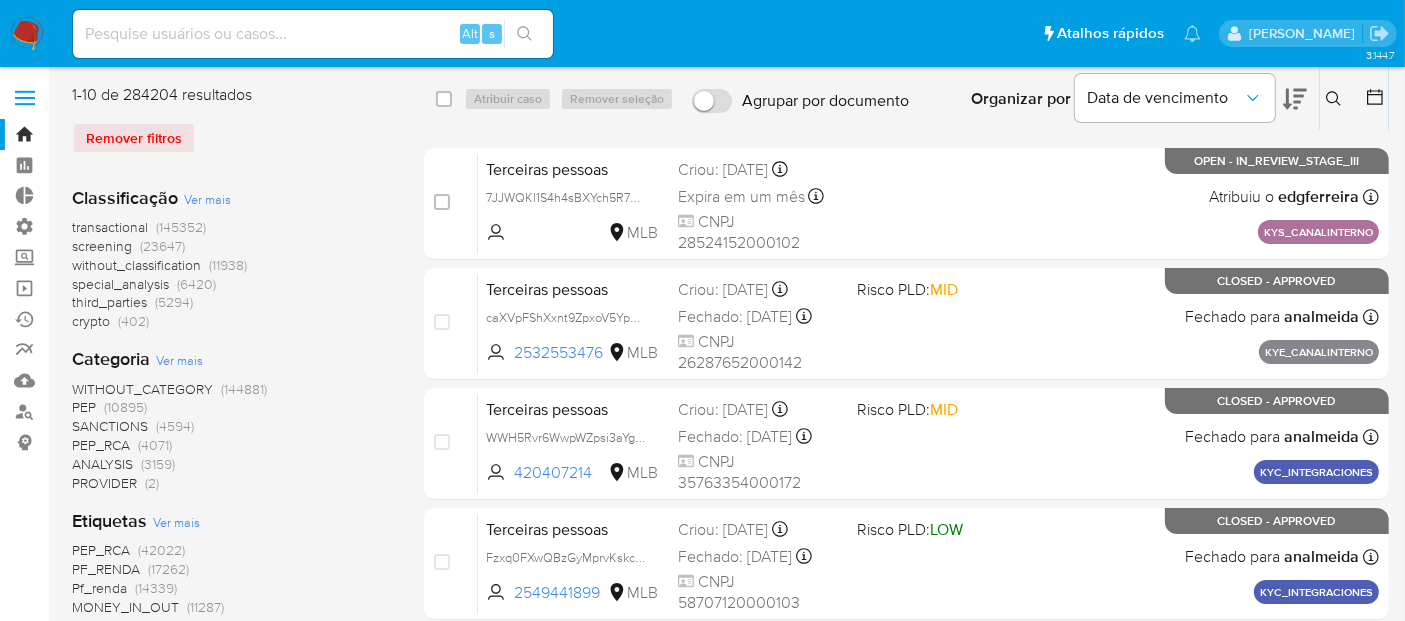 click 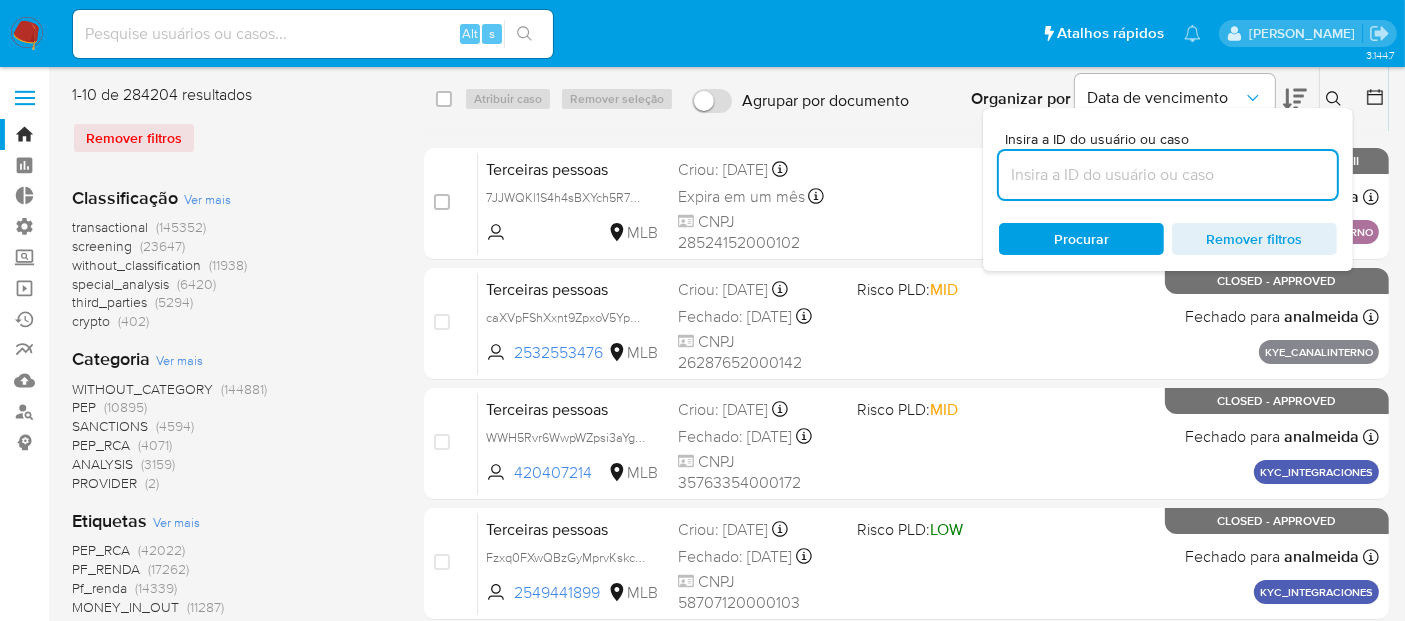 click at bounding box center [1168, 175] 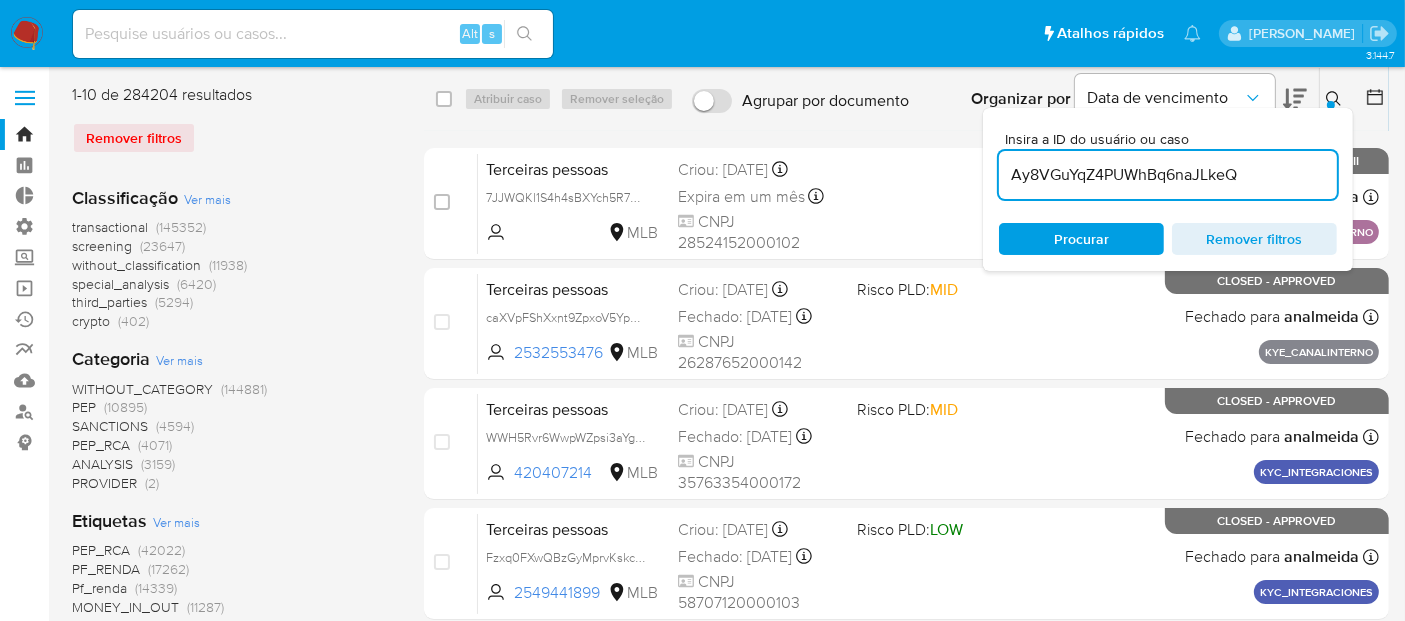 type on "Ay8VGuYqZ4PUWhBq6naJLkeQ" 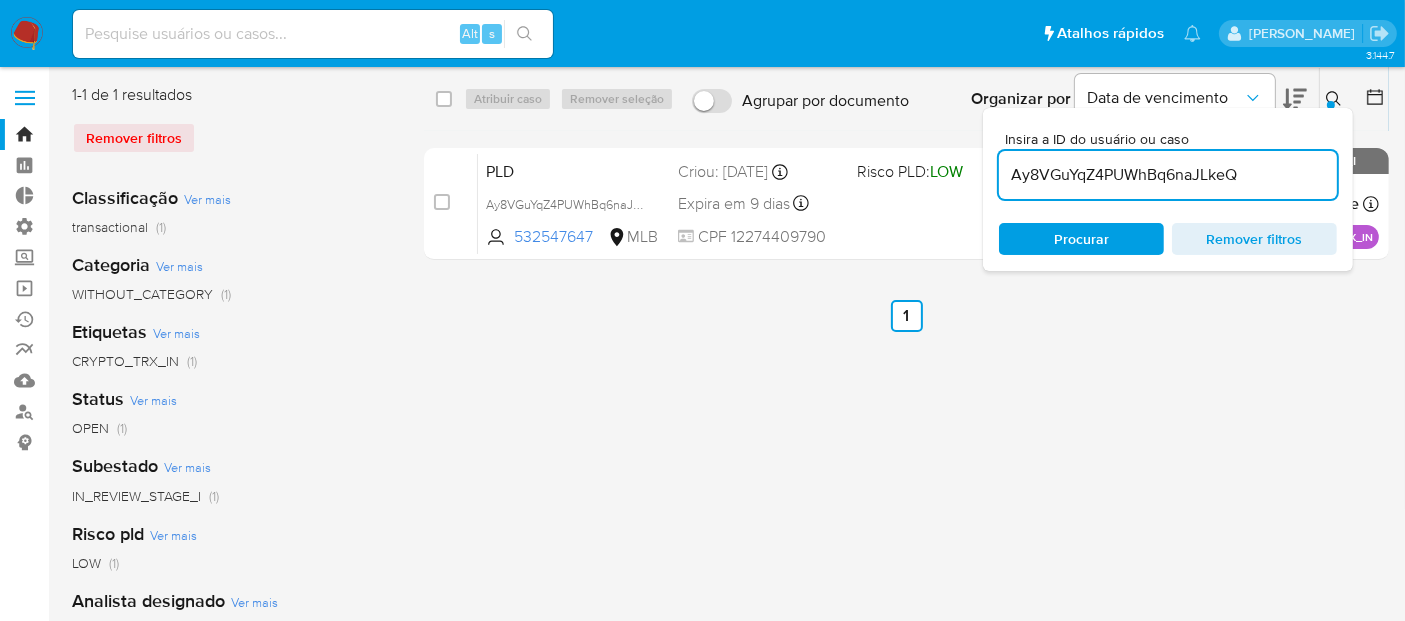 click on "select-all-cases-checkbox" at bounding box center (448, 99) 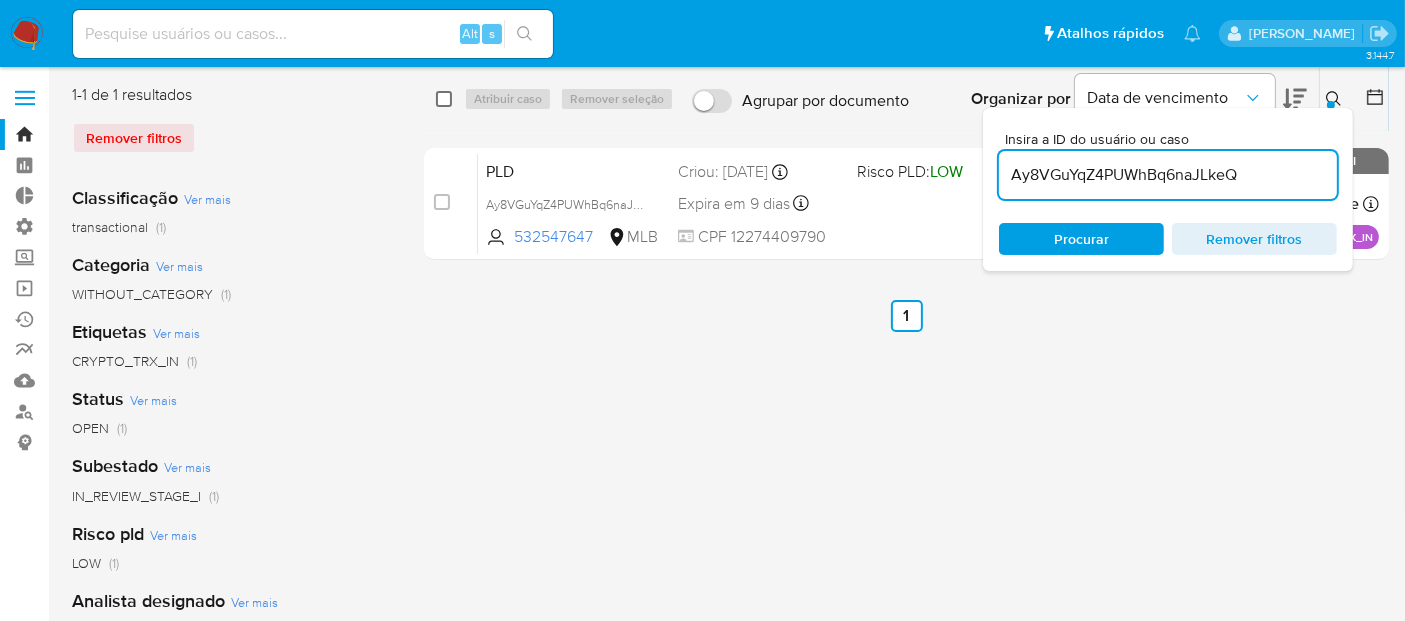 click at bounding box center (444, 99) 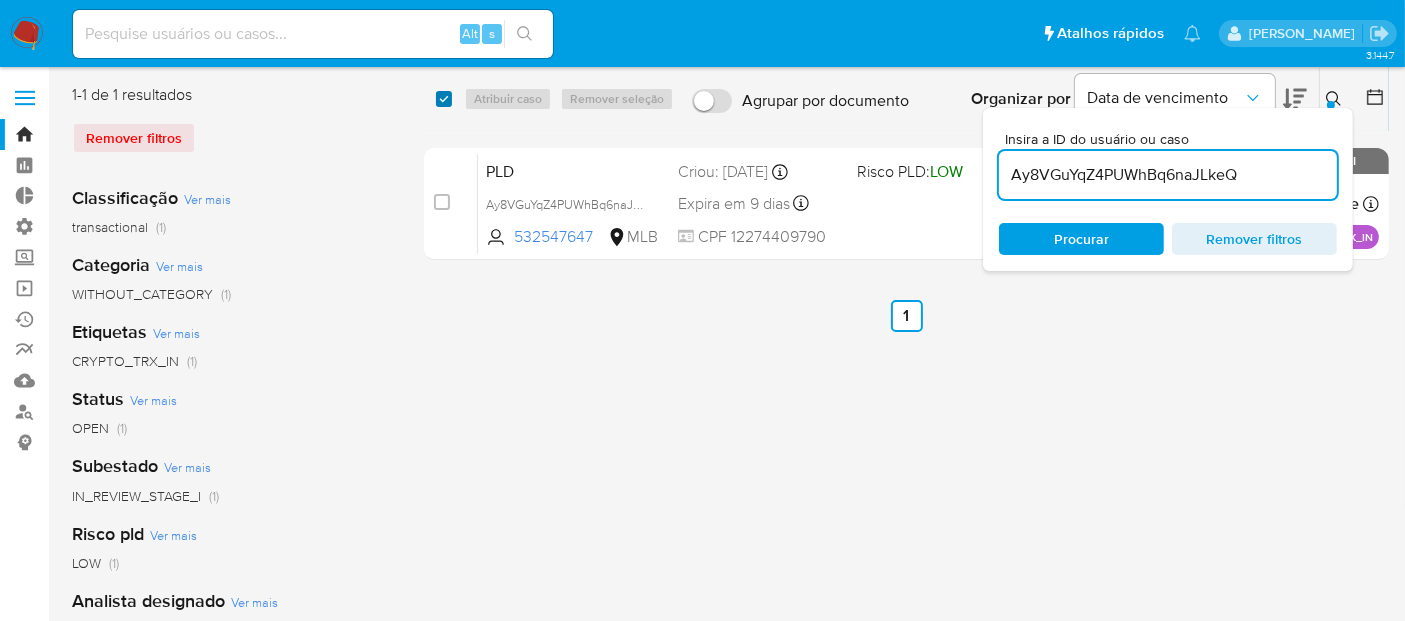 checkbox on "true" 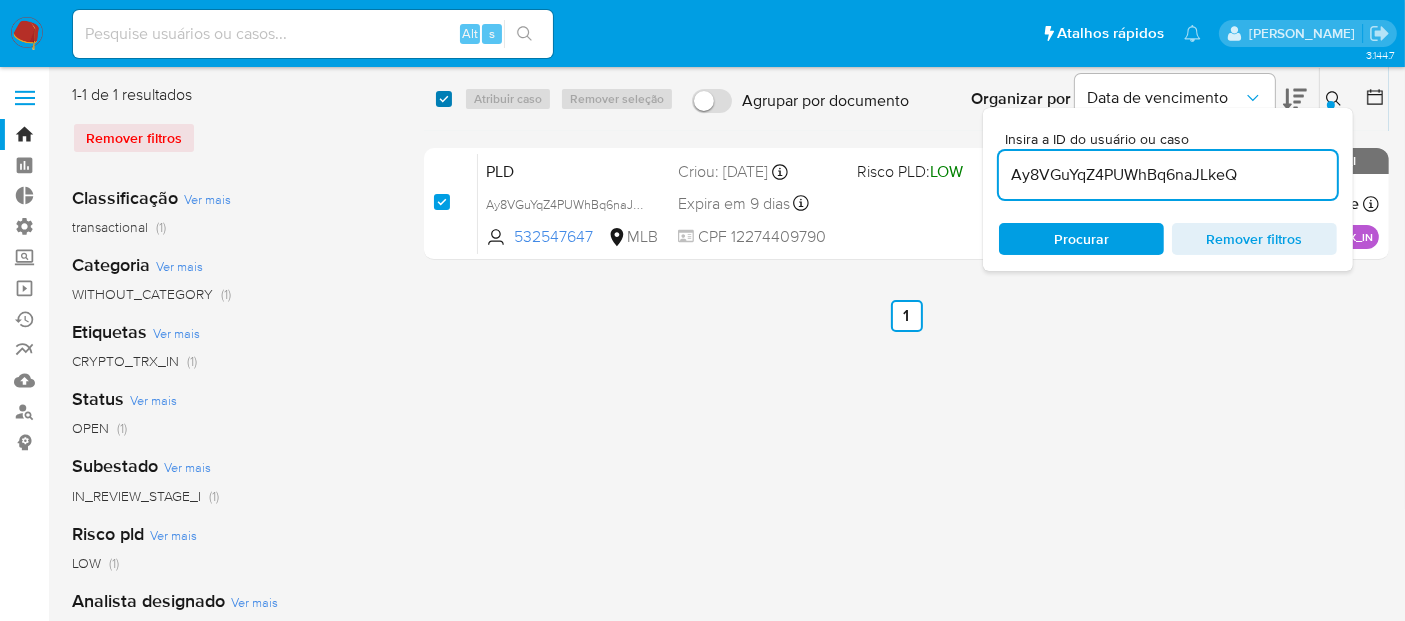 checkbox on "true" 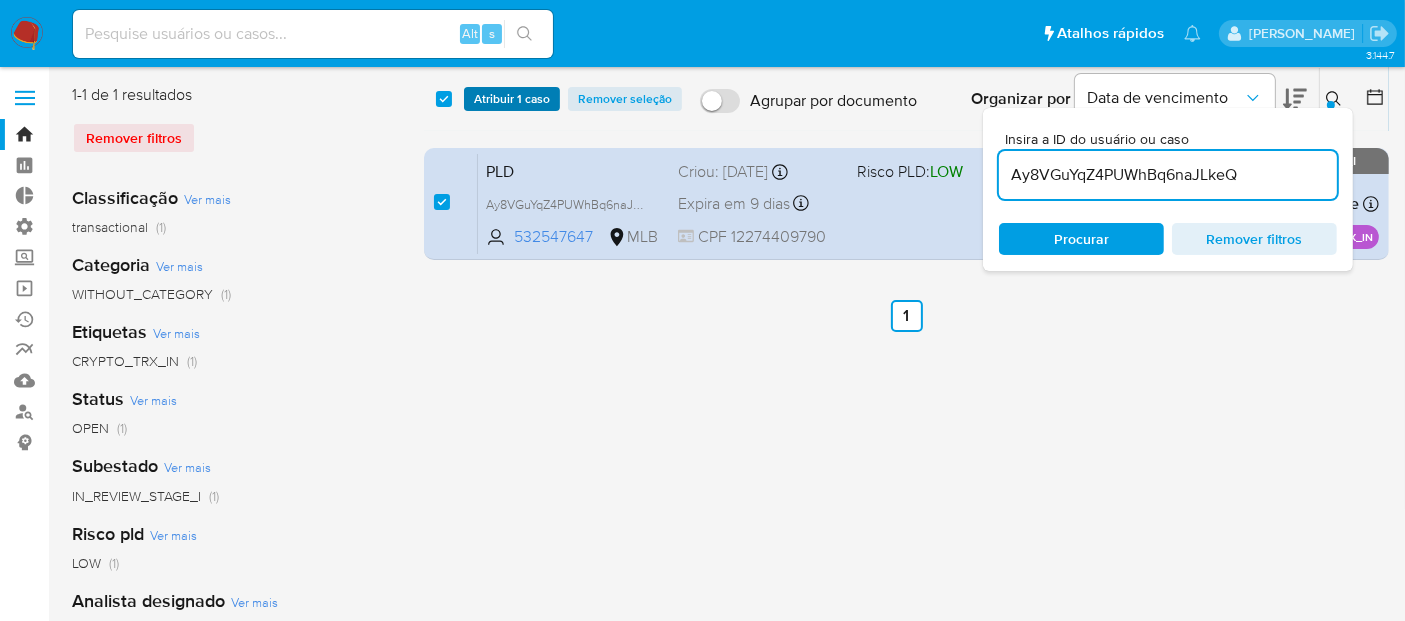 click on "Atribuir 1 caso" at bounding box center [512, 99] 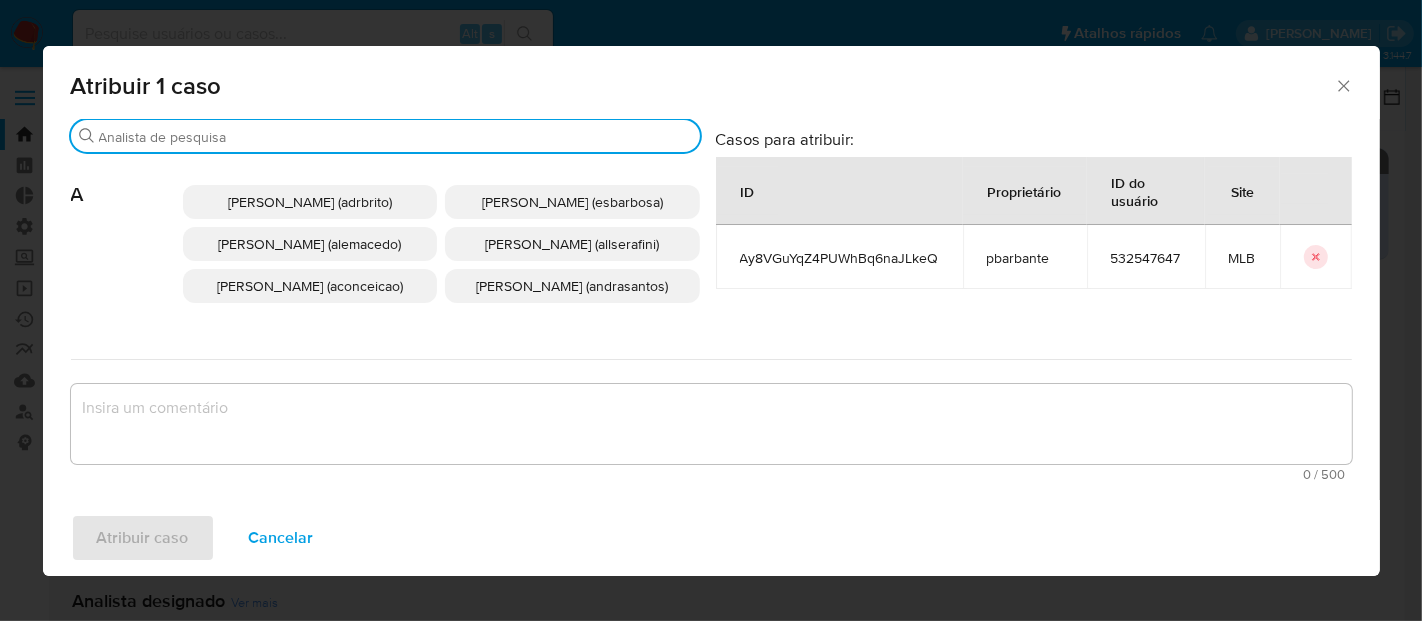 click on "Procurar" at bounding box center [395, 137] 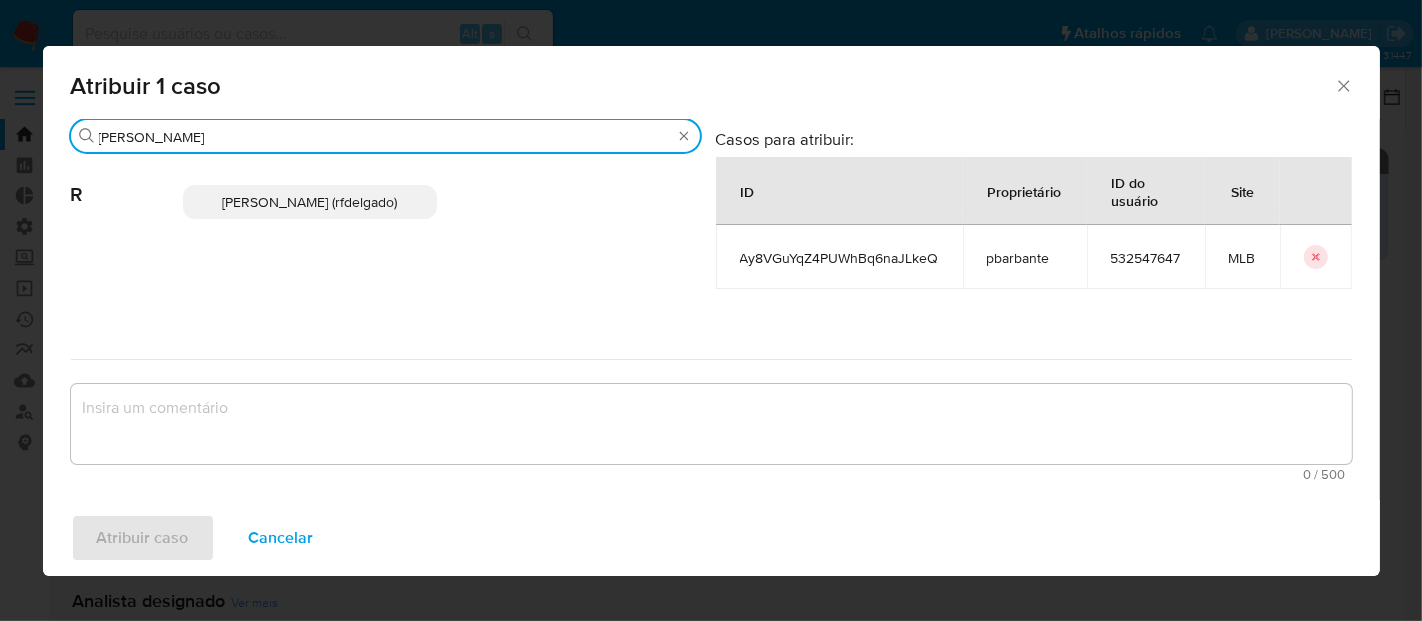 type on "renata" 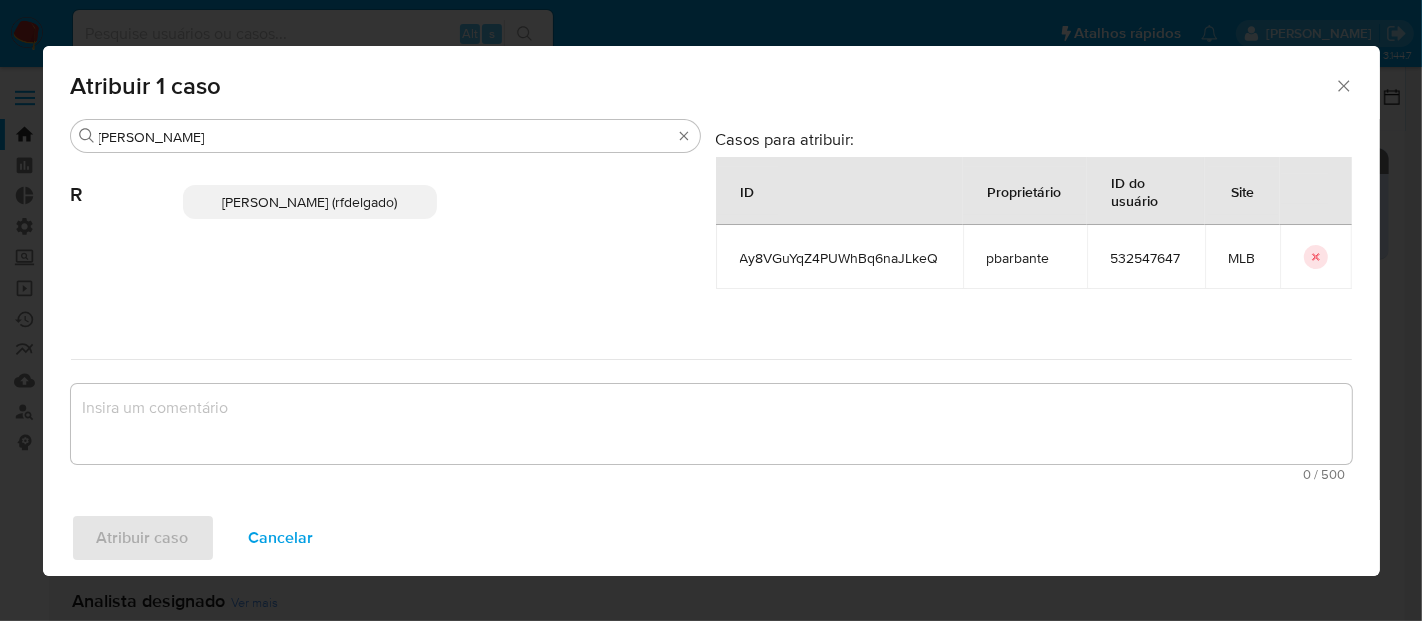 click on "Renata De Freitas Delgado (rfdelgado)" at bounding box center (309, 202) 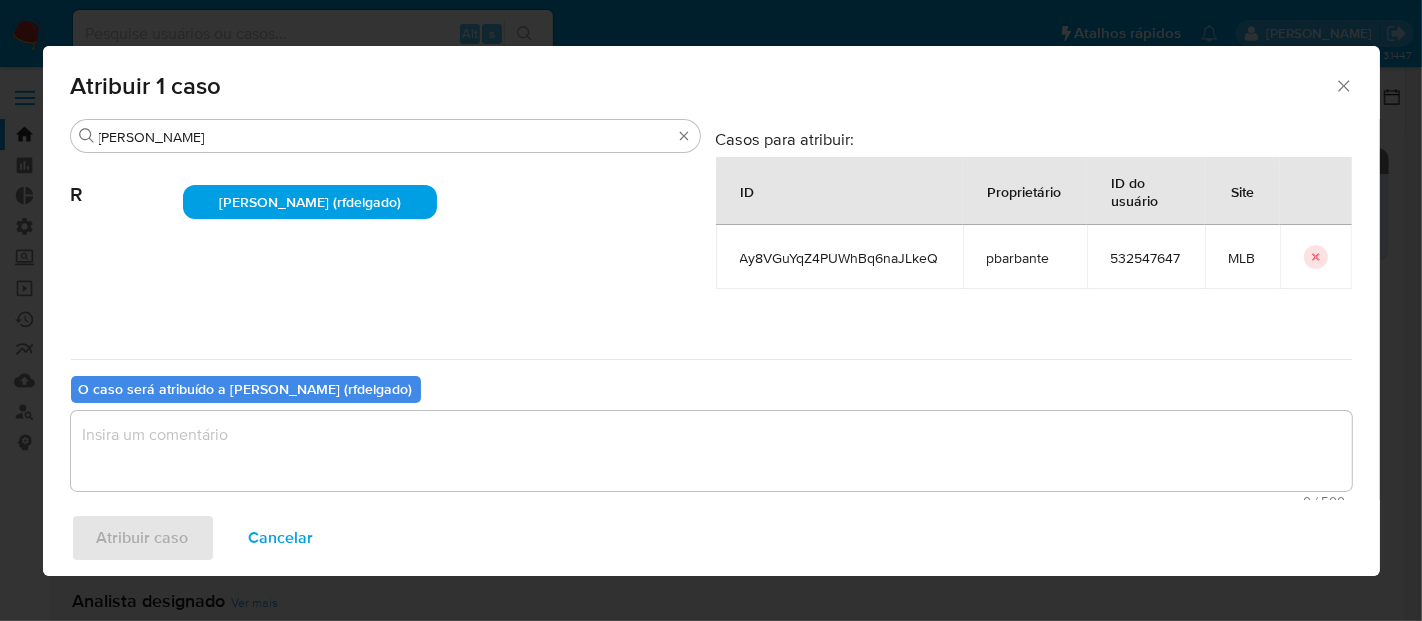 click at bounding box center [711, 451] 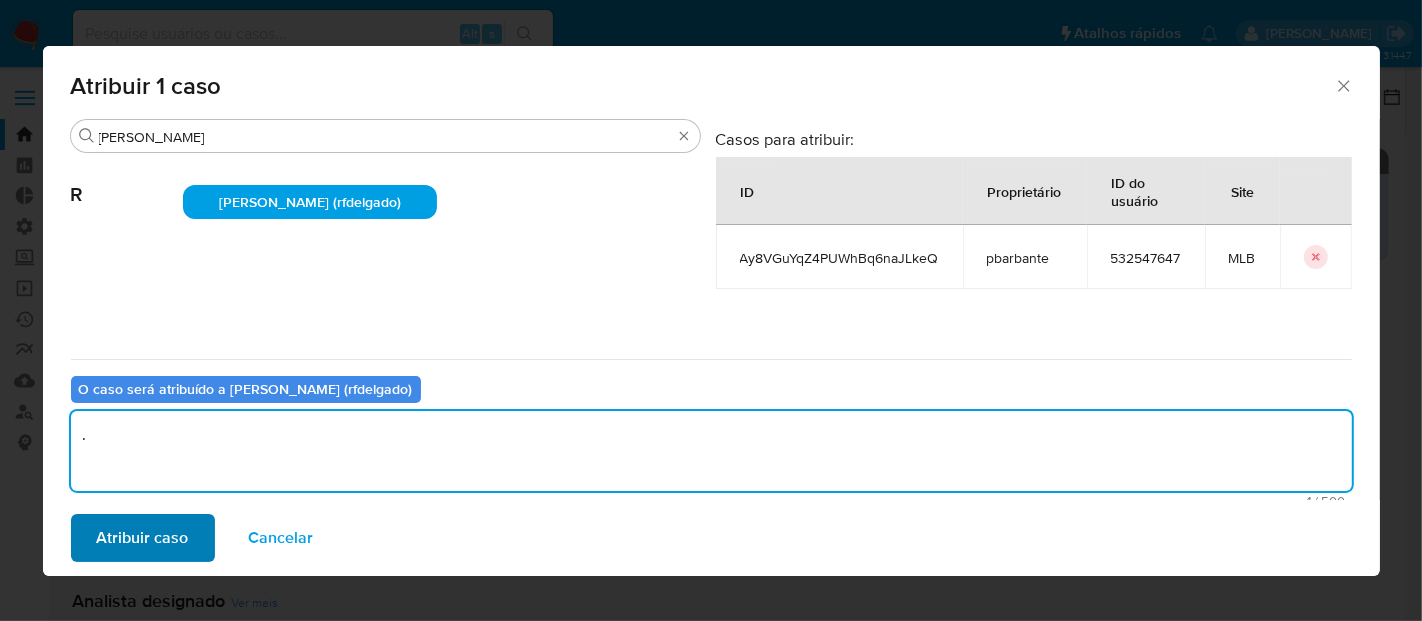 type on "." 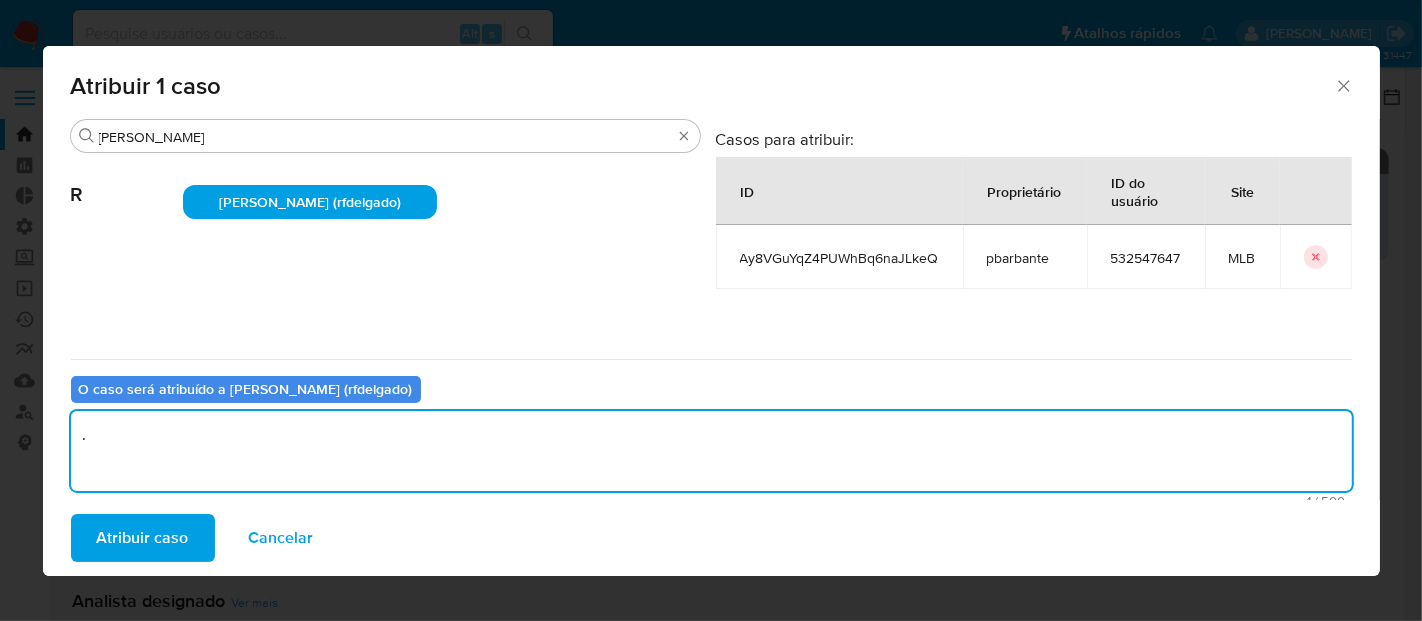 click on "Atribuir caso" at bounding box center (143, 538) 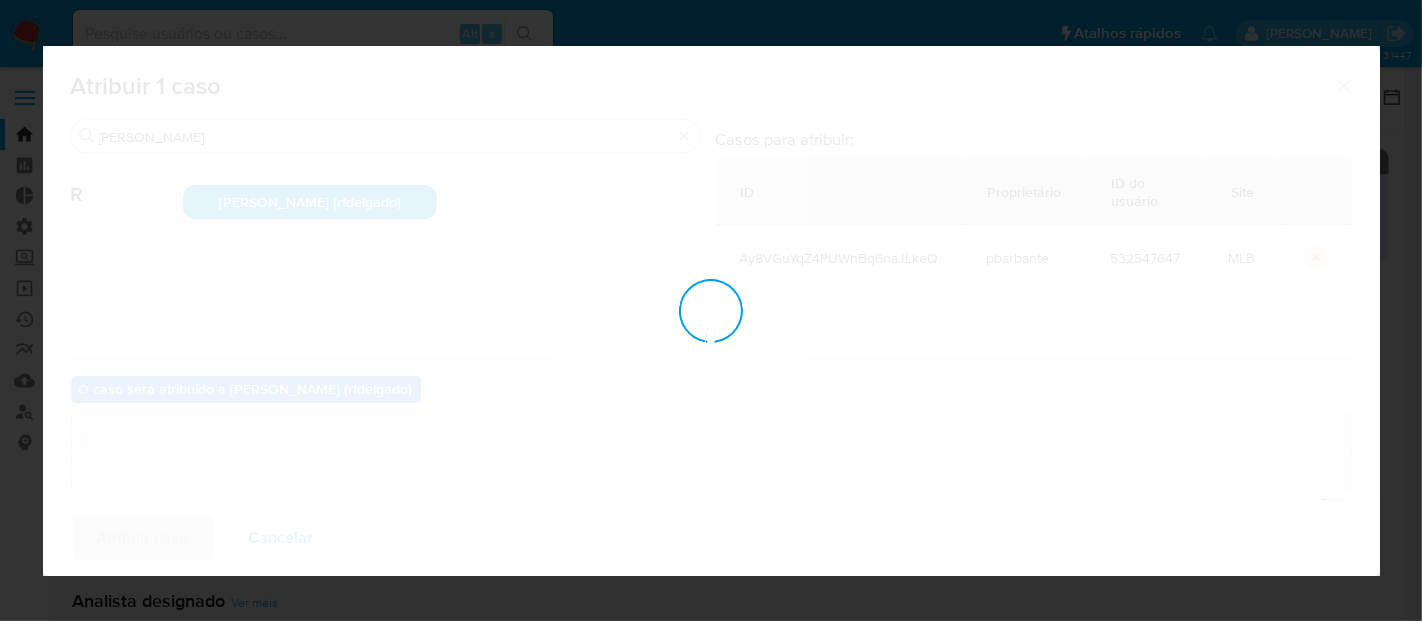 type 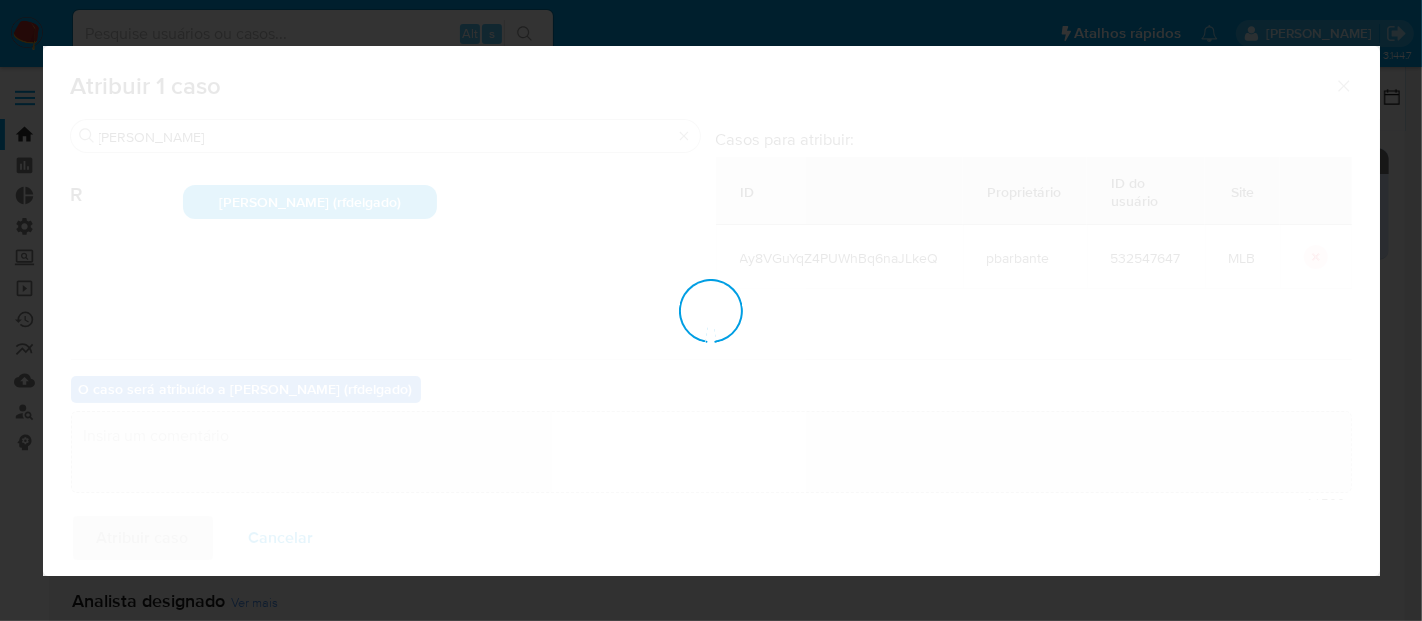 checkbox on "false" 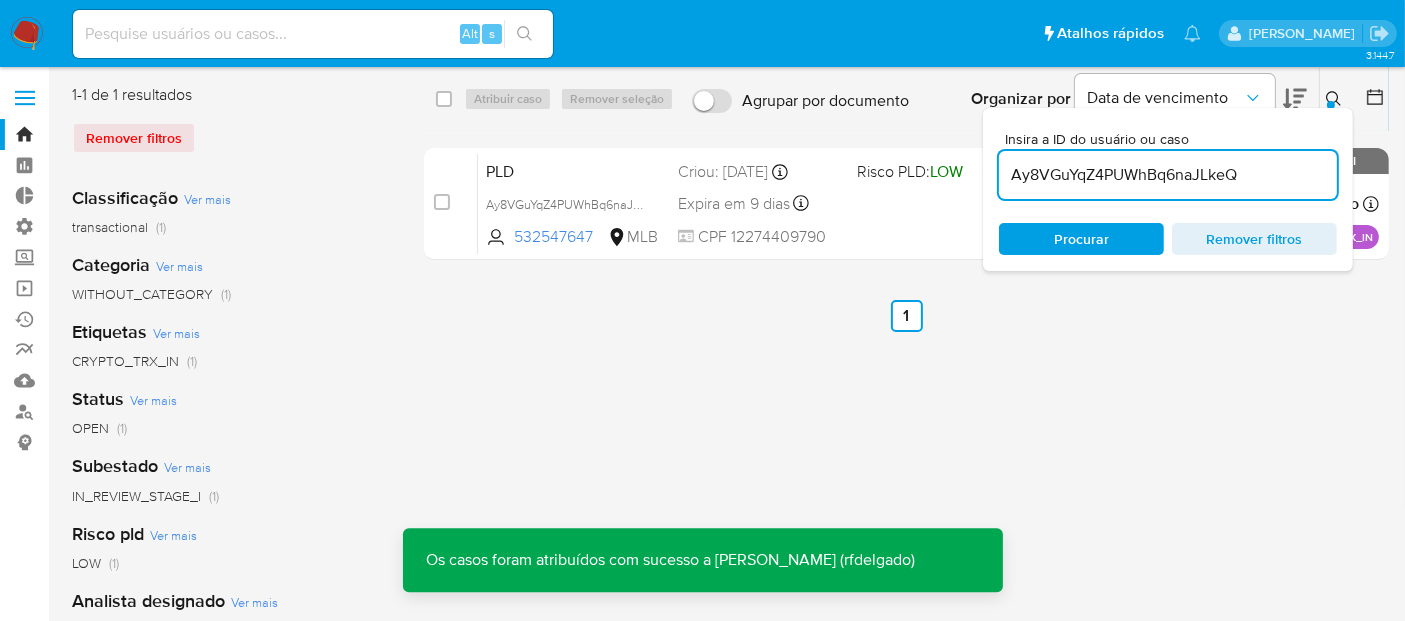 click on "Remover filtros" at bounding box center (232, 138) 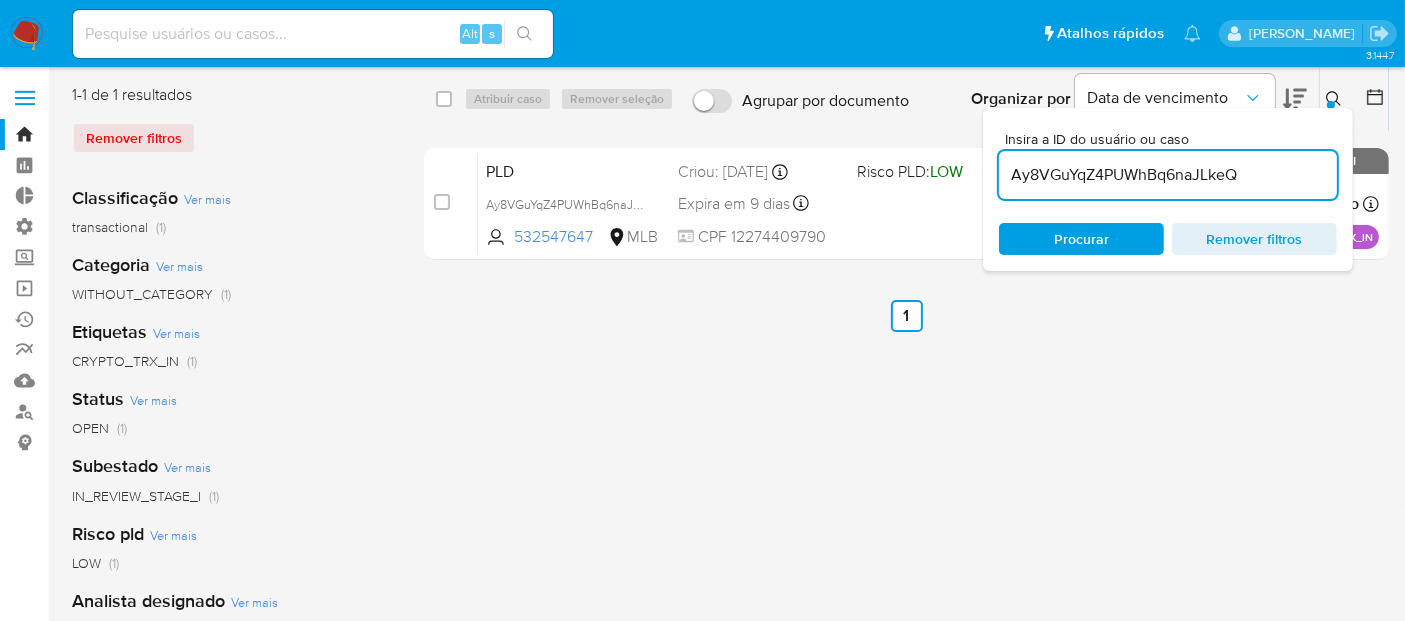 click at bounding box center [27, 34] 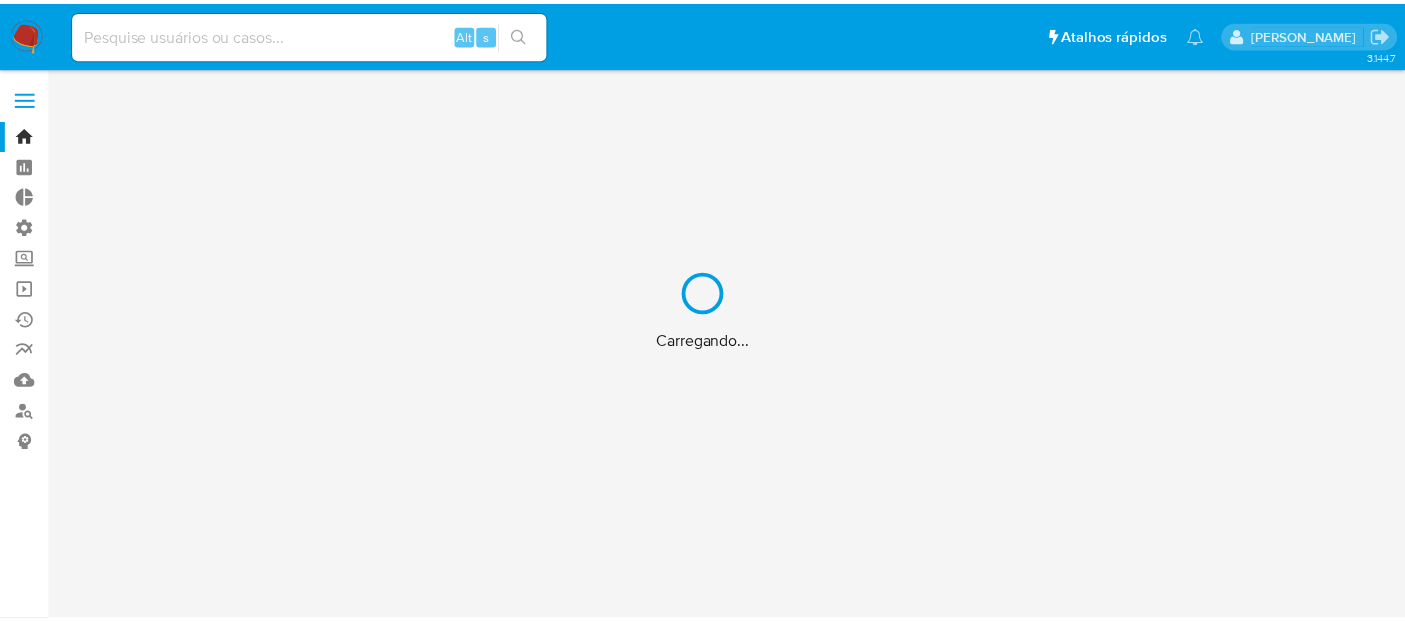 scroll, scrollTop: 0, scrollLeft: 0, axis: both 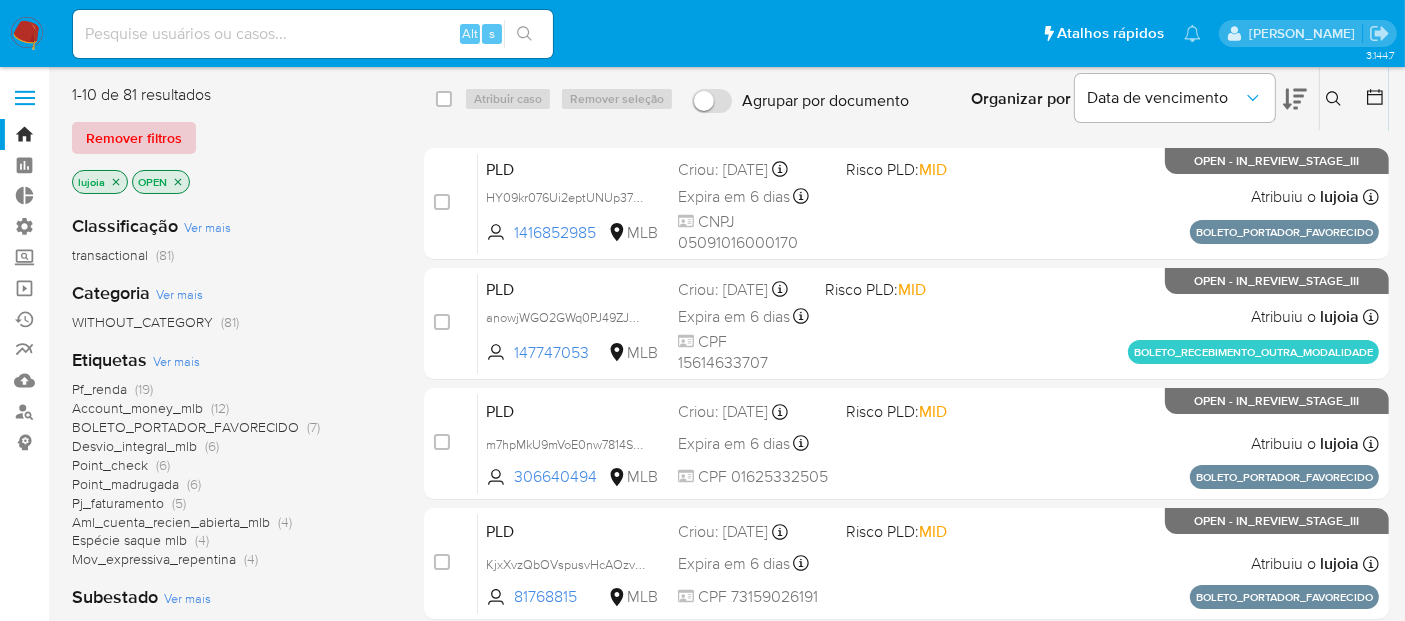 click on "Remover filtros" at bounding box center (134, 138) 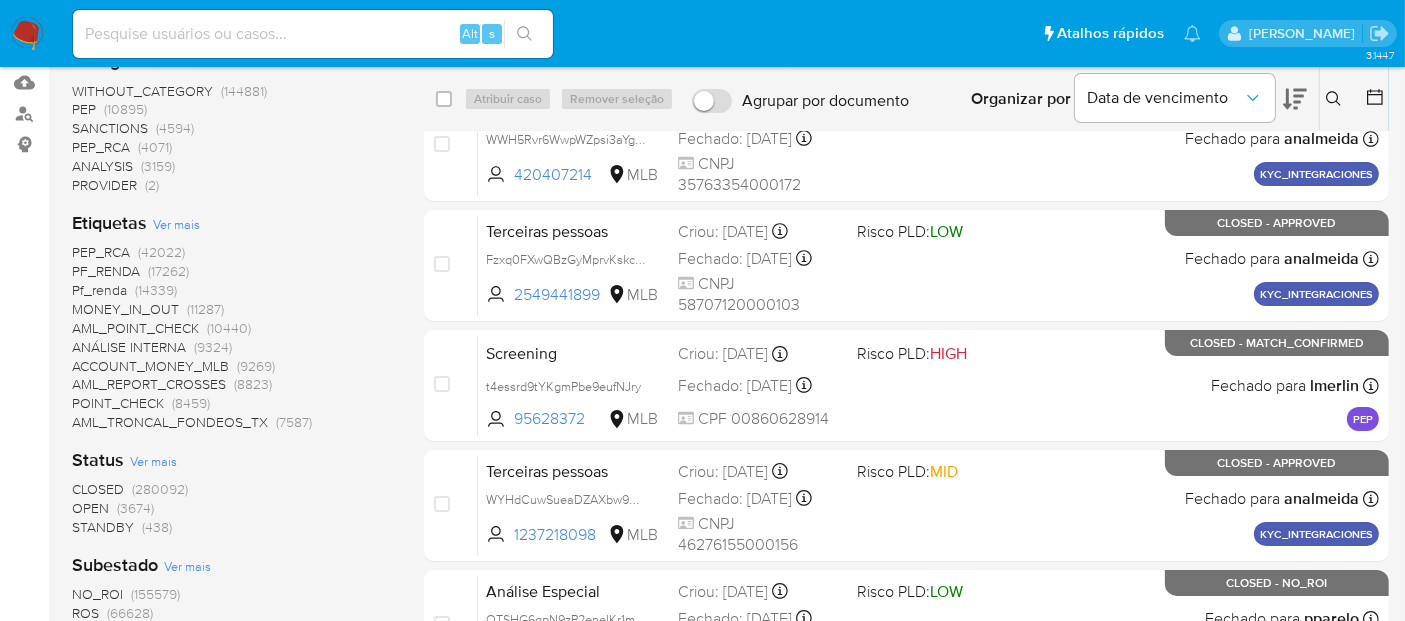scroll, scrollTop: 333, scrollLeft: 0, axis: vertical 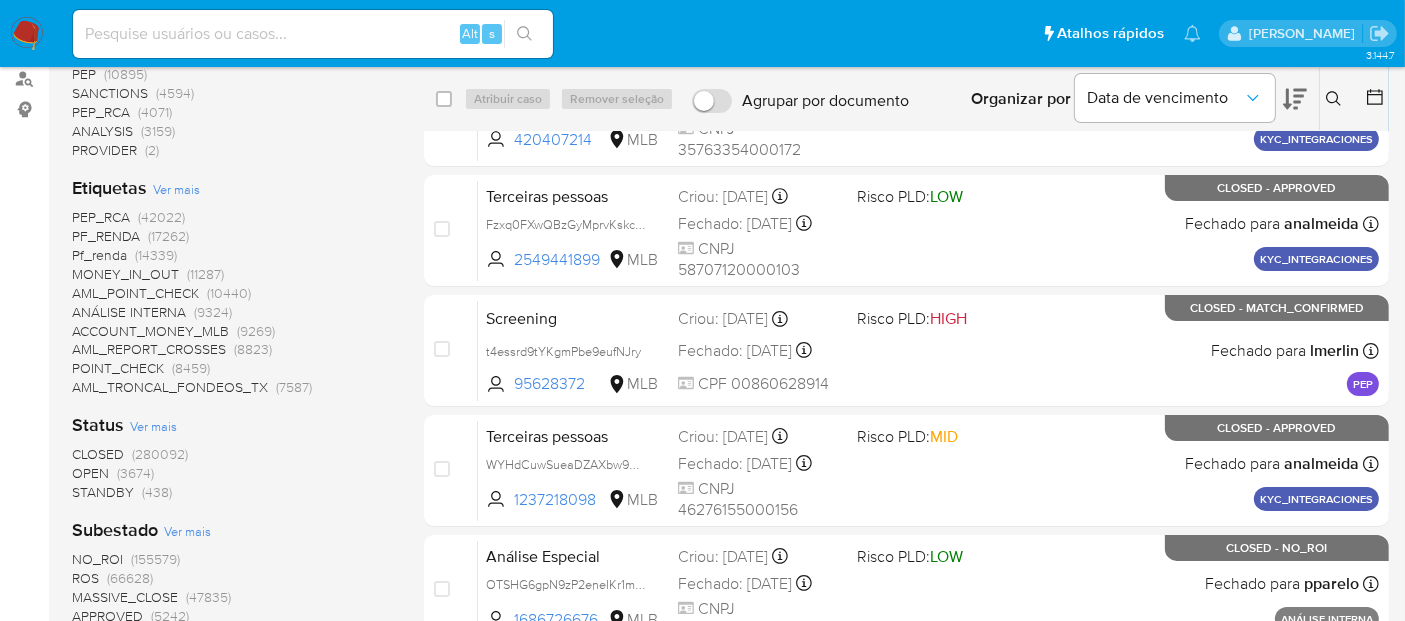 click on "(3674)" at bounding box center [135, 473] 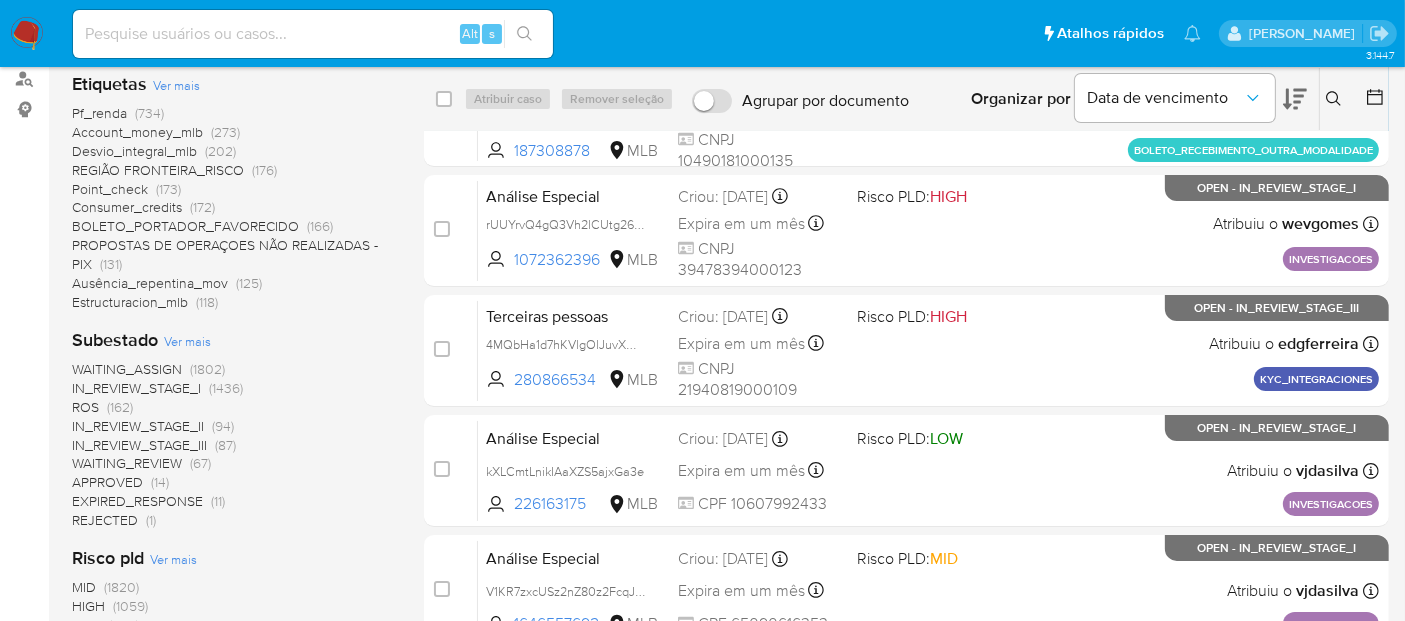 click on "IN_REVIEW_STAGE_I" at bounding box center [136, 388] 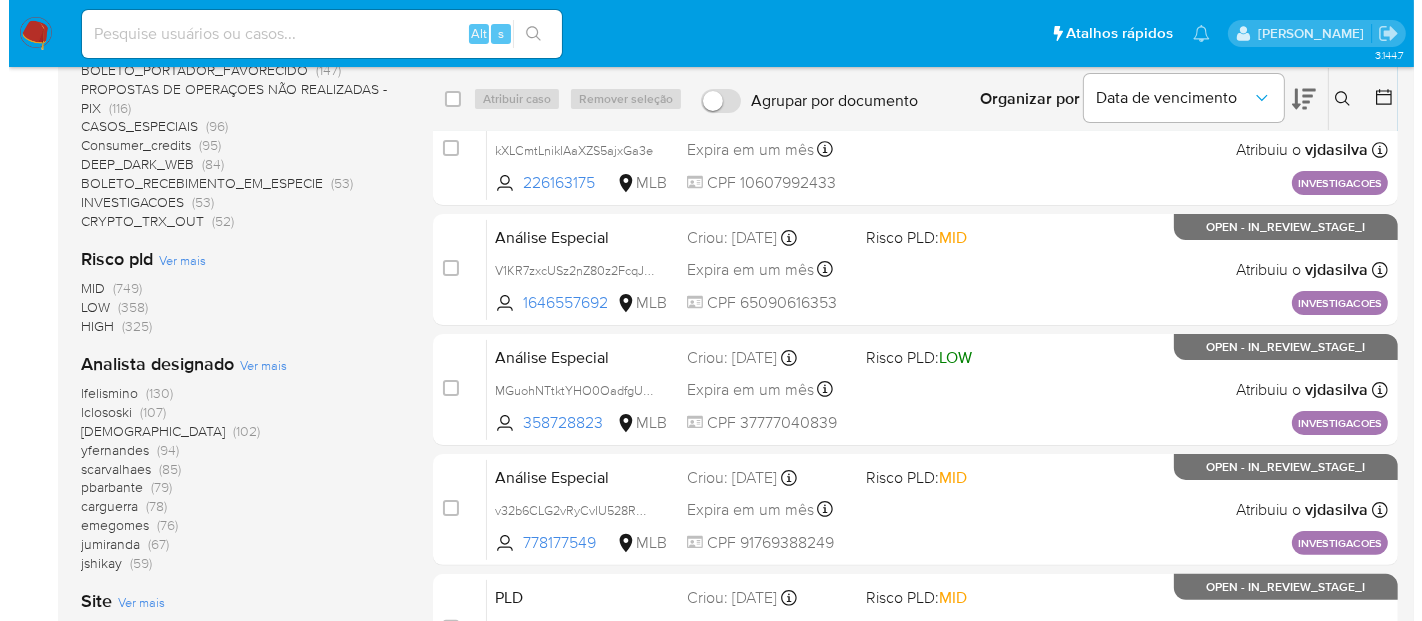 scroll, scrollTop: 444, scrollLeft: 0, axis: vertical 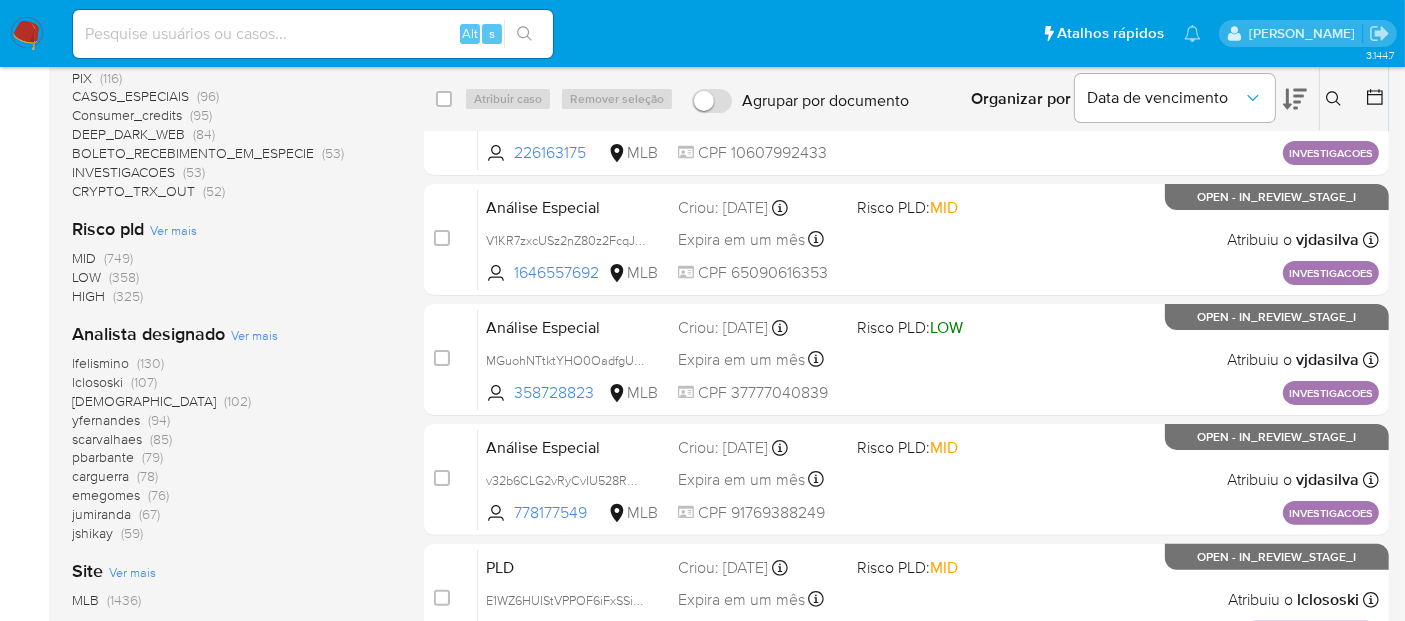 click on "Ver mais" at bounding box center (254, 335) 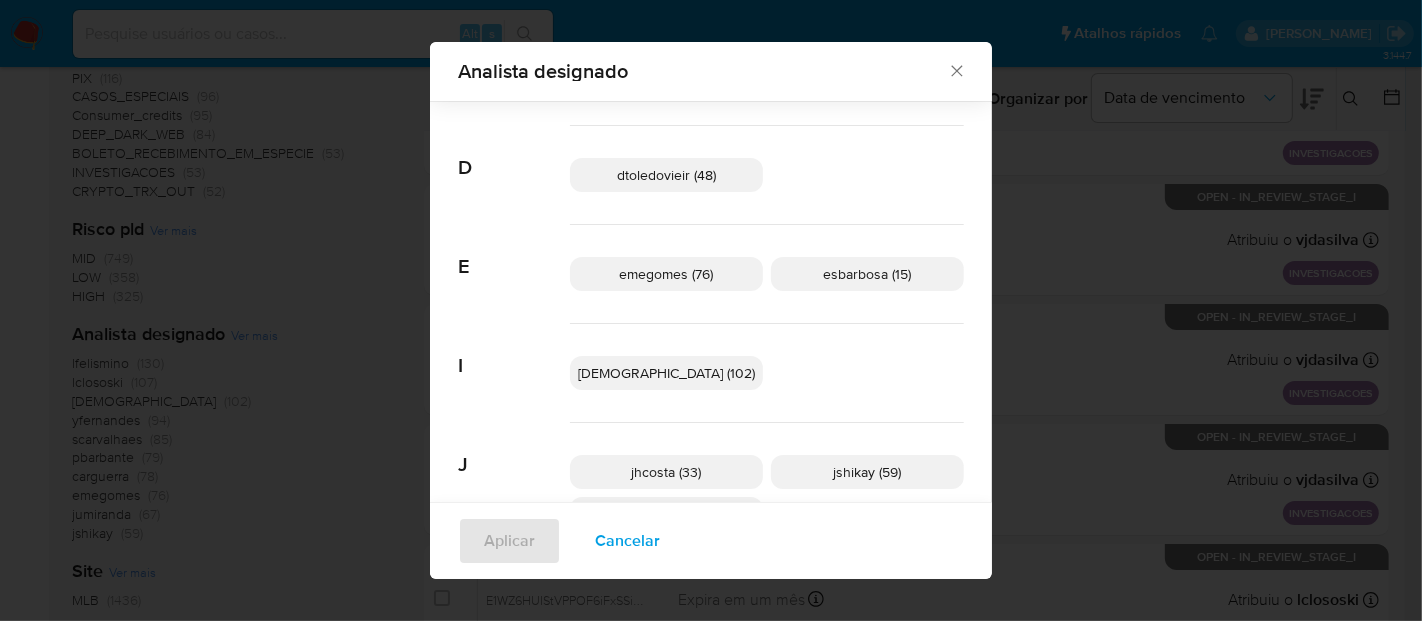 scroll, scrollTop: 318, scrollLeft: 0, axis: vertical 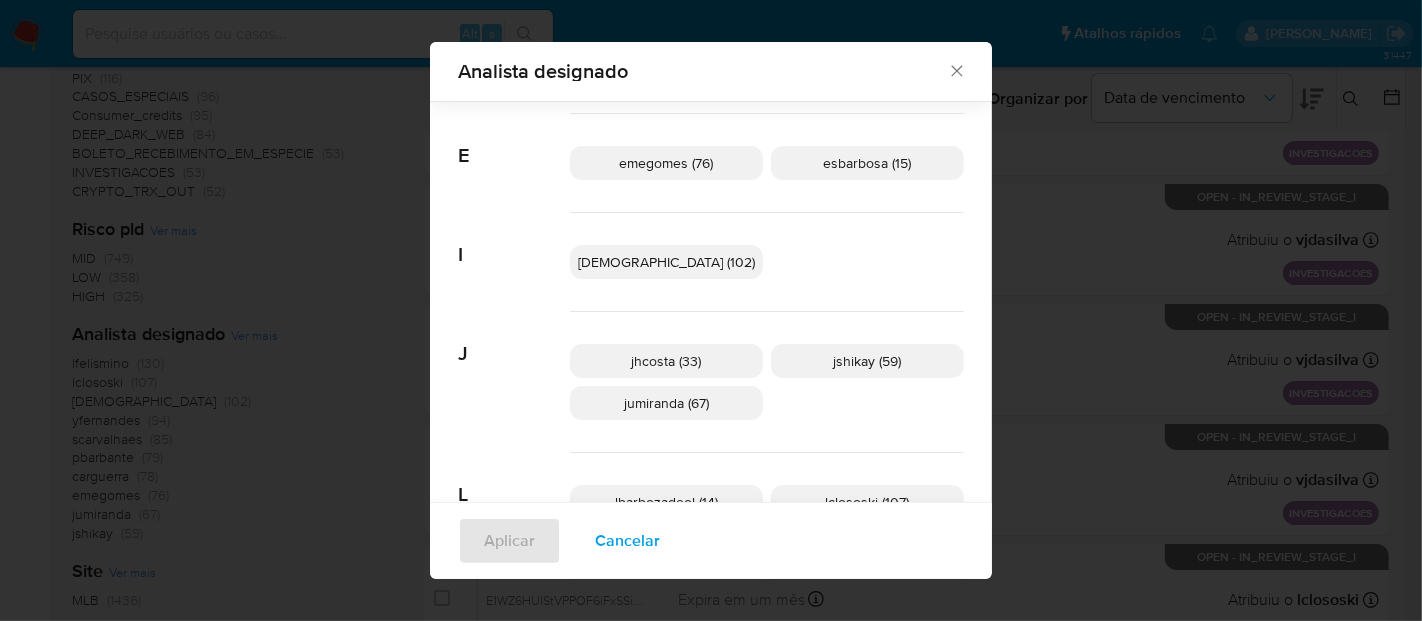 click on "jumiranda (67)" at bounding box center (666, 403) 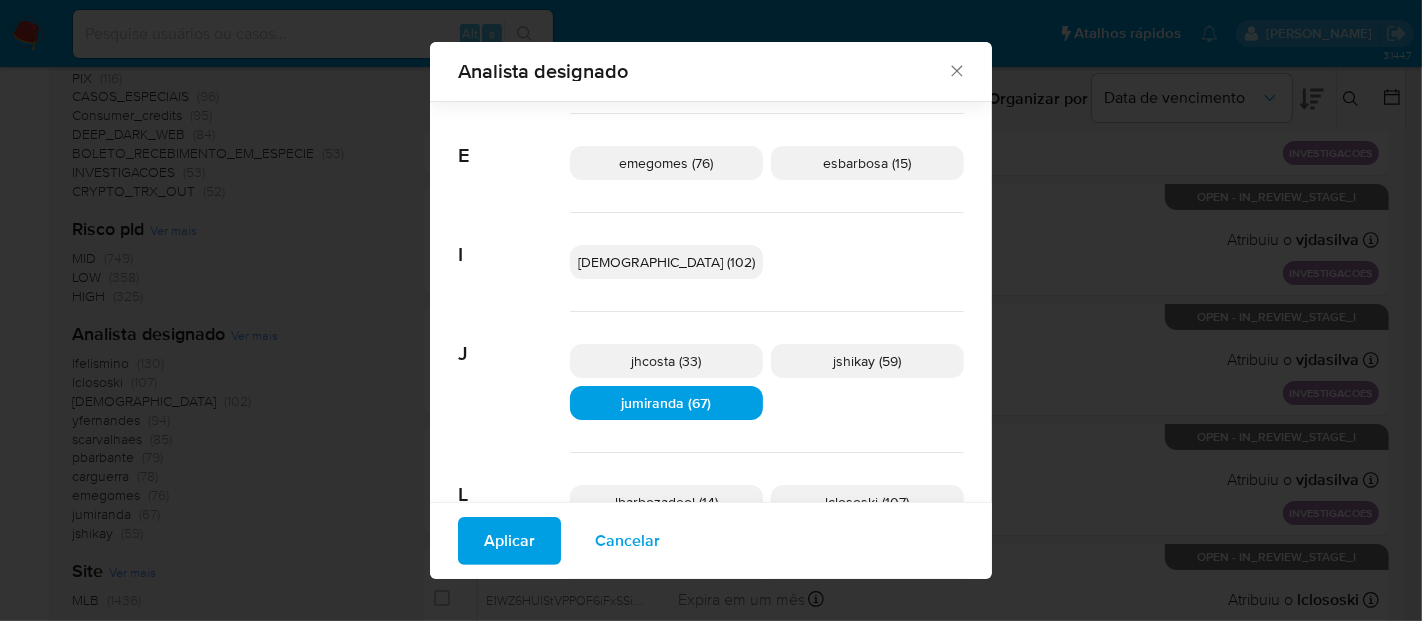 click on "Aplicar" at bounding box center (509, 541) 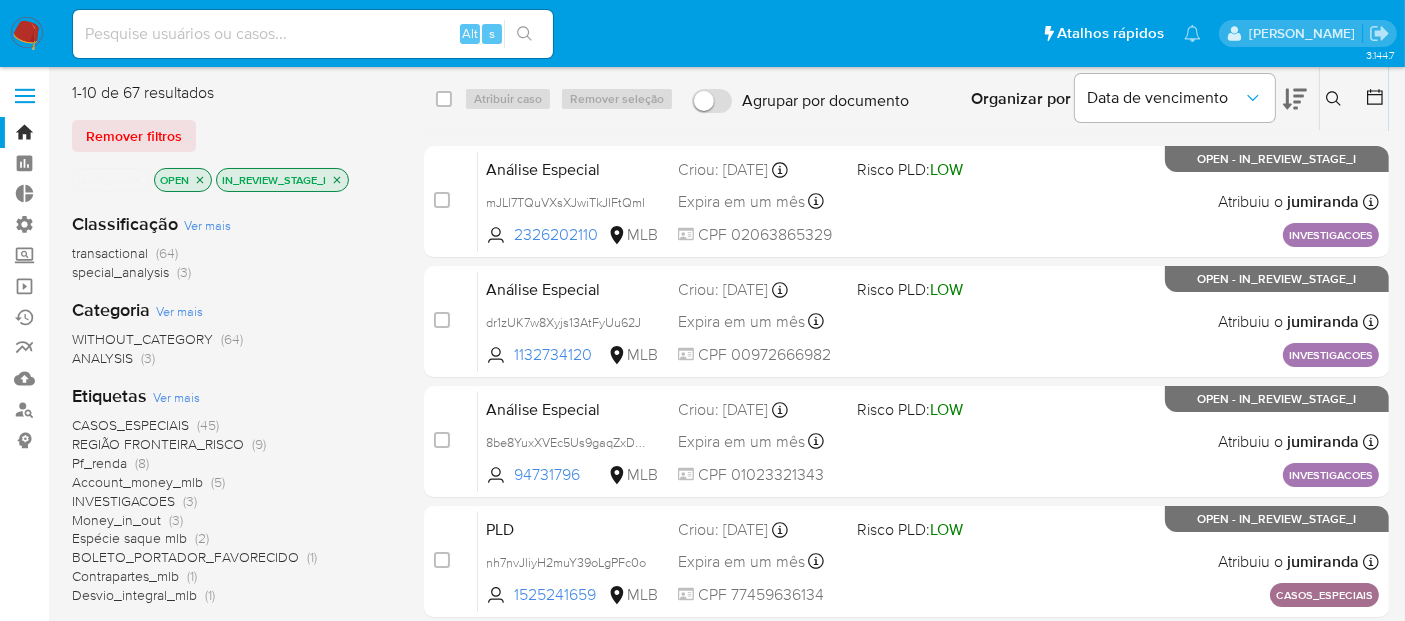 scroll, scrollTop: 0, scrollLeft: 0, axis: both 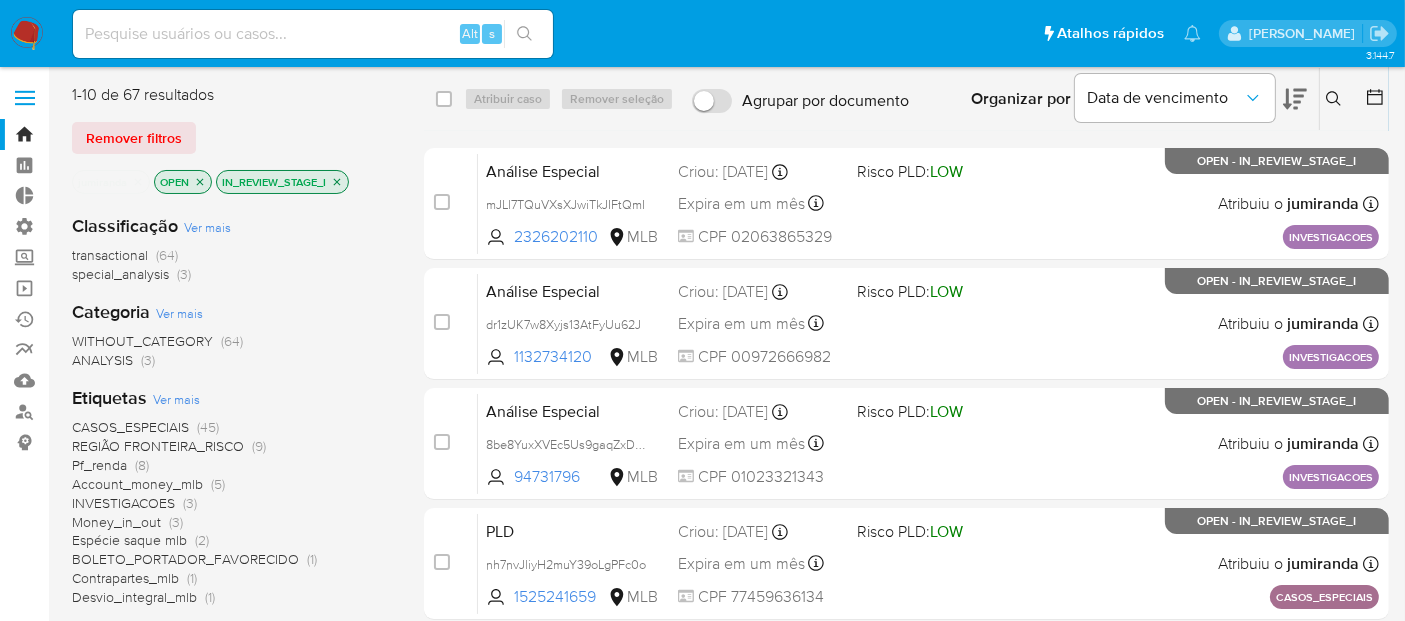 click 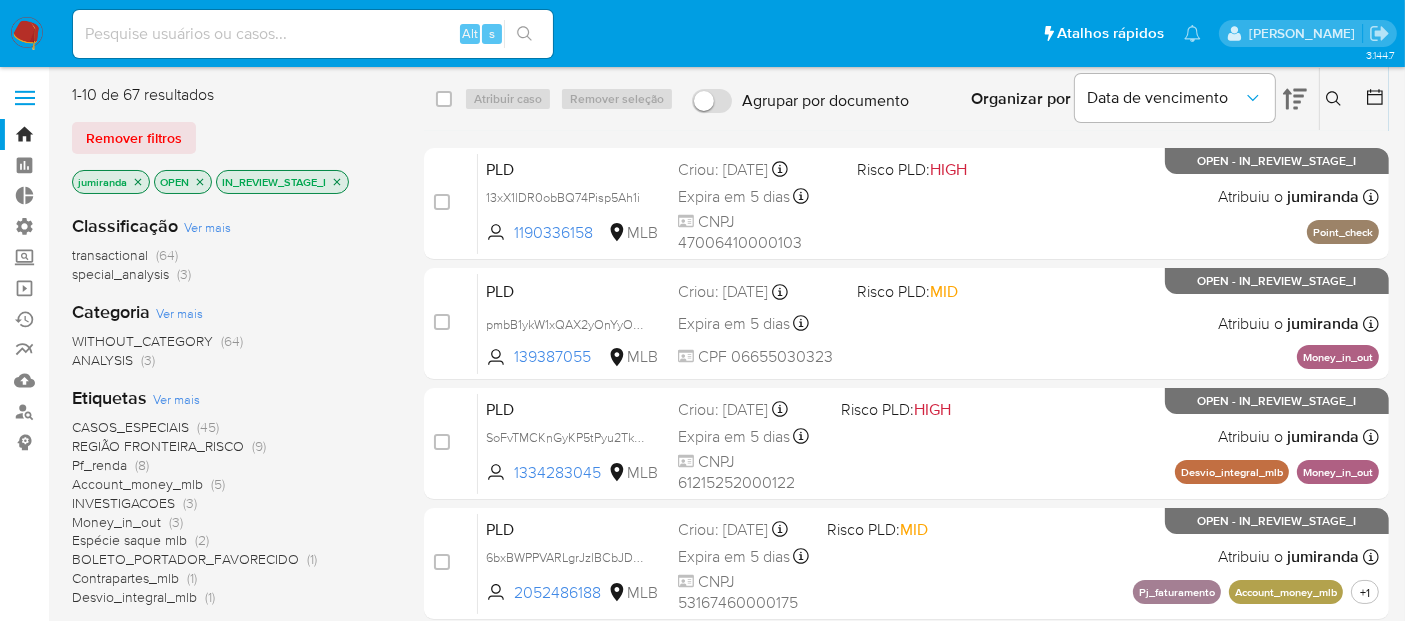 click on "select-all-cases-checkbox" at bounding box center [448, 99] 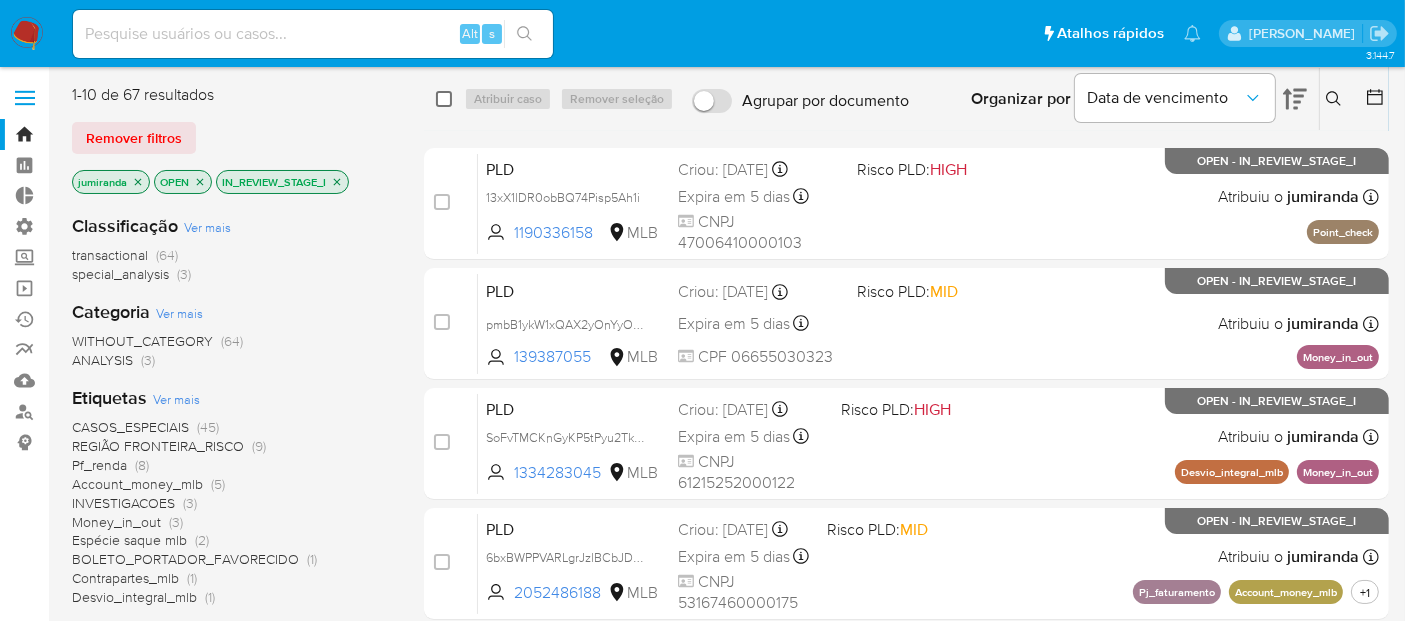 click at bounding box center (444, 99) 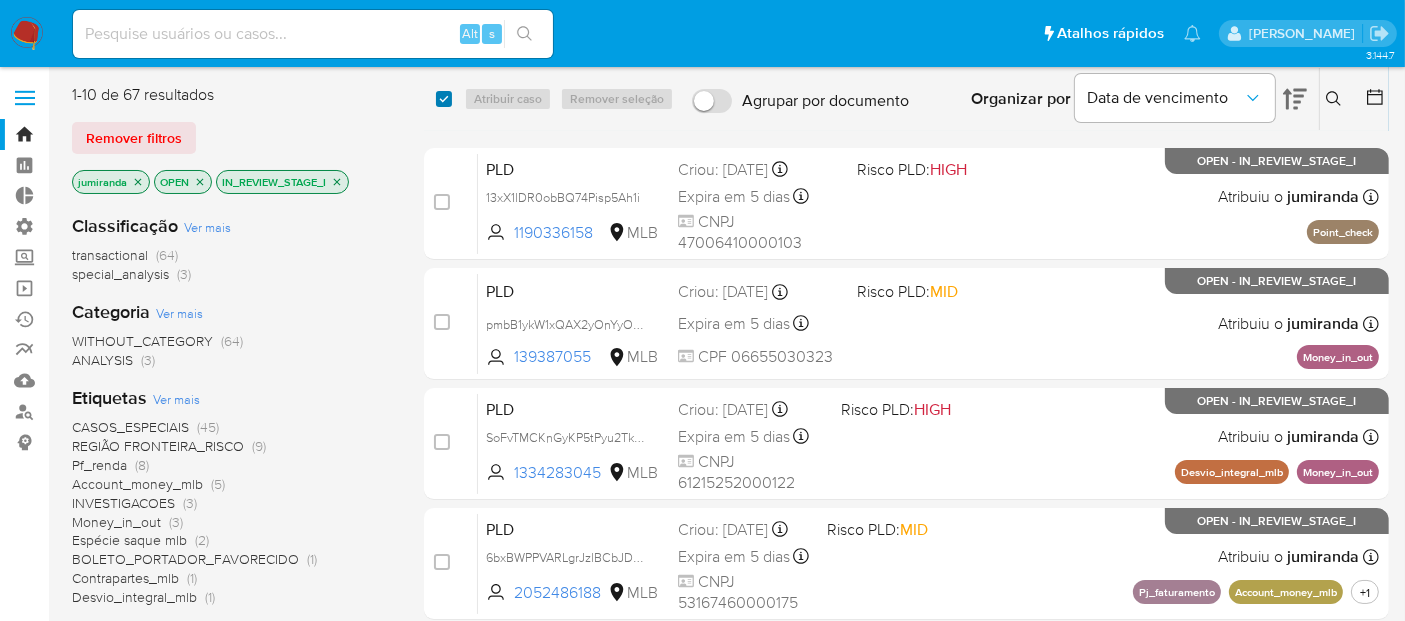 checkbox on "true" 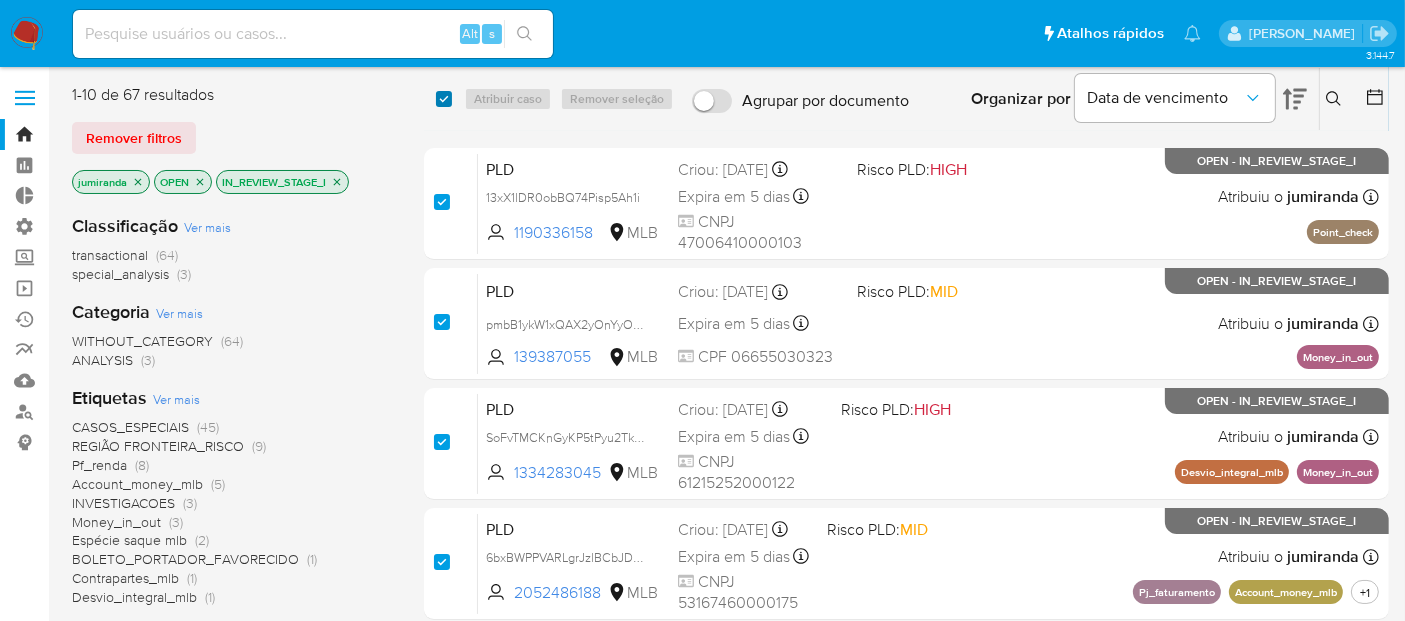 checkbox on "true" 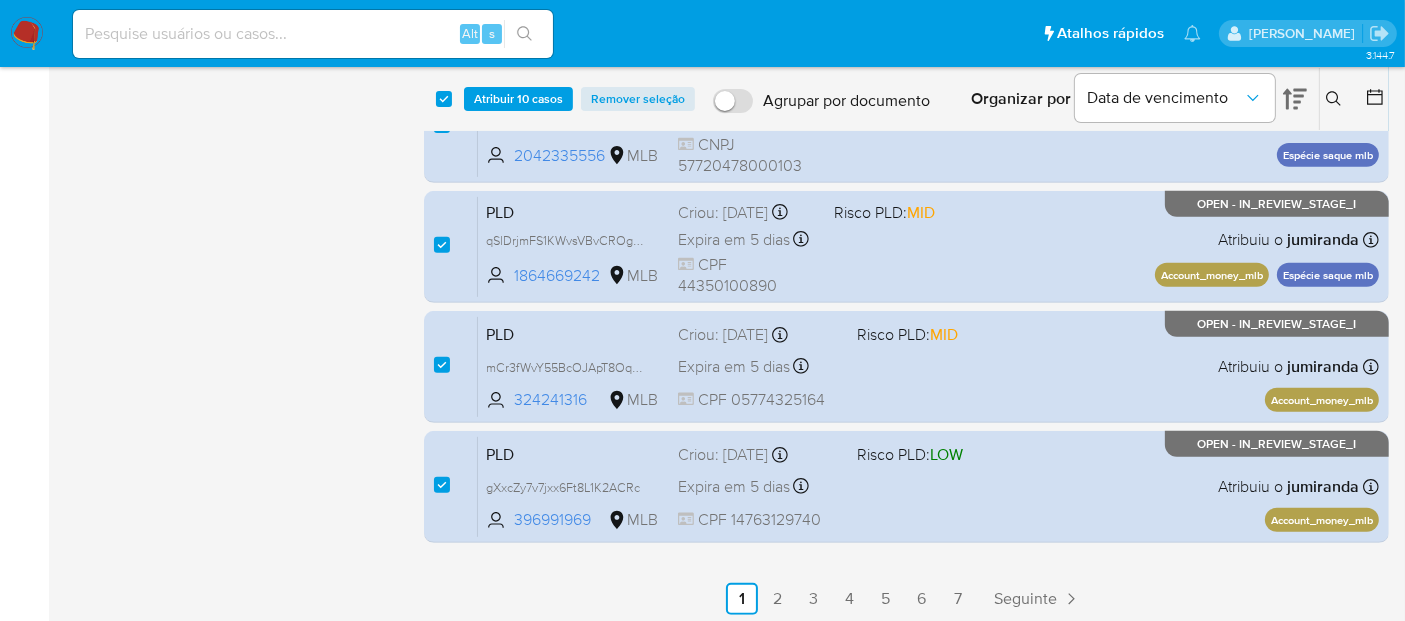 scroll, scrollTop: 802, scrollLeft: 0, axis: vertical 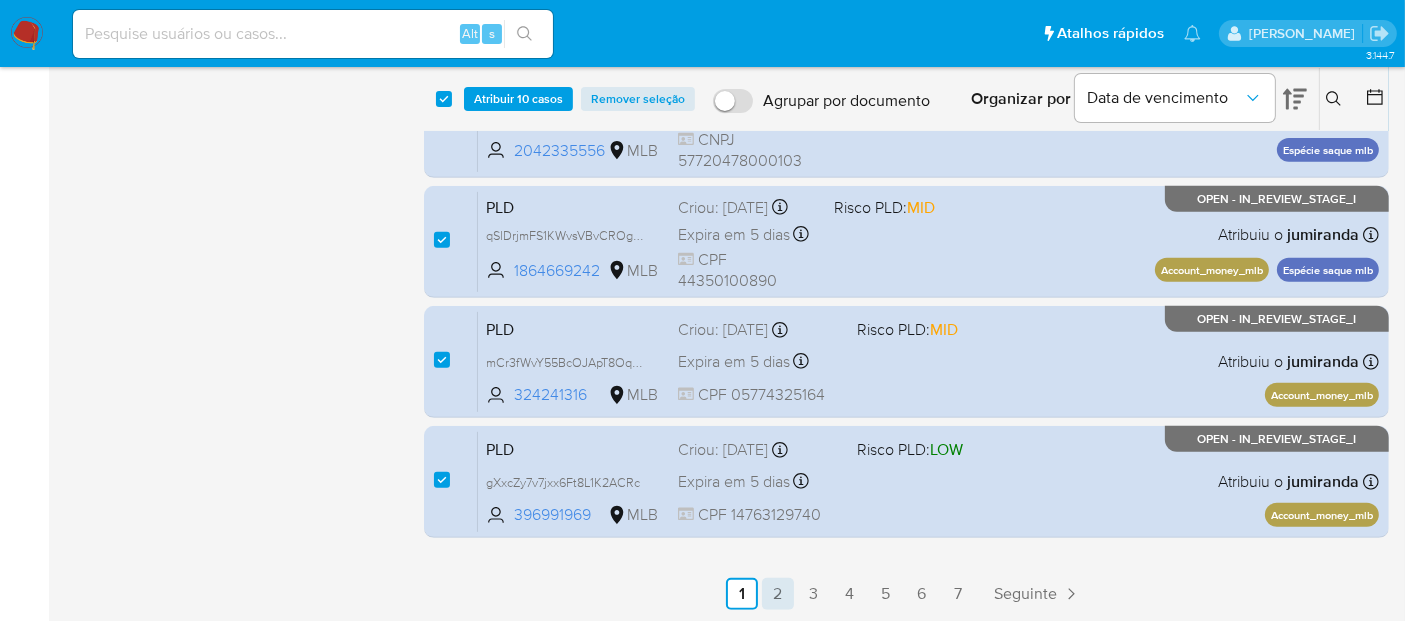 click on "2" at bounding box center (778, 594) 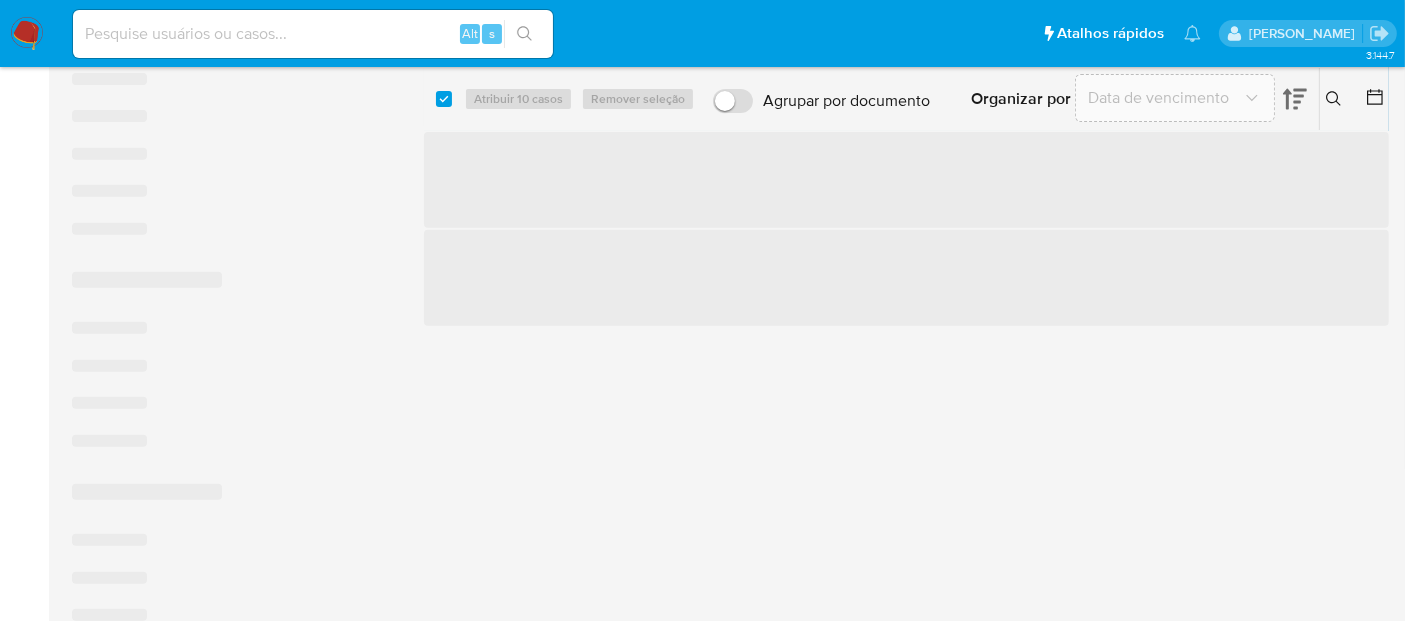 scroll, scrollTop: 0, scrollLeft: 0, axis: both 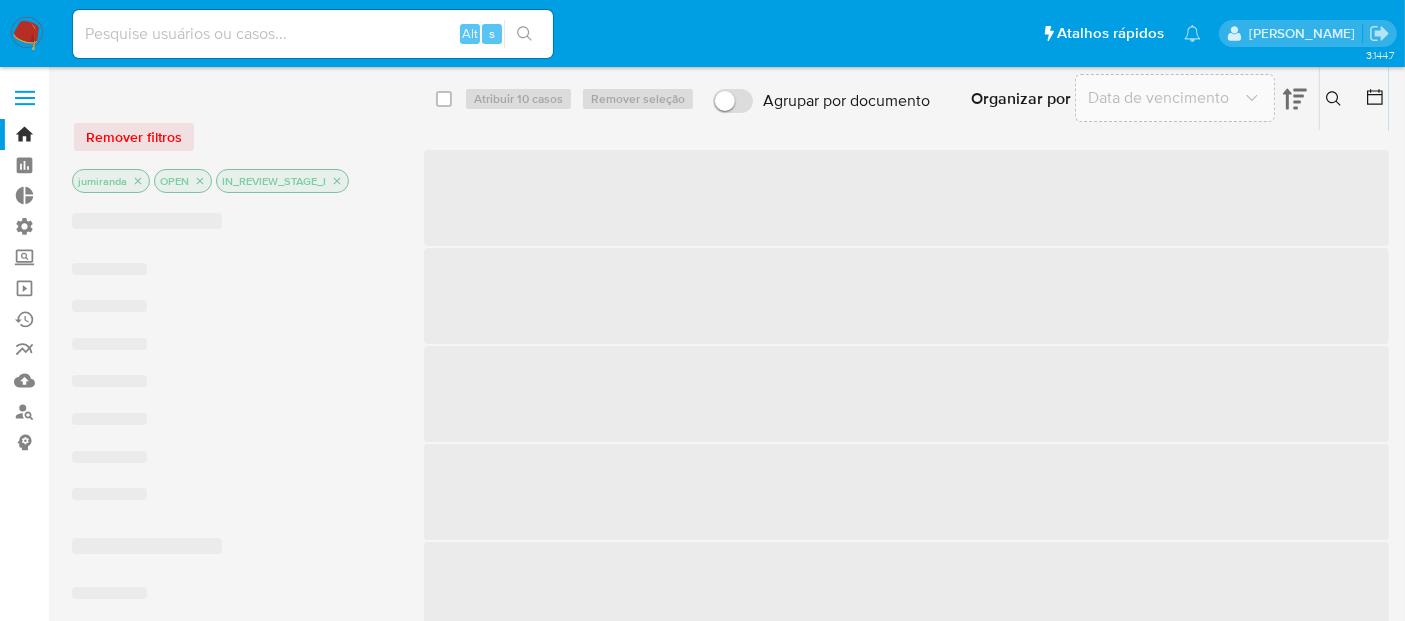 checkbox on "false" 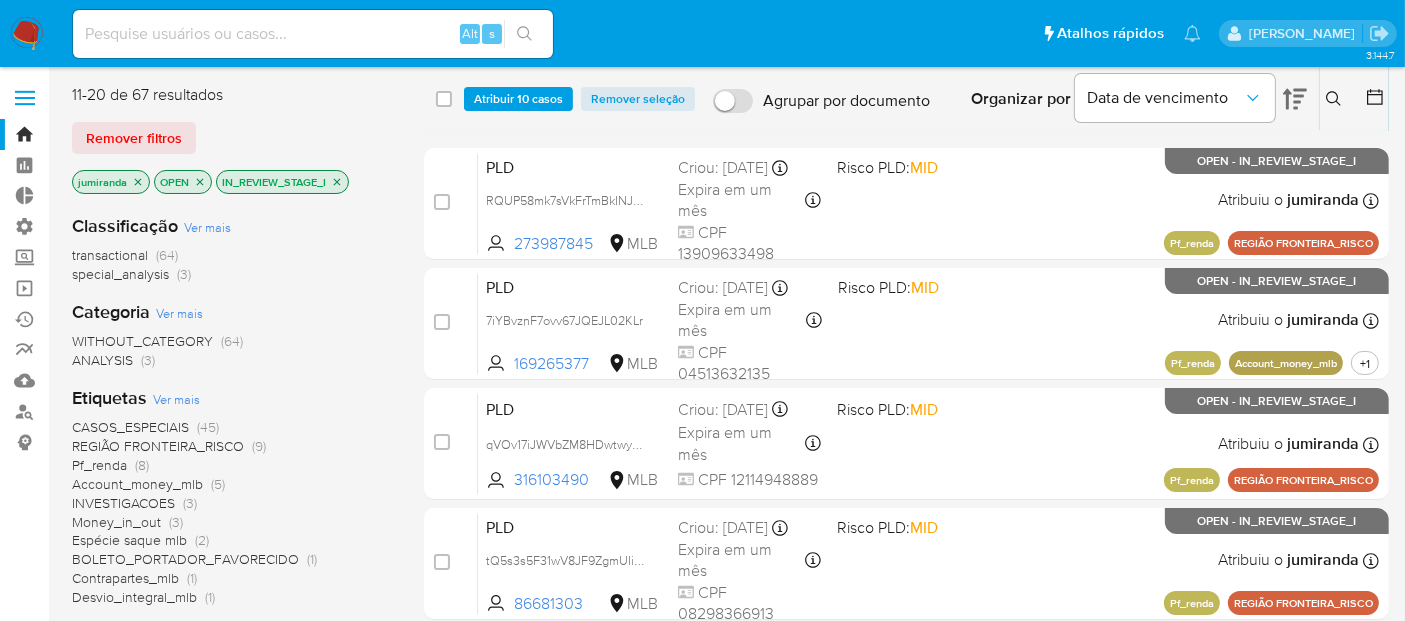 click on "Atribuir 10 casos" at bounding box center (518, 99) 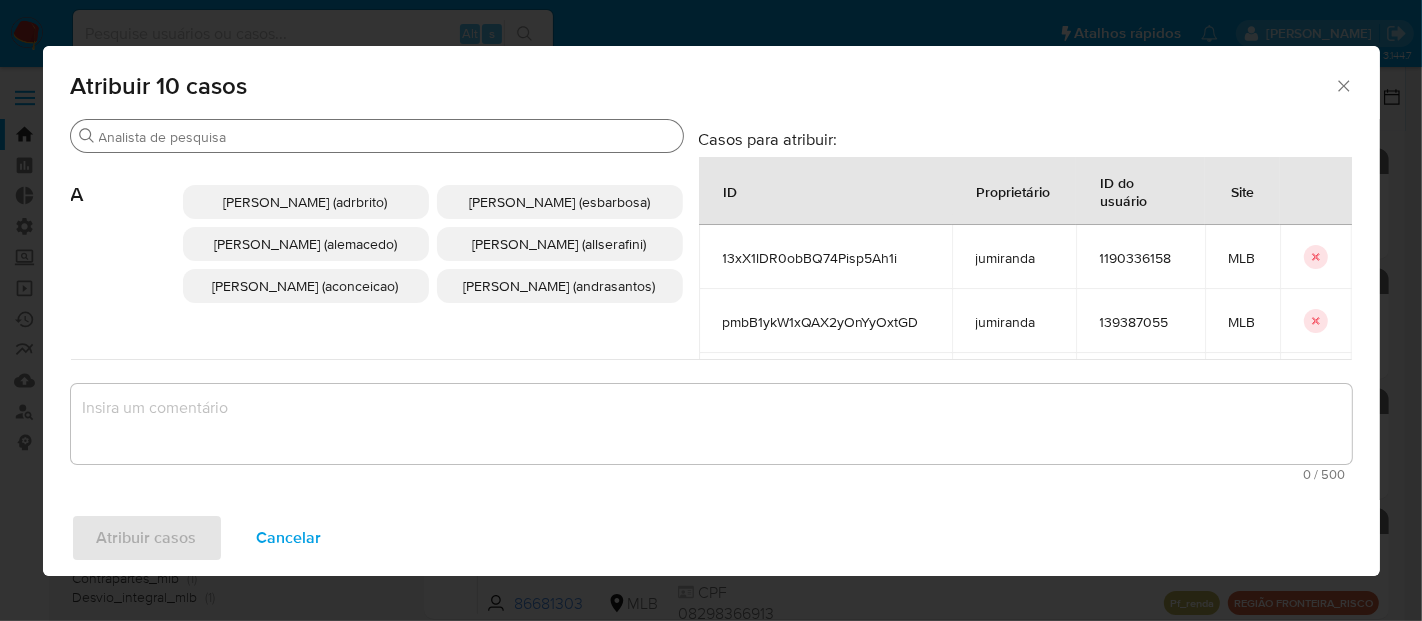 click on "Procurar" at bounding box center [387, 137] 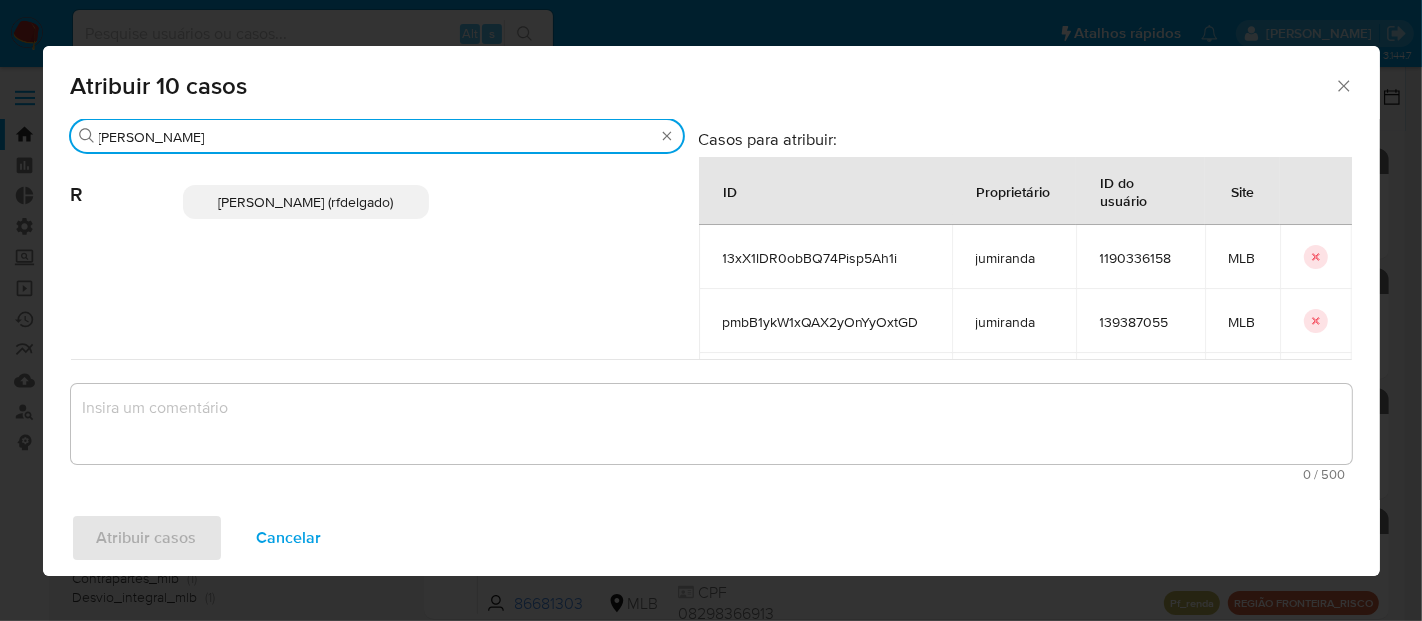 type on "renata" 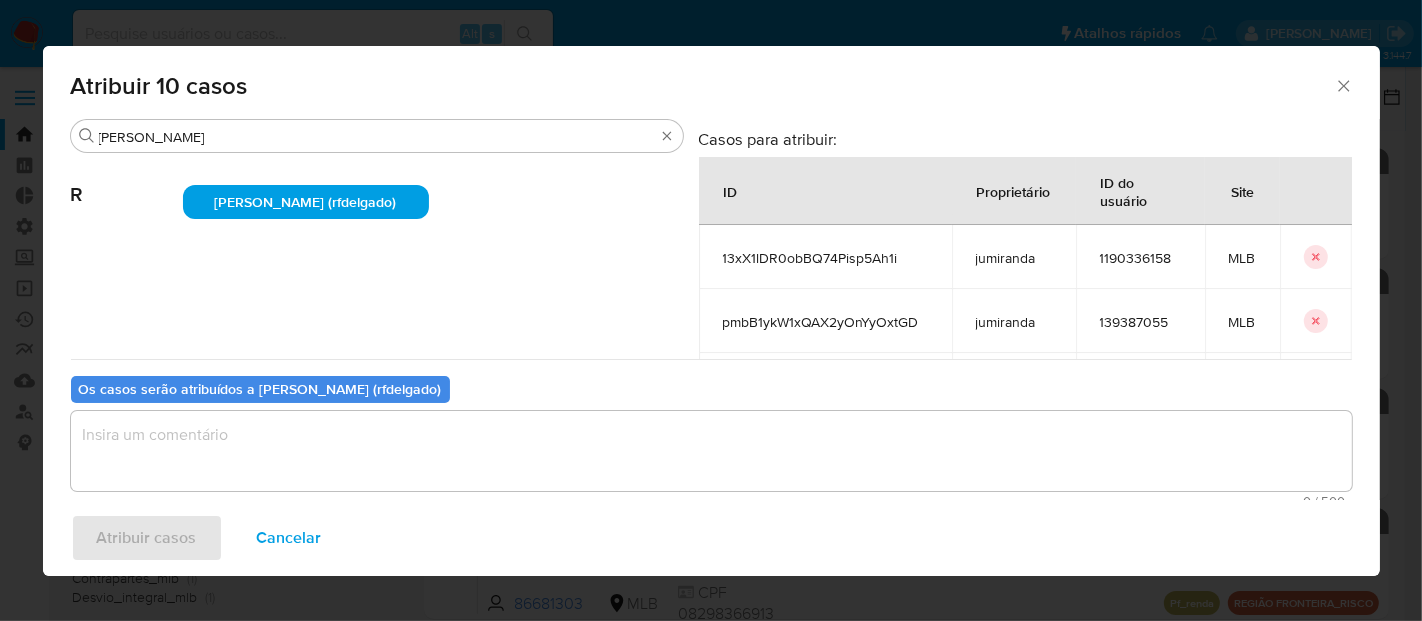 click at bounding box center [711, 451] 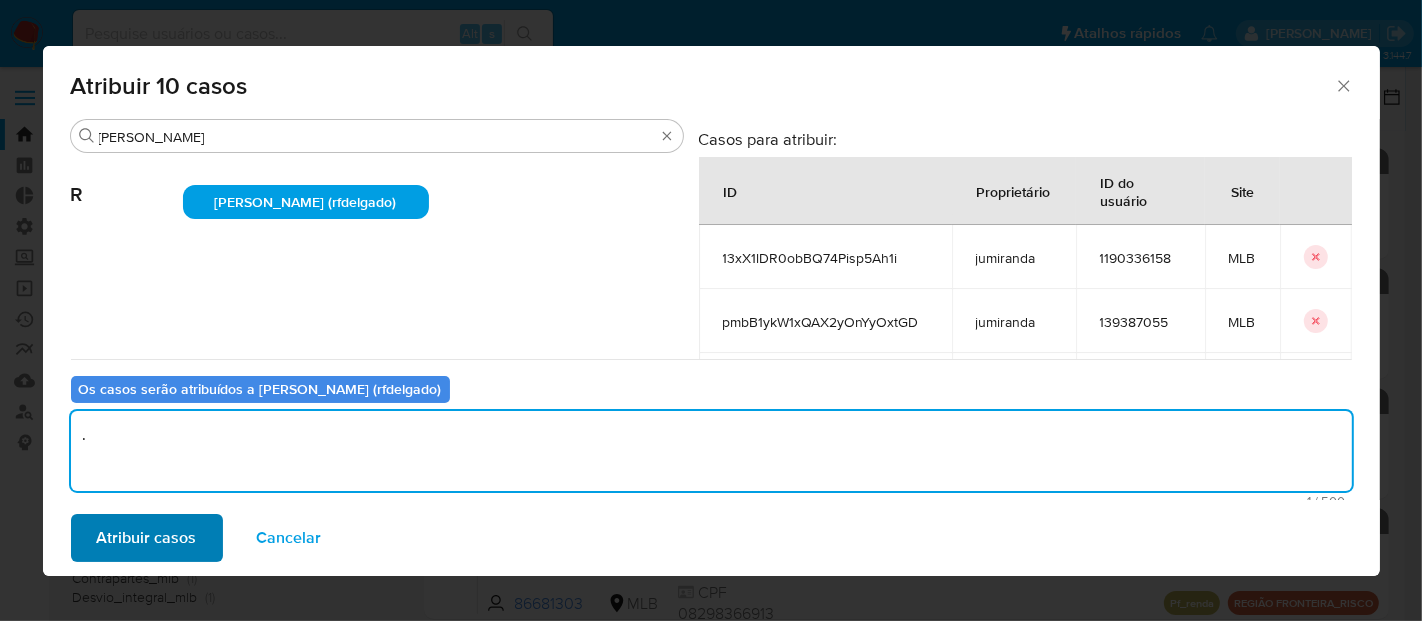 type on "." 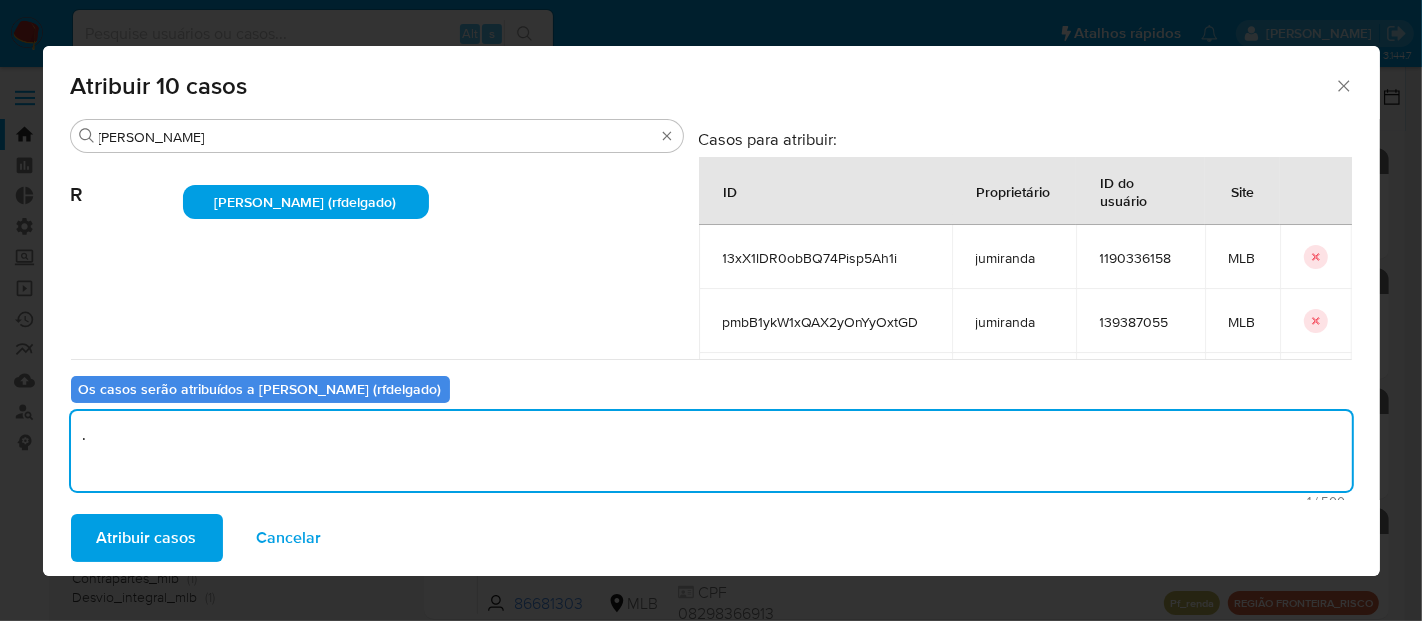 click on "Atribuir casos" at bounding box center (147, 538) 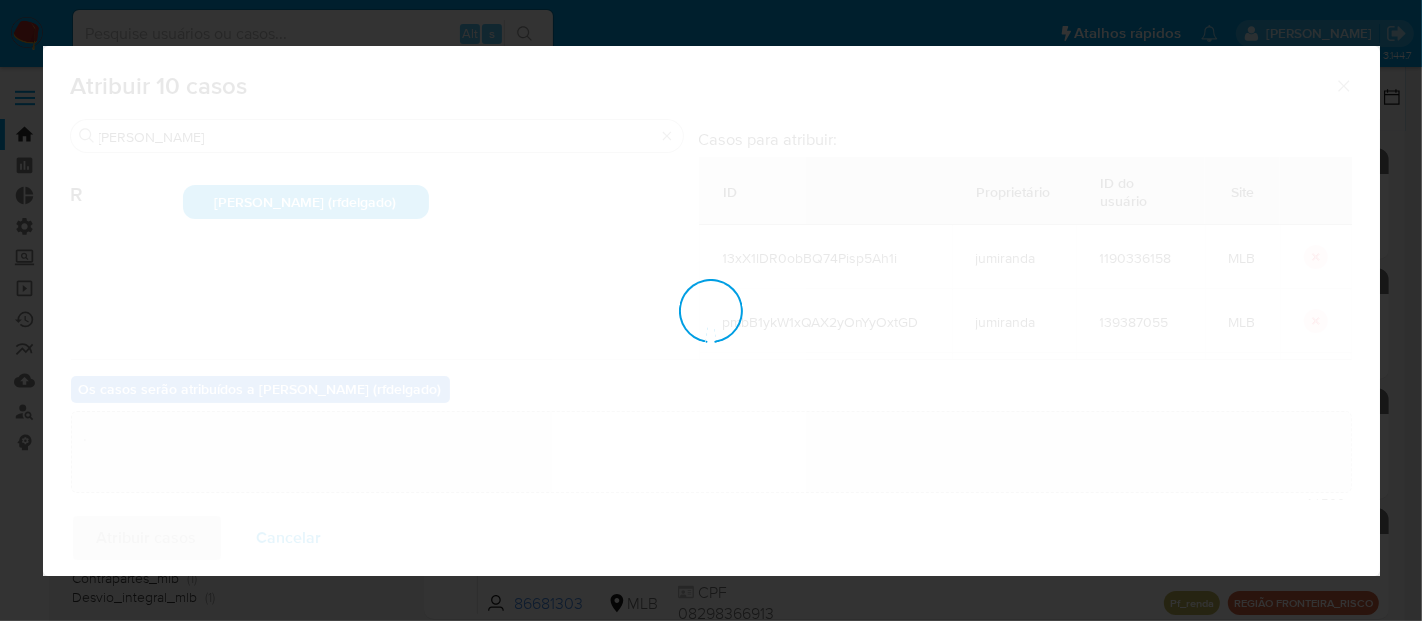 type 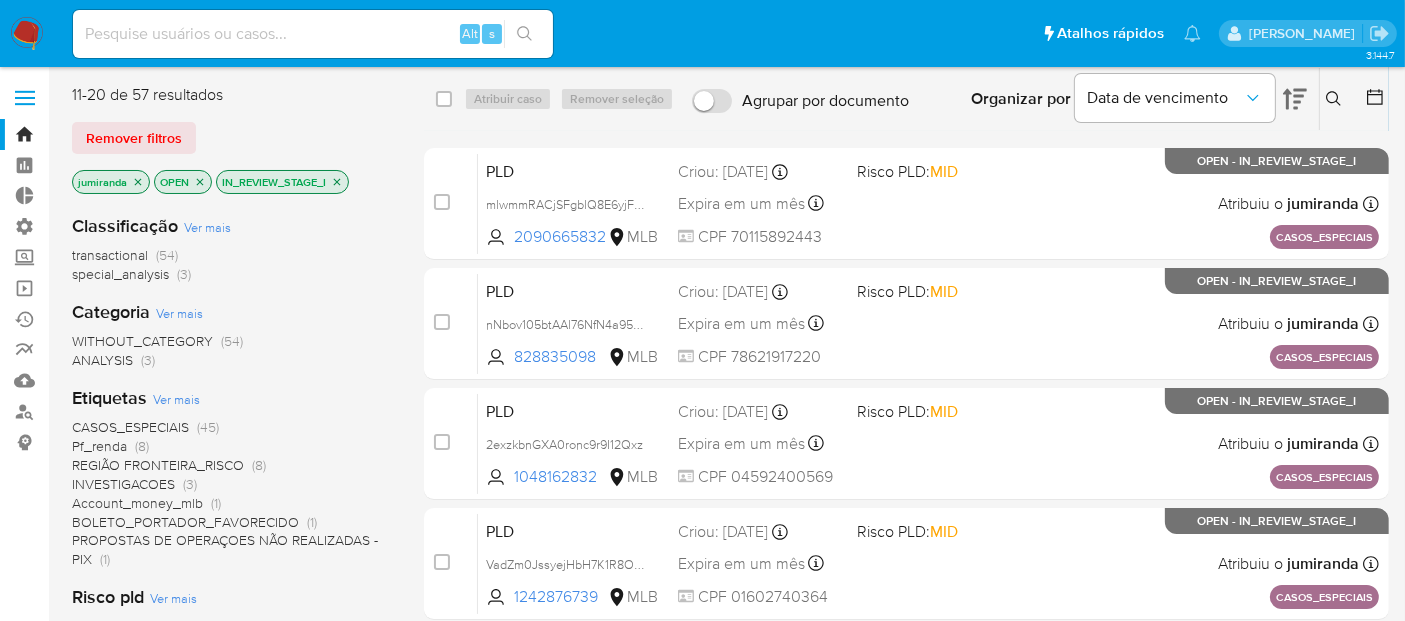 click on "jumiranda" at bounding box center [111, 182] 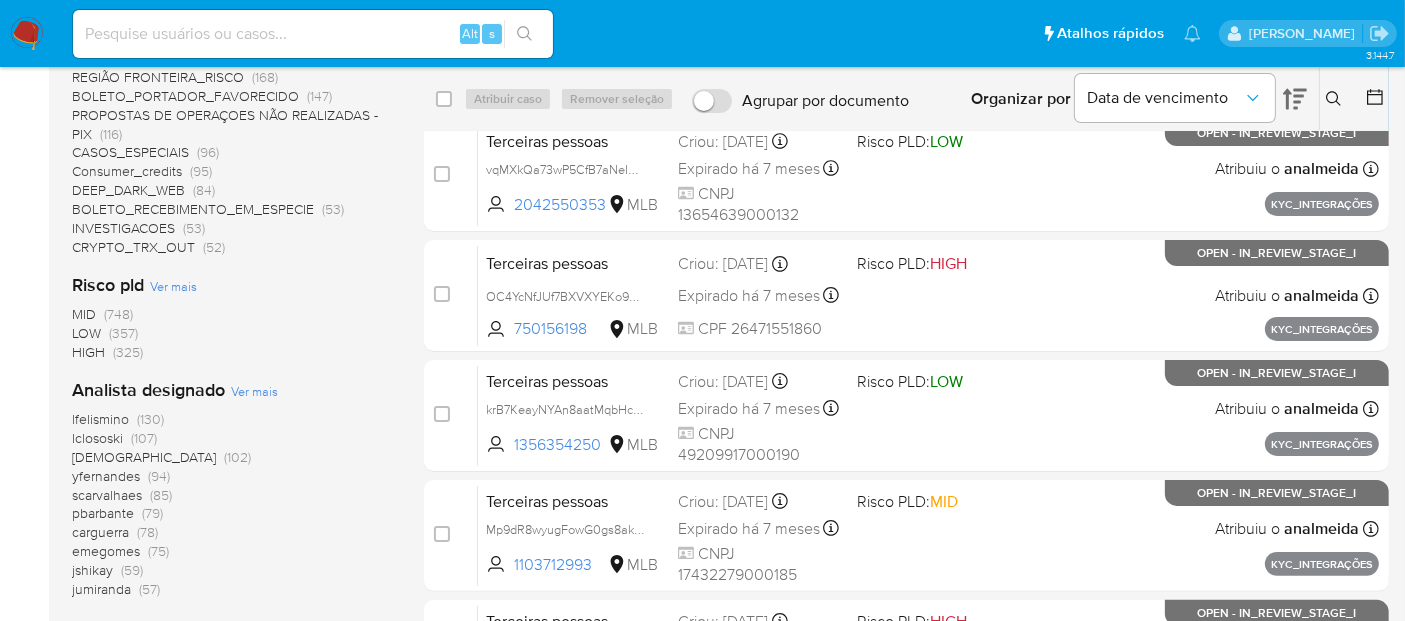 scroll, scrollTop: 555, scrollLeft: 0, axis: vertical 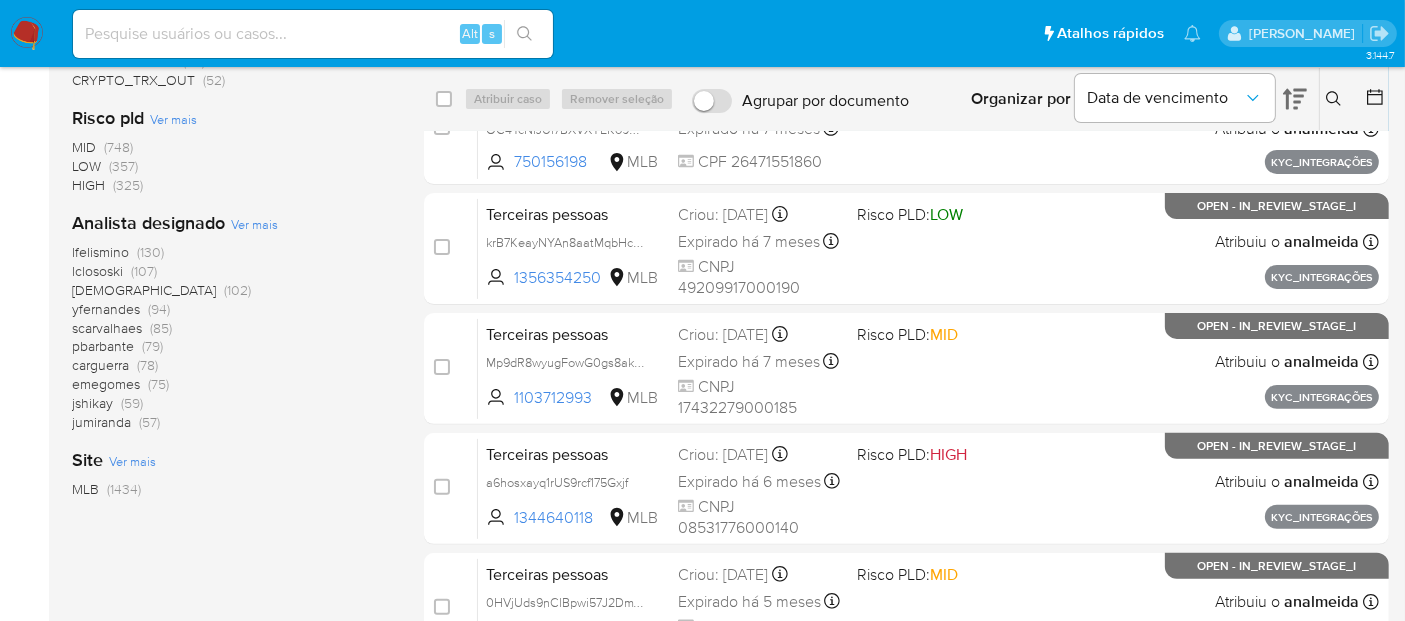 click on "Ver mais" at bounding box center [254, 224] 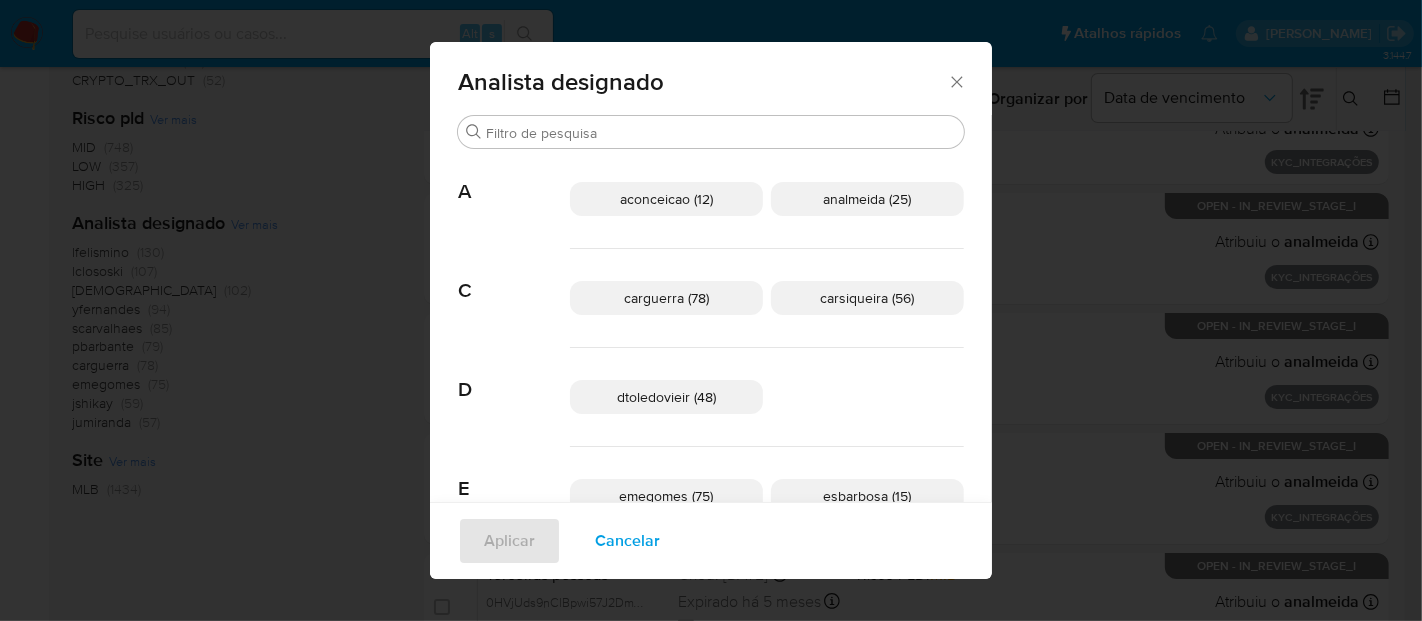 click on "aconceicao (12)" at bounding box center (666, 199) 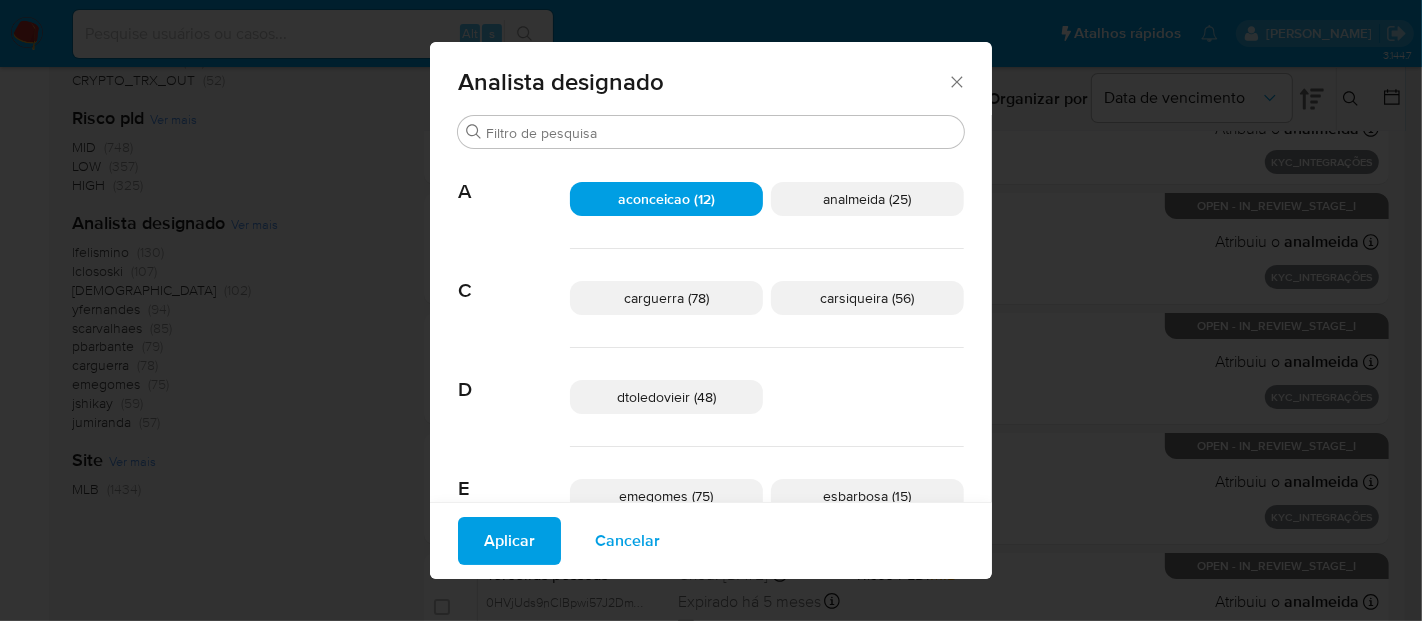 click on "Aplicar" at bounding box center (509, 541) 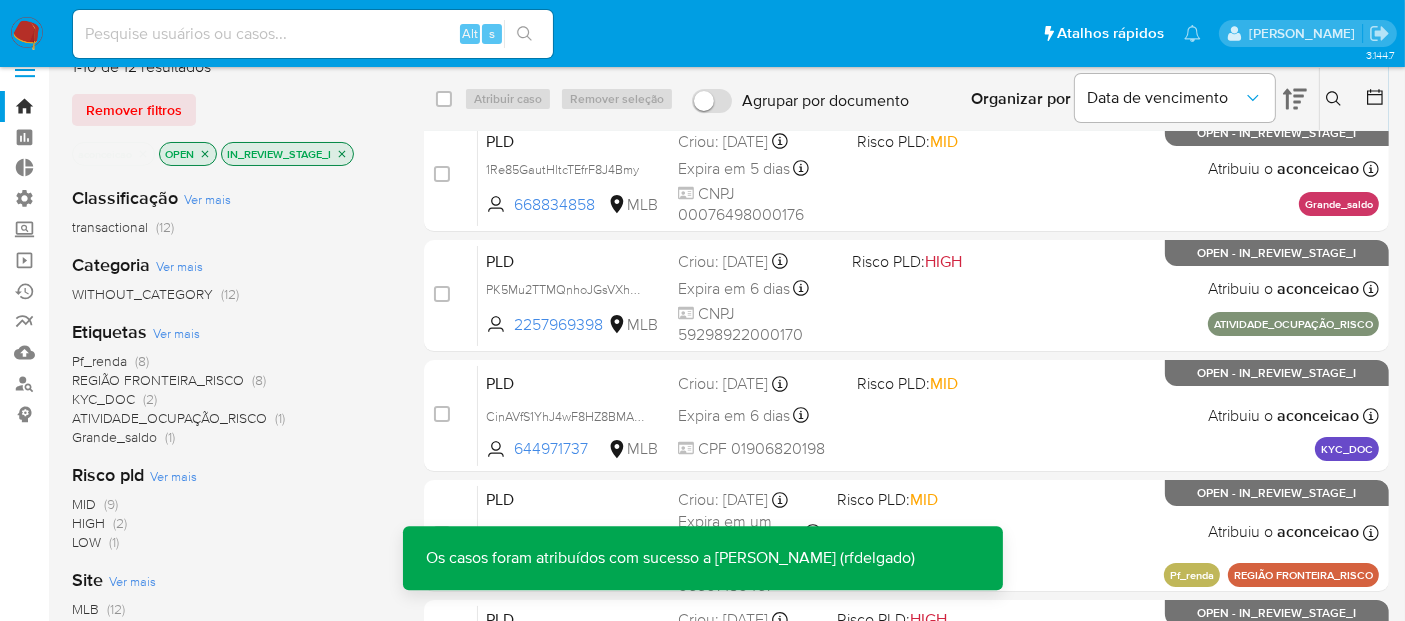 scroll, scrollTop: 0, scrollLeft: 0, axis: both 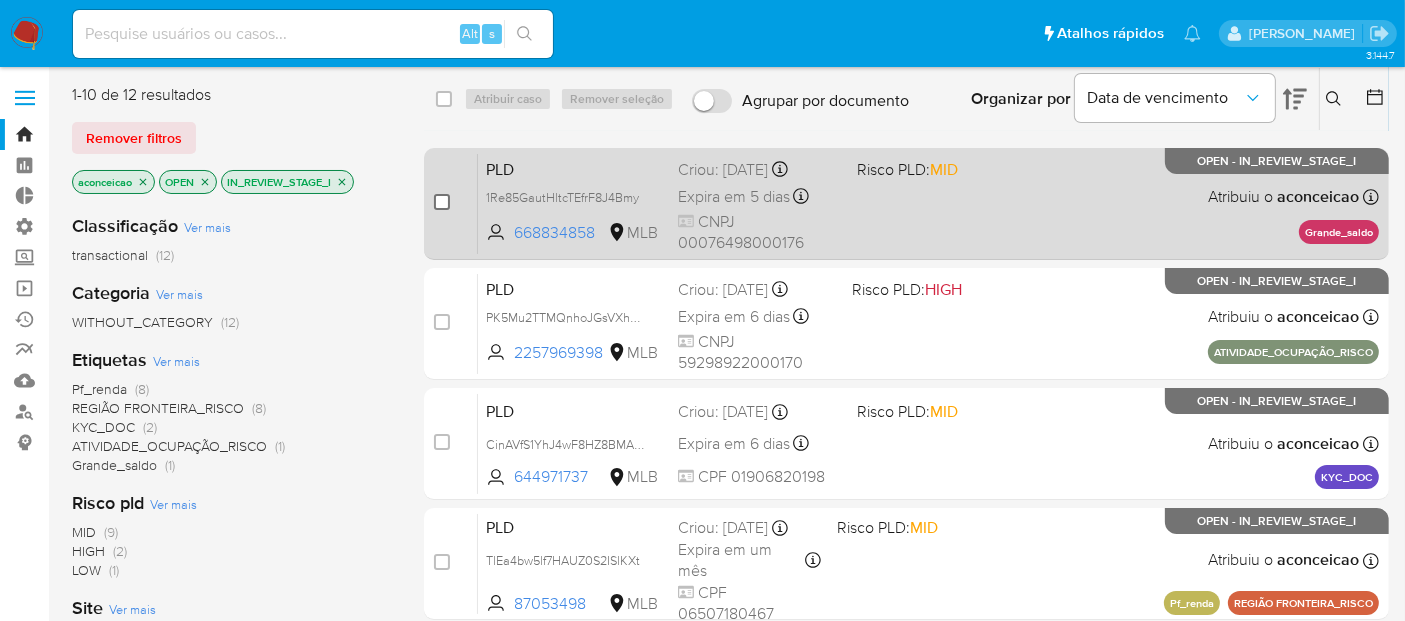 click at bounding box center (442, 202) 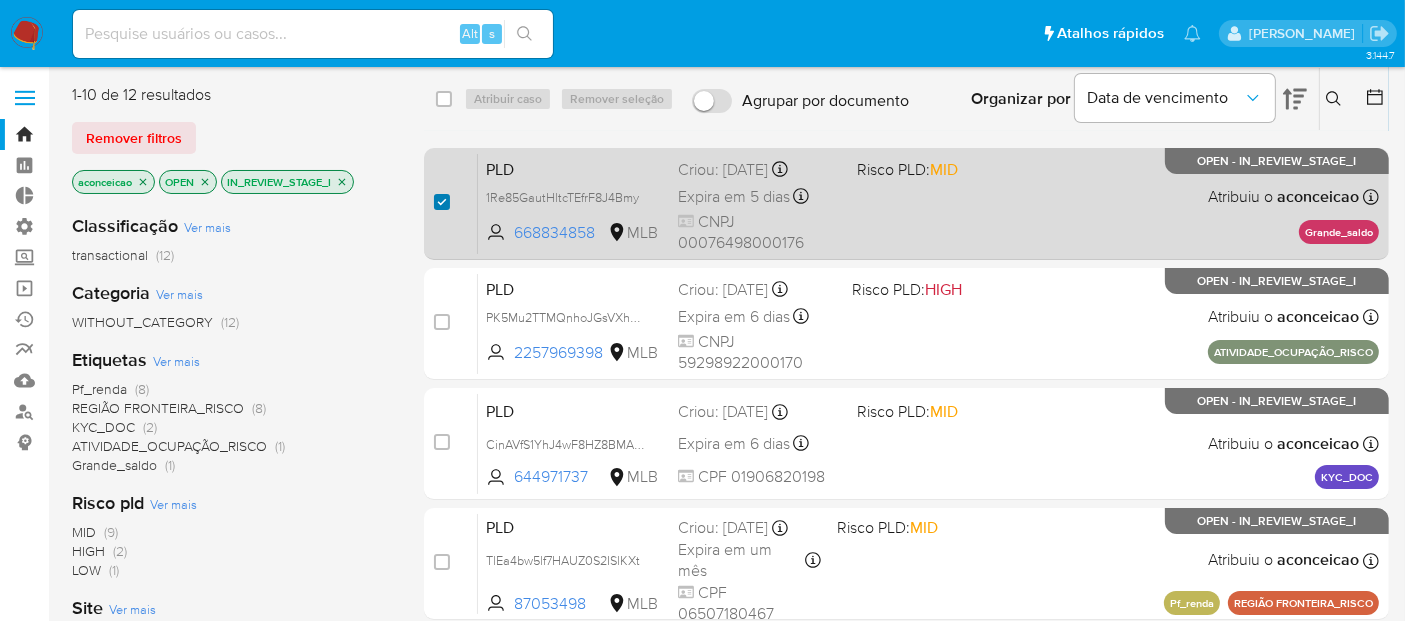 checkbox on "true" 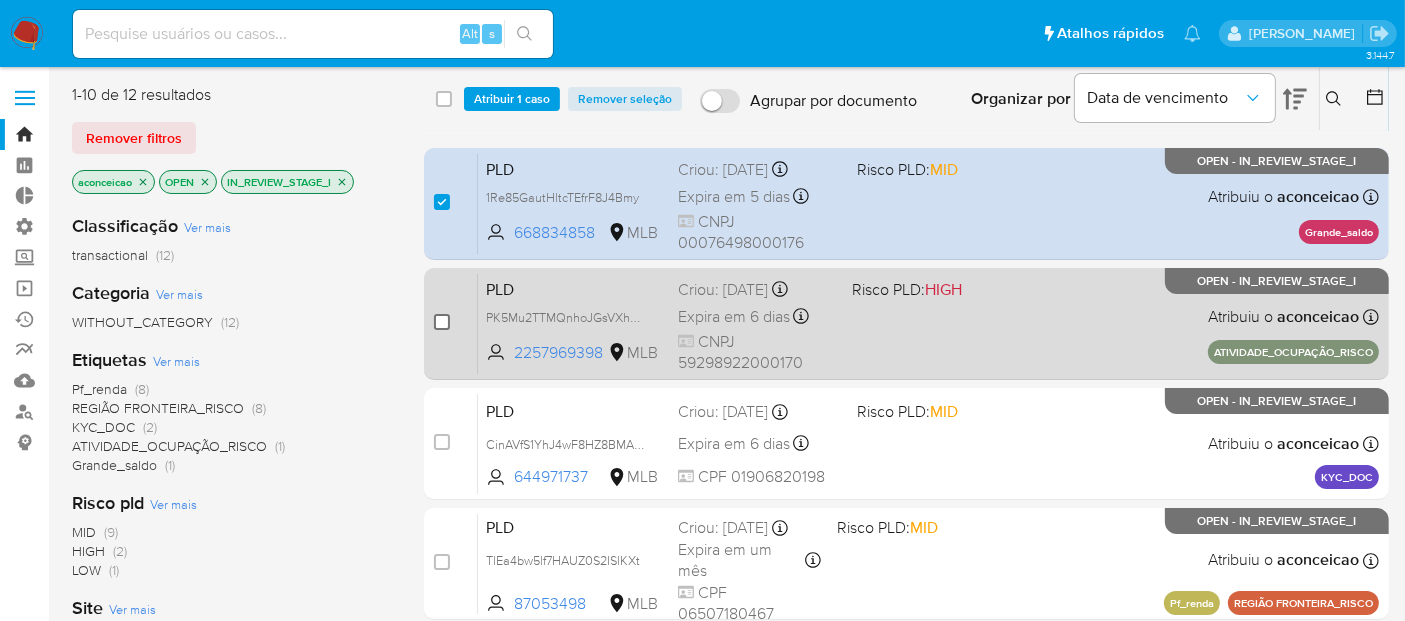click at bounding box center (442, 322) 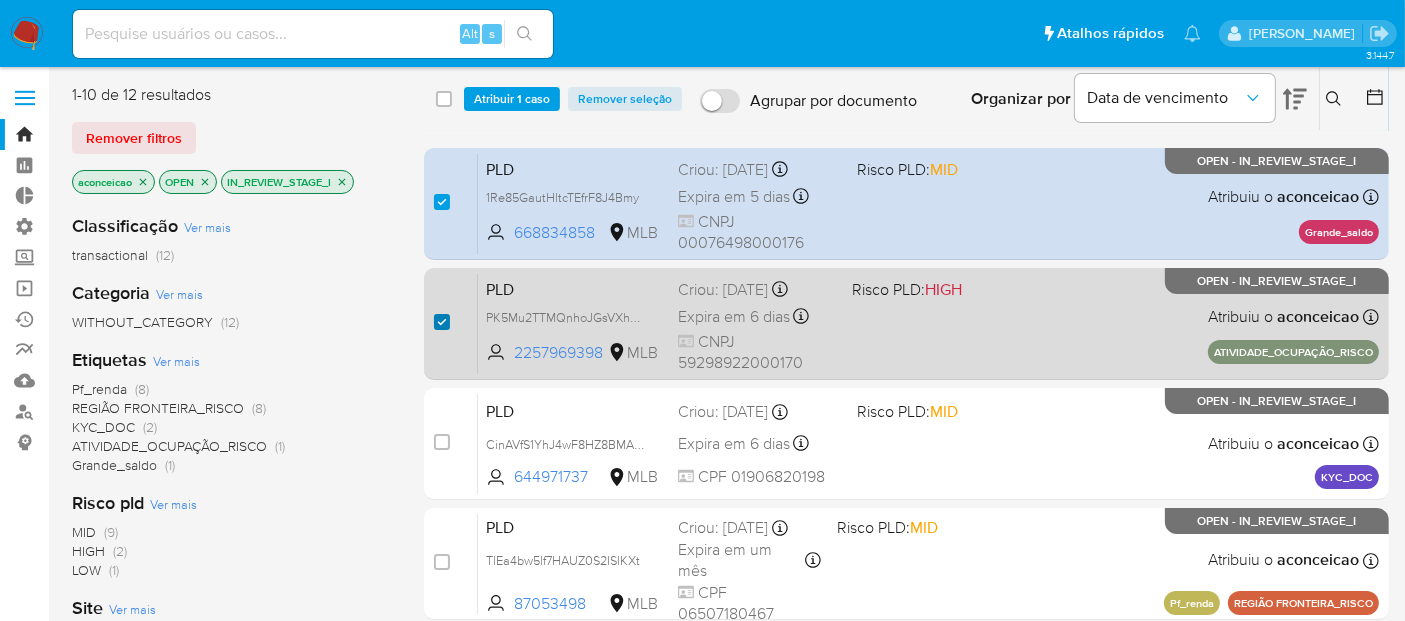 checkbox on "true" 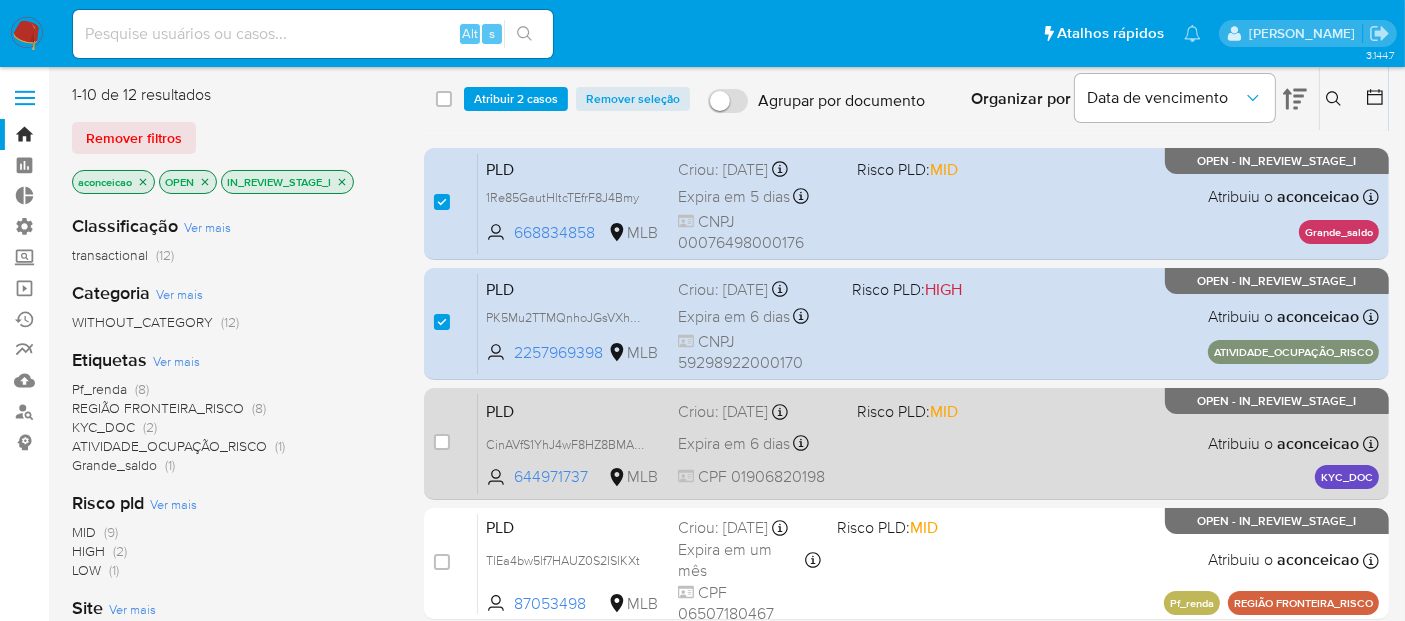 click on "case-item-checkbox" at bounding box center (442, 444) 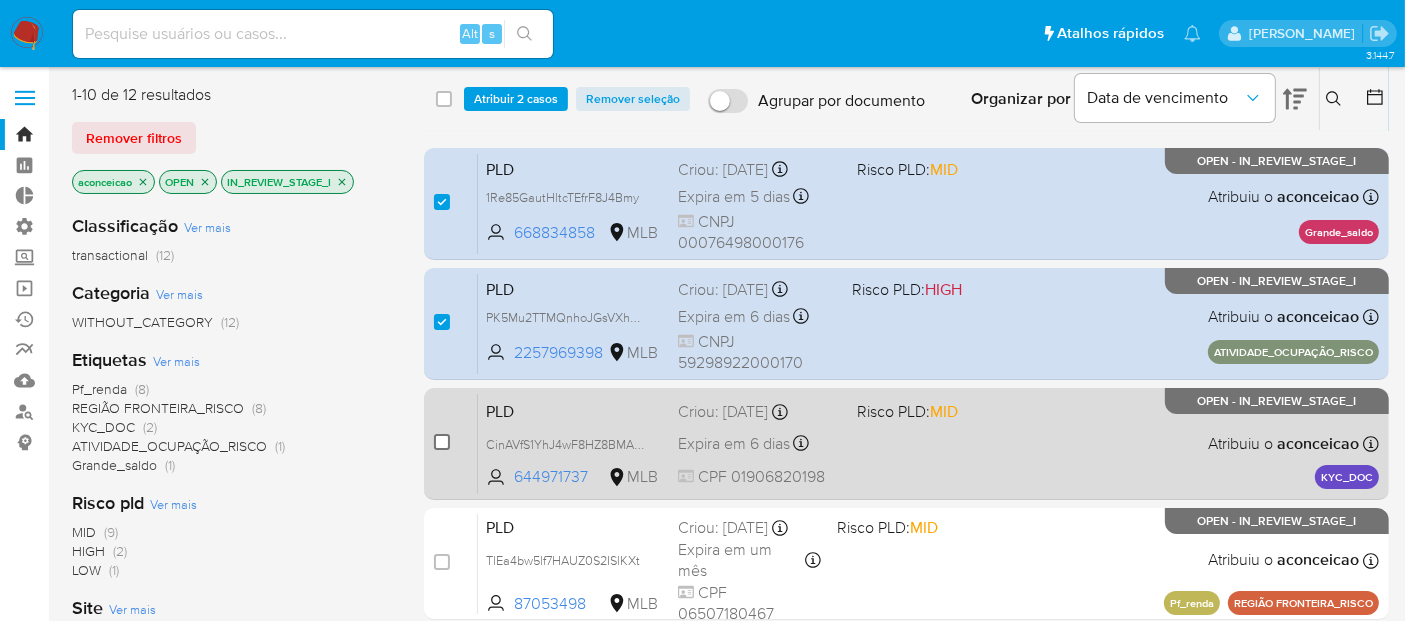 click at bounding box center (442, 442) 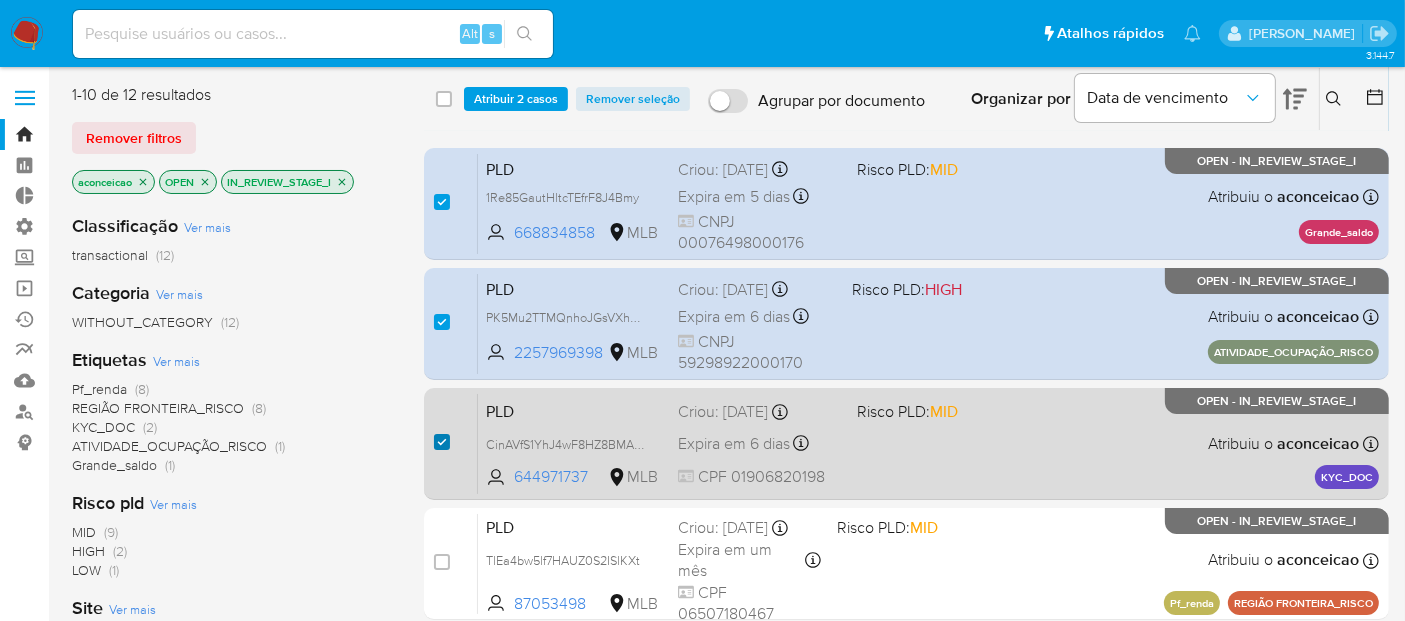 checkbox on "true" 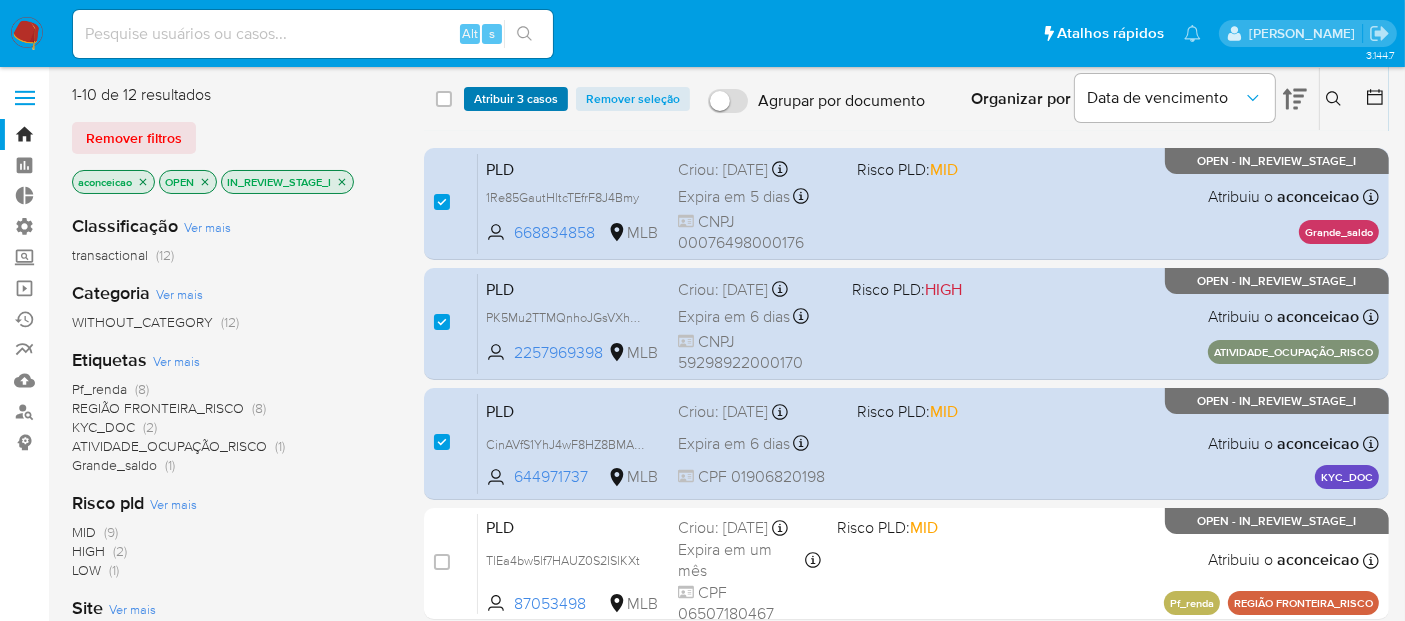 click on "Atribuir 3 casos" at bounding box center (516, 99) 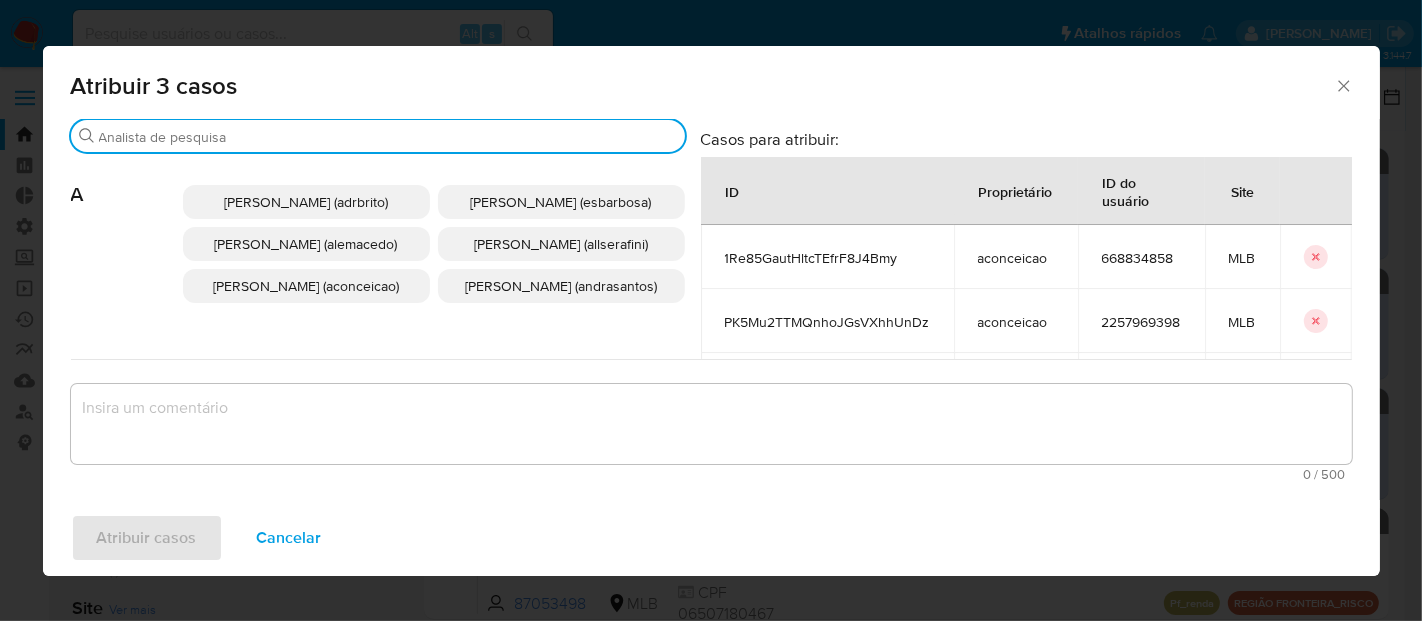 click on "Procurar" at bounding box center (388, 137) 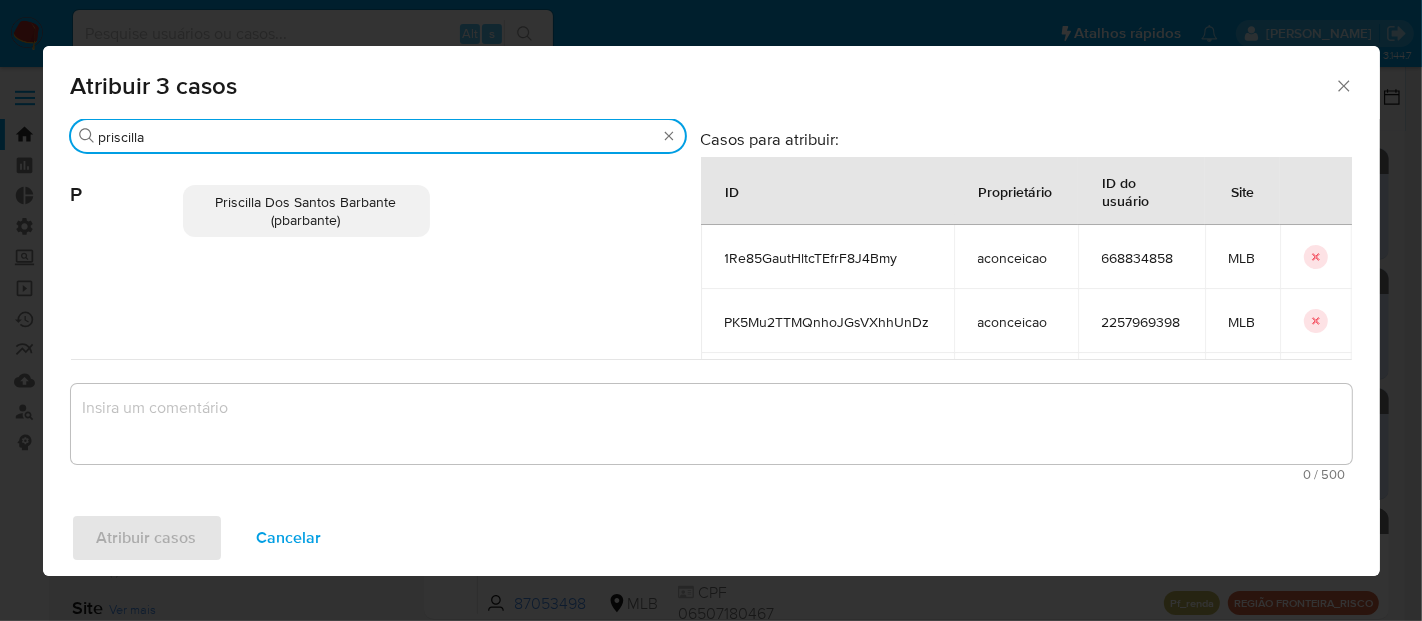 type on "priscilla" 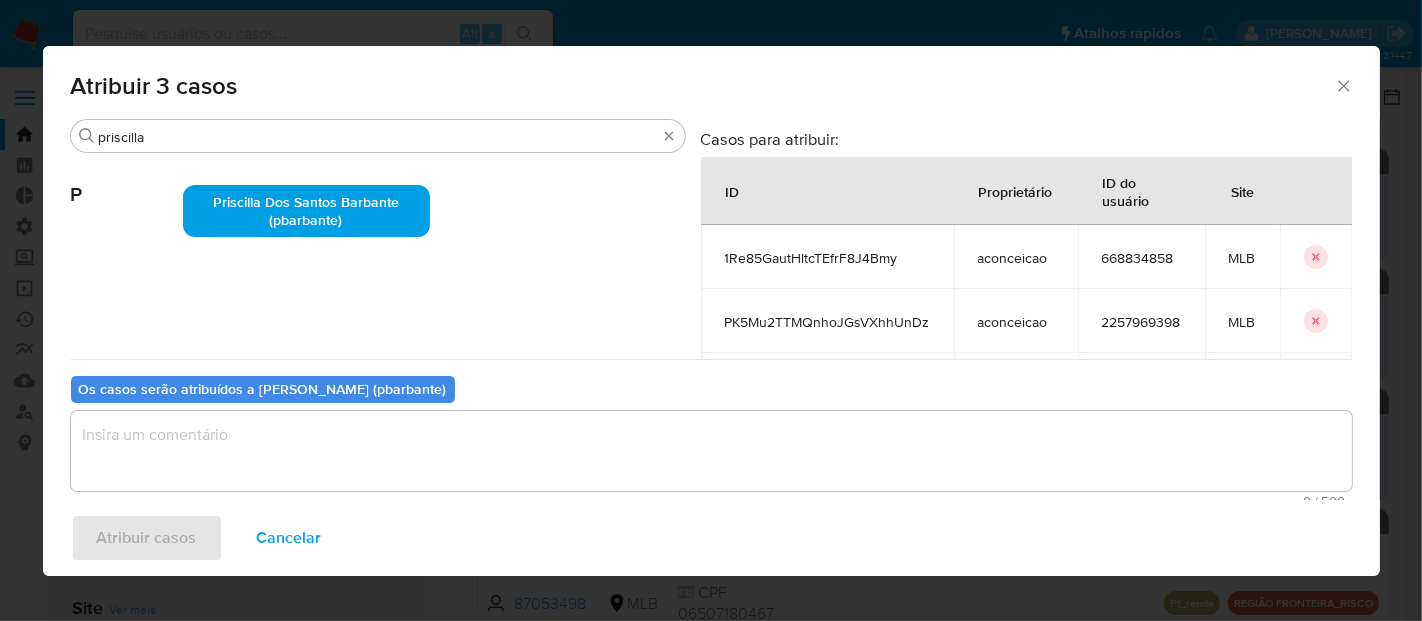 click at bounding box center [711, 451] 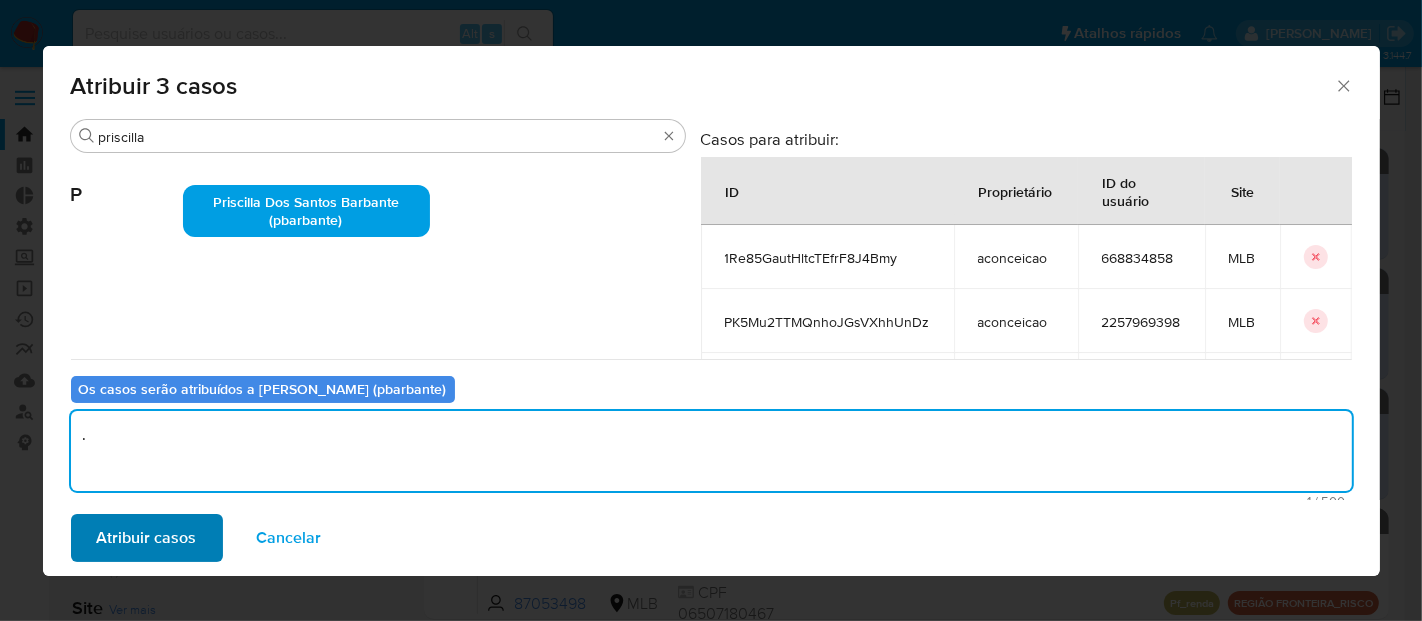 type on "." 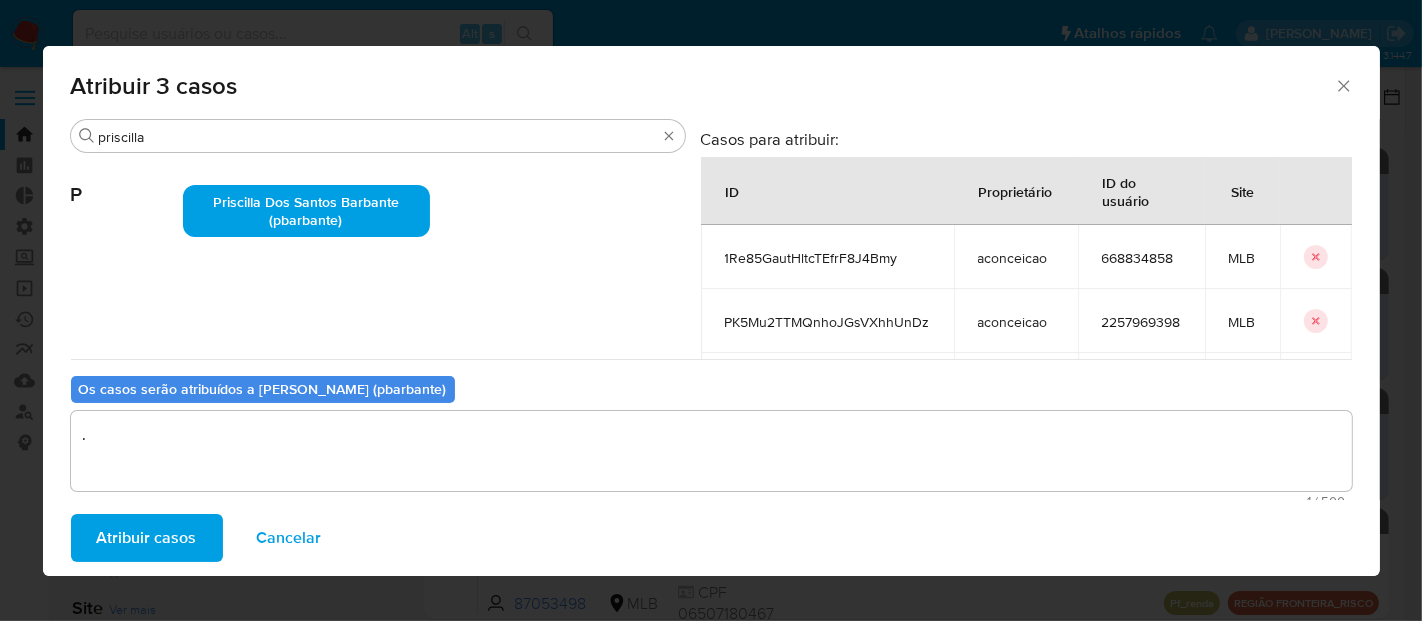 click on "Atribuir casos" at bounding box center [147, 538] 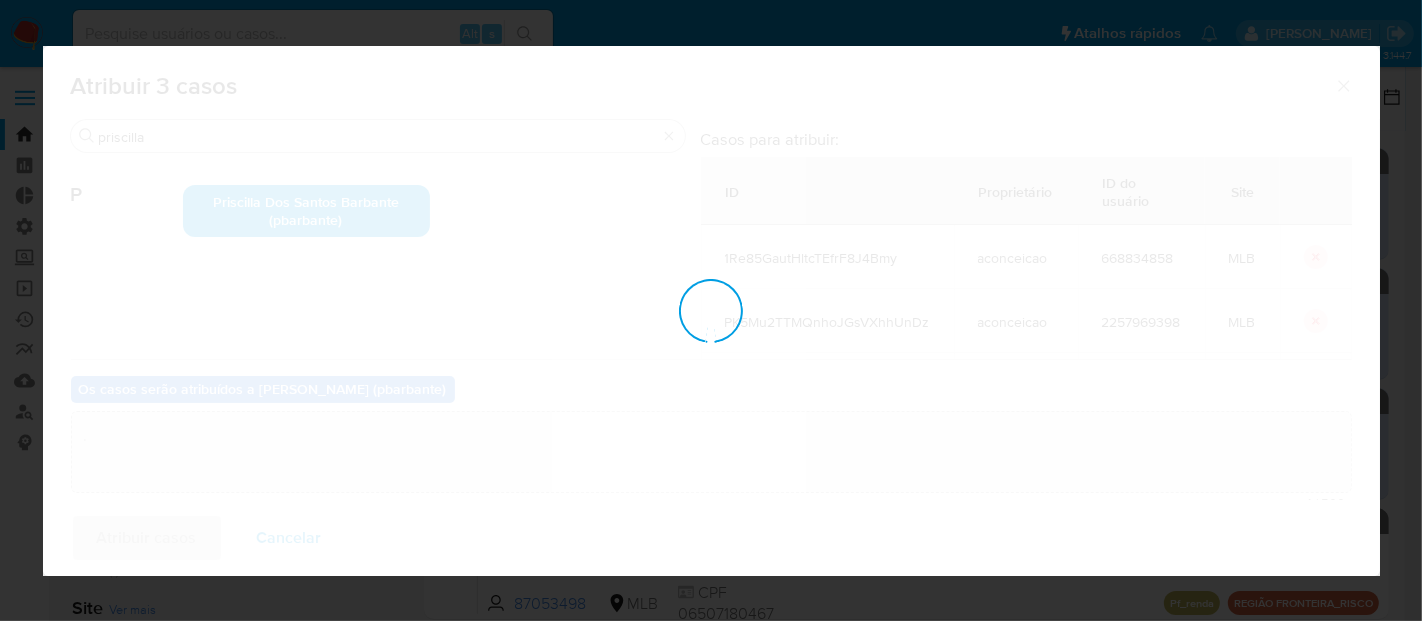 type 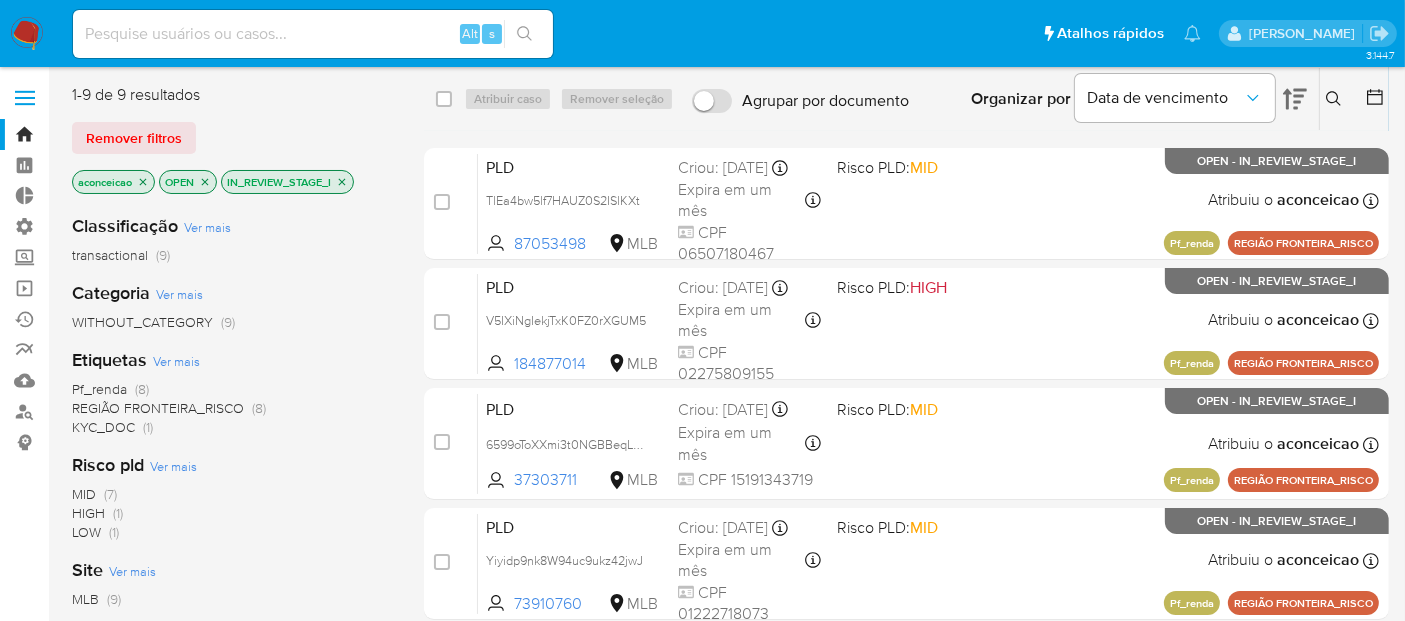 click 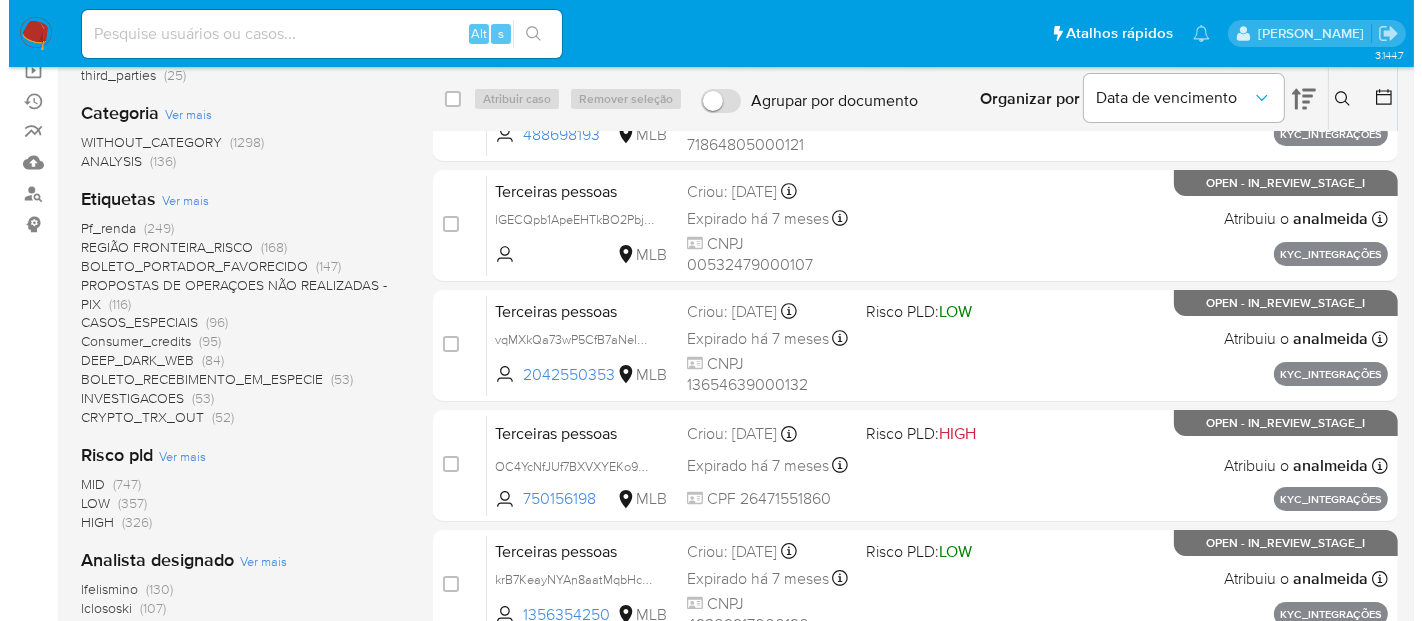 scroll, scrollTop: 222, scrollLeft: 0, axis: vertical 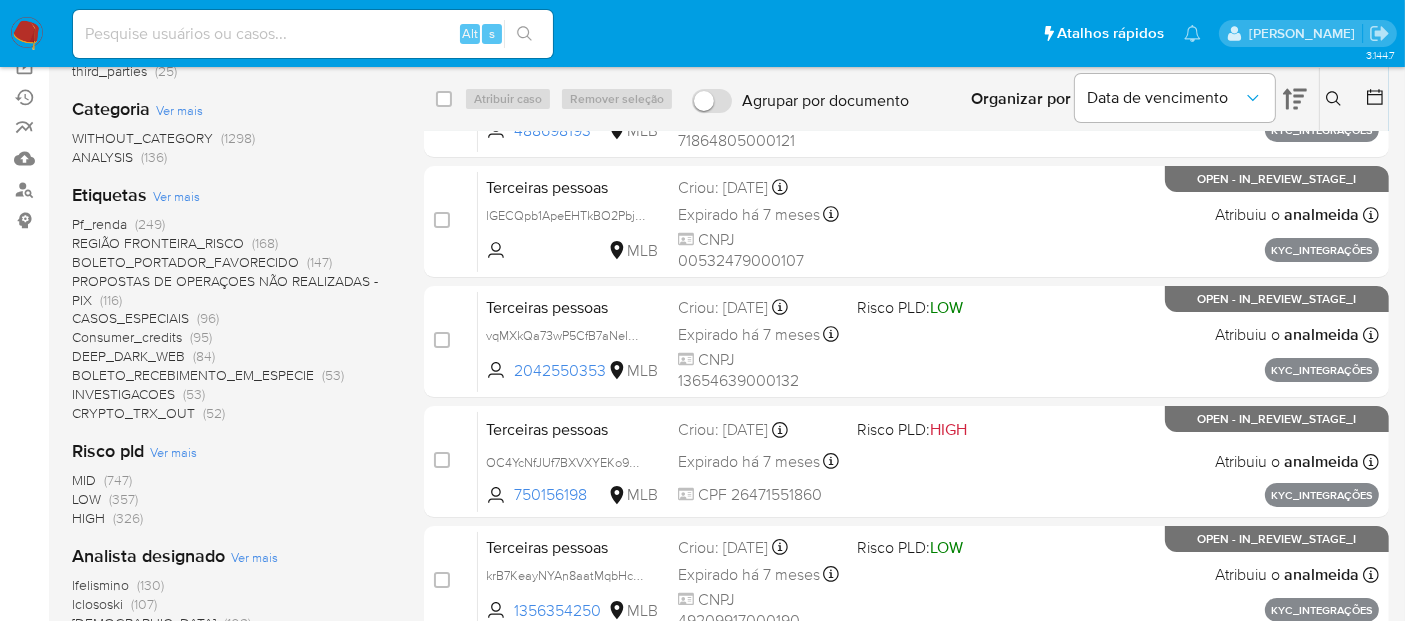 click on "Ver mais" at bounding box center [254, 557] 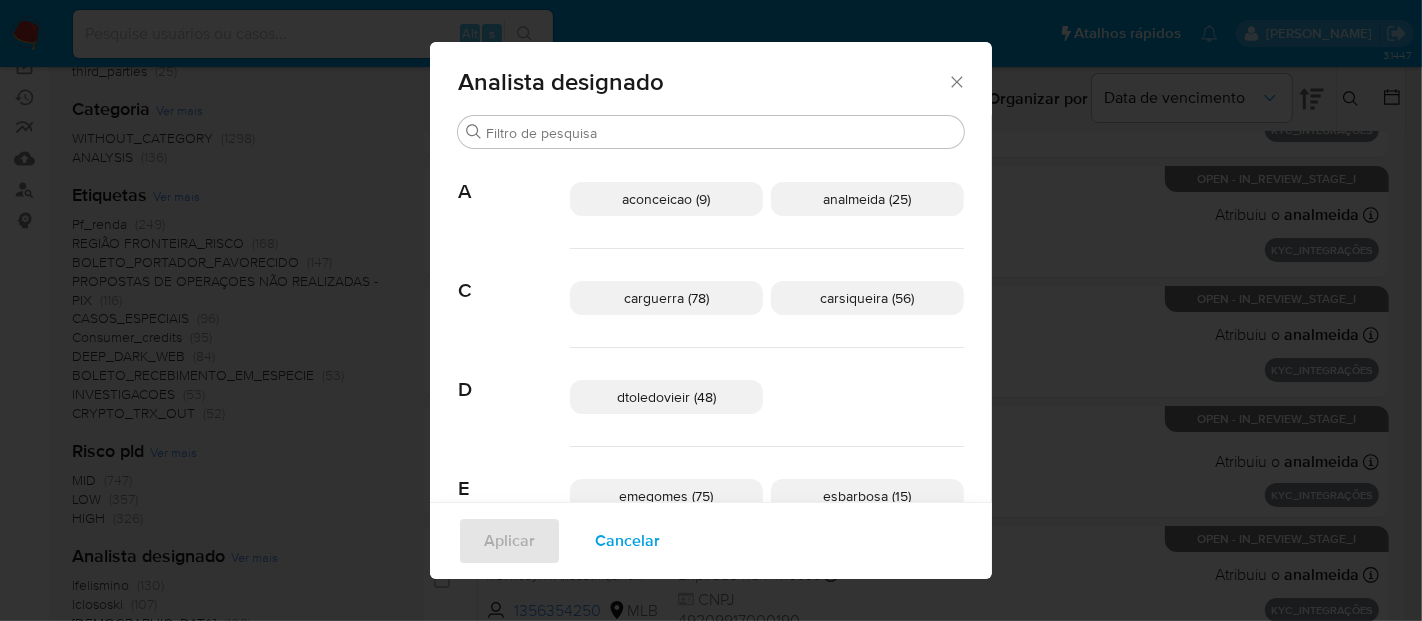 click on "aconceicao (9)" at bounding box center (667, 199) 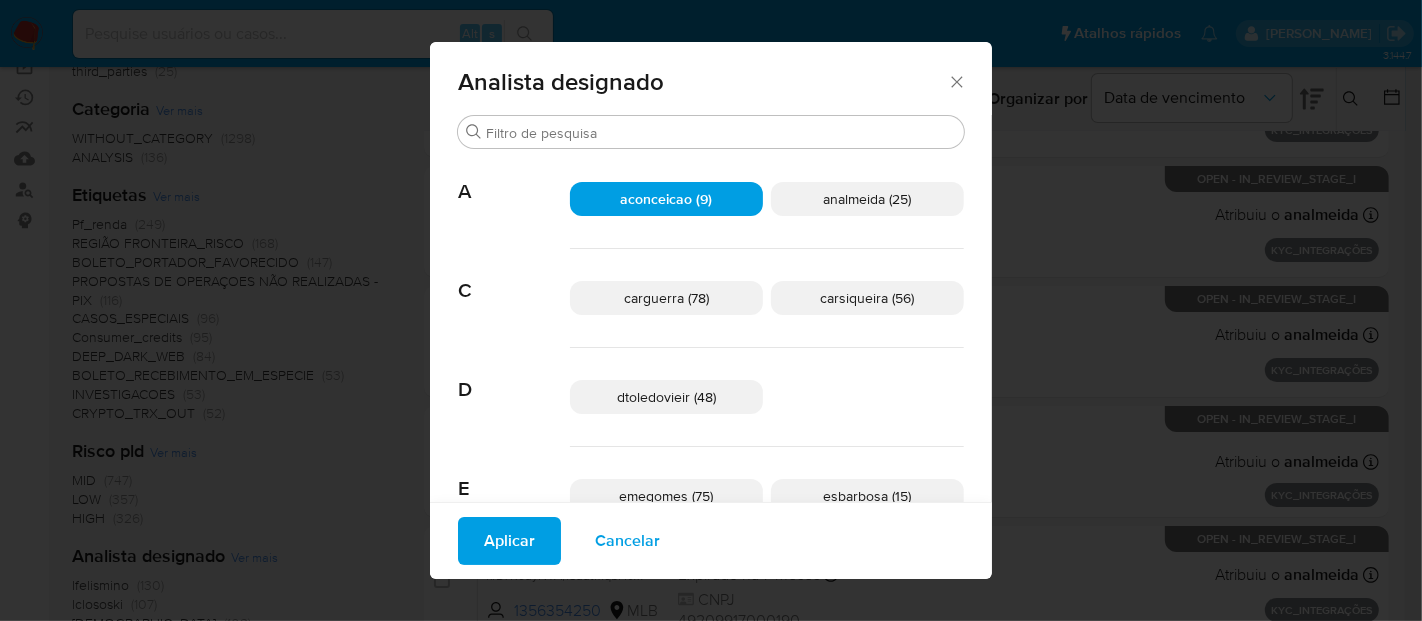 click on "Aplicar" at bounding box center (509, 541) 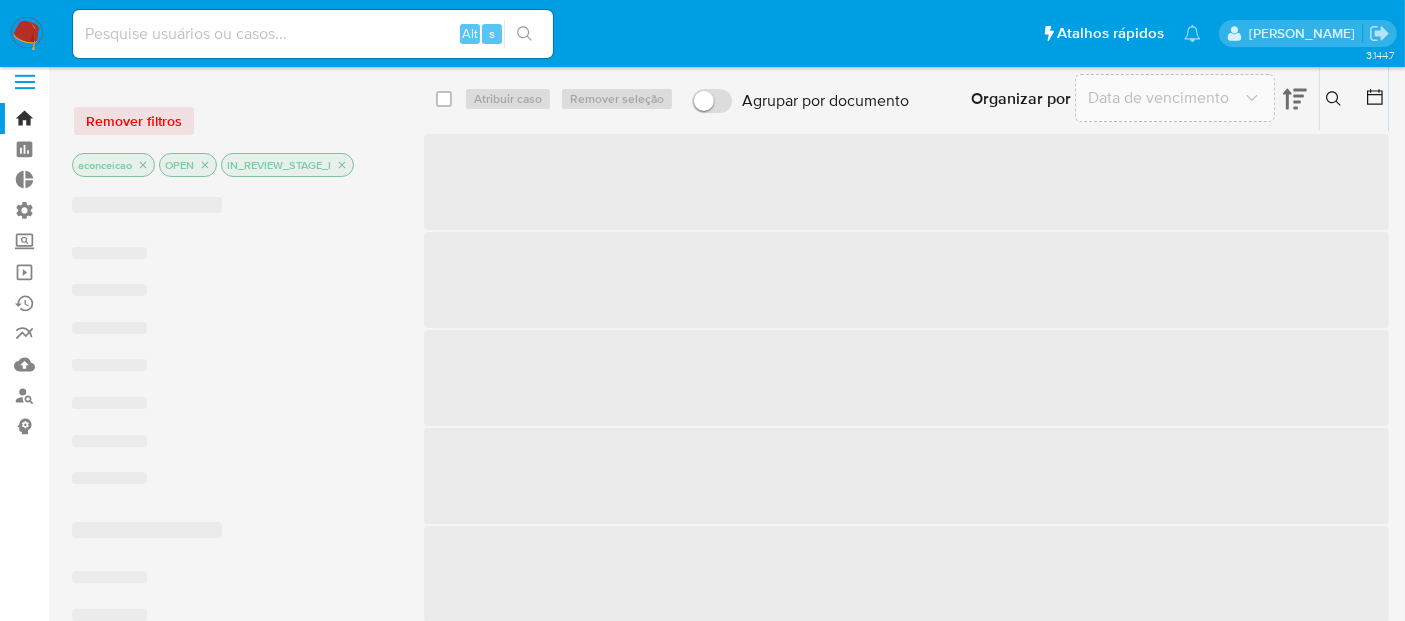 scroll, scrollTop: 0, scrollLeft: 0, axis: both 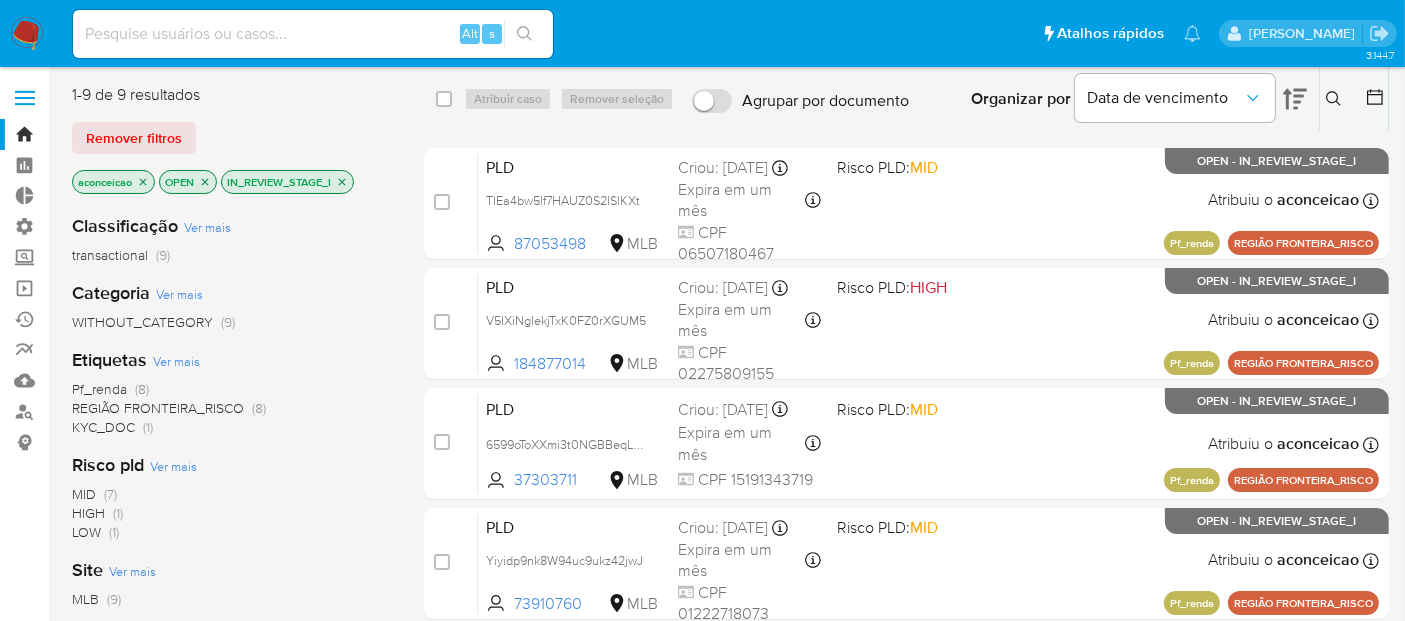 click 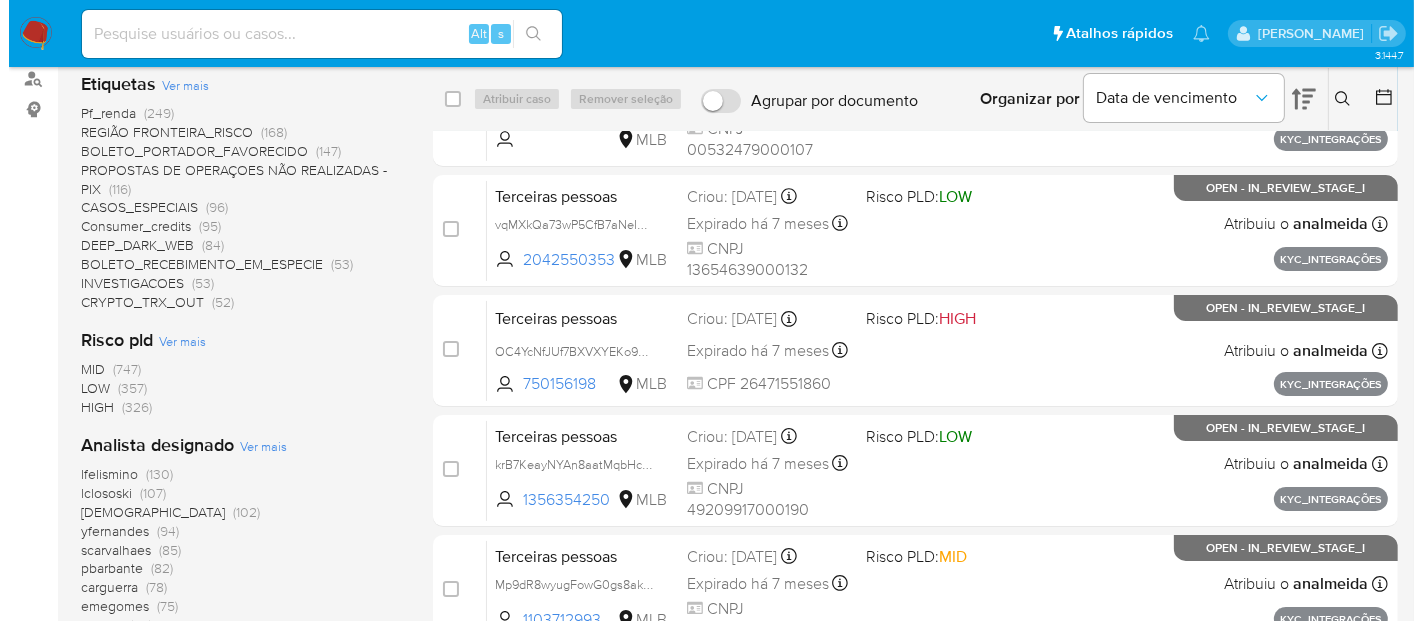 scroll, scrollTop: 444, scrollLeft: 0, axis: vertical 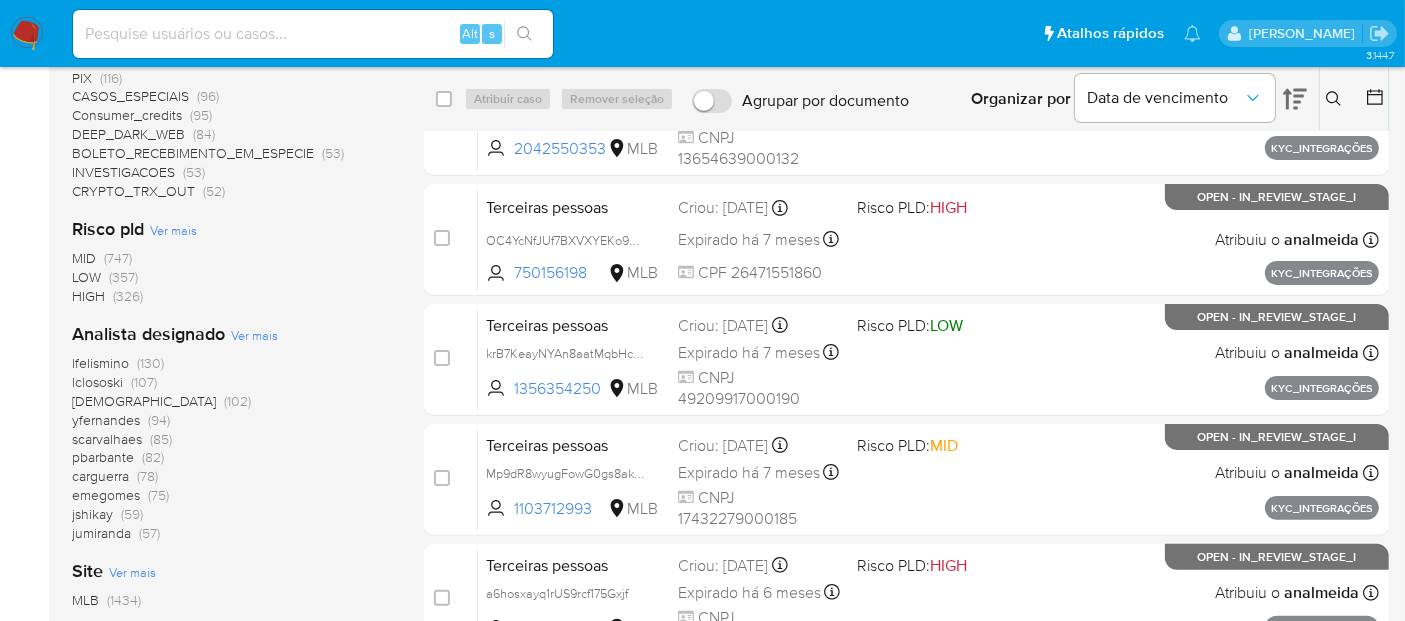 click on "Ver mais" at bounding box center [254, 335] 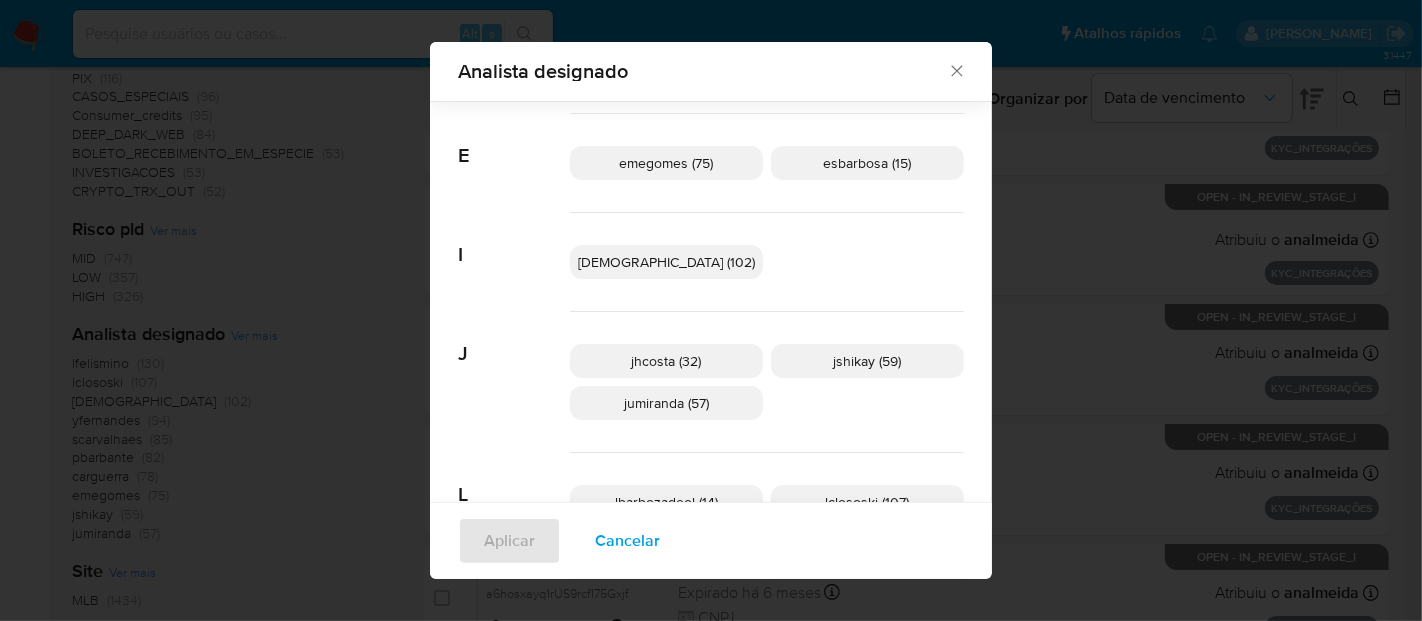 scroll, scrollTop: 429, scrollLeft: 0, axis: vertical 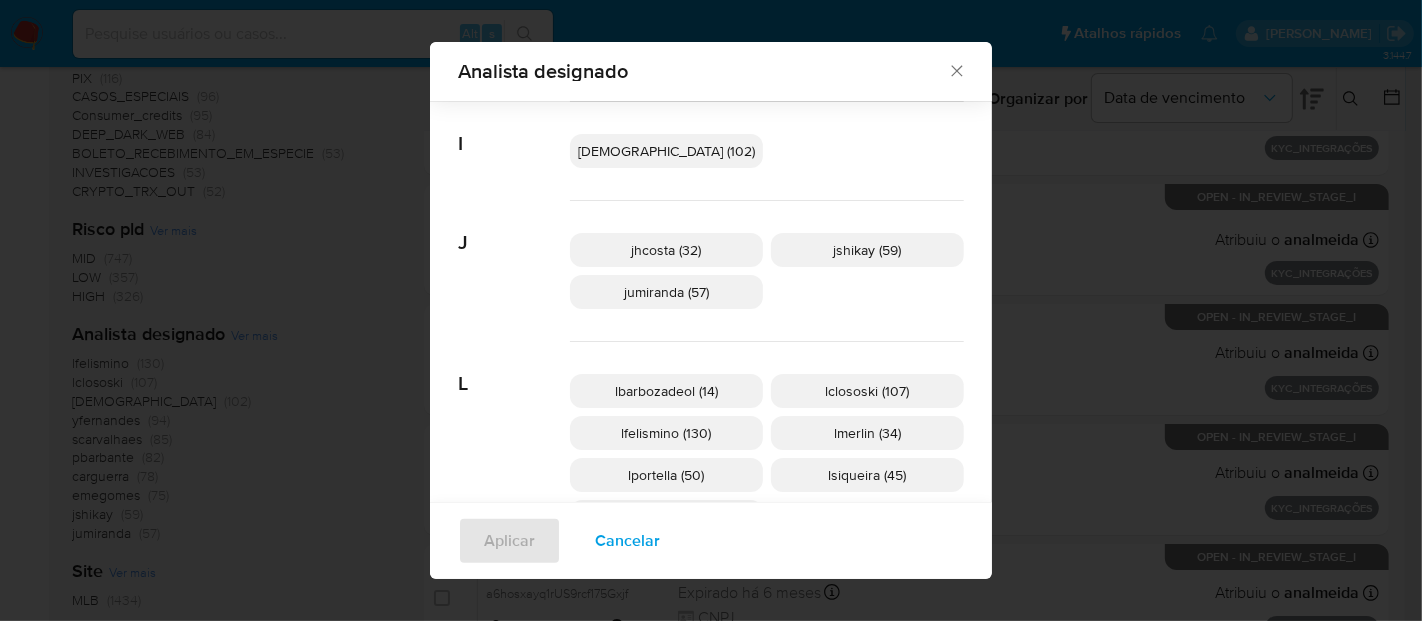 click on "lmerlin (34)" at bounding box center [867, 433] 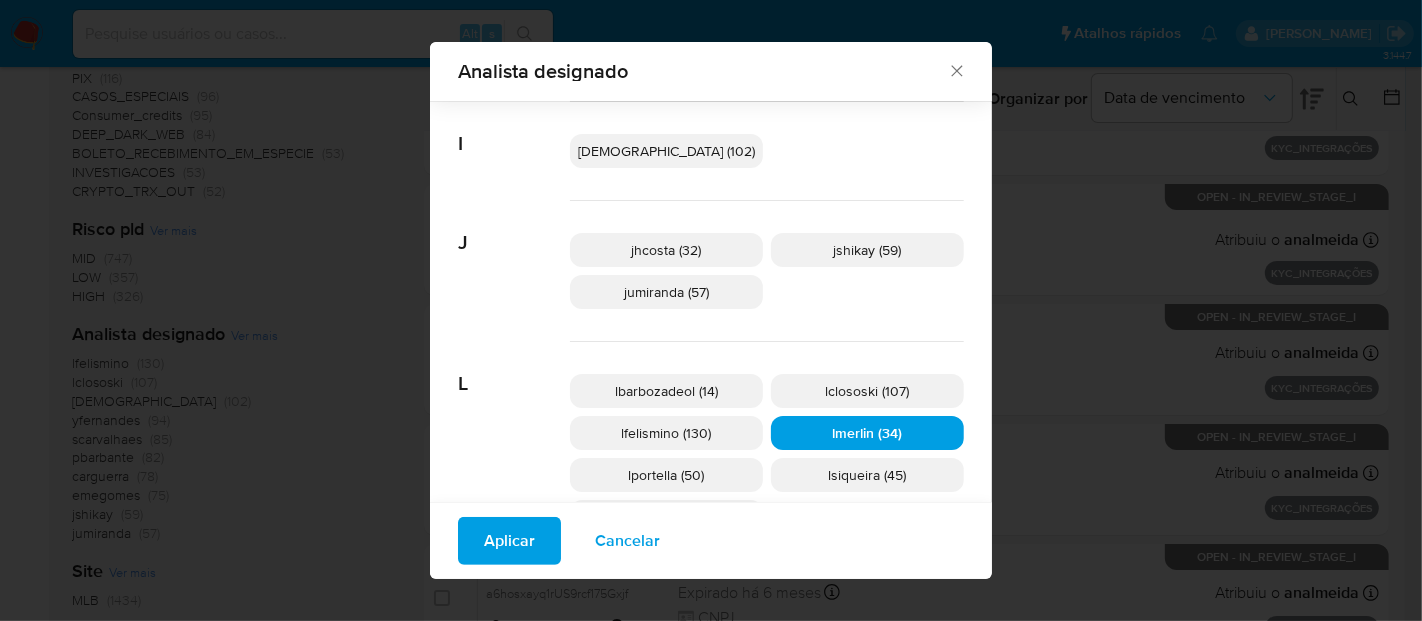 click on "Aplicar" at bounding box center (509, 541) 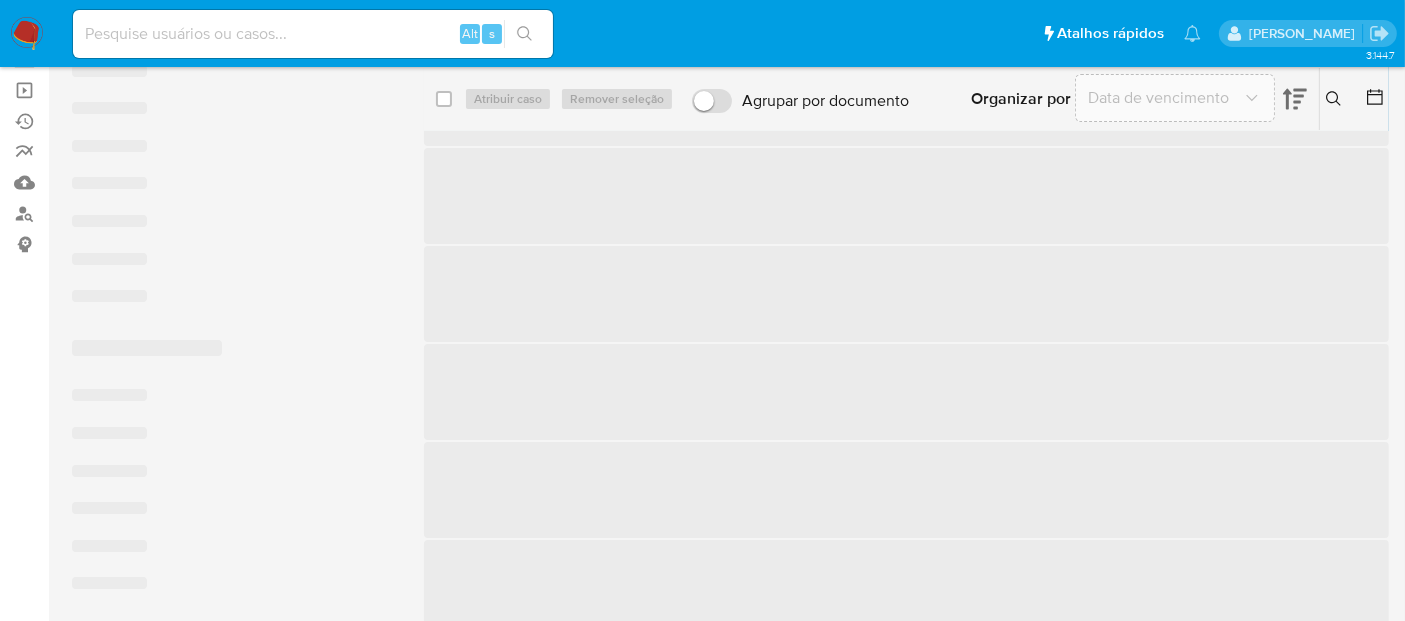 scroll, scrollTop: 0, scrollLeft: 0, axis: both 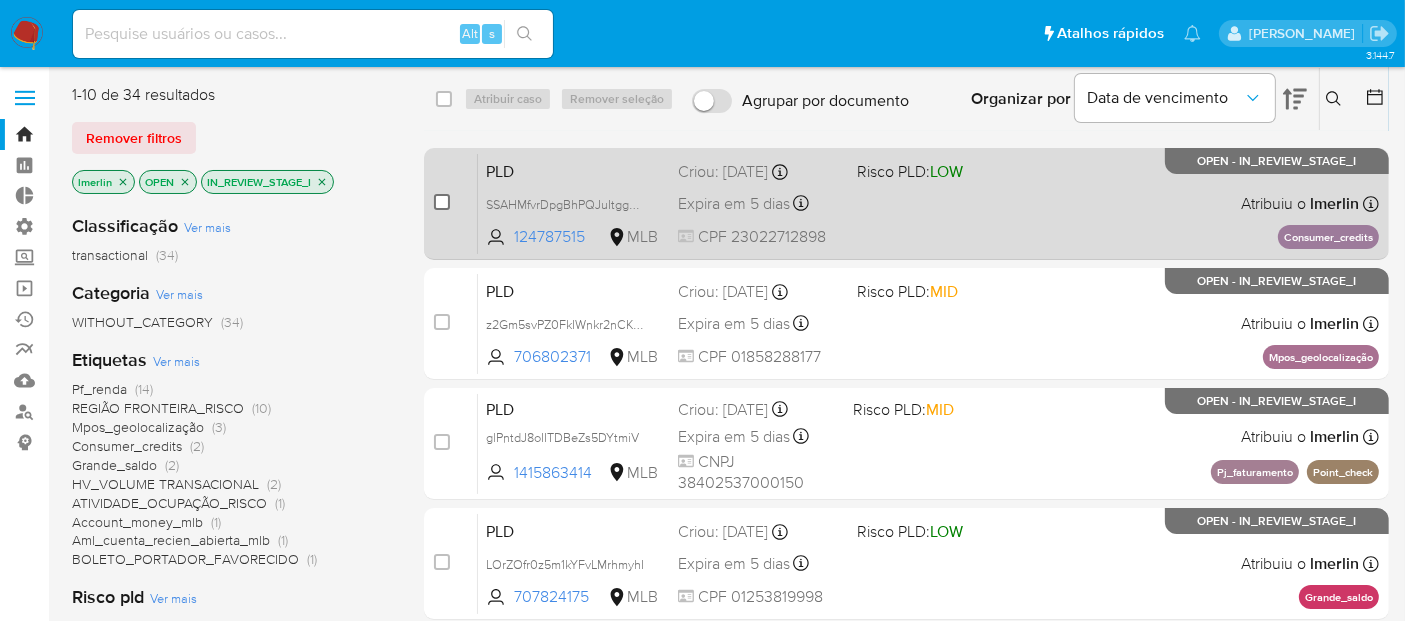 click at bounding box center (442, 202) 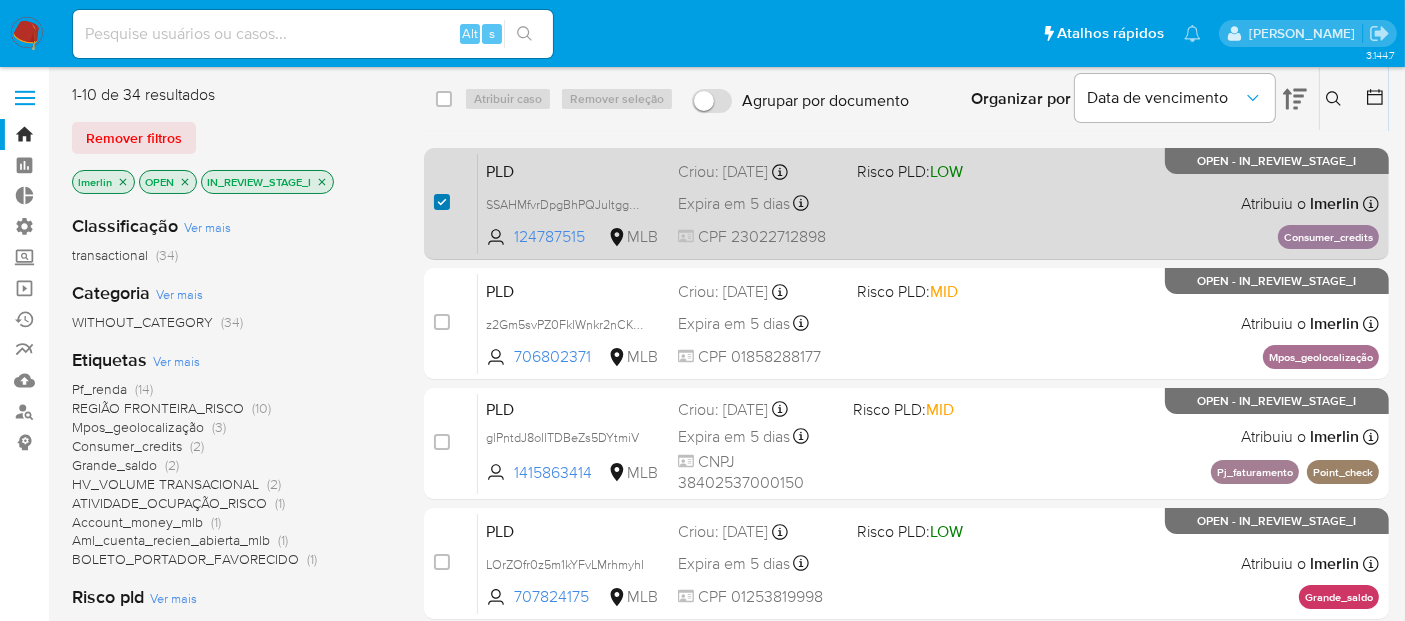 checkbox on "true" 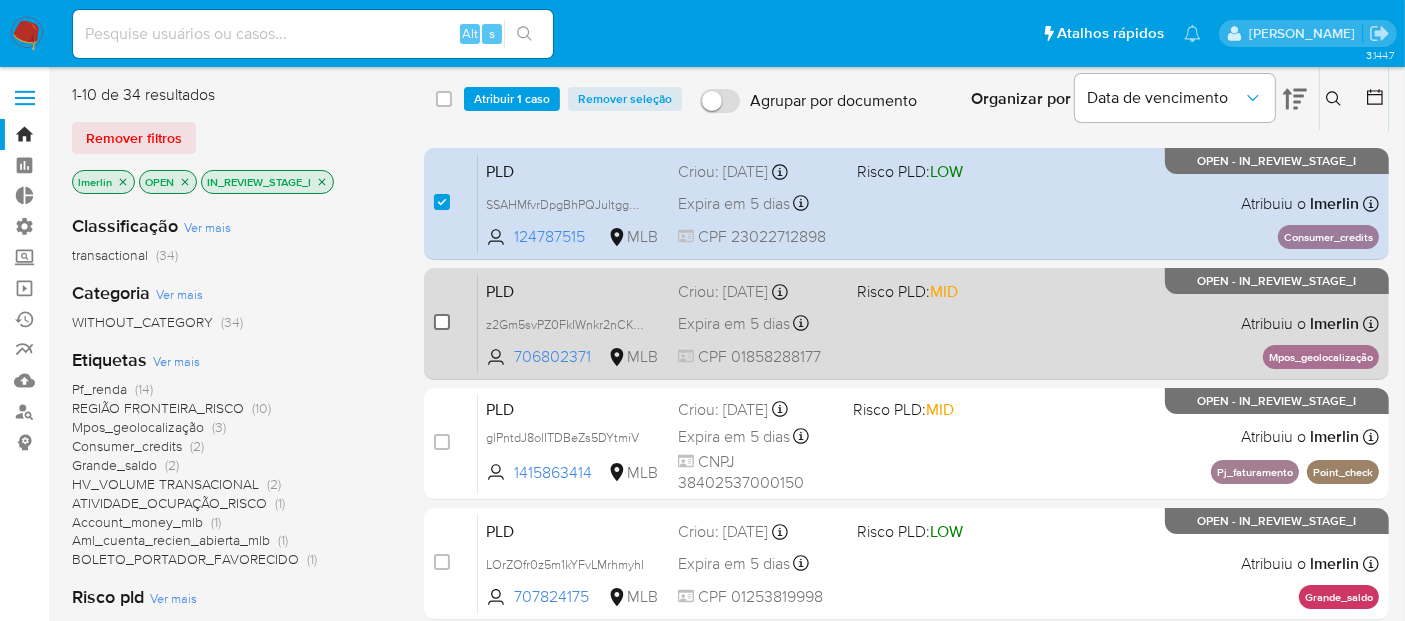 click at bounding box center (442, 322) 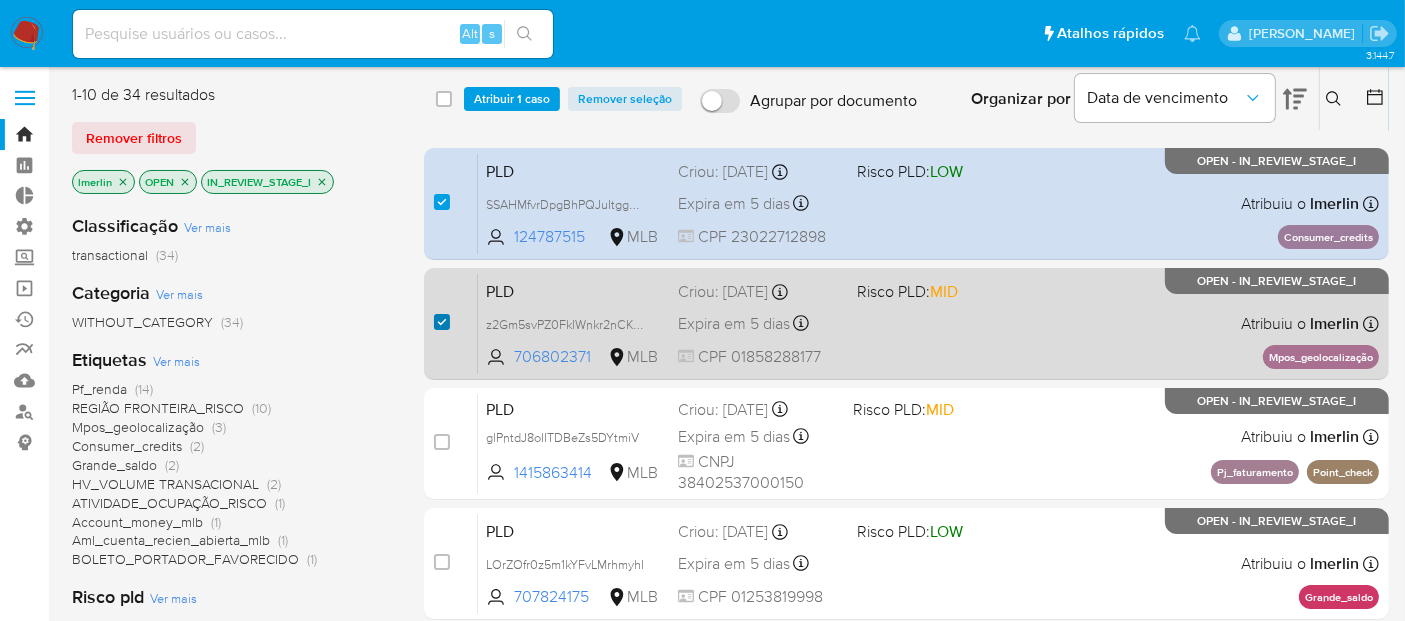 checkbox on "true" 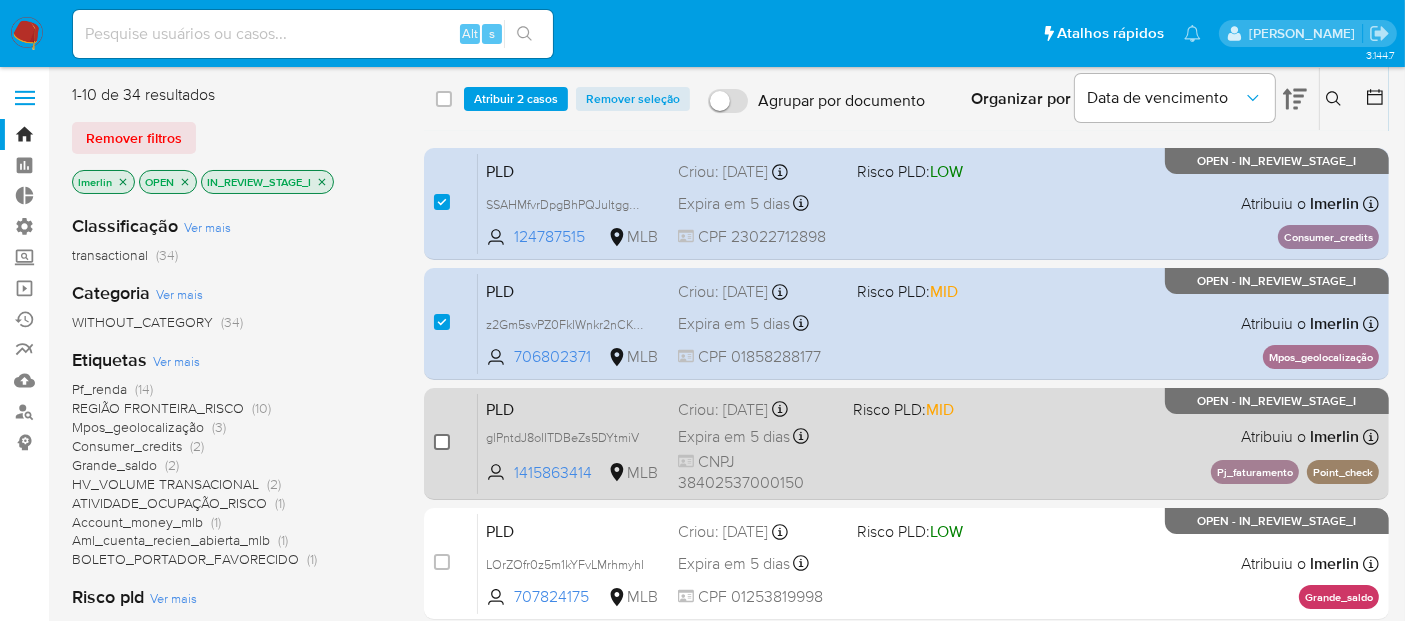 click at bounding box center [442, 442] 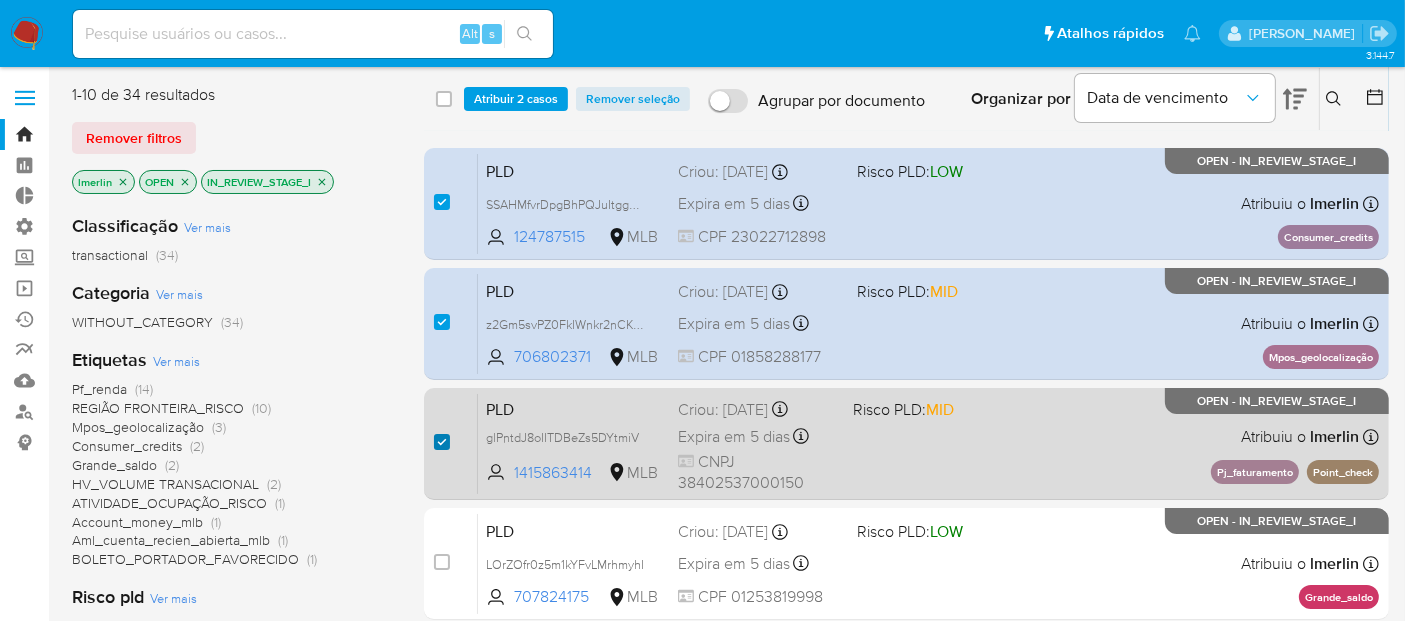 checkbox on "true" 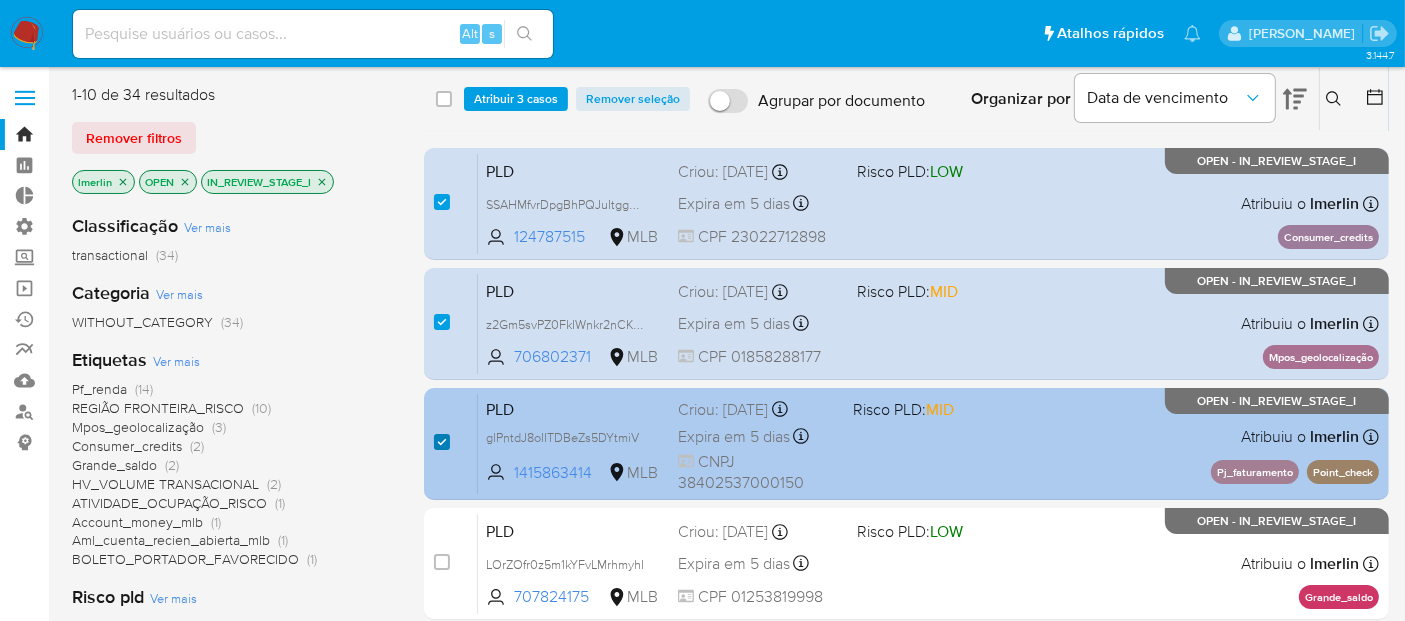 scroll, scrollTop: 111, scrollLeft: 0, axis: vertical 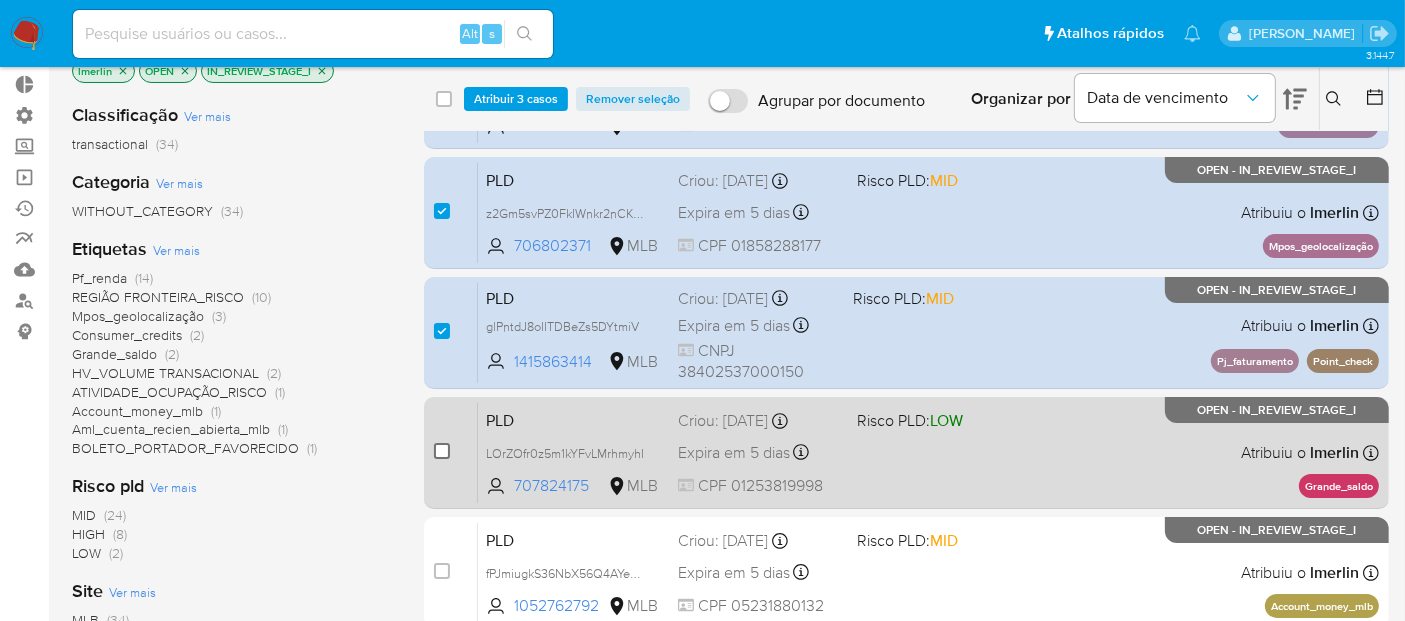 click at bounding box center (442, 451) 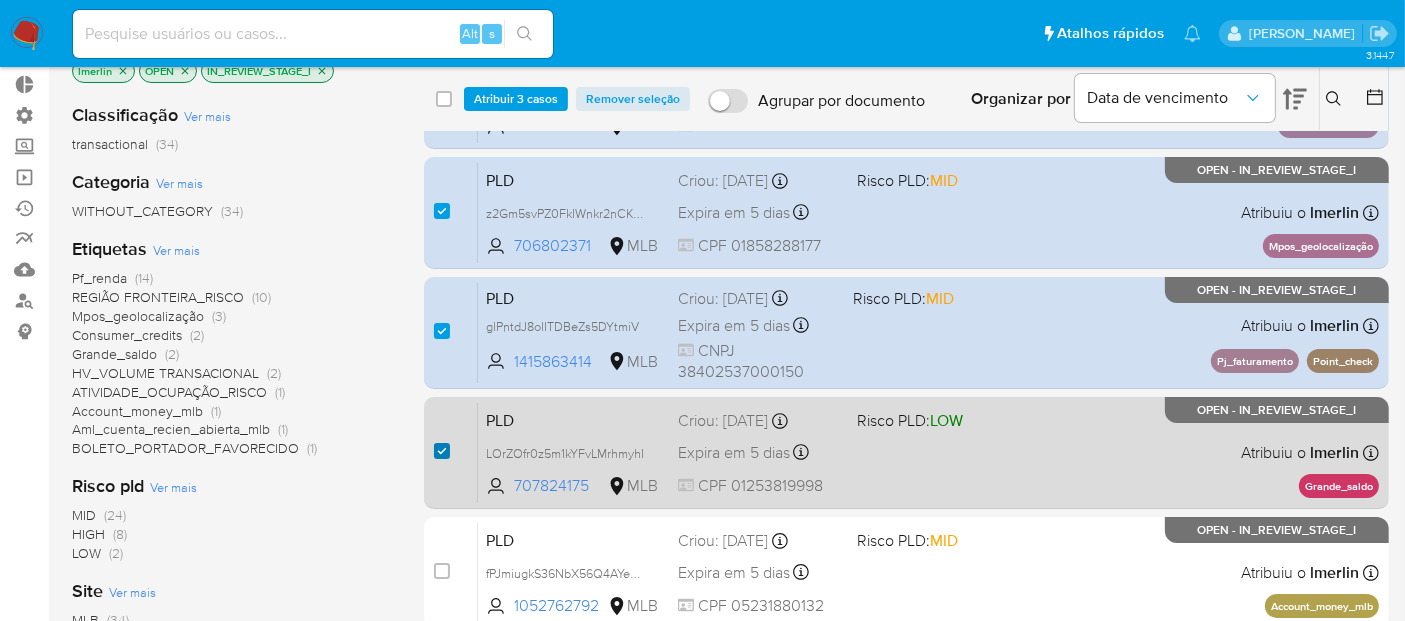 checkbox on "true" 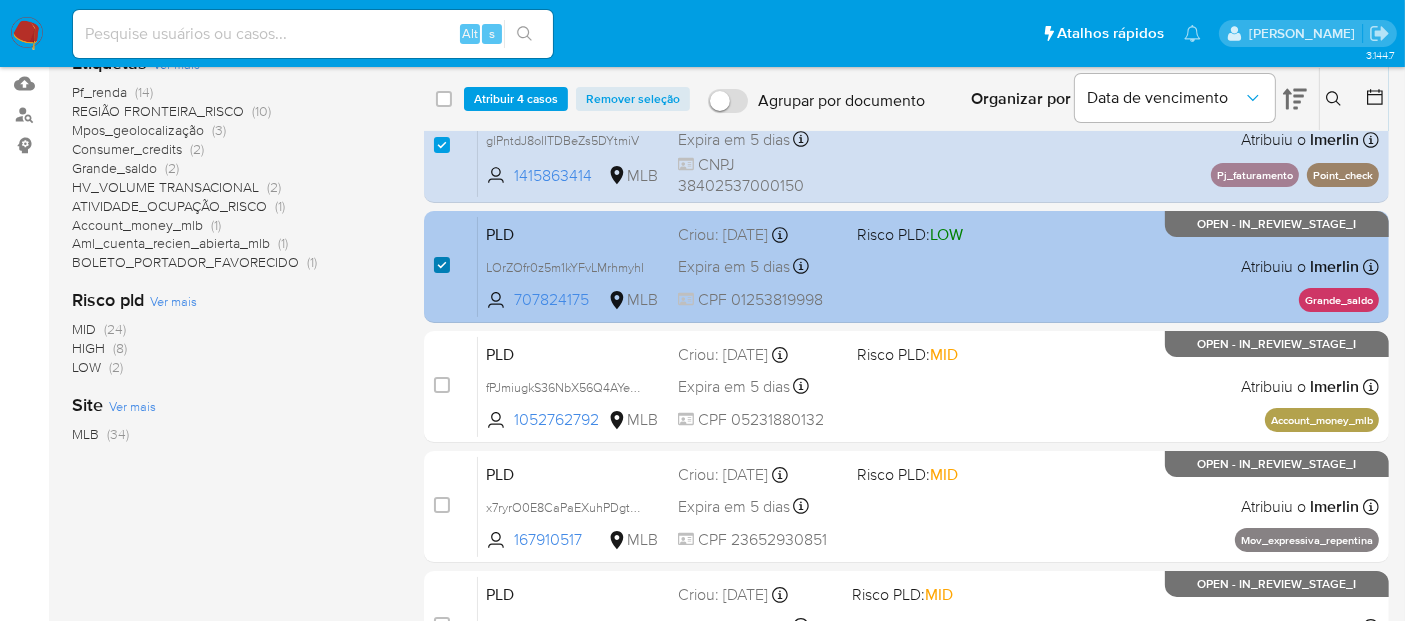 scroll, scrollTop: 333, scrollLeft: 0, axis: vertical 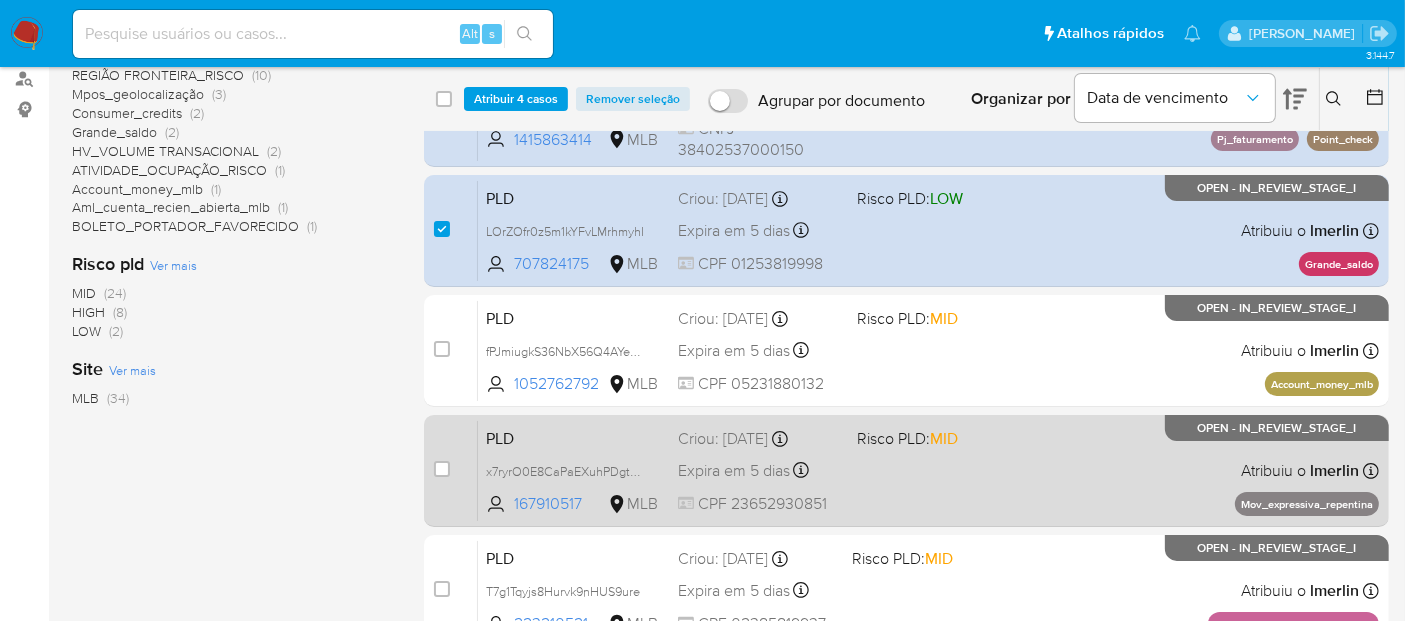 click on "case-item-checkbox" at bounding box center (442, 469) 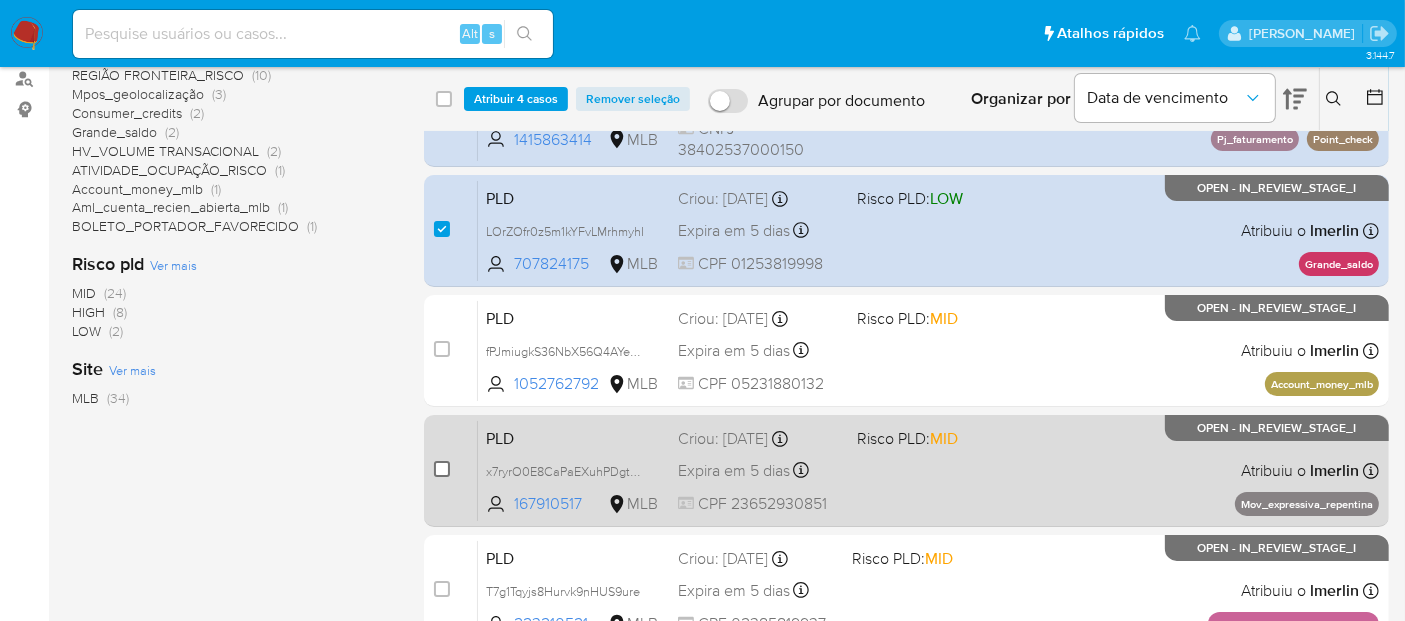 click at bounding box center [442, 469] 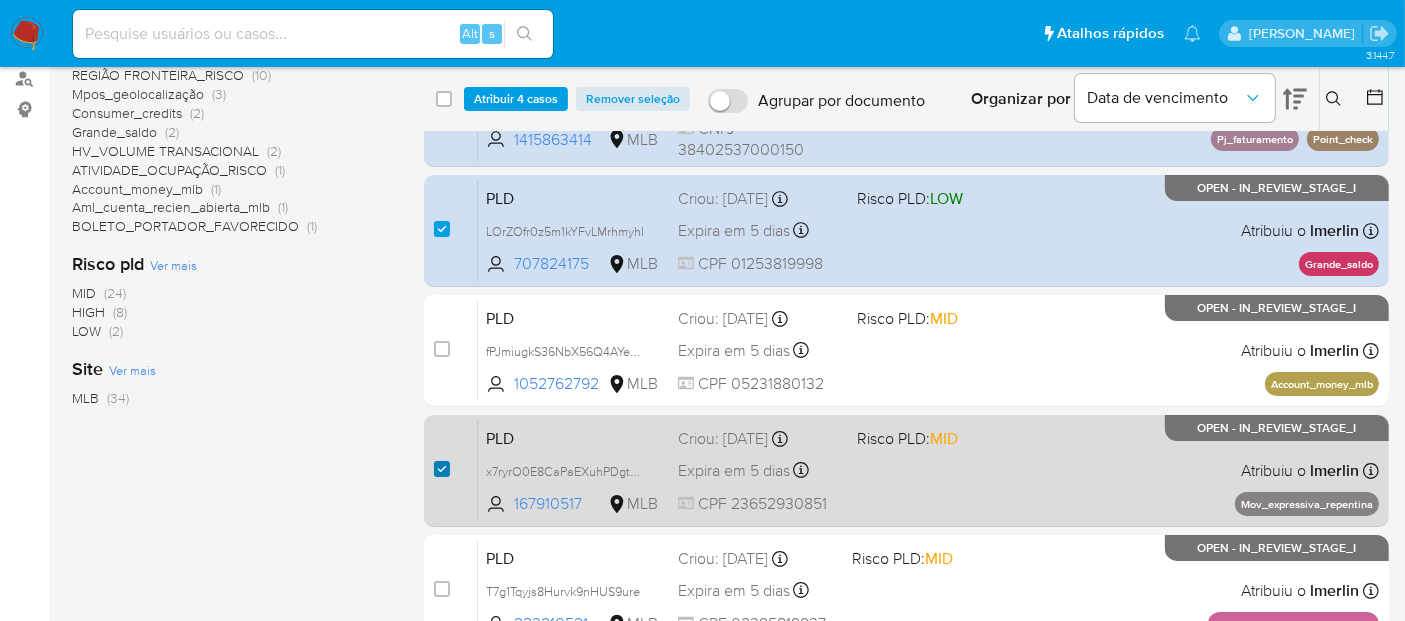 checkbox on "true" 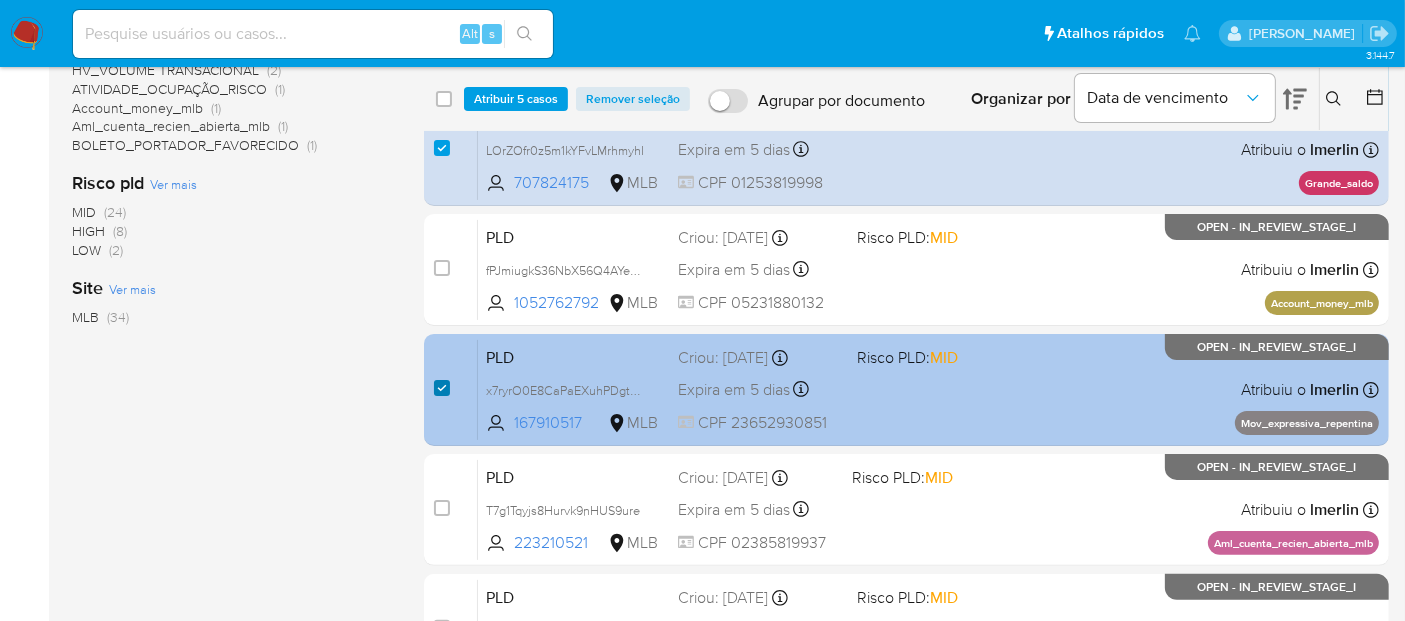 scroll, scrollTop: 444, scrollLeft: 0, axis: vertical 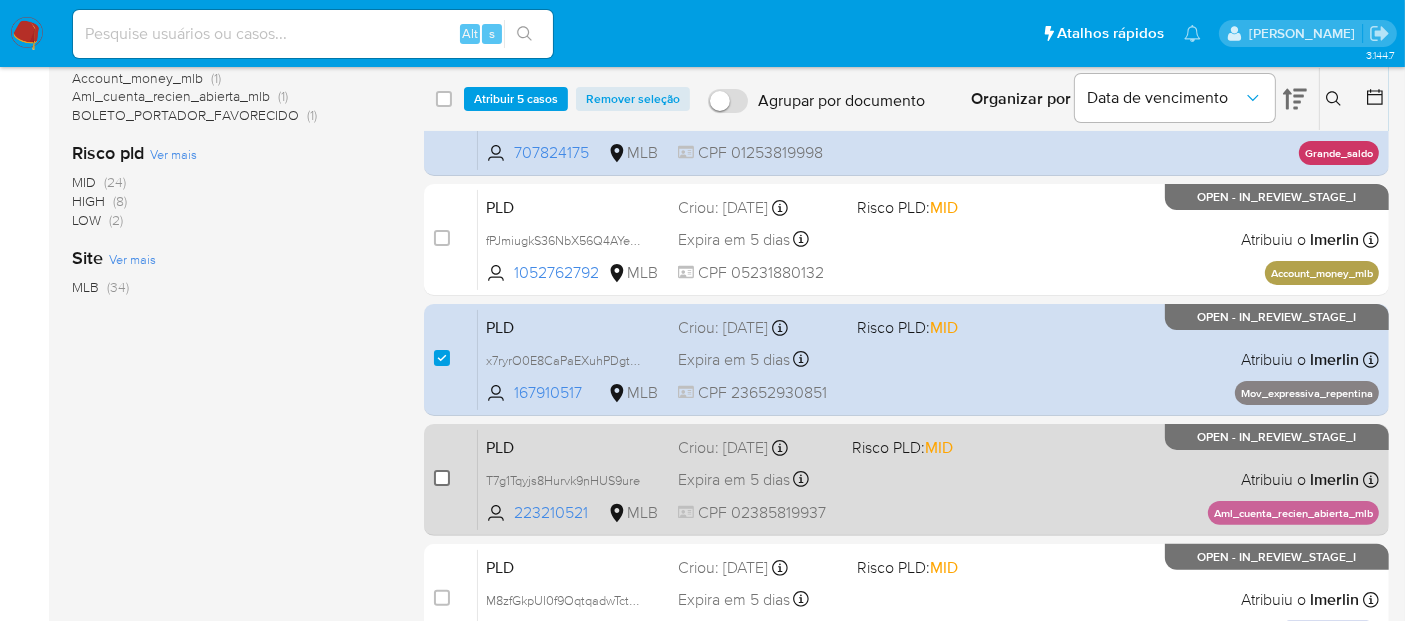 click at bounding box center [442, 478] 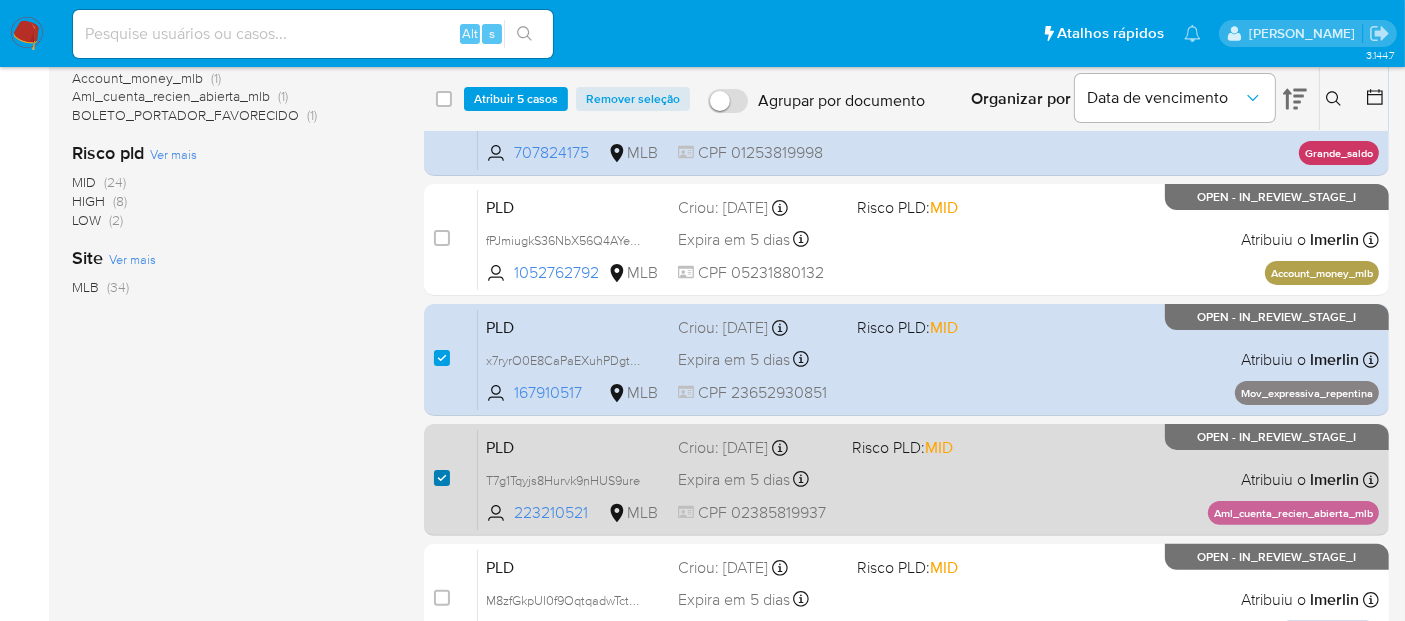 checkbox on "true" 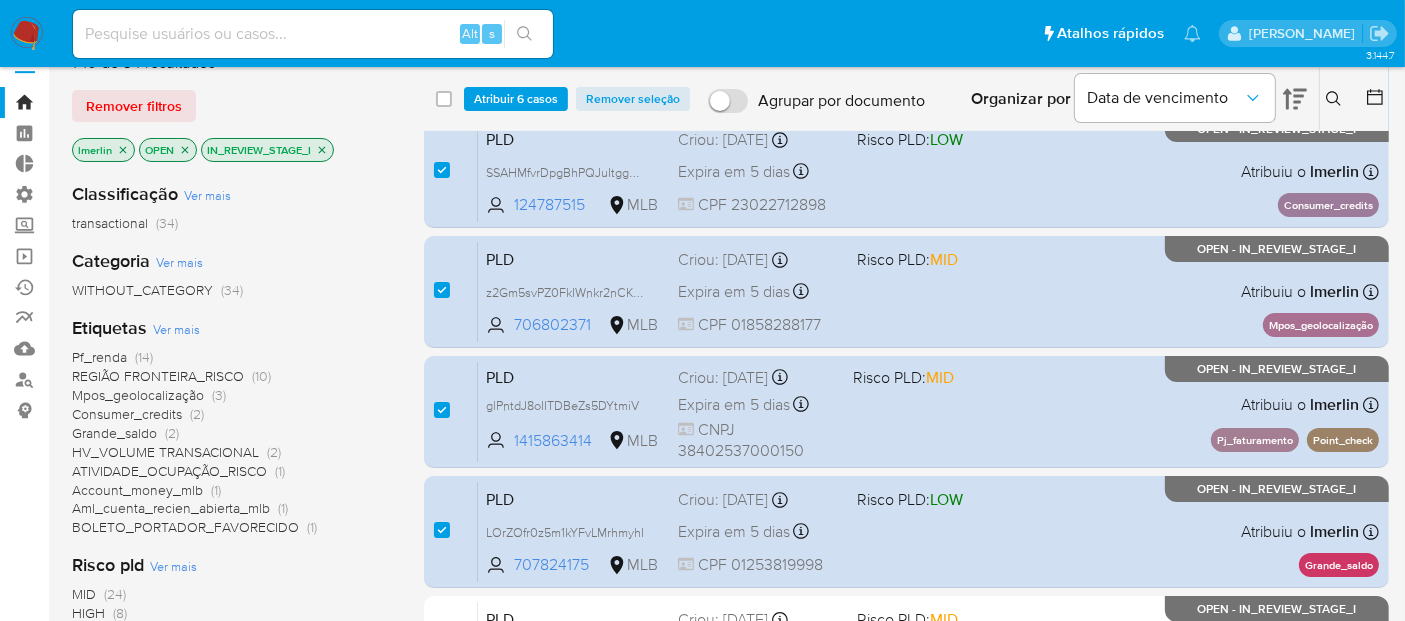 scroll, scrollTop: 0, scrollLeft: 0, axis: both 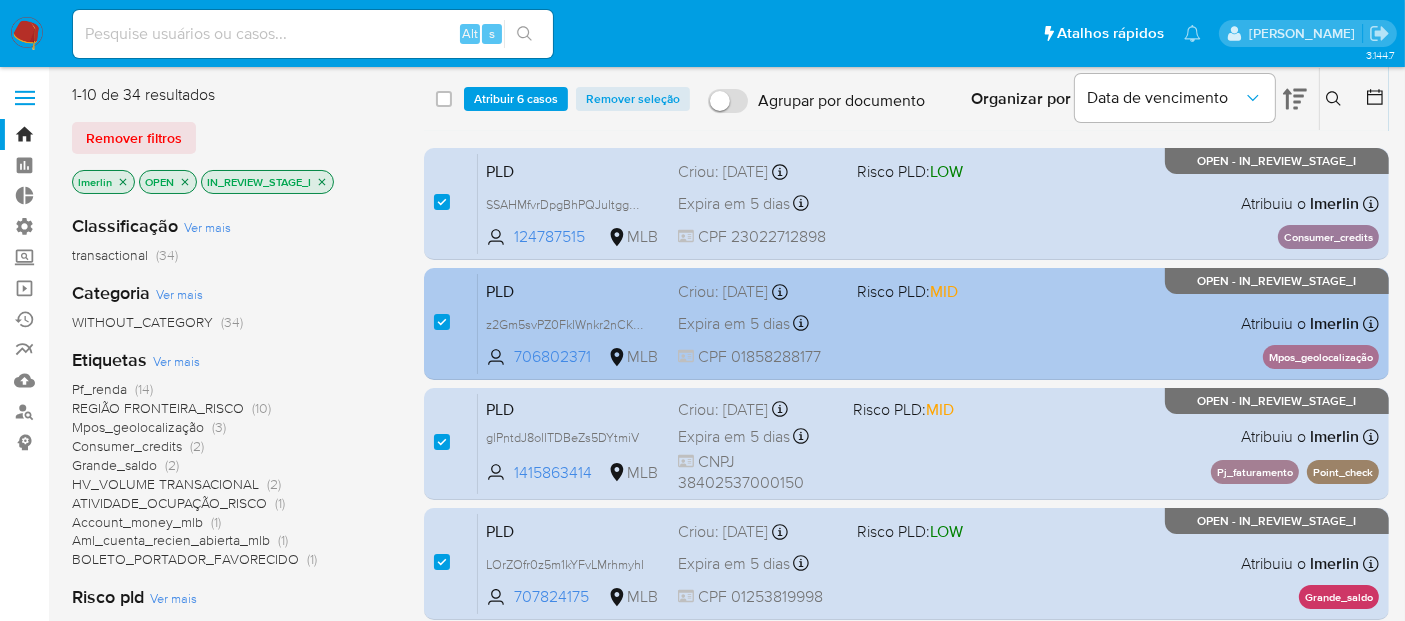 click on "case-item-checkbox" at bounding box center [442, 324] 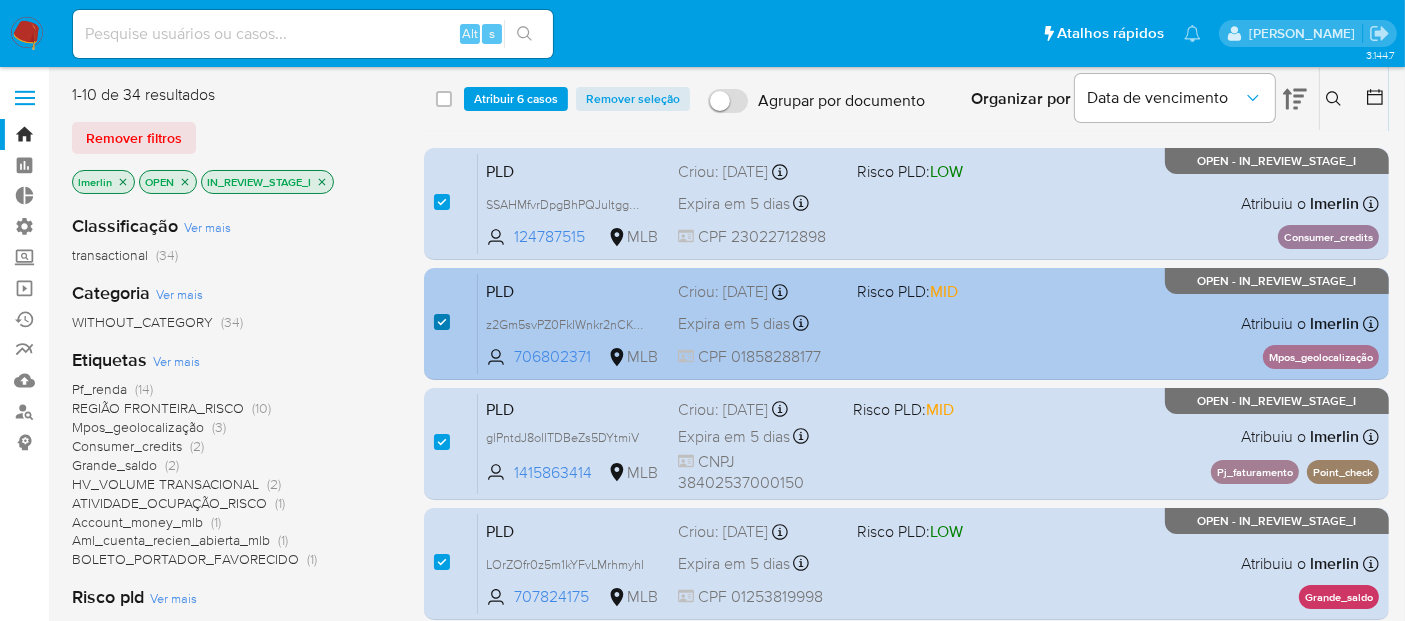 click at bounding box center (442, 322) 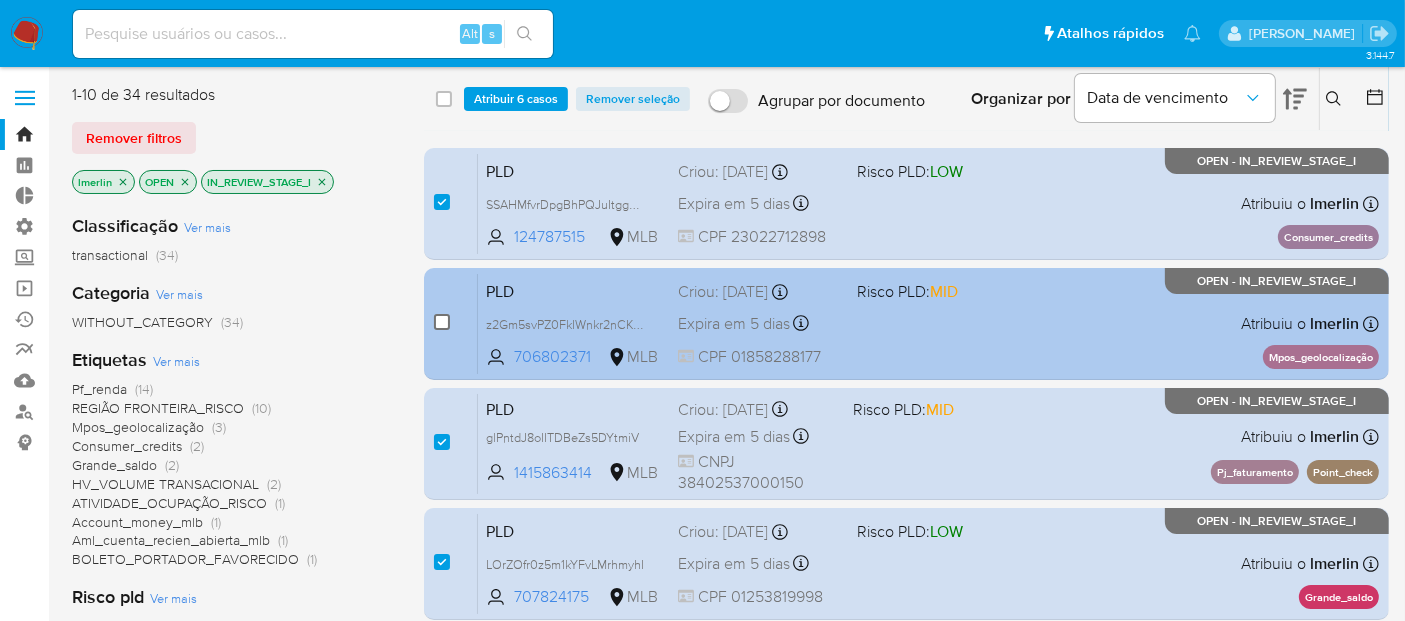 checkbox on "false" 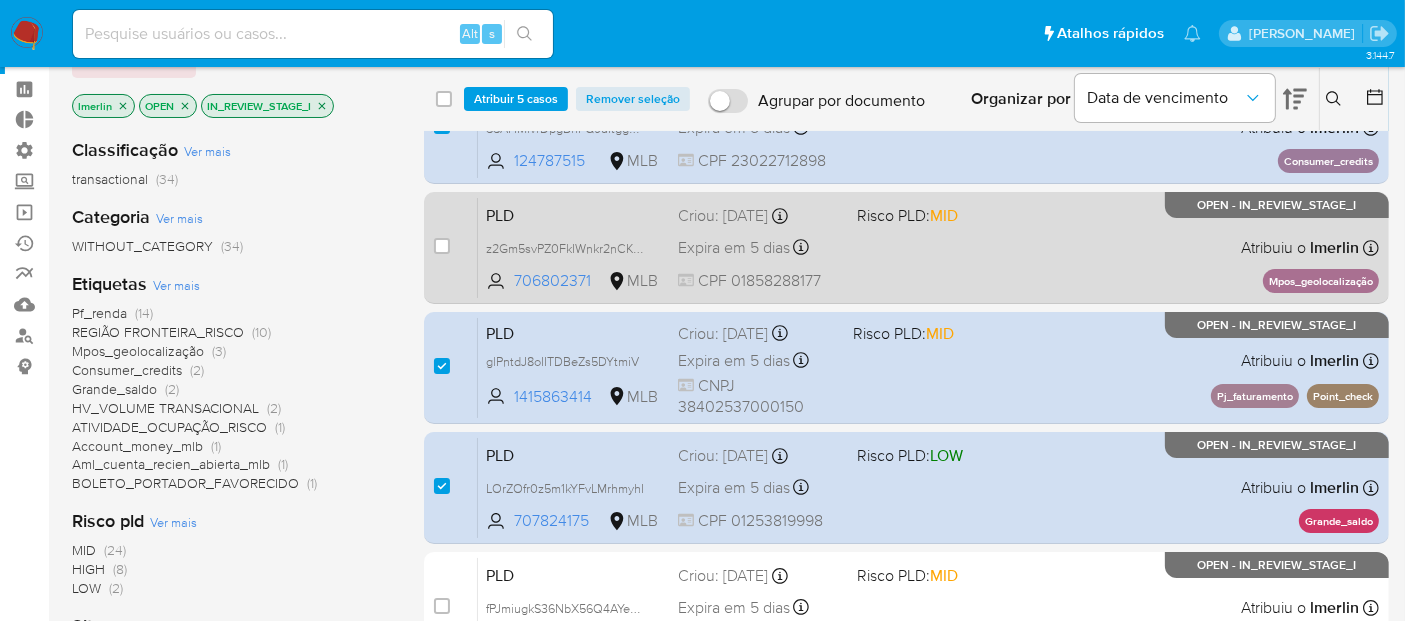scroll, scrollTop: 111, scrollLeft: 0, axis: vertical 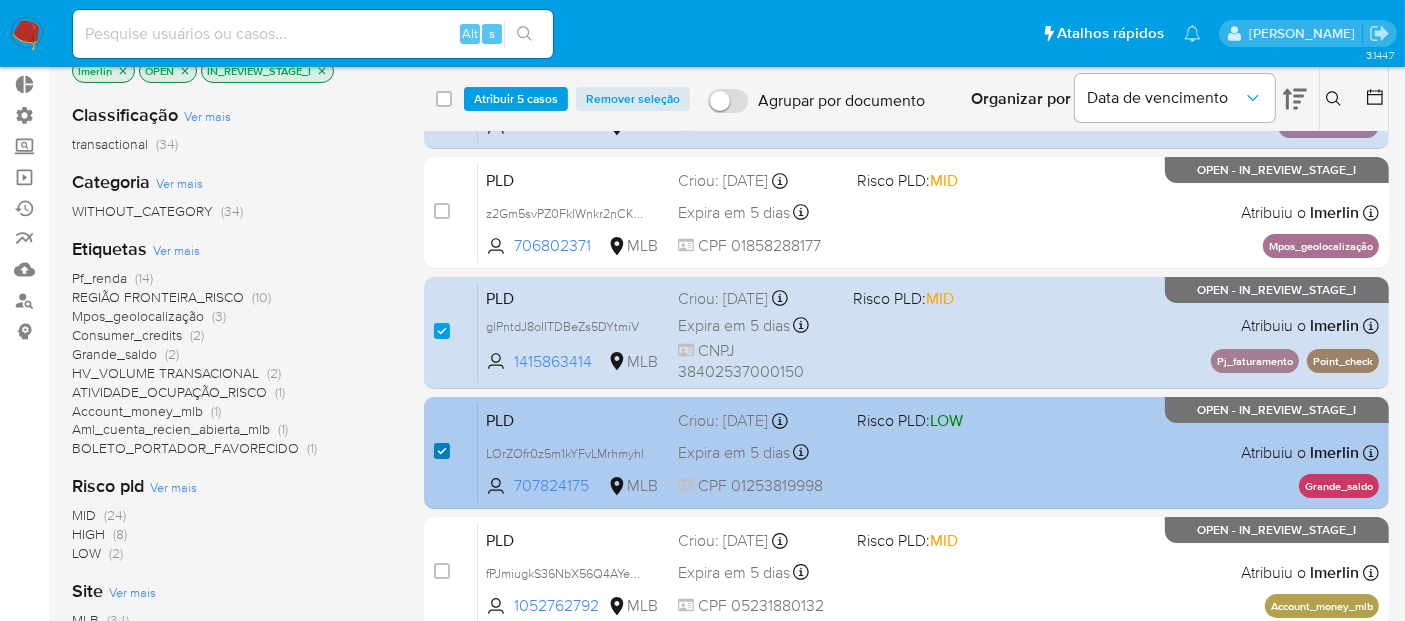click at bounding box center [442, 451] 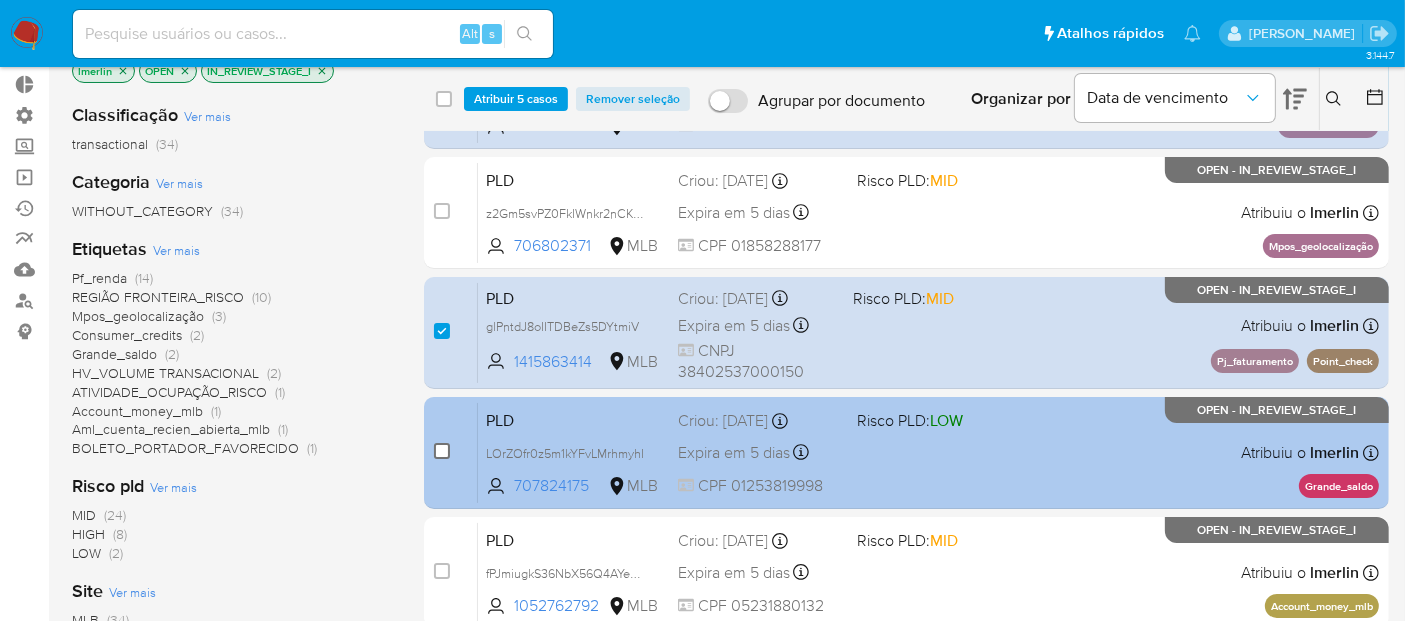 checkbox on "false" 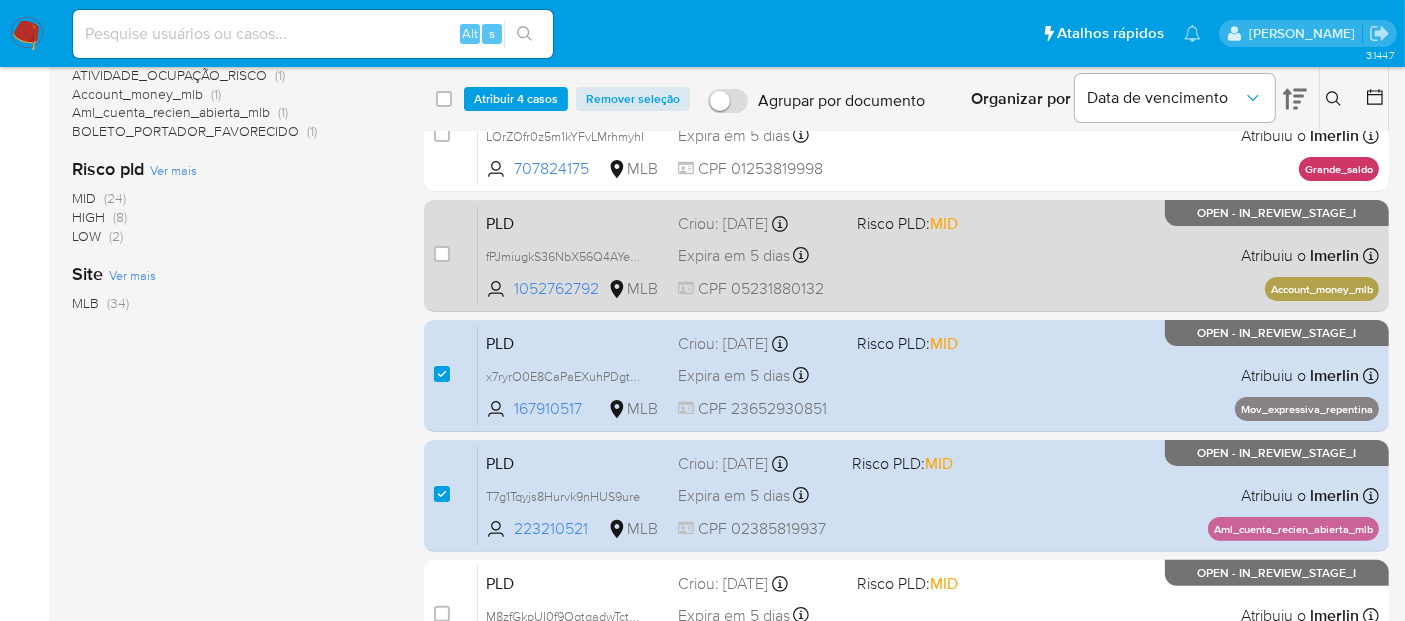 scroll, scrollTop: 555, scrollLeft: 0, axis: vertical 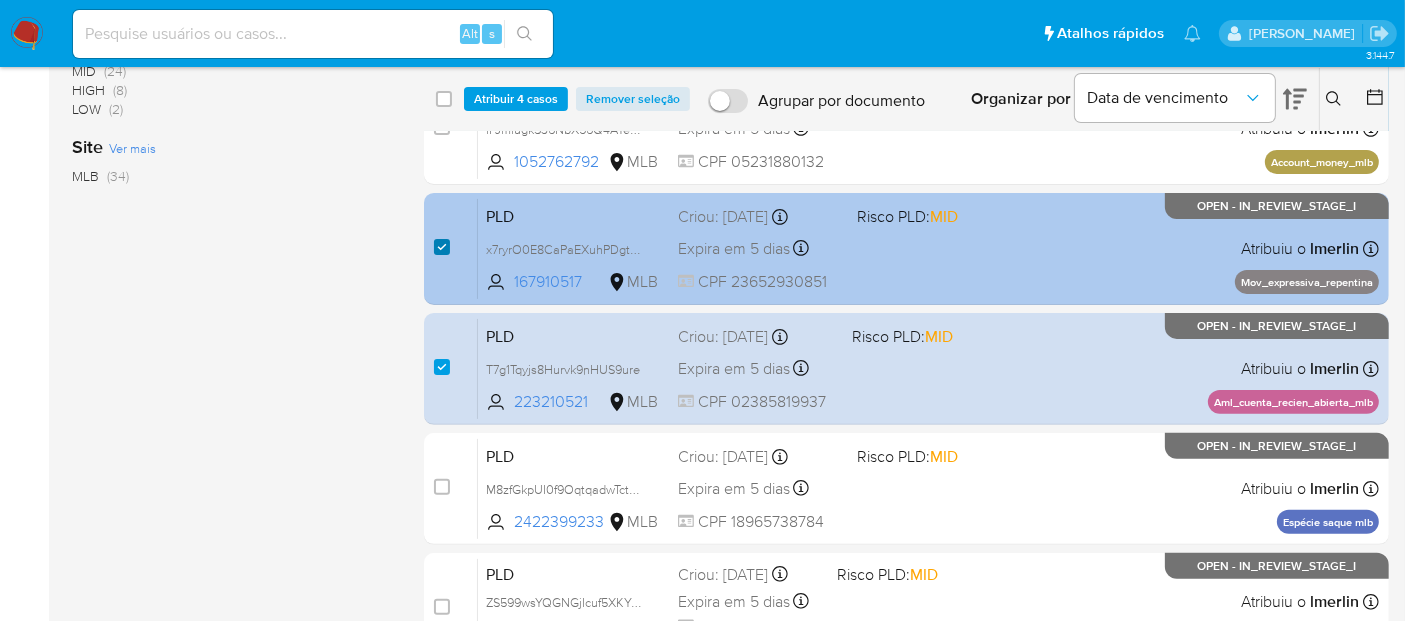 click at bounding box center [442, 247] 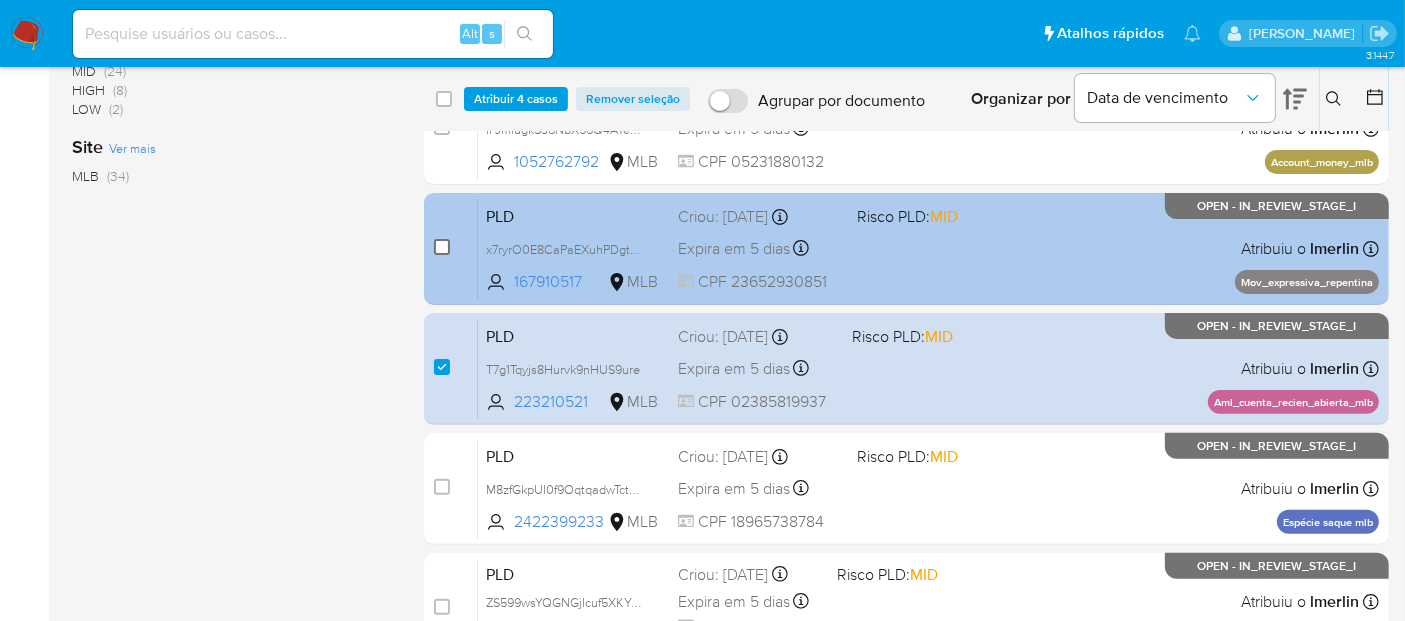 checkbox on "false" 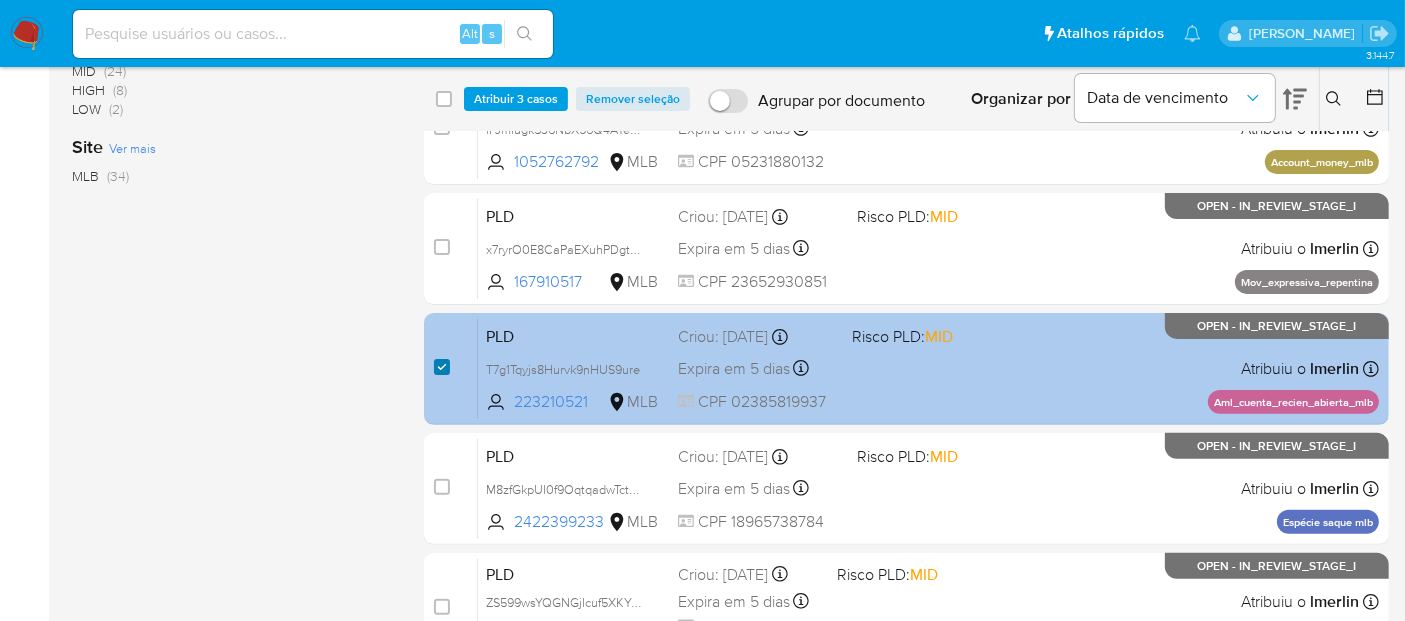 click at bounding box center (442, 367) 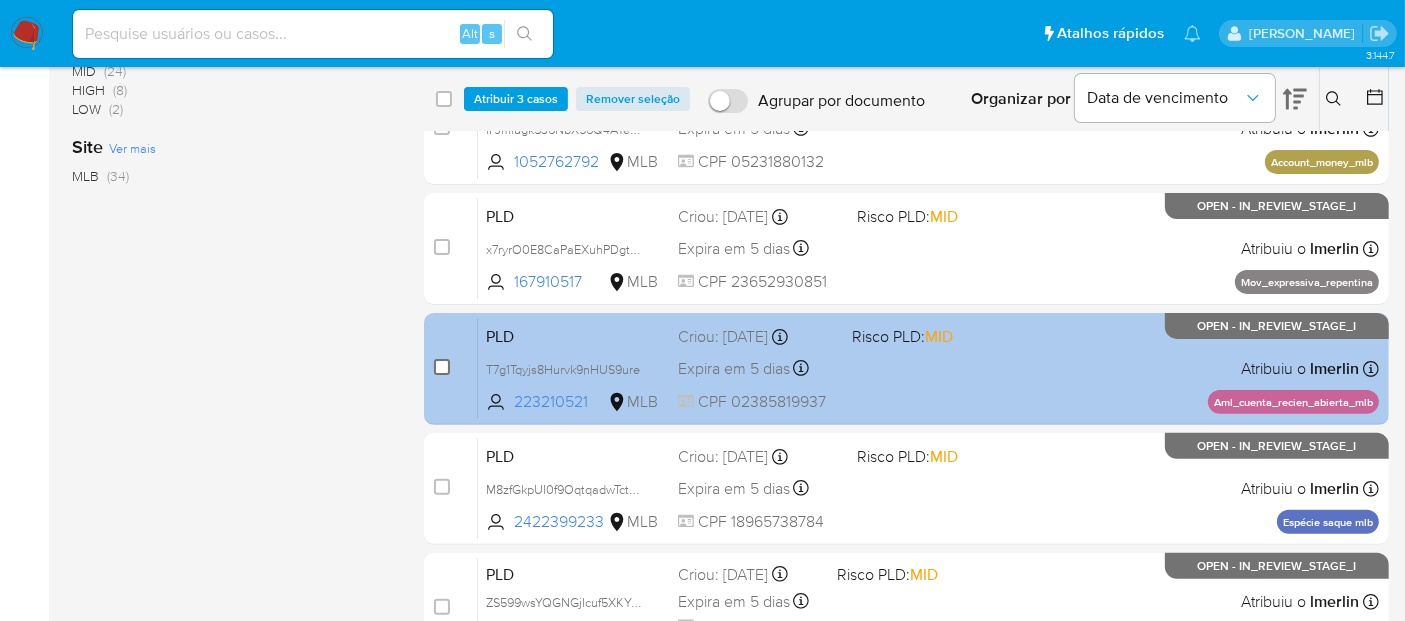 checkbox on "false" 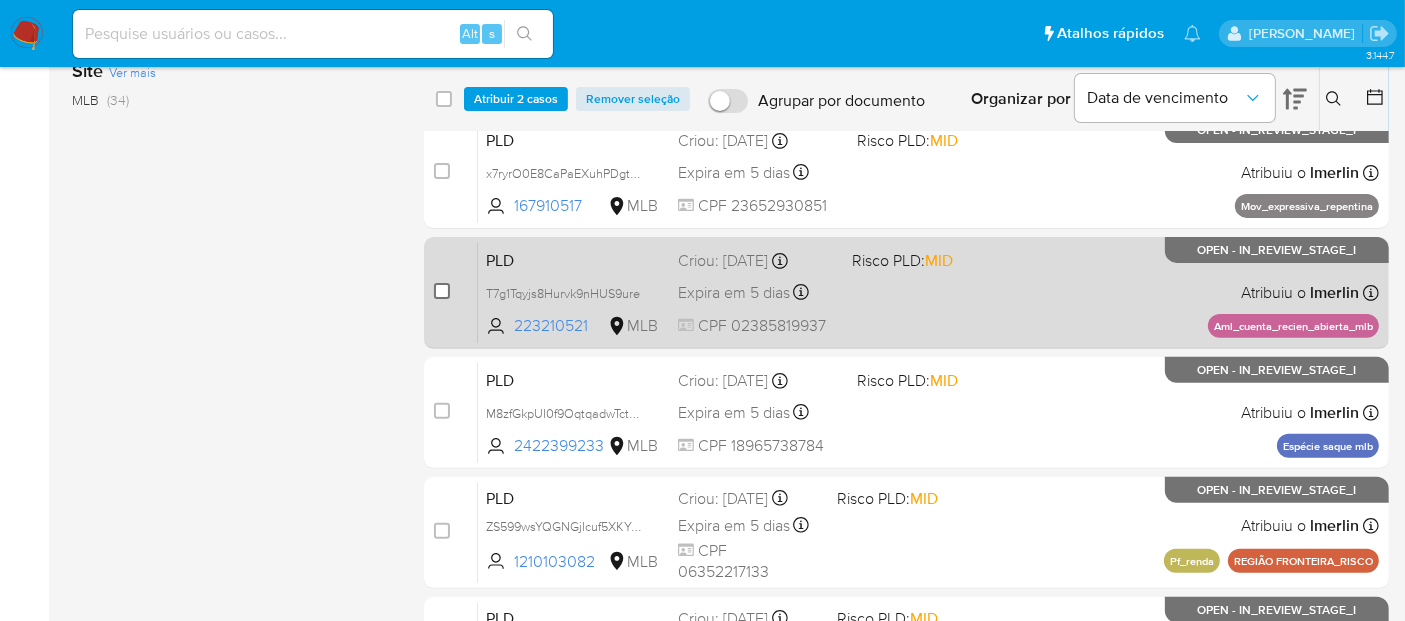 scroll, scrollTop: 666, scrollLeft: 0, axis: vertical 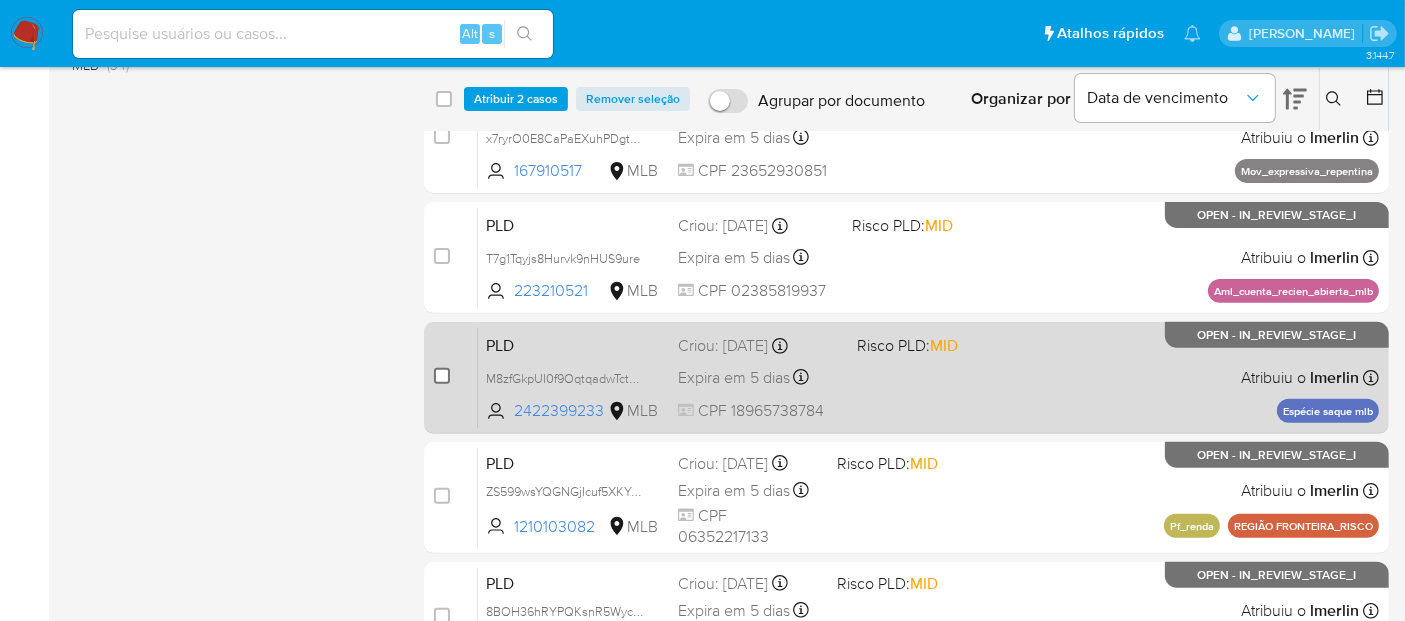 click at bounding box center [442, 376] 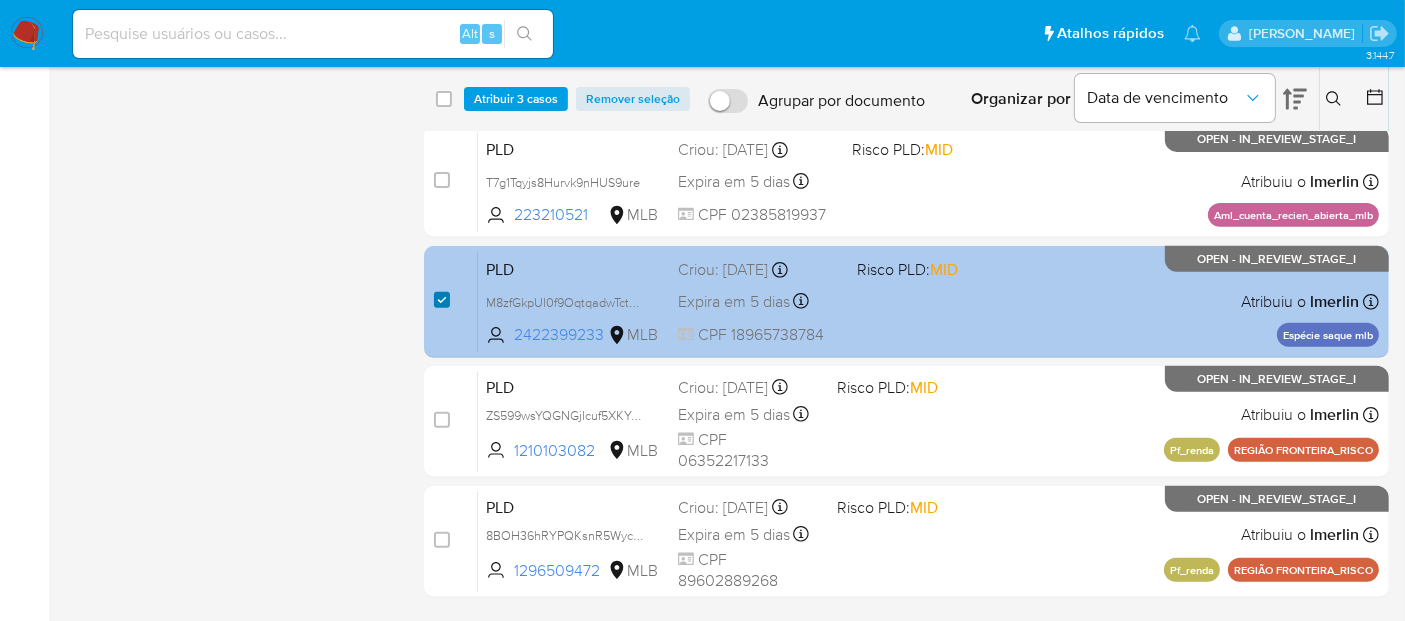 scroll, scrollTop: 777, scrollLeft: 0, axis: vertical 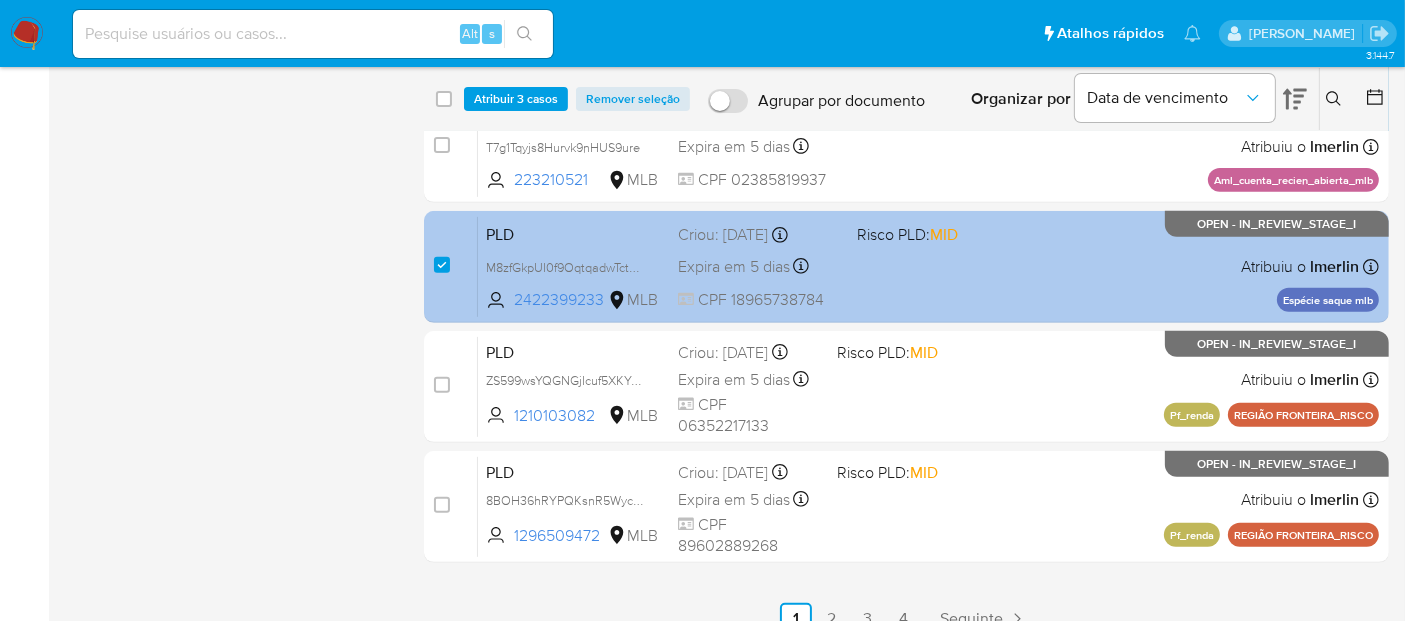 click on "case-item-checkbox" at bounding box center (442, 265) 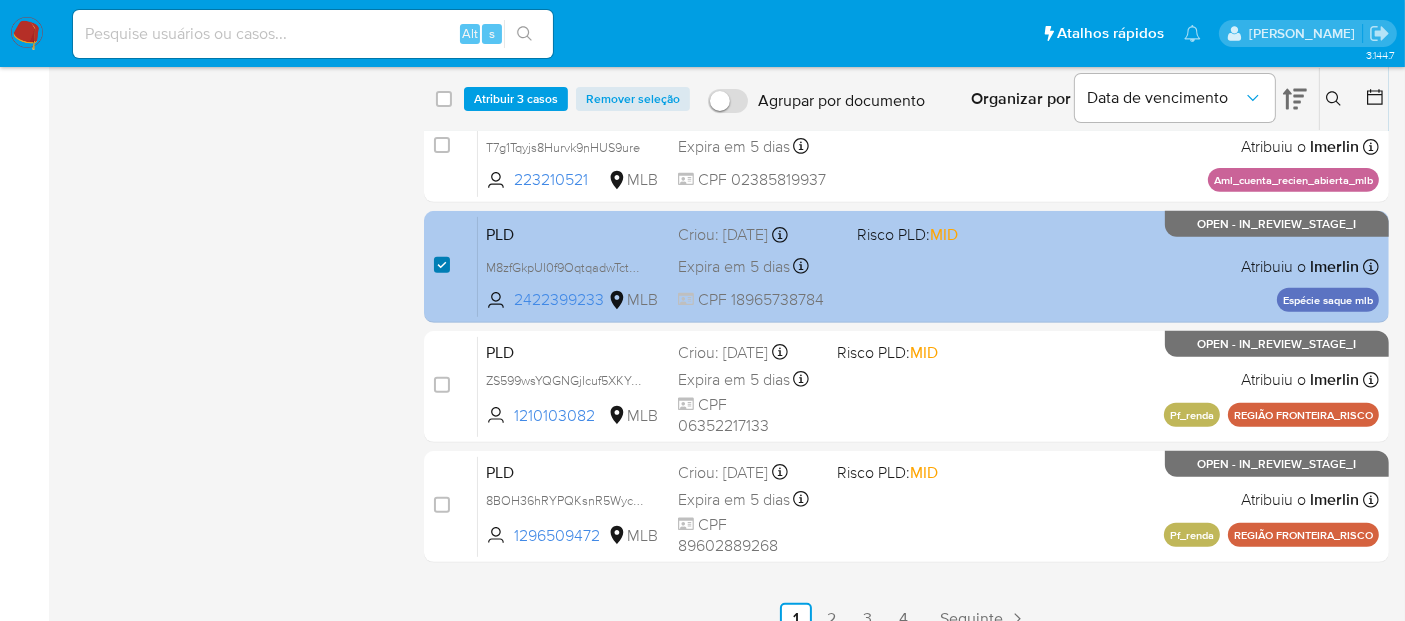 click at bounding box center [442, 265] 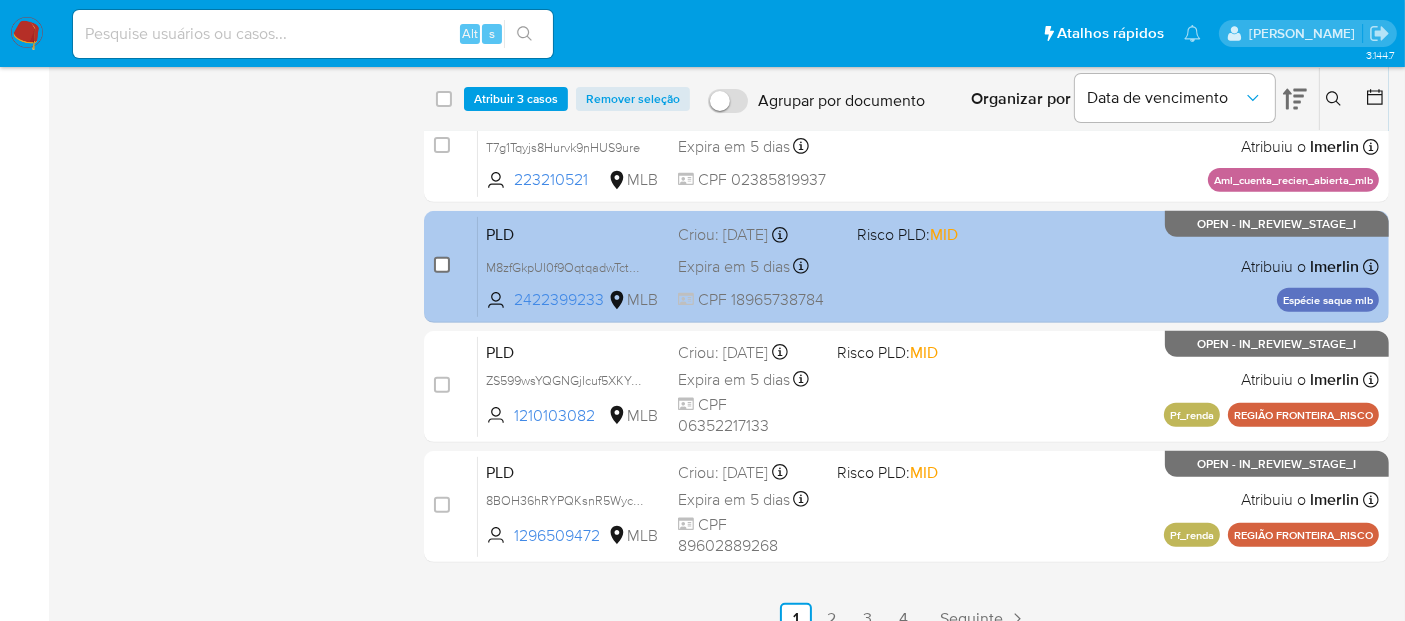checkbox on "false" 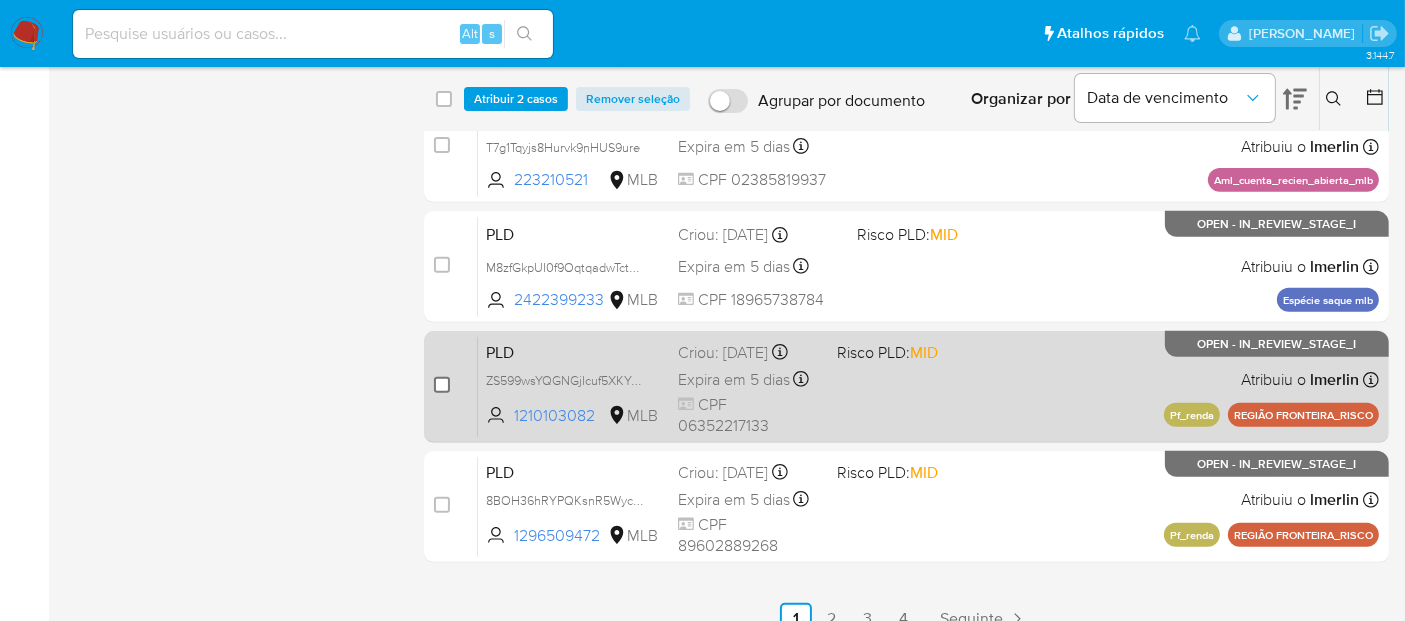 click at bounding box center (442, 385) 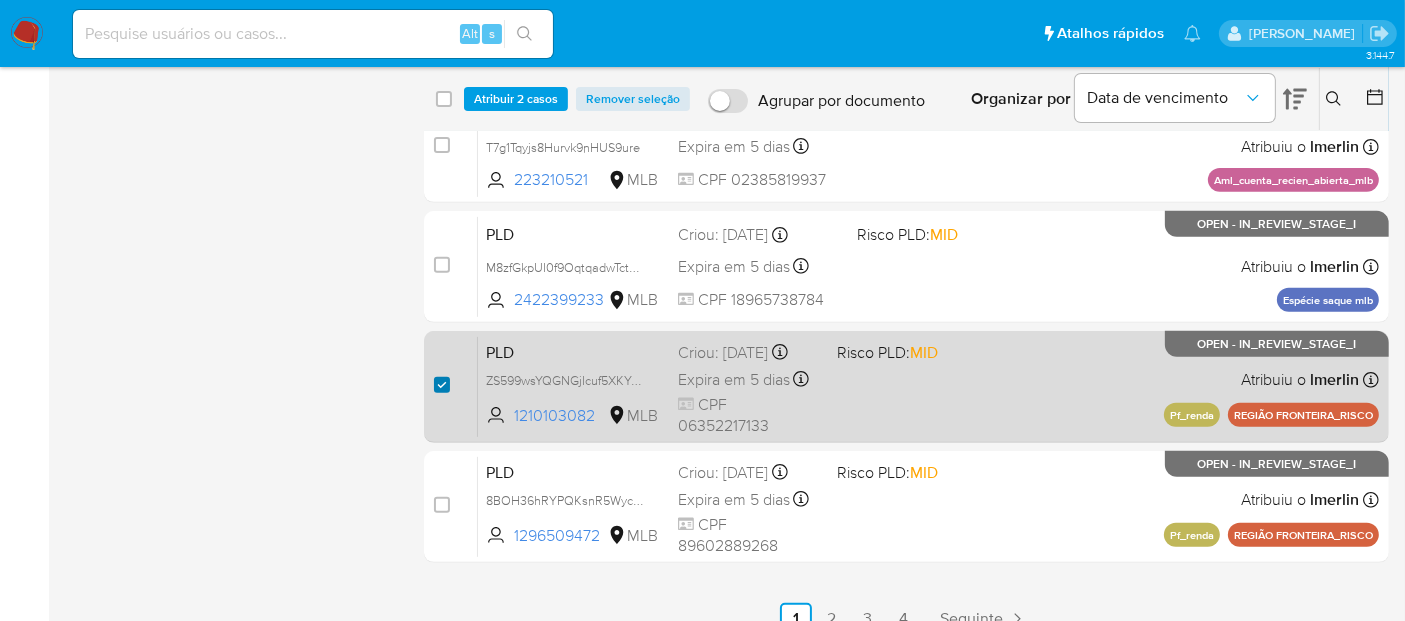 checkbox on "true" 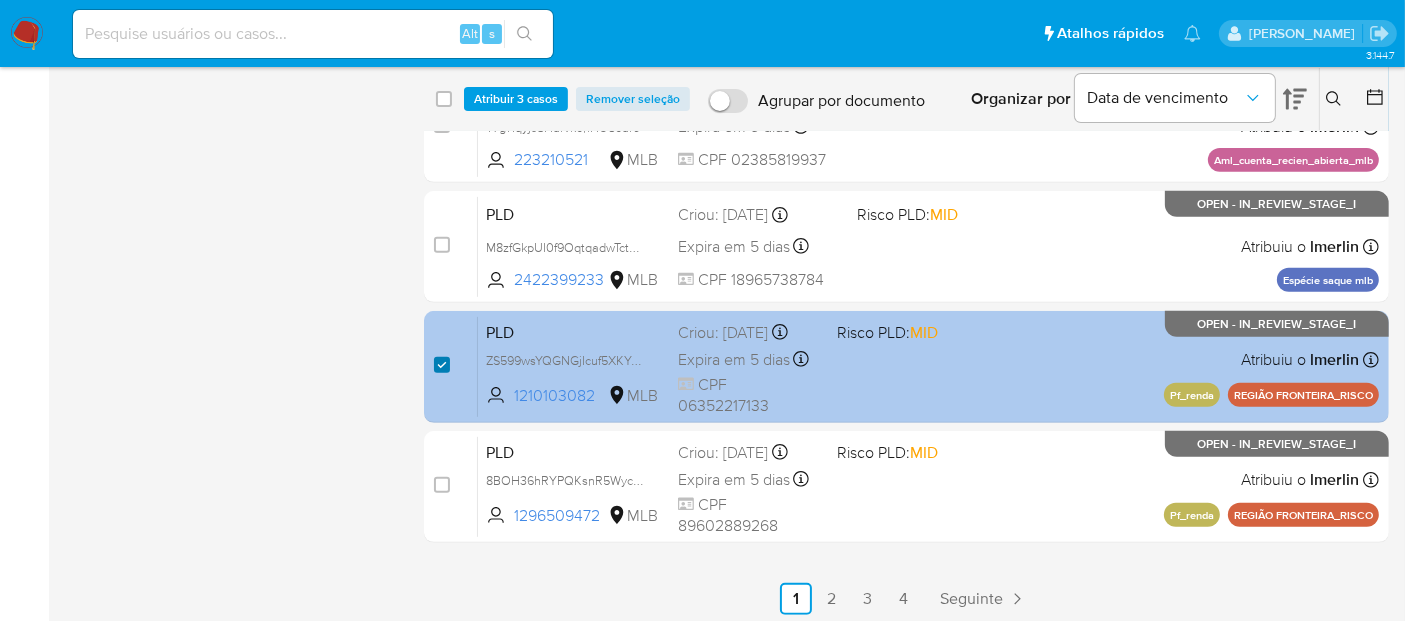 scroll, scrollTop: 802, scrollLeft: 0, axis: vertical 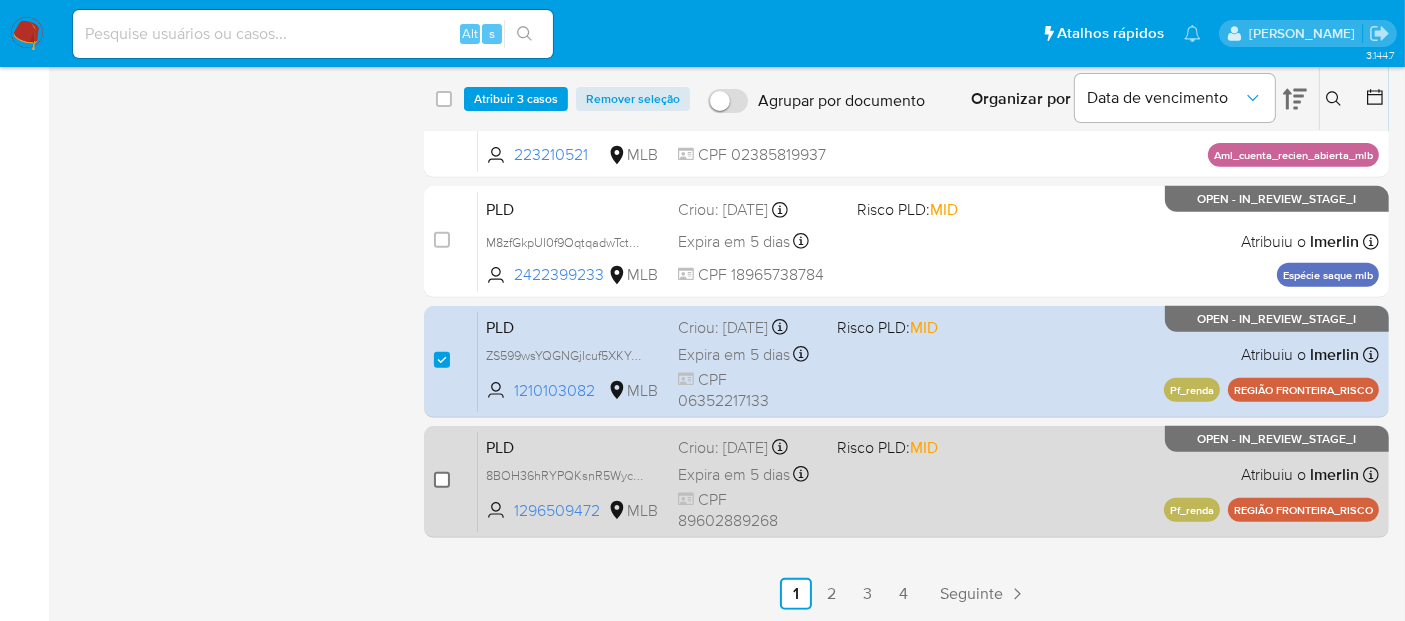 click at bounding box center (442, 480) 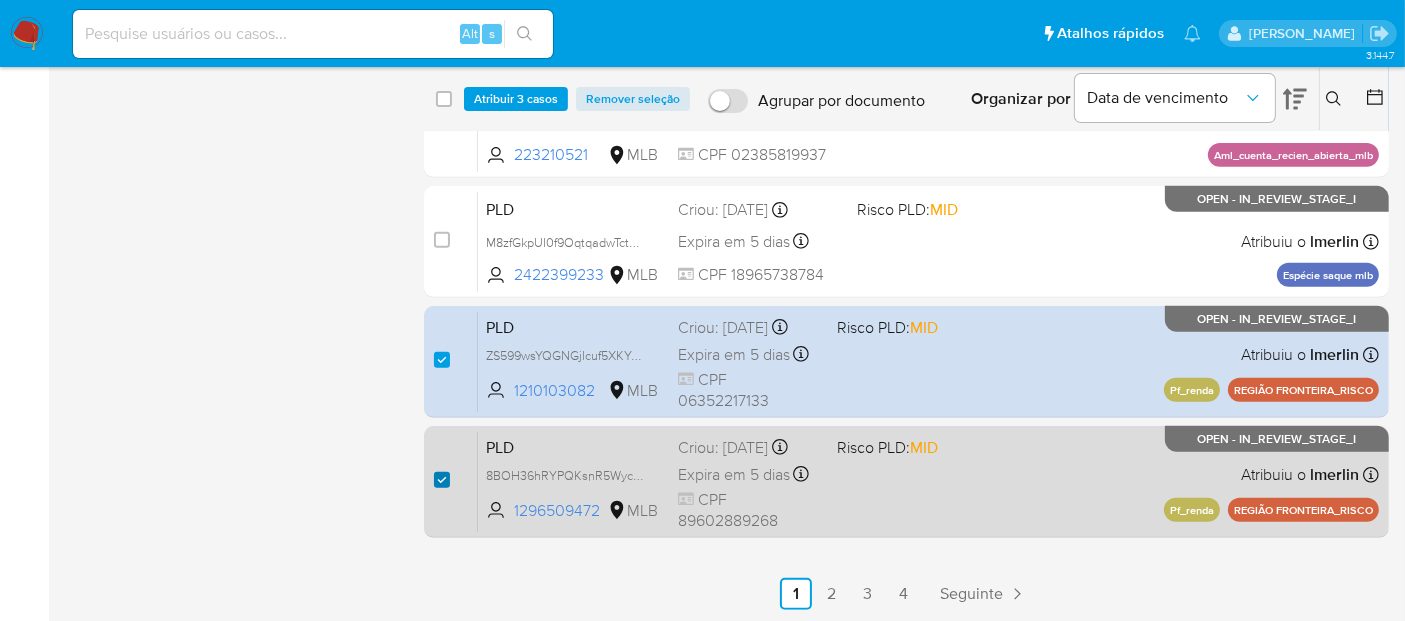 checkbox on "true" 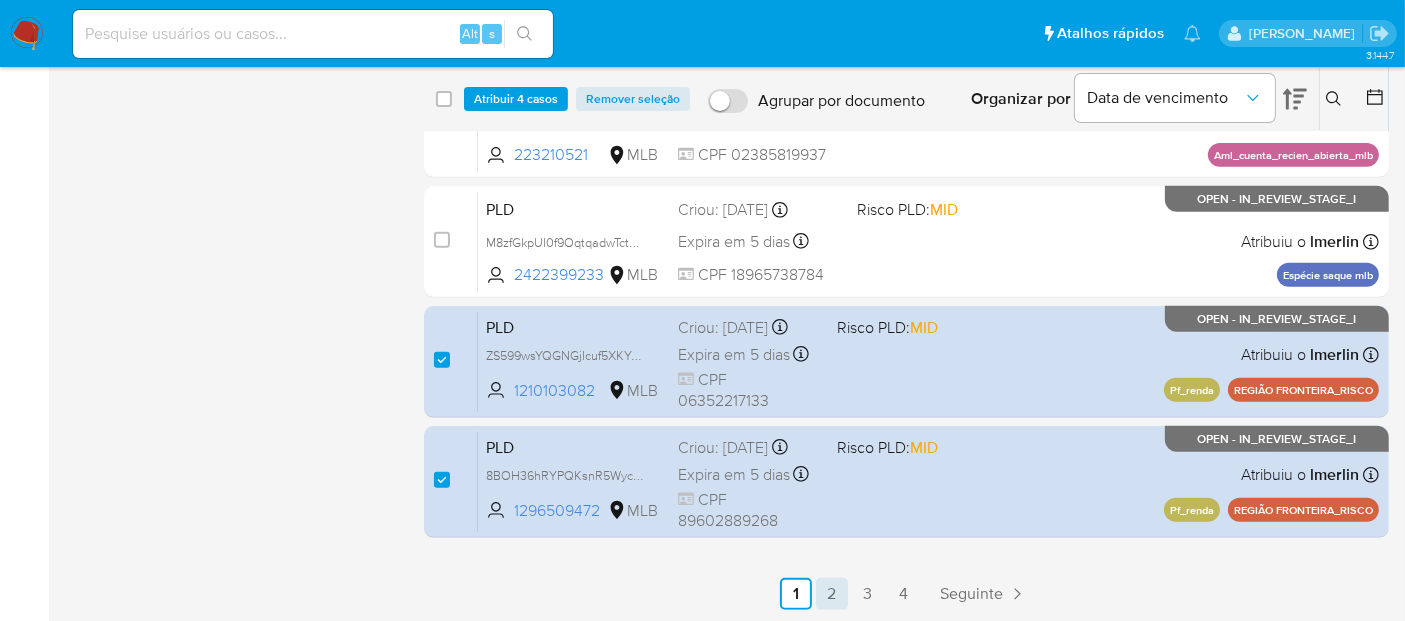 click on "2" at bounding box center [832, 594] 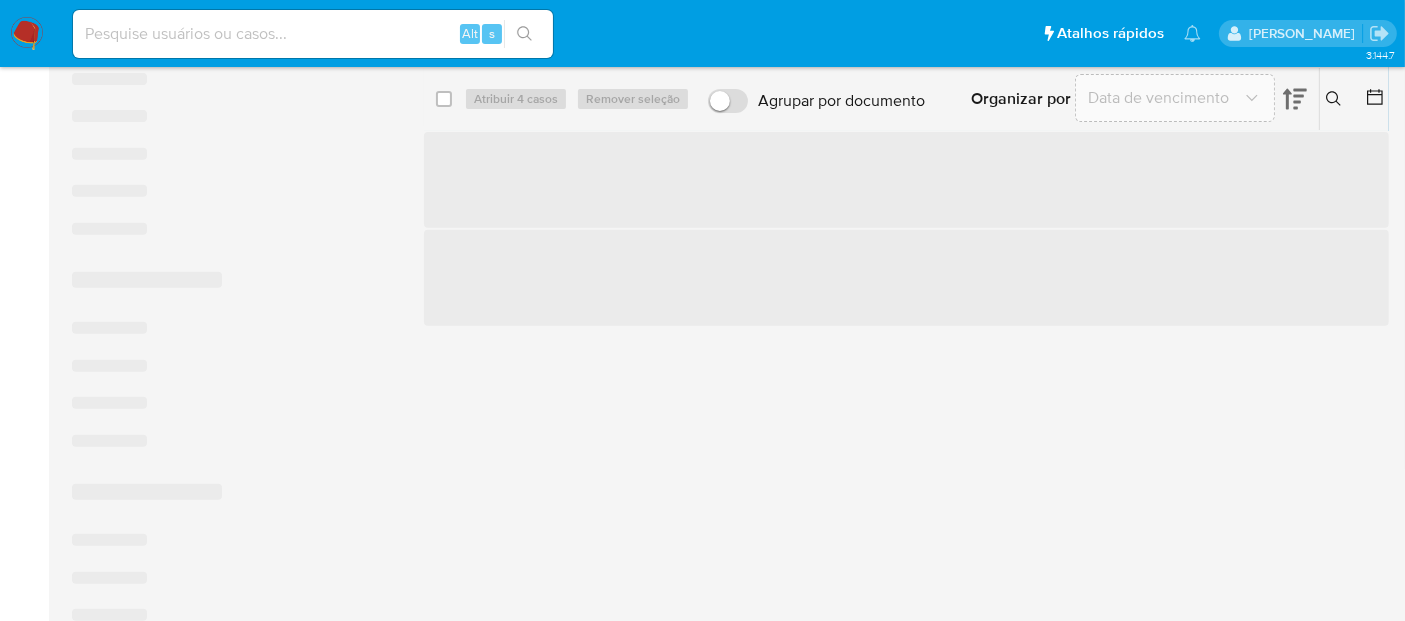 scroll, scrollTop: 0, scrollLeft: 0, axis: both 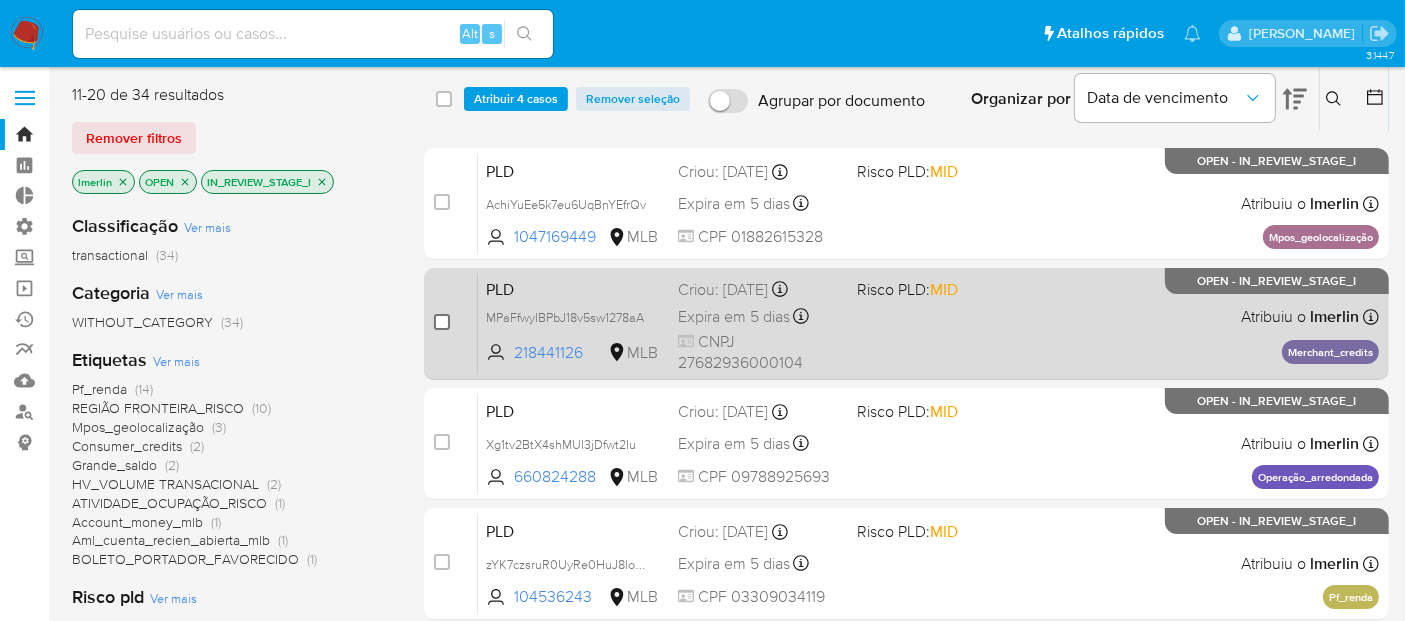 click at bounding box center (442, 322) 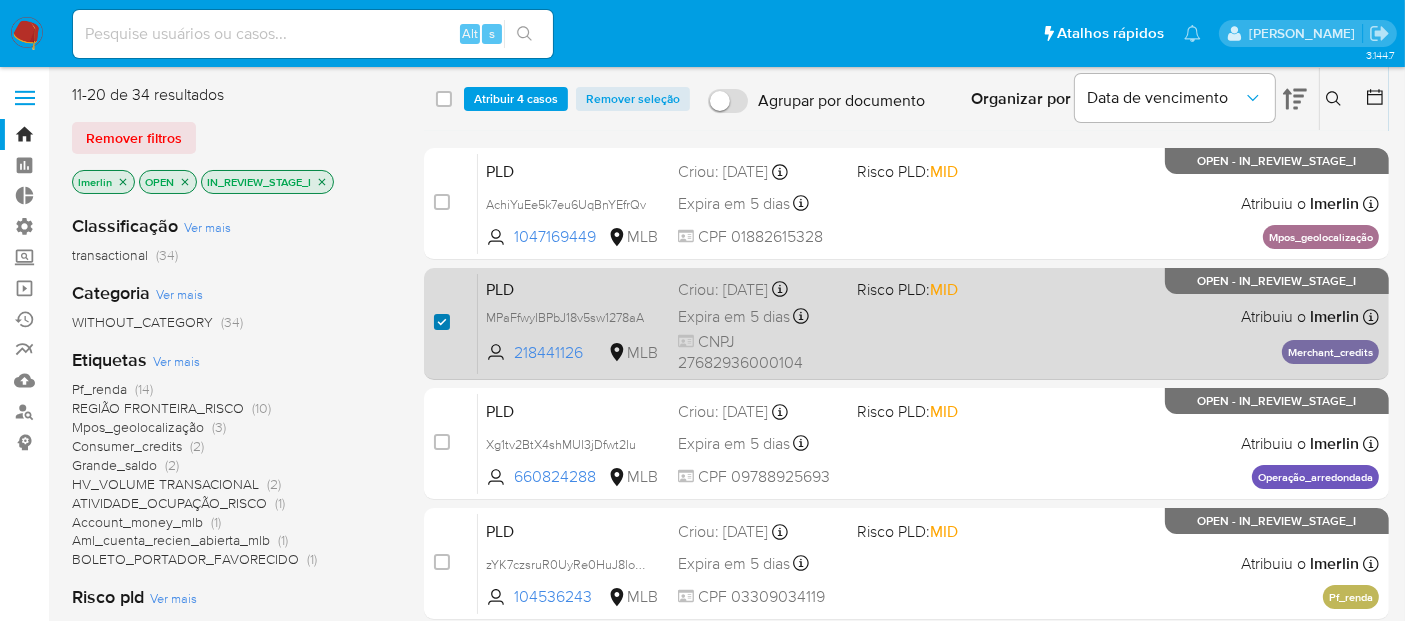 checkbox on "true" 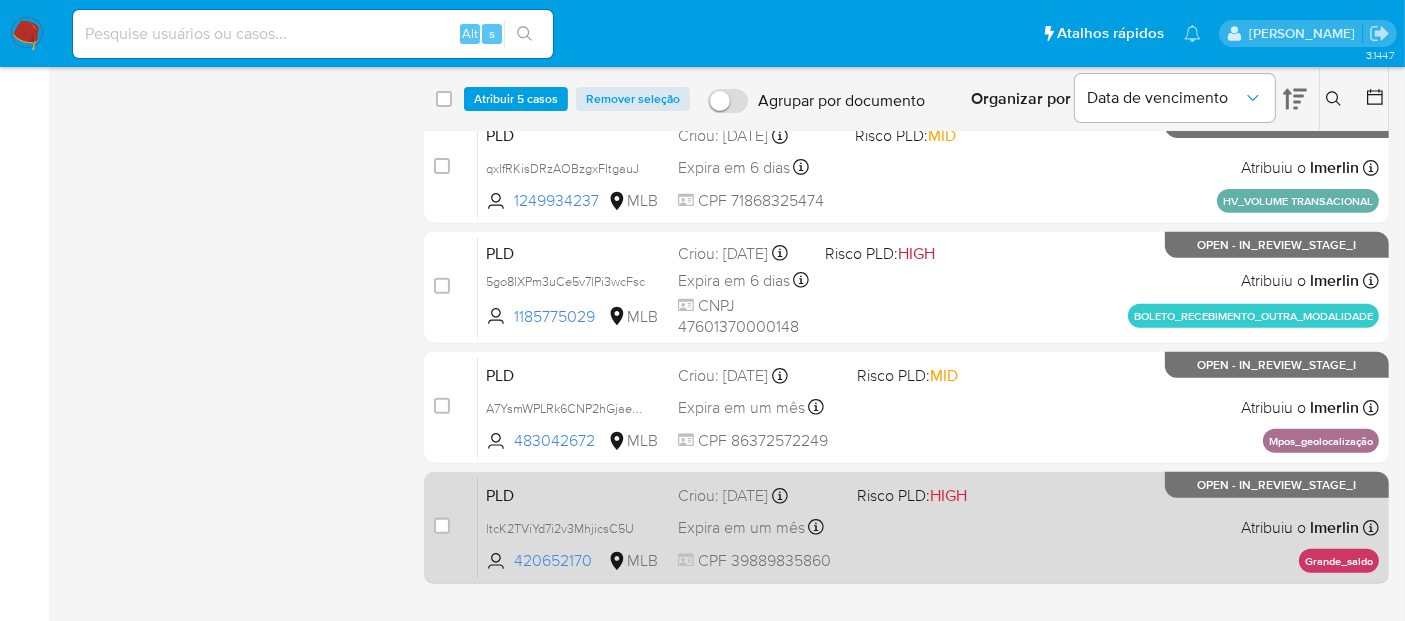 scroll, scrollTop: 802, scrollLeft: 0, axis: vertical 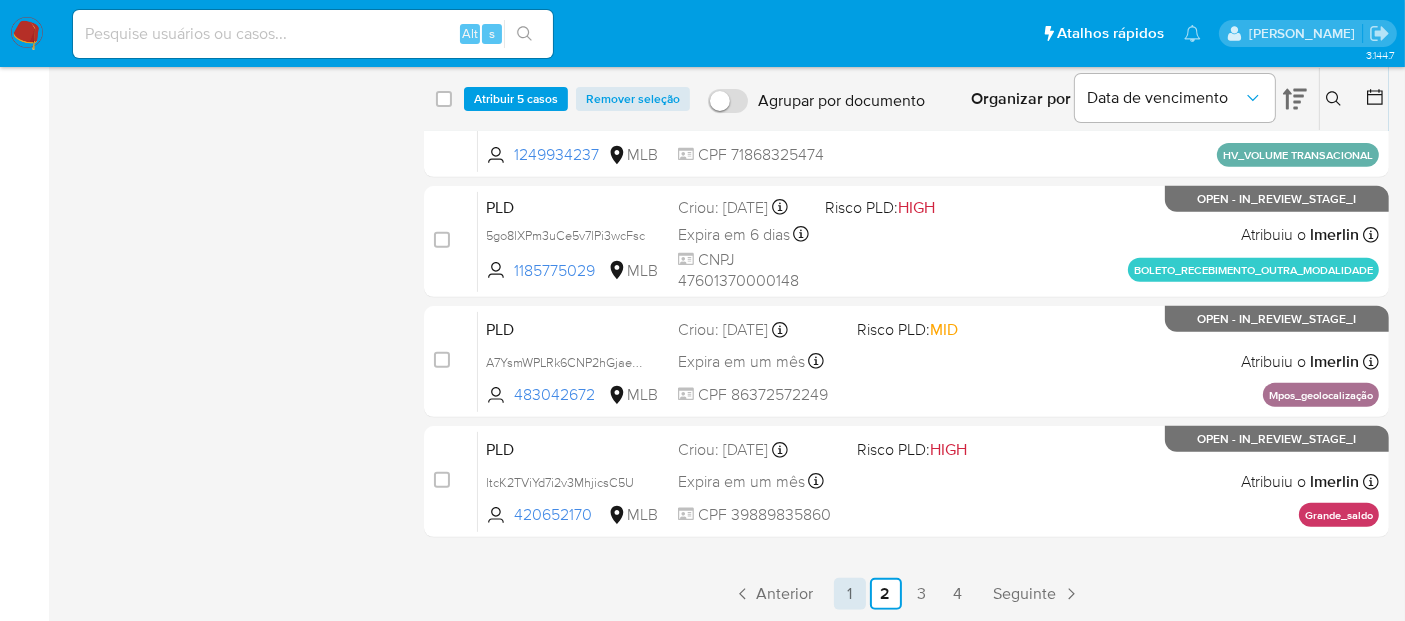 click on "1" at bounding box center [850, 594] 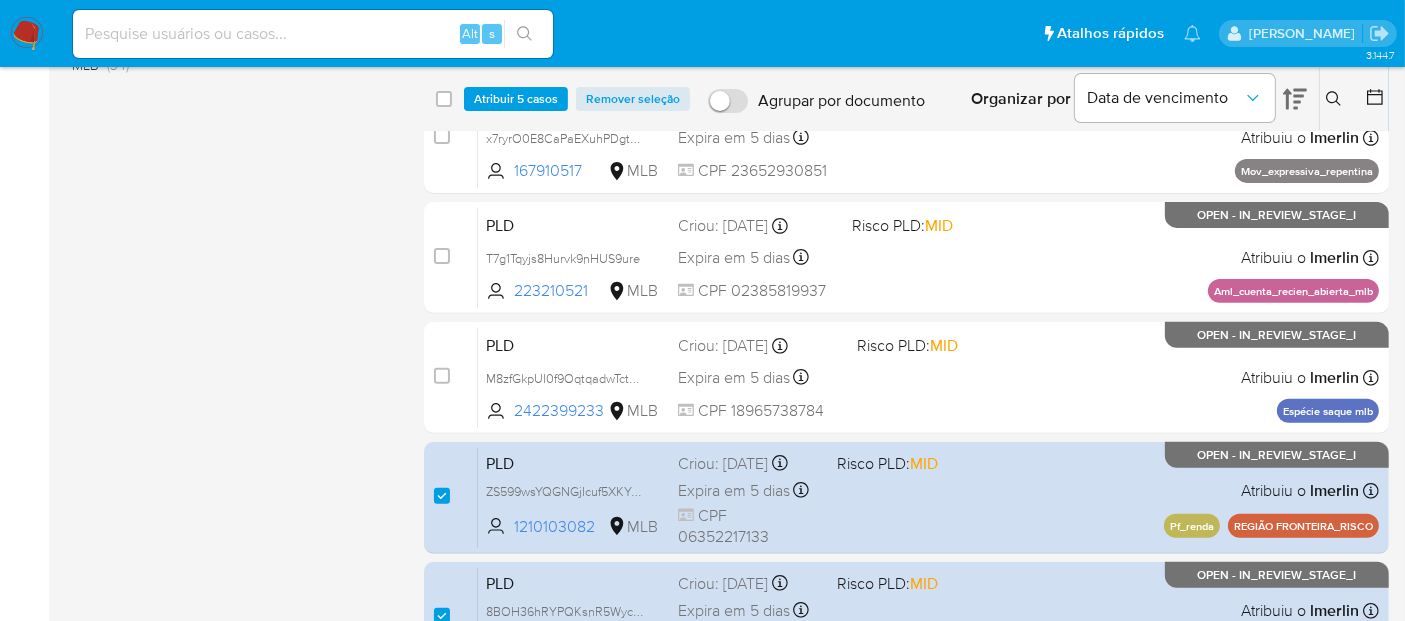 scroll, scrollTop: 777, scrollLeft: 0, axis: vertical 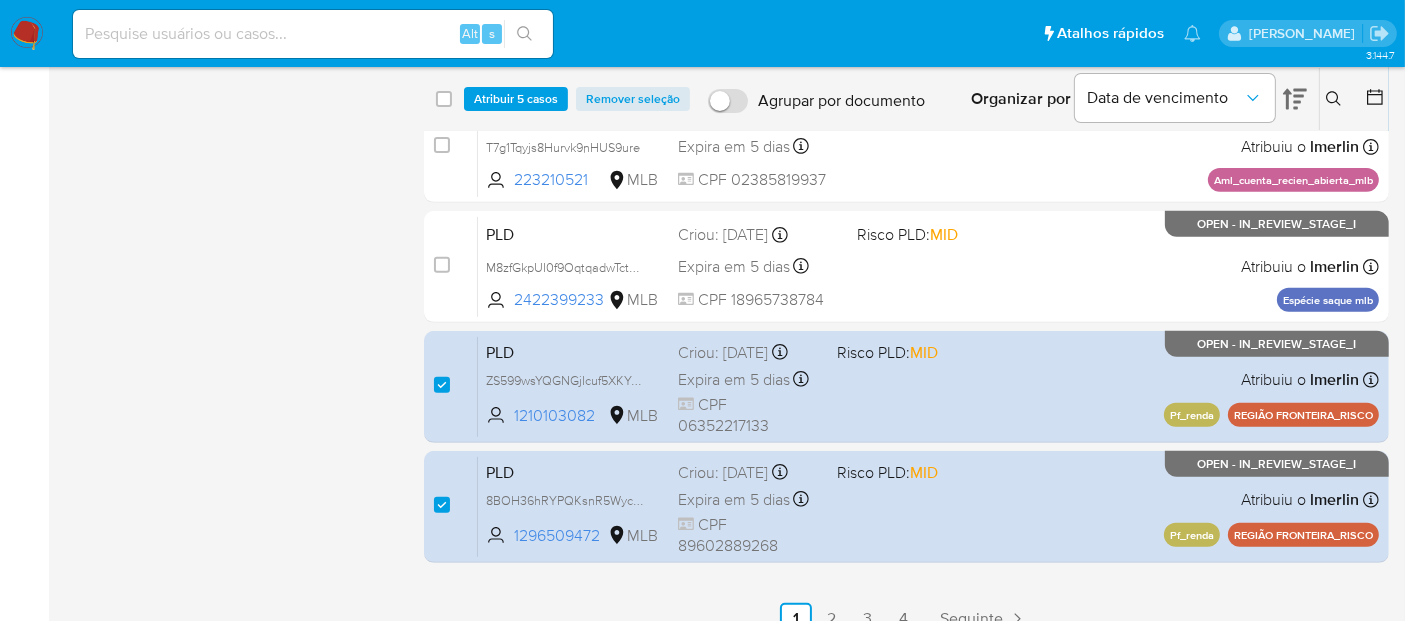 click on "Atribuir 5 casos" at bounding box center (516, 99) 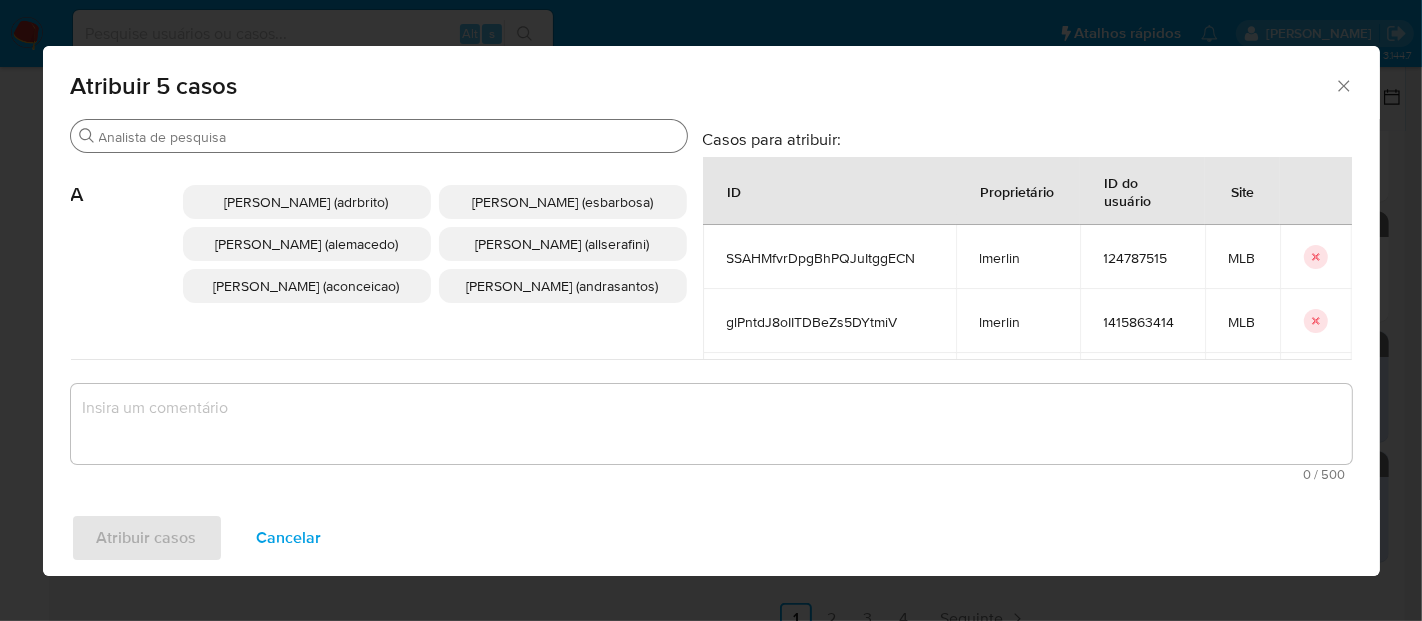 click on "Procurar" at bounding box center [379, 136] 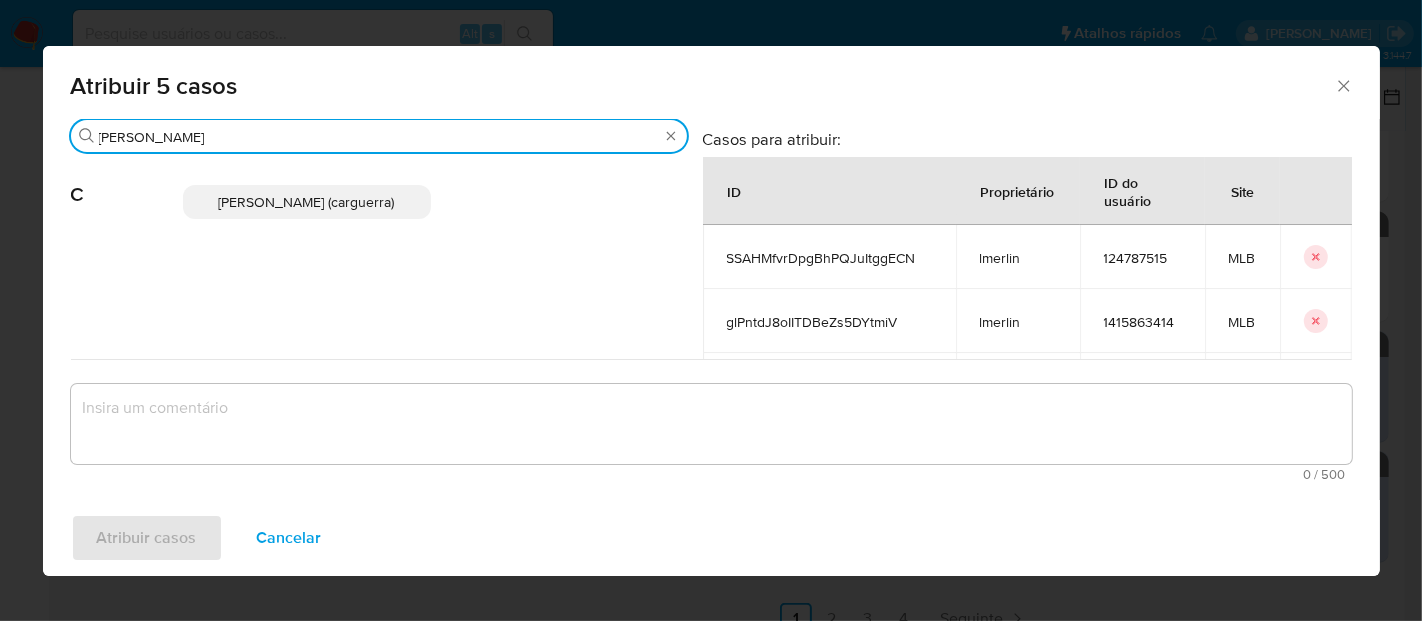 type on "carlos" 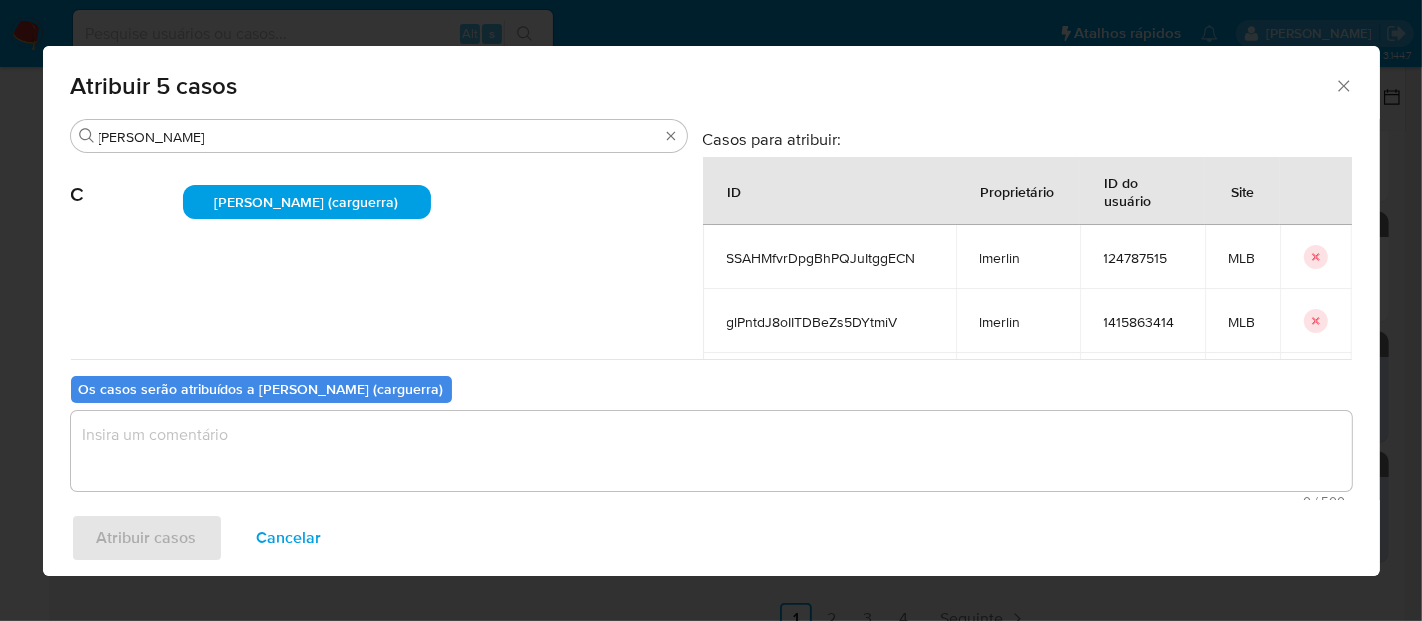 click at bounding box center (711, 451) 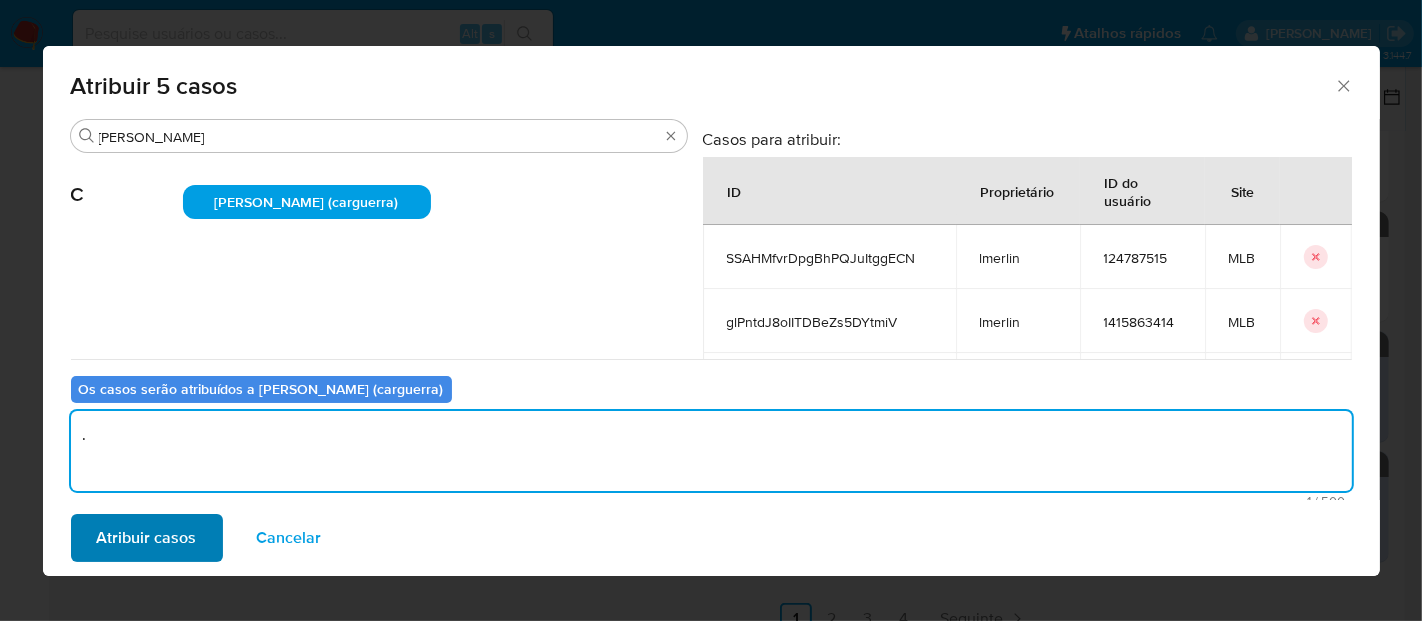 type on "." 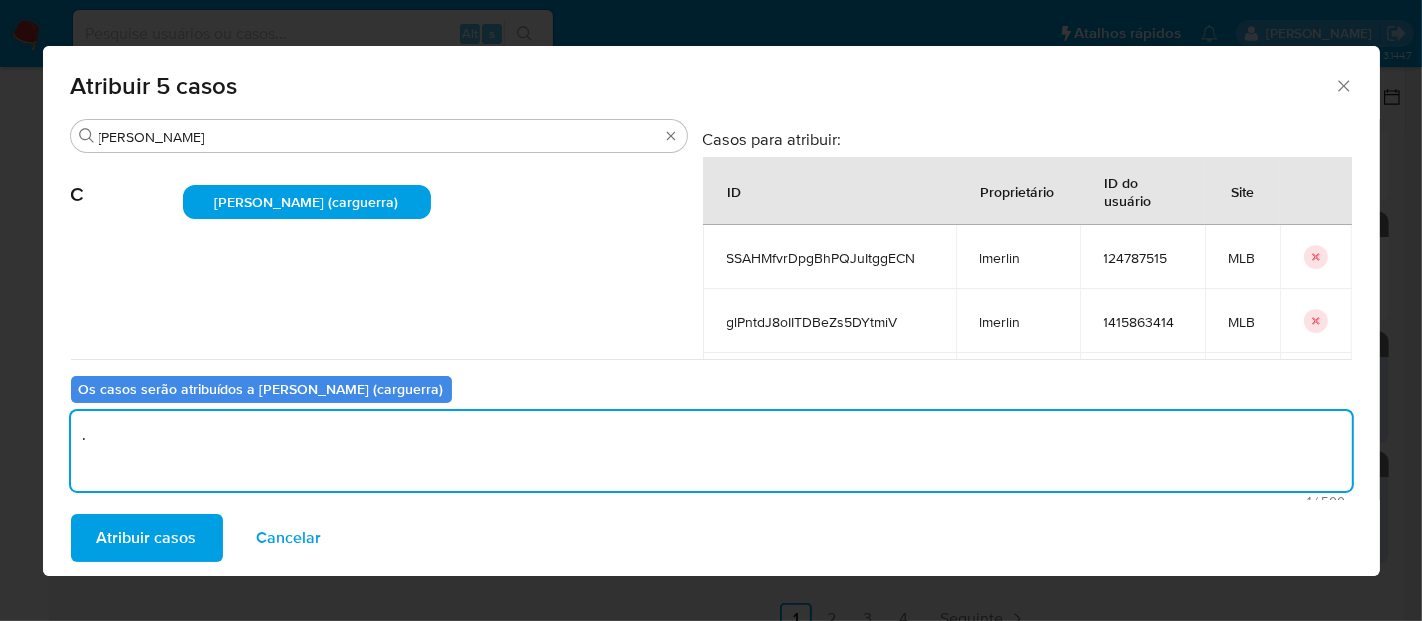 click on "Atribuir casos" at bounding box center (147, 538) 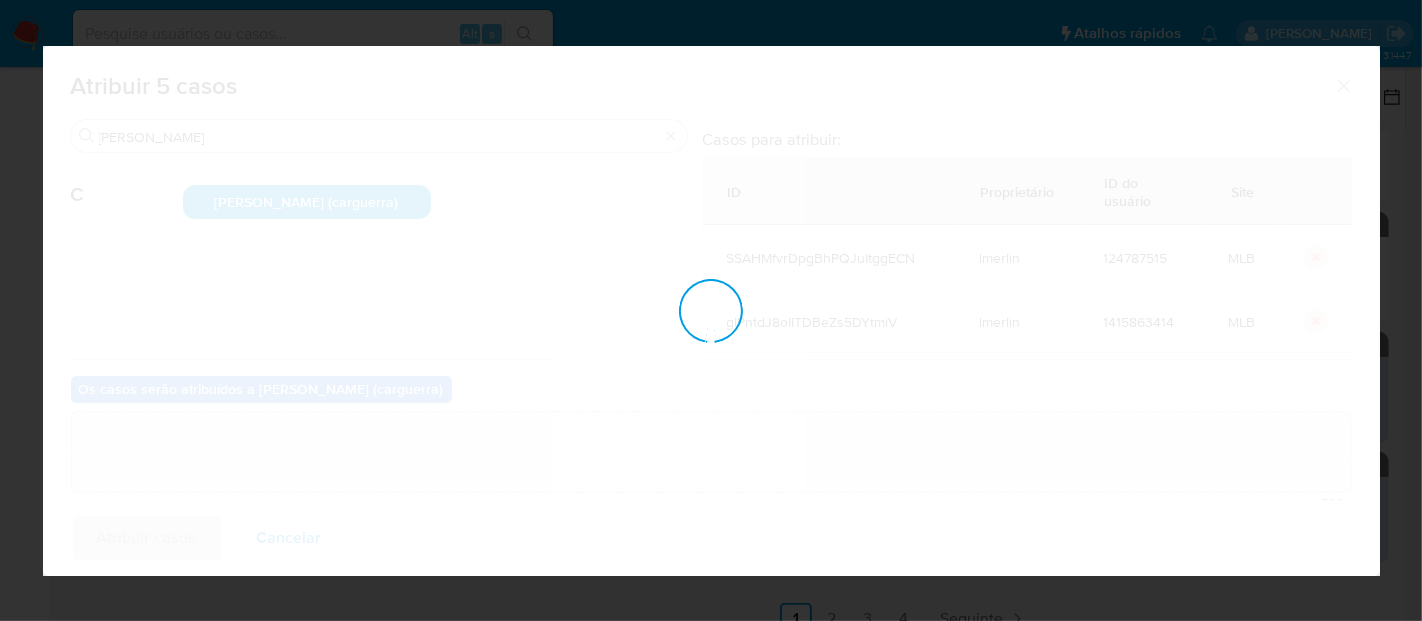 type 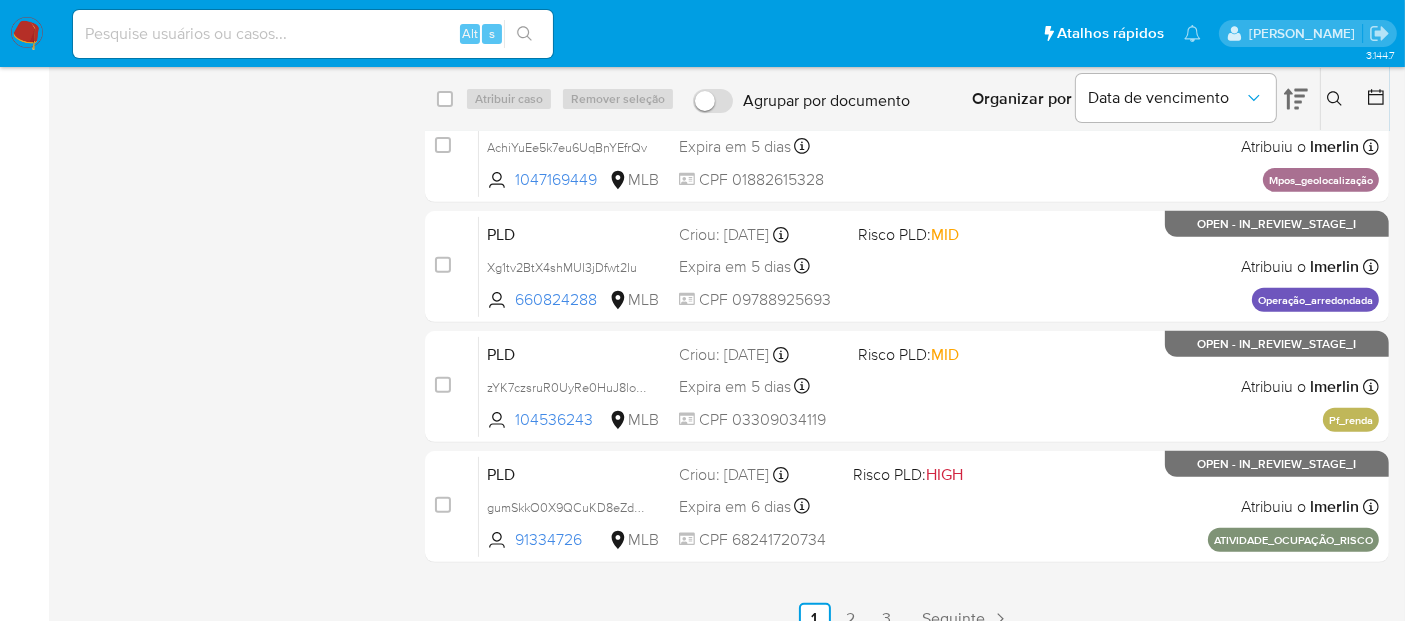 click on "1-10 de 29 resultados Remover filtros lmerlin OPEN IN_REVIEW_STAGE_I Classificação Ver mais transactional (29) Categoria Ver mais WITHOUT_CATEGORY (29) Etiquetas Ver mais Pf_renda (12) REGIÃO FRONTEIRA_RISCO (8) Mpos_geolocalização (3) Grande_saldo (2) HV_VOLUME TRANSACIONAL (2) ATIVIDADE_OCUPAÇÃO_RISCO (1) Account_money_mlb (1) Aml_cuenta_recien_abierta_mlb (1) BOLETO_PORTADOR_FAVORECIDO (1) BOLETO_RECEBIMENTO_OUTRA_MODALIDADE (1) Risco pld Ver mais MID (20) HIGH (8) LOW (1) Site Ver mais MLB (29) select-all-cases-checkbox Atribuir caso Remover seleção Agrupar por documento Organizar por Data de vencimento   Os resultados não podem ser classificados enquanto agrupados. Insira a ID do usuário ou caso Procurar Remover filtros case-item-checkbox   Incapaz de atribuir o caso PLD z2Gm5svPZ0FkIWnkr2nCKyPN 706802371 MLB Risco PLD:  MID Criou: 12/06/2025   Criou: 12/06/2025 00:06:16 Expira em 5 dias   Expira em 27/07/2025 00:06:16 CPF   01858288177 Atribuiu o   lmerlin   Asignado el: 18/06/2025 14:26:28" at bounding box center [730, -29] 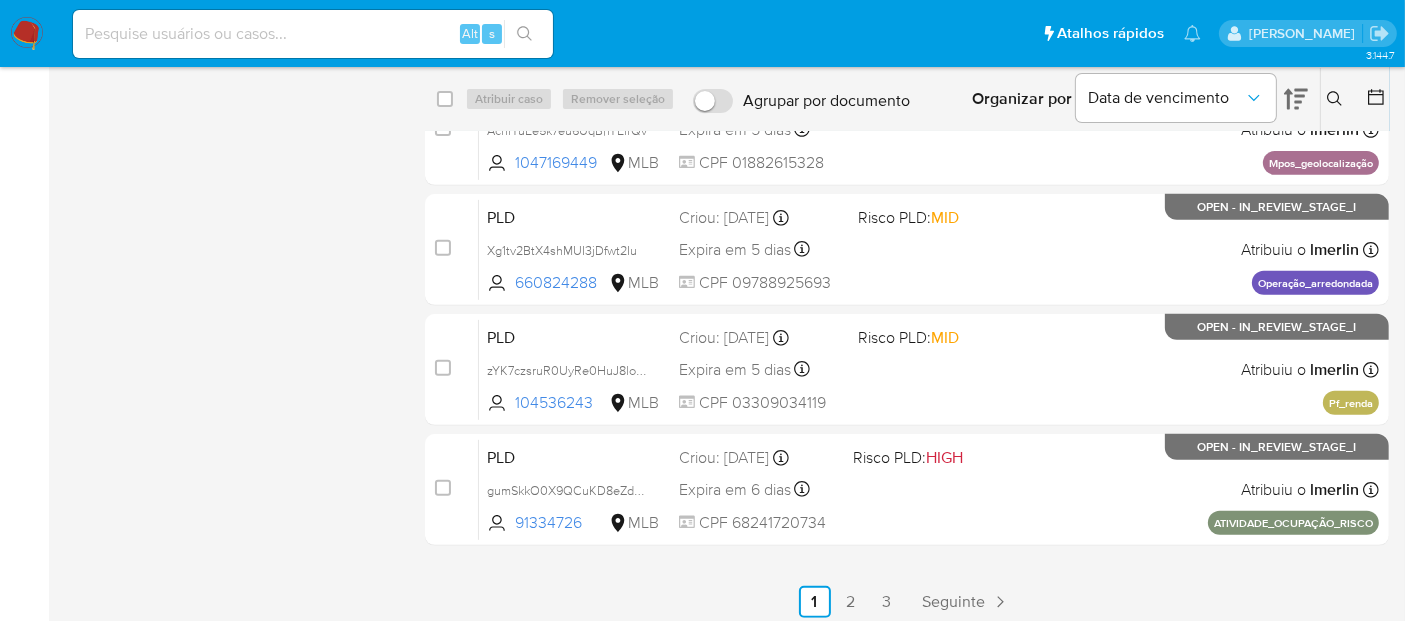 scroll, scrollTop: 802, scrollLeft: 0, axis: vertical 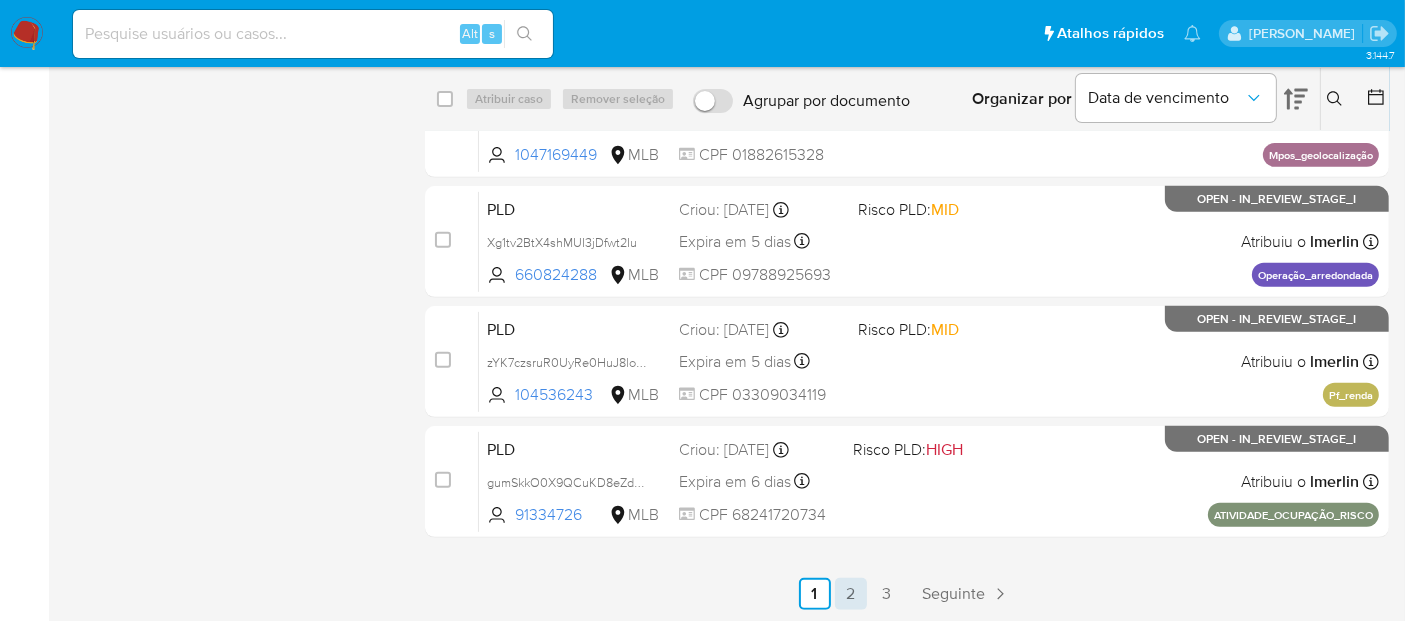 click on "2" at bounding box center (851, 594) 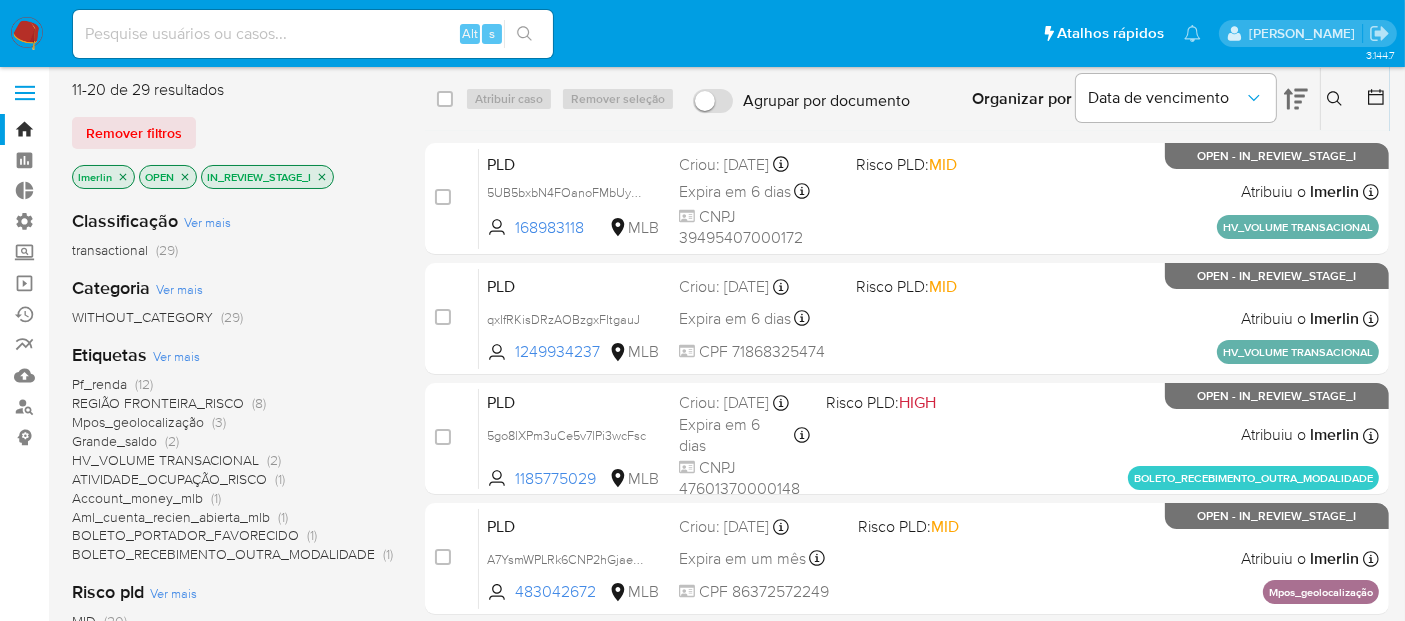 scroll, scrollTop: 0, scrollLeft: 0, axis: both 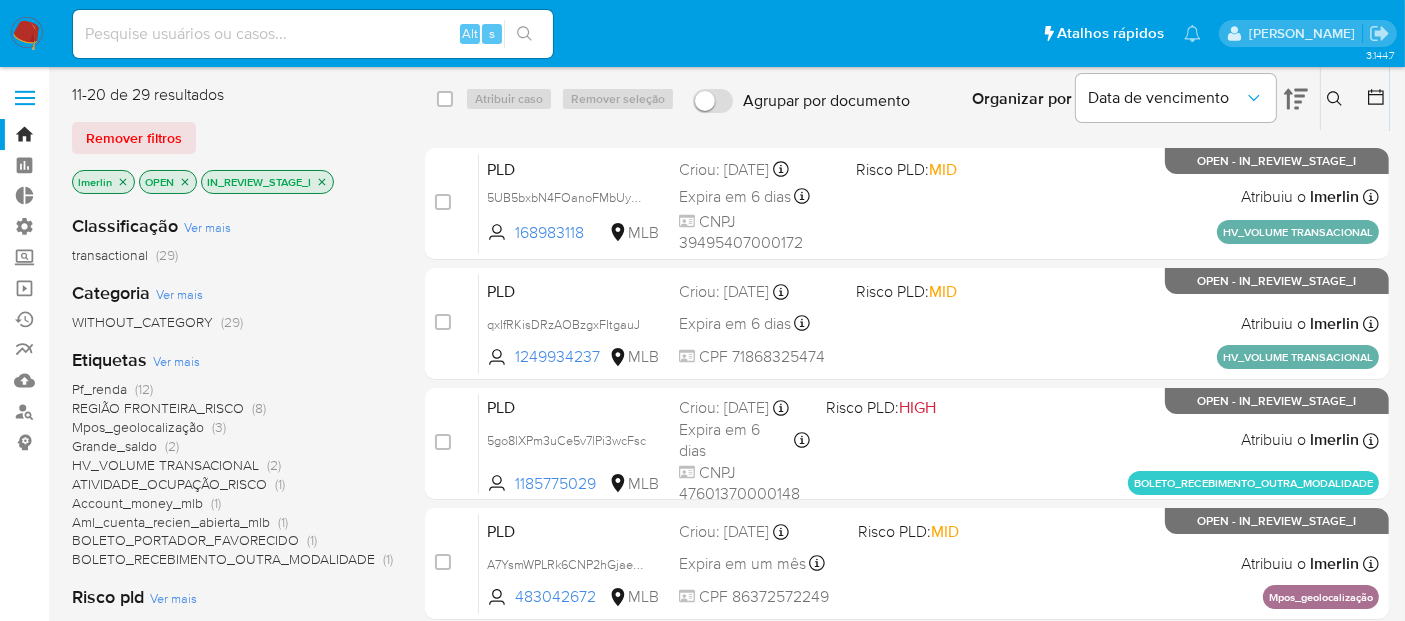 click 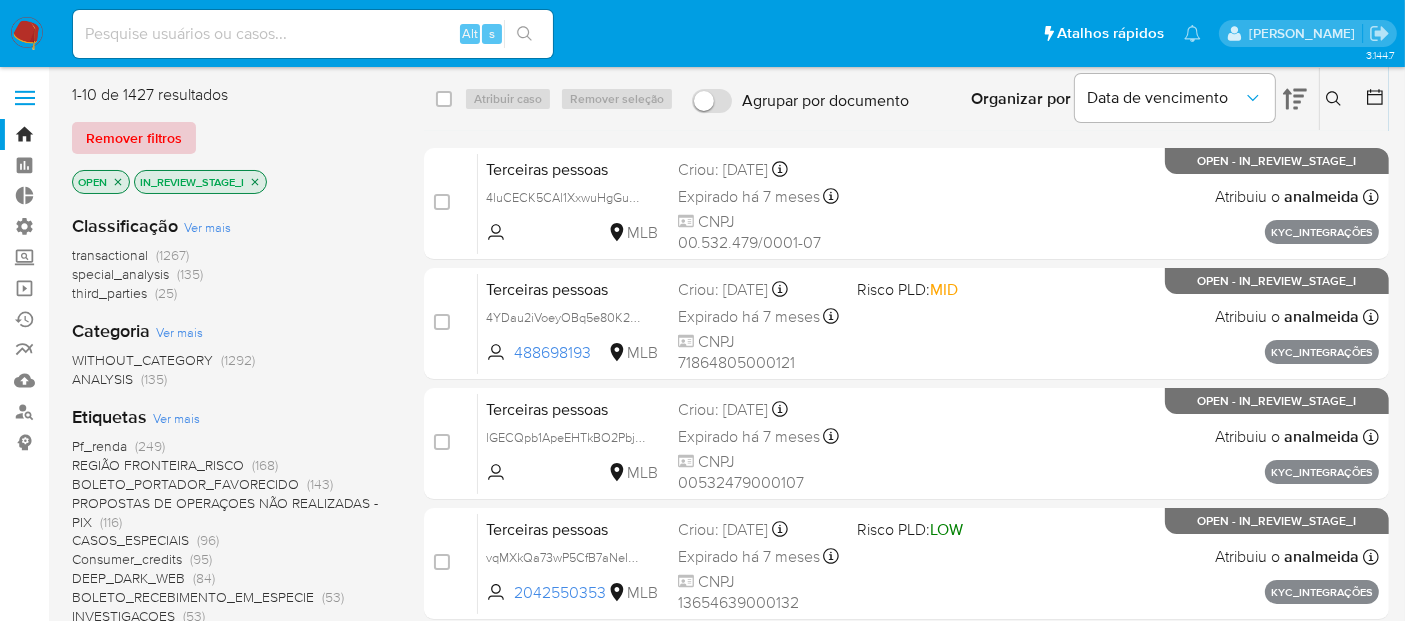 click on "Remover filtros" at bounding box center [134, 138] 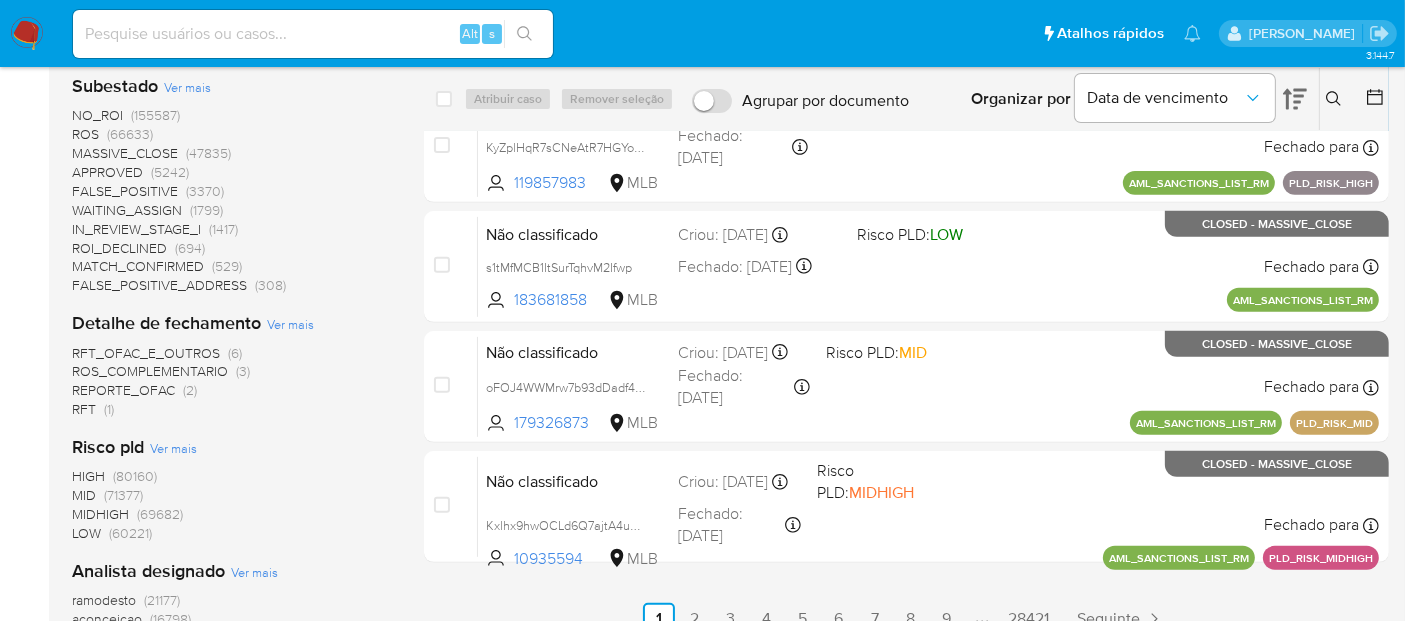 scroll, scrollTop: 1000, scrollLeft: 0, axis: vertical 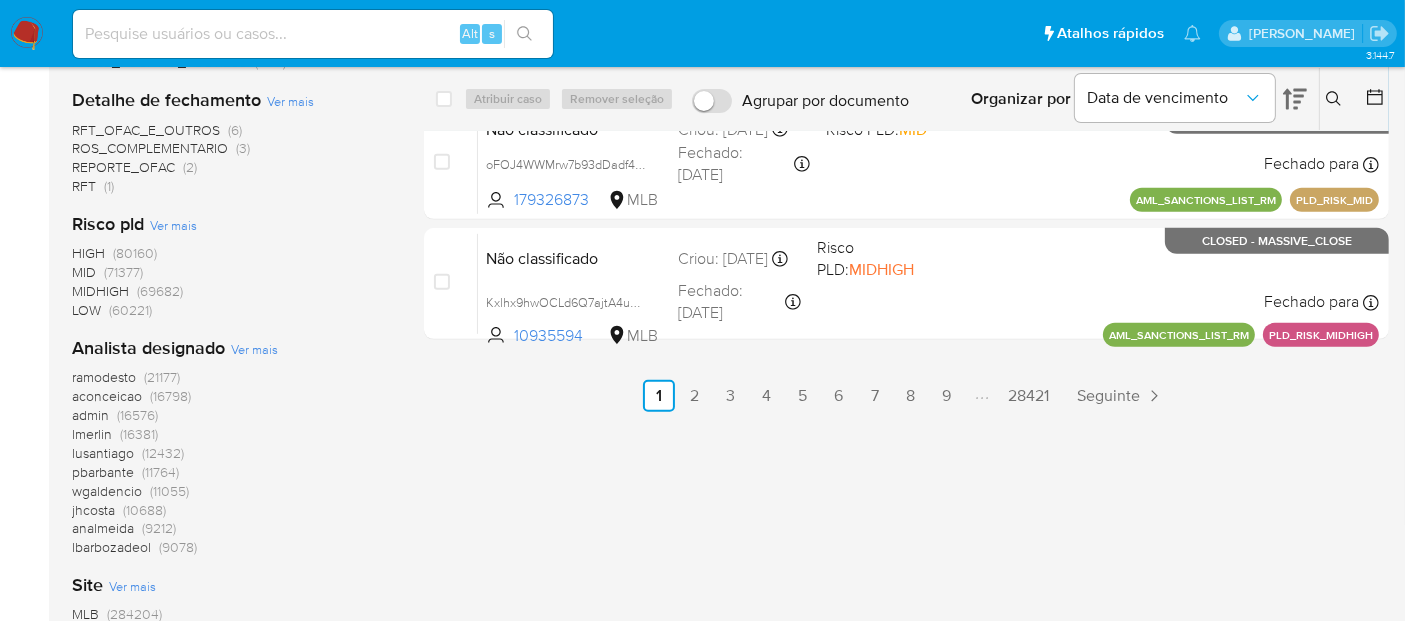 click on "lusantiago (12432)" at bounding box center [128, 453] 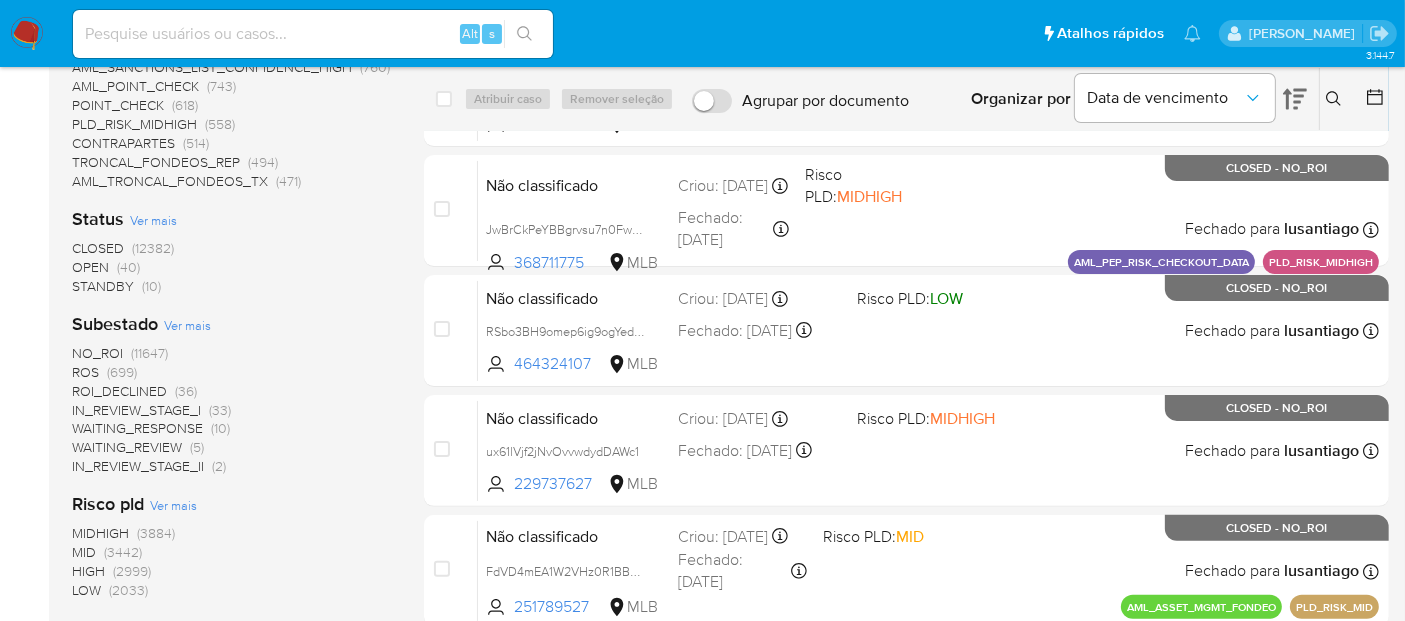 scroll, scrollTop: 444, scrollLeft: 0, axis: vertical 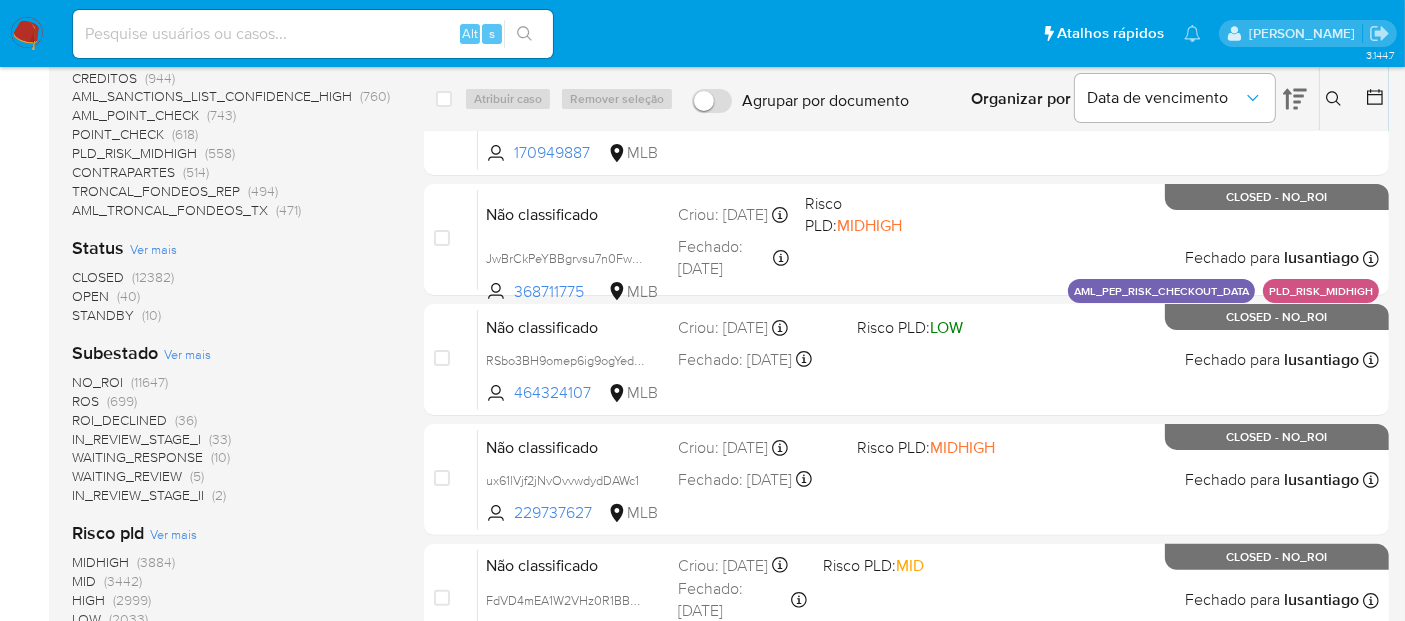 click on "(40)" at bounding box center [128, 296] 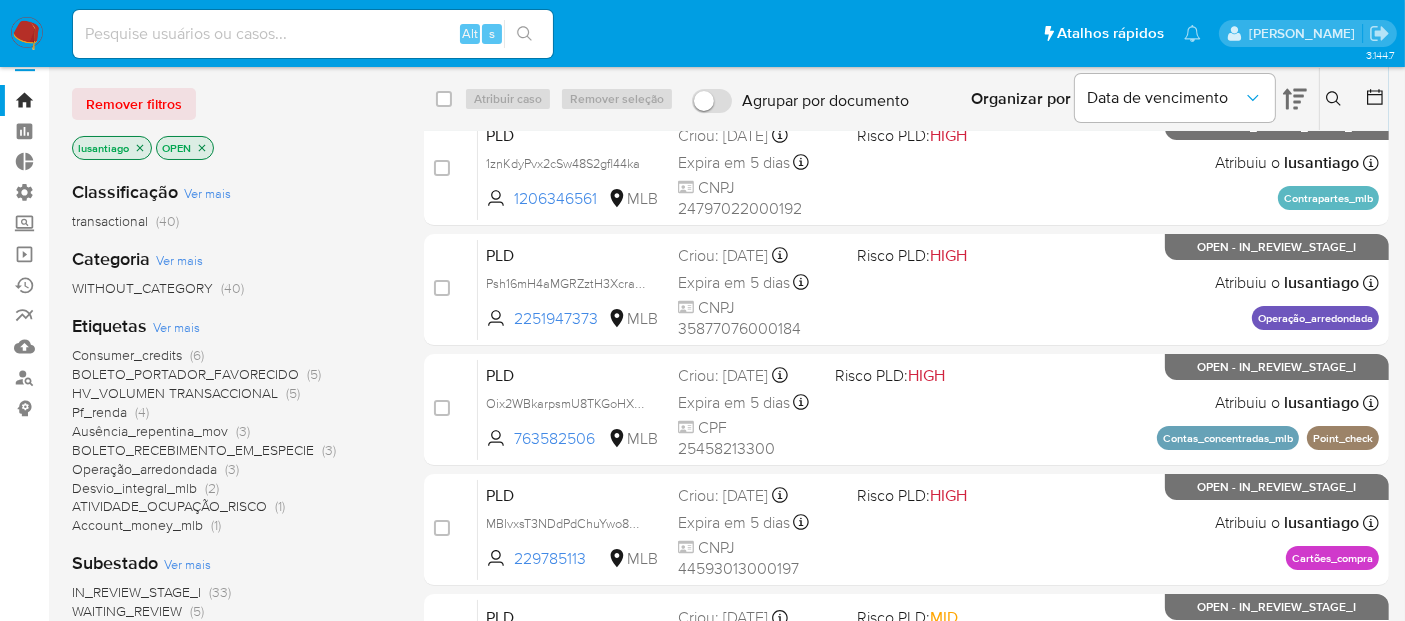 scroll, scrollTop: 0, scrollLeft: 0, axis: both 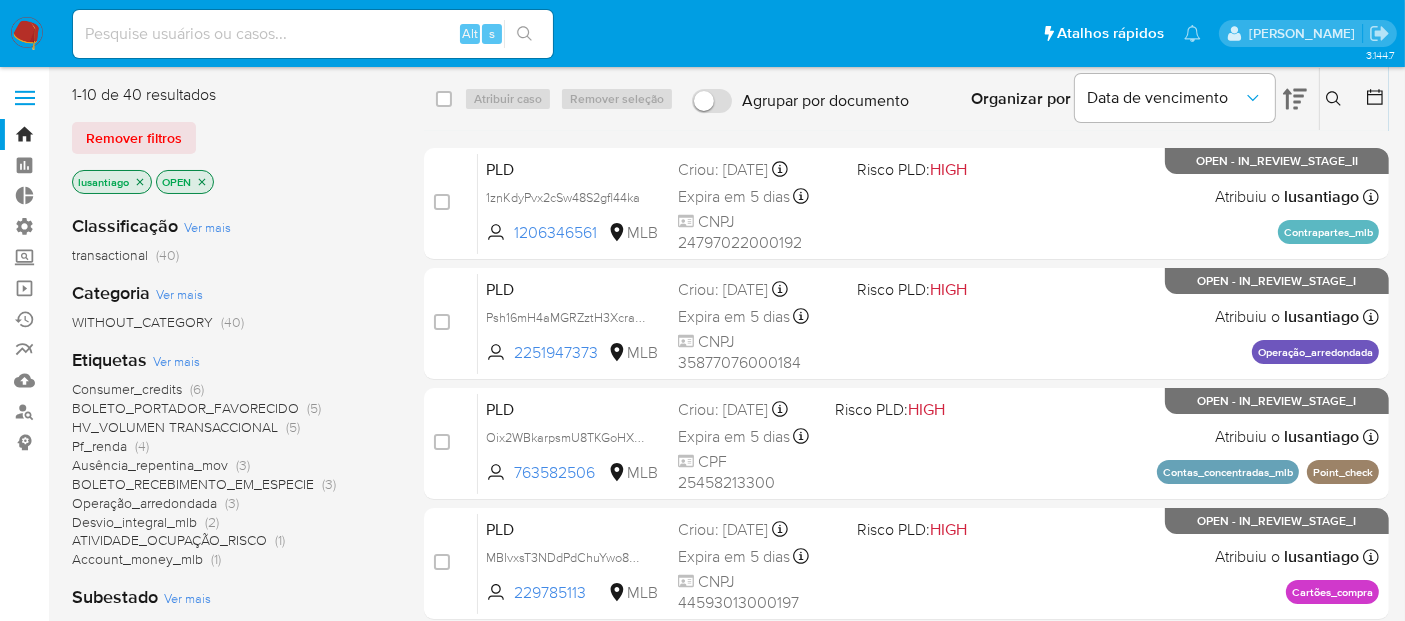 click on "BOLETO_PORTADOR_FAVORECIDO" at bounding box center [185, 408] 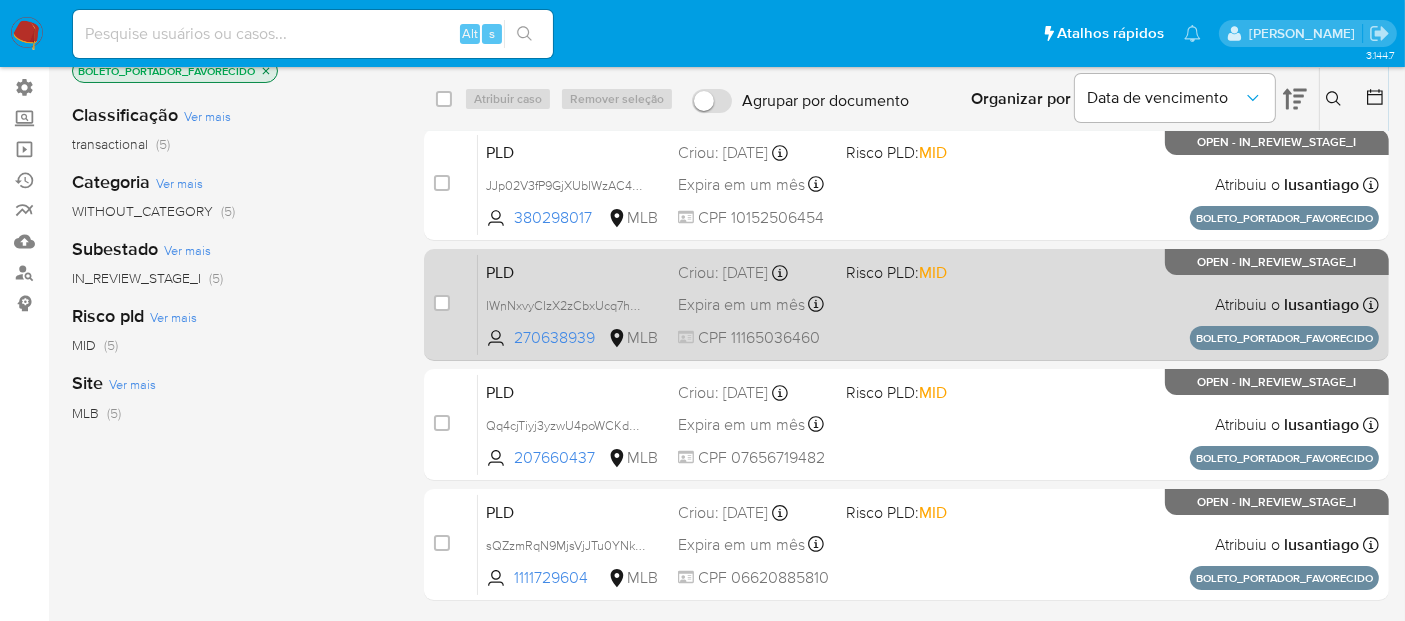 scroll, scrollTop: 0, scrollLeft: 0, axis: both 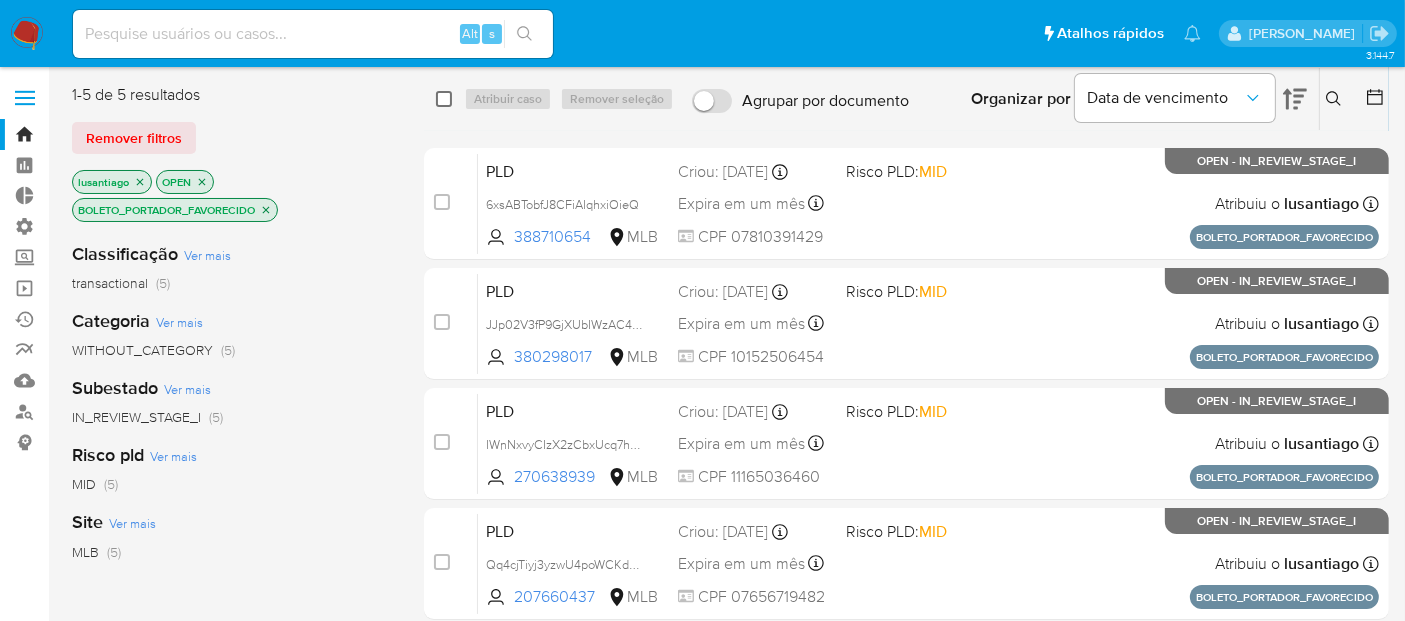 click at bounding box center [444, 99] 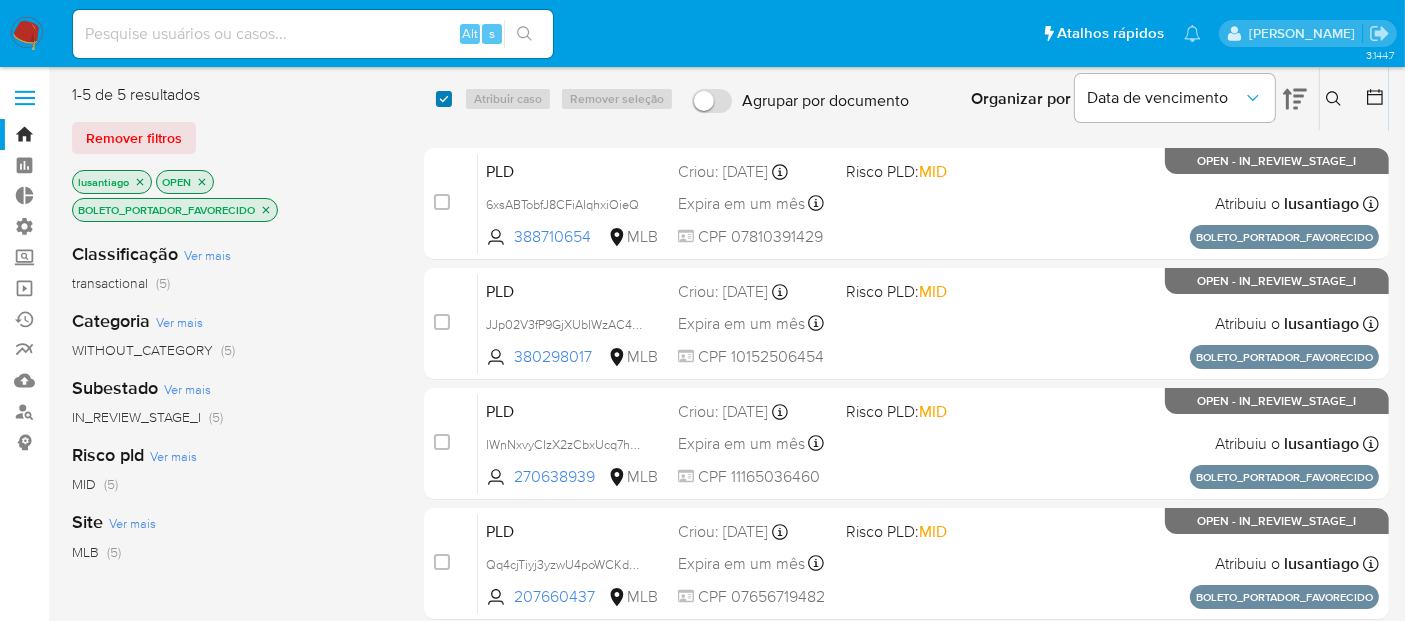 checkbox on "true" 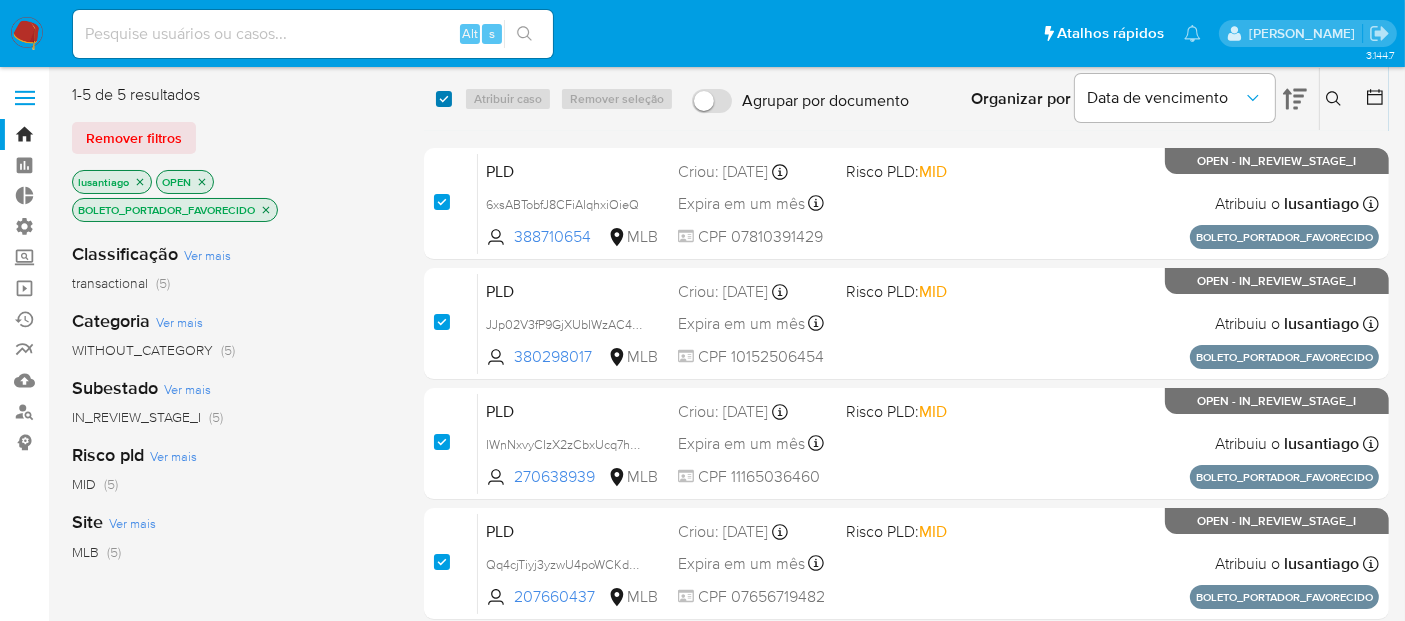 checkbox on "true" 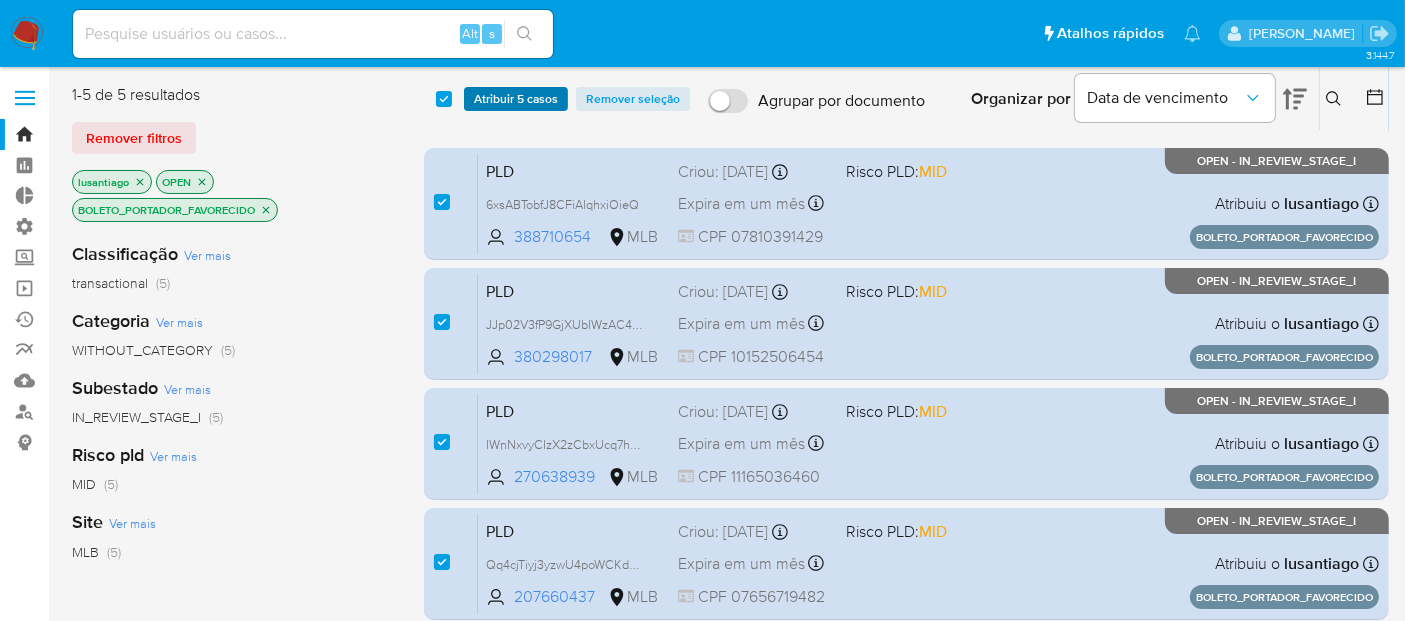 click on "Atribuir 5 casos" at bounding box center [516, 99] 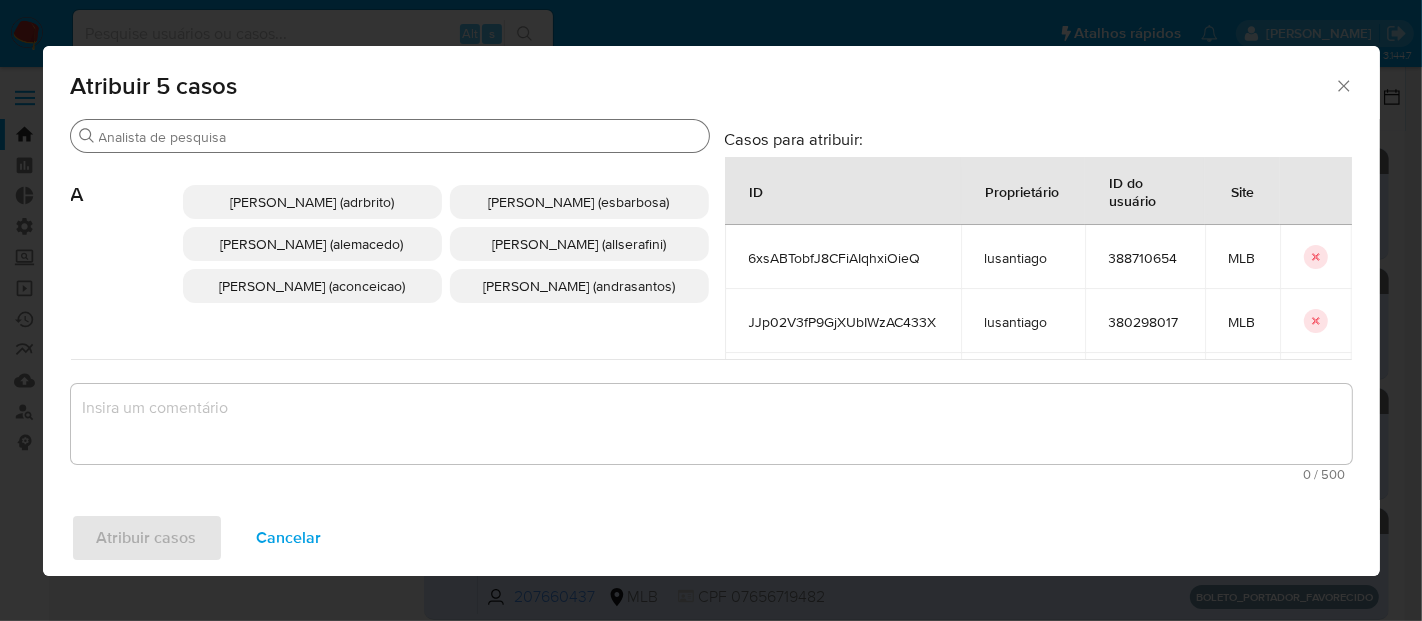 click on "Procurar" at bounding box center [400, 137] 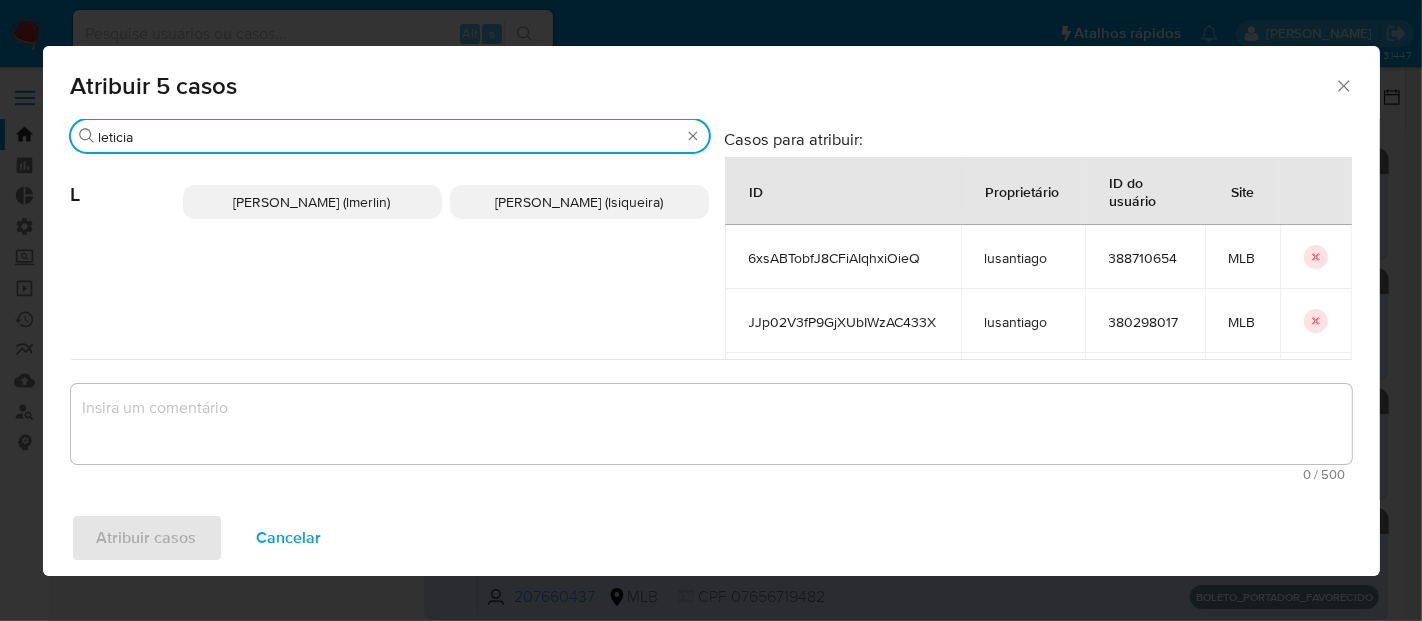 type on "leticia" 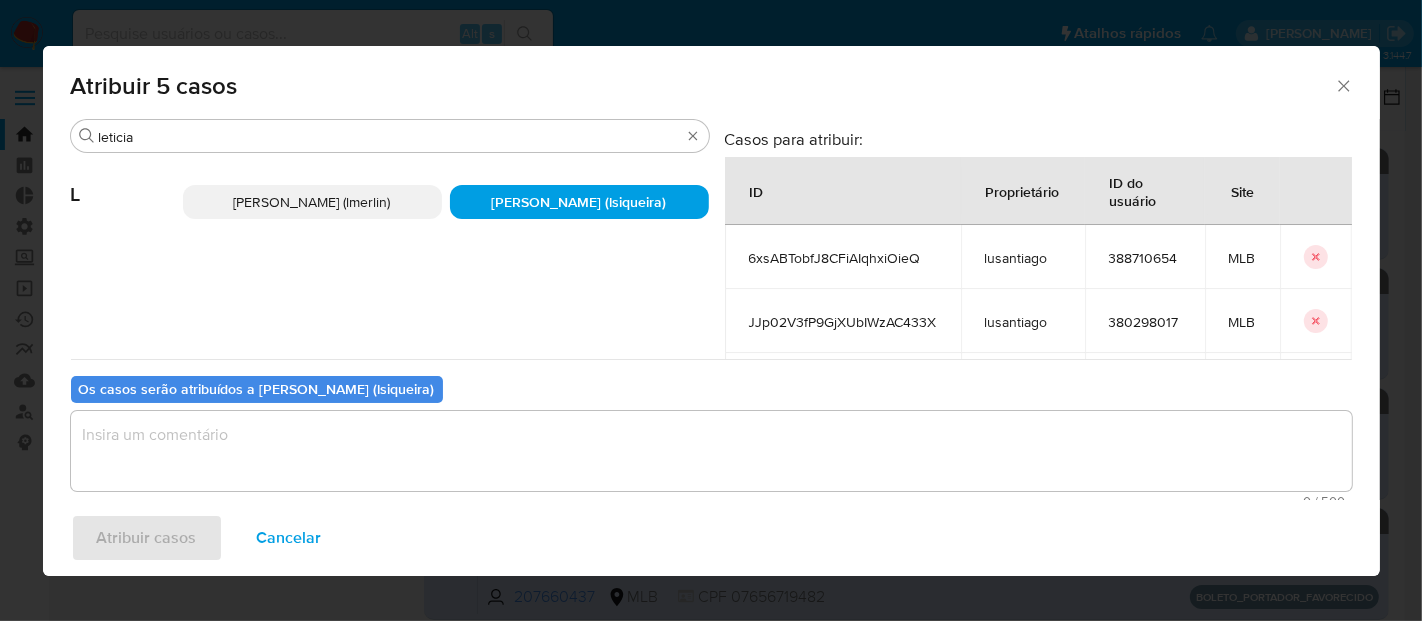 click on "Atribuir casos Cancelar" at bounding box center [711, 538] 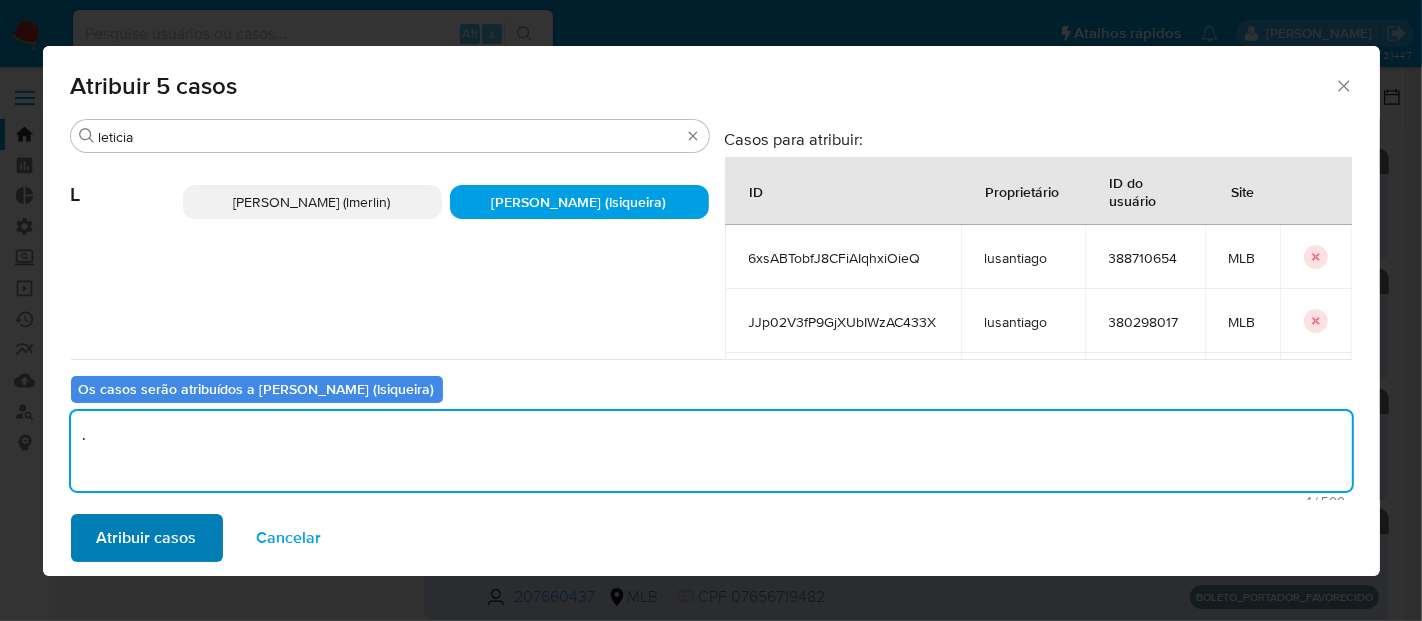 type on "." 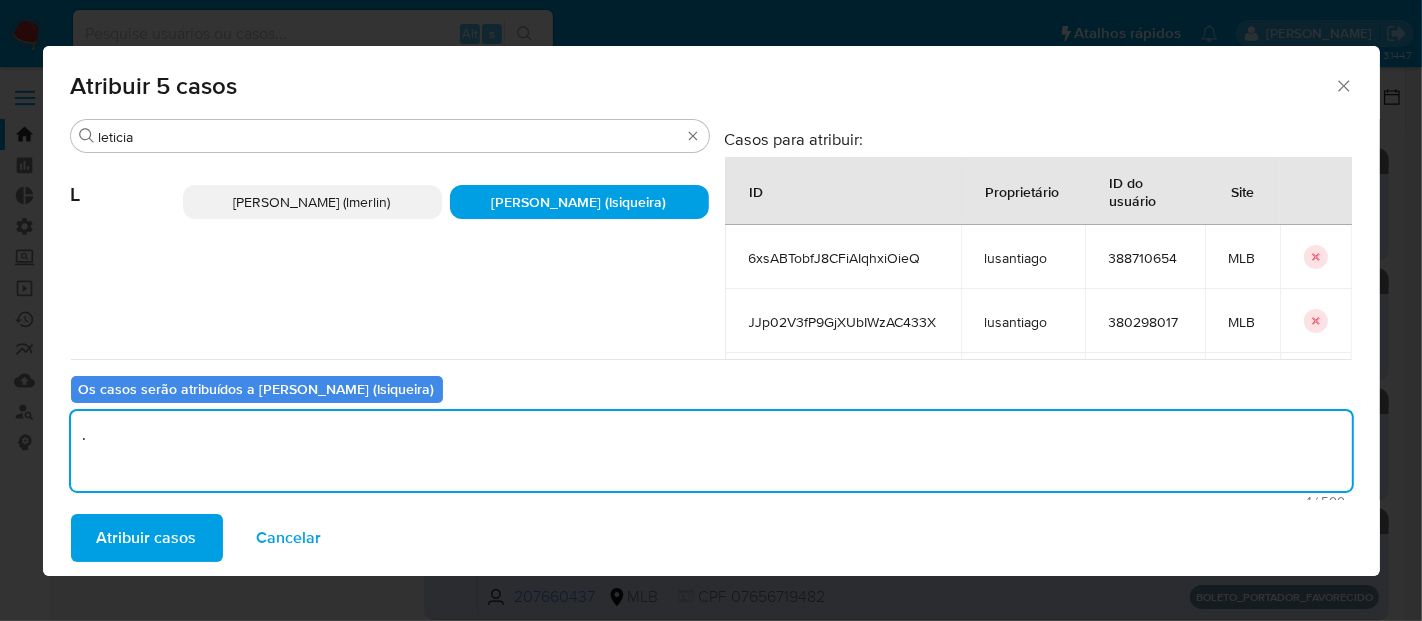 click on "Atribuir casos" at bounding box center [147, 538] 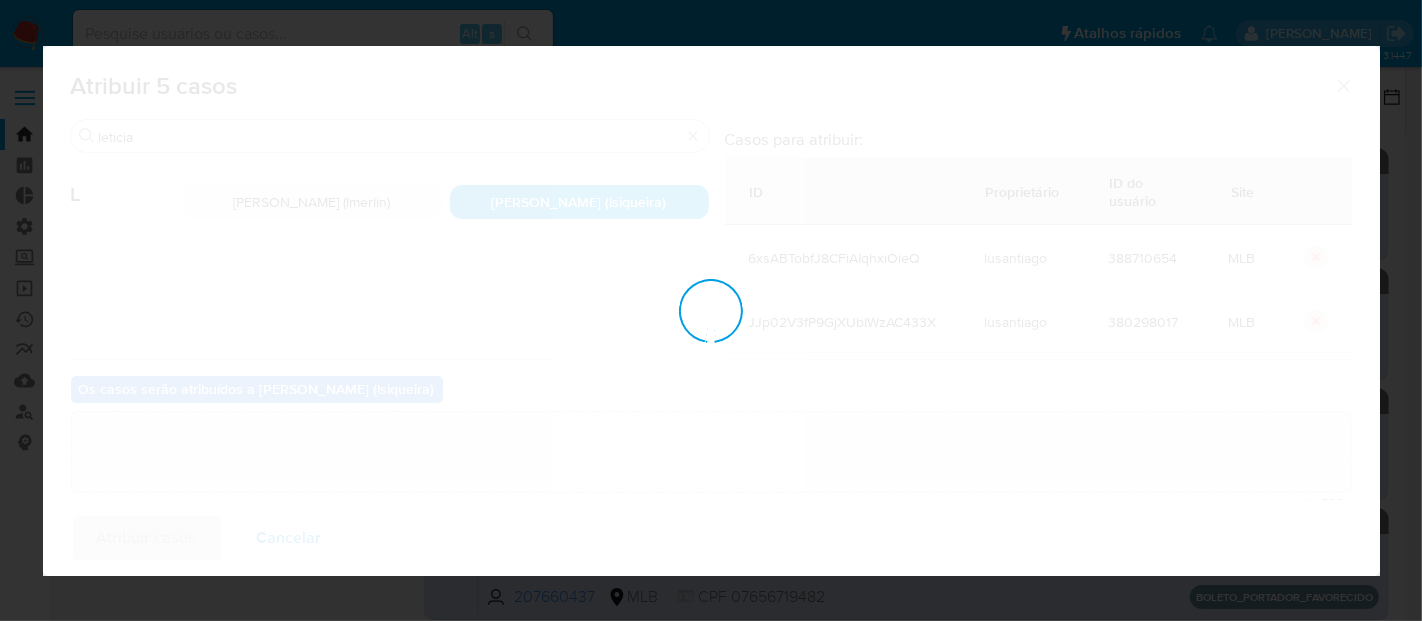 type 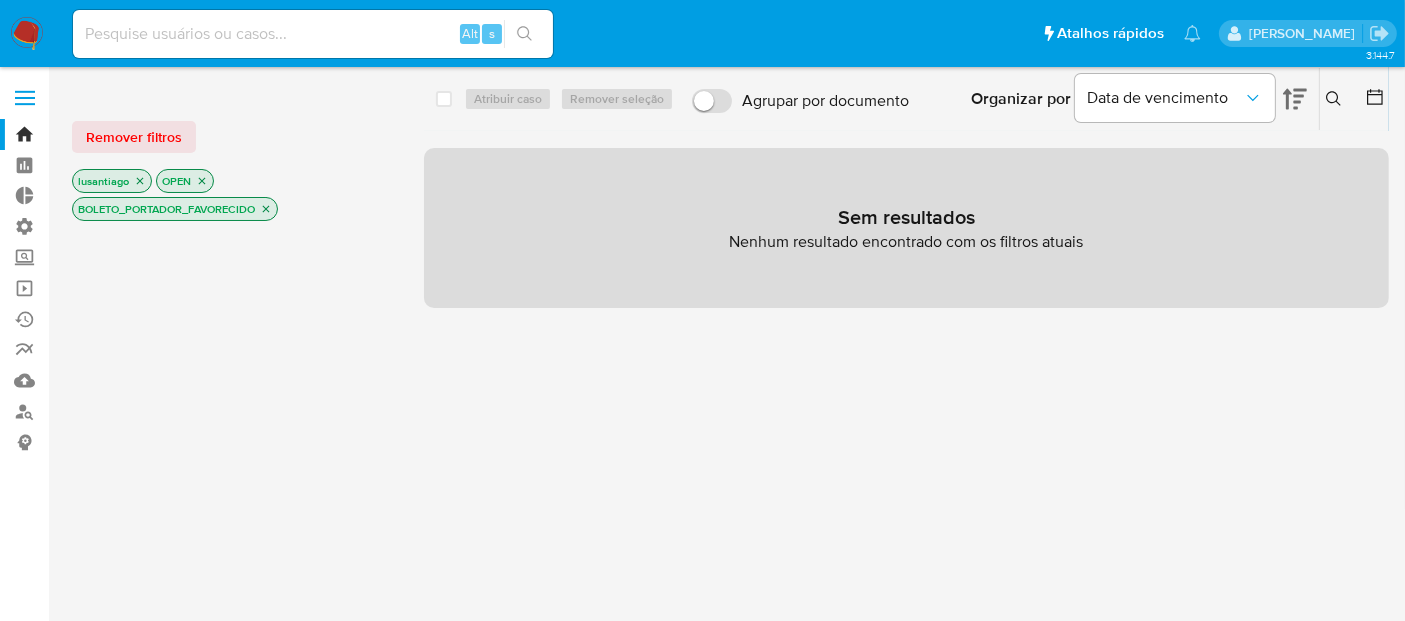 click 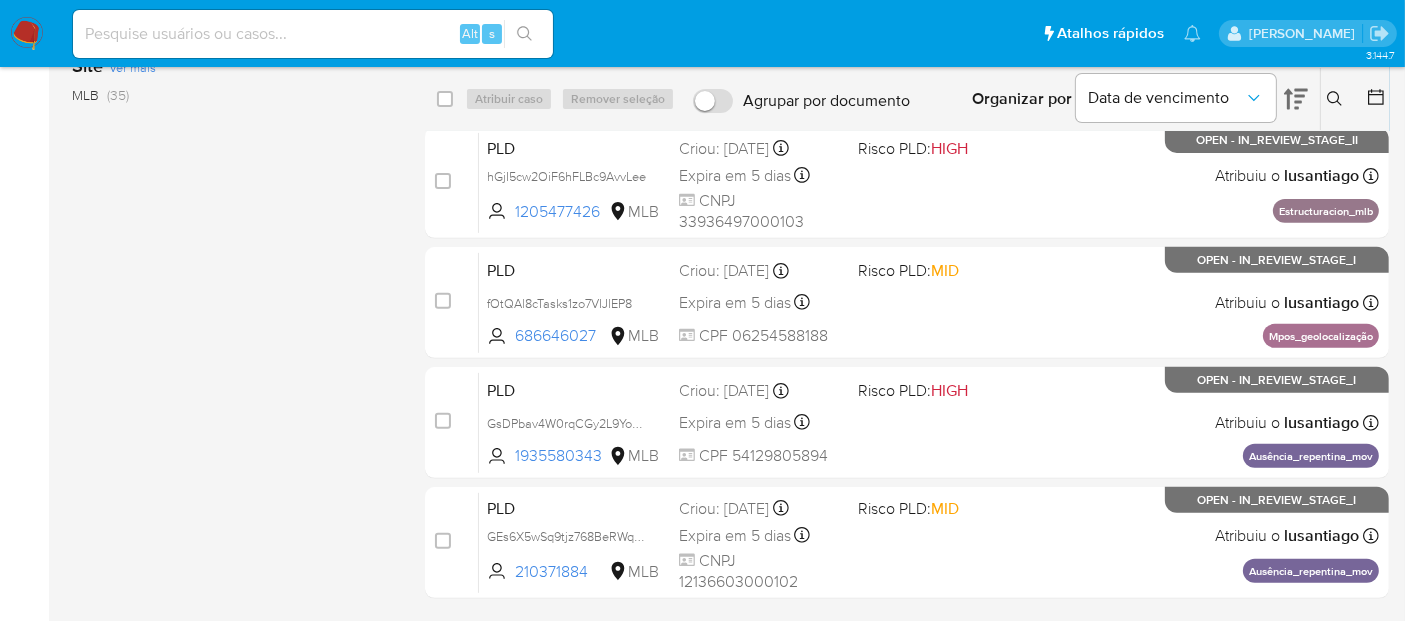 scroll, scrollTop: 802, scrollLeft: 0, axis: vertical 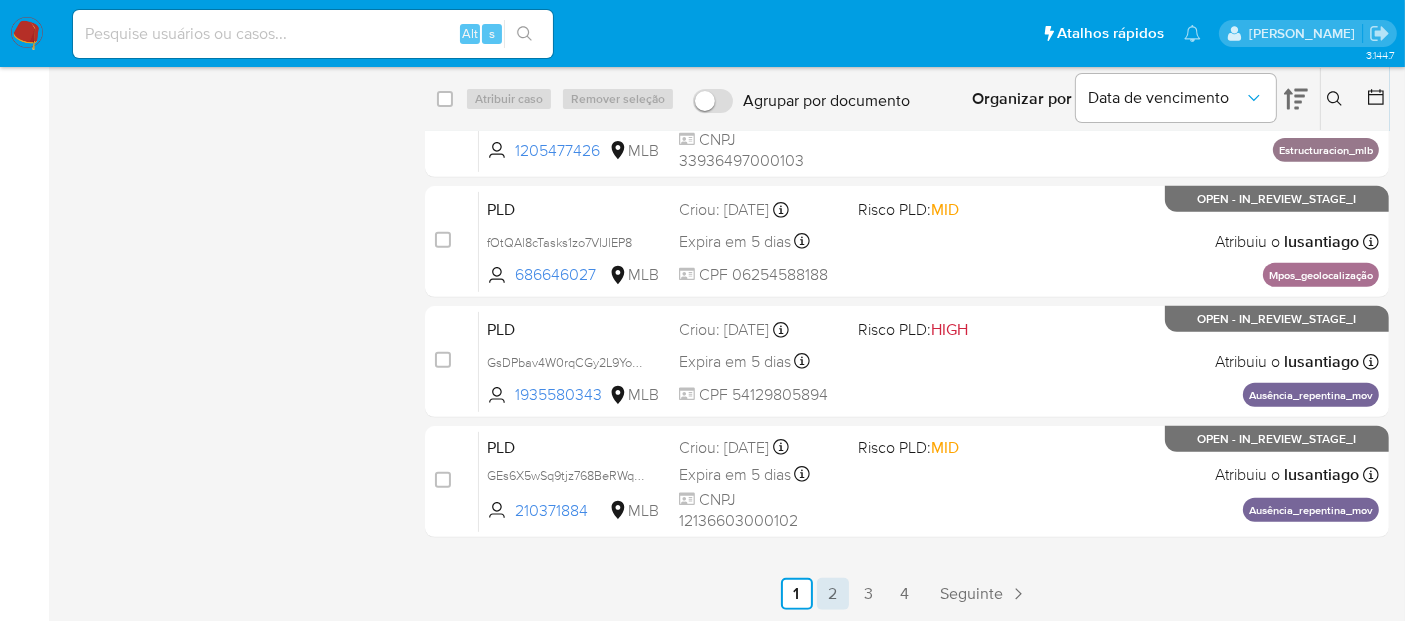 click on "2" at bounding box center (833, 594) 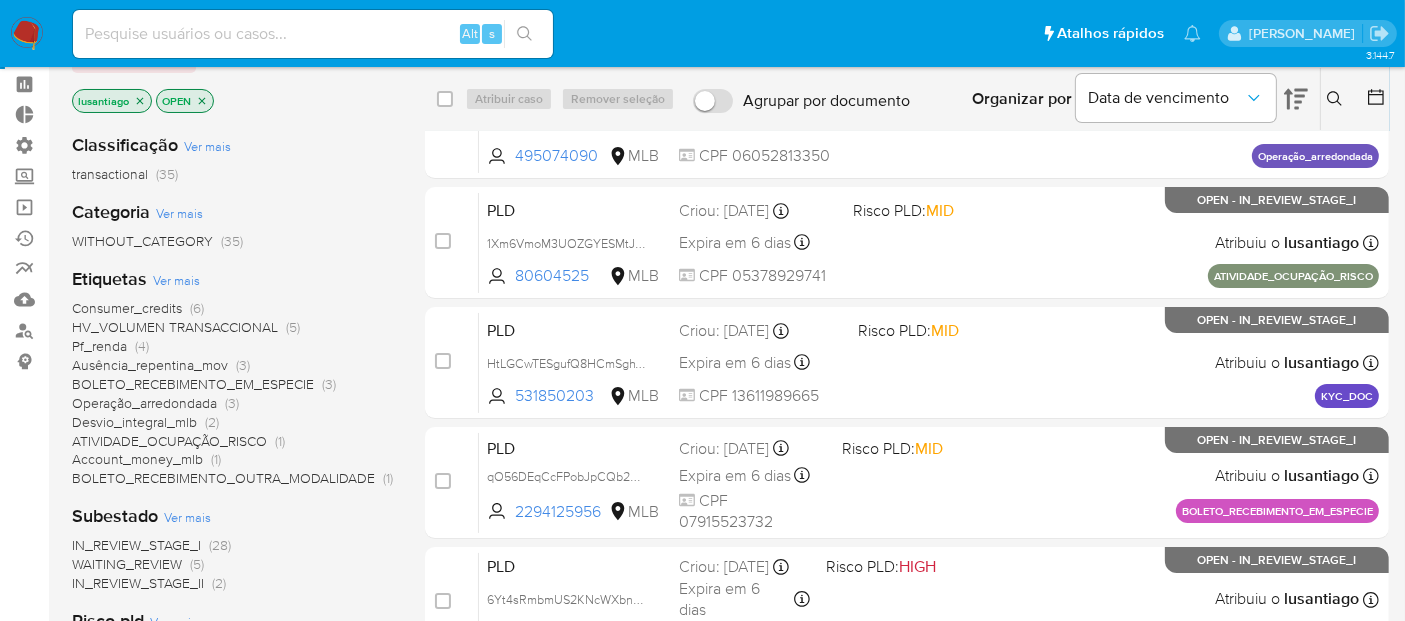 scroll, scrollTop: 111, scrollLeft: 0, axis: vertical 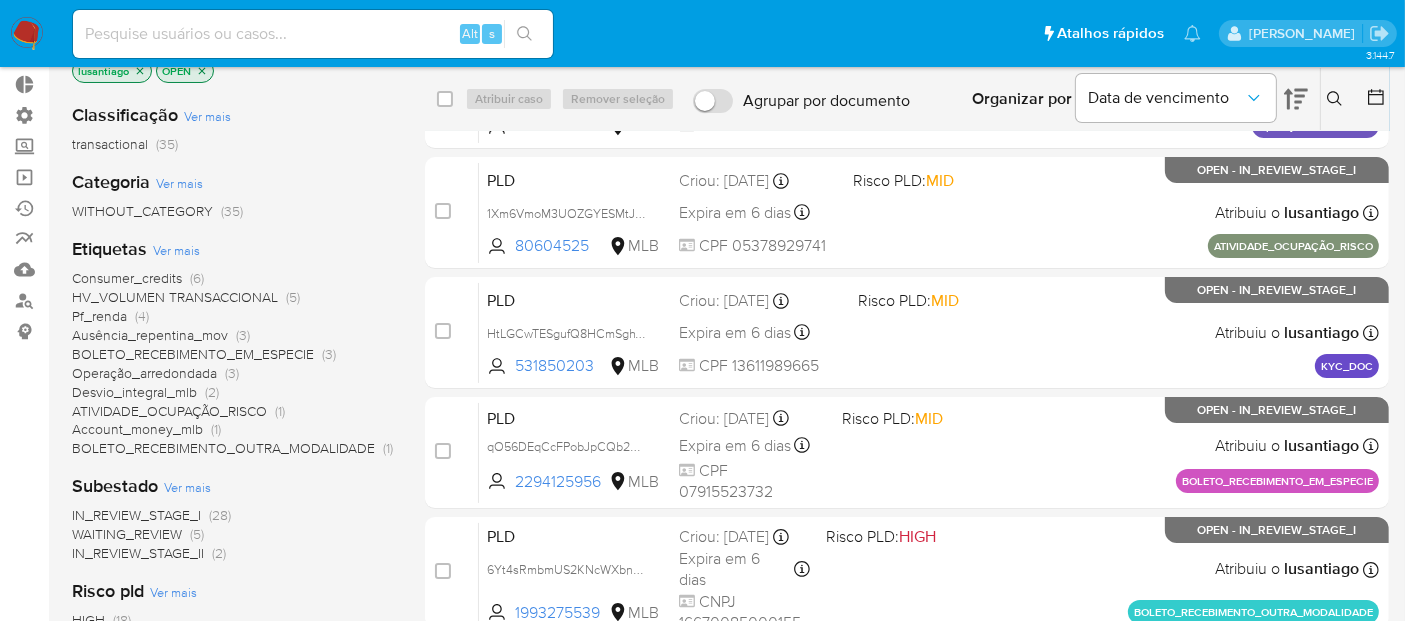 click on "BOLETO_RECEBIMENTO_EM_ESPECIE" at bounding box center [193, 354] 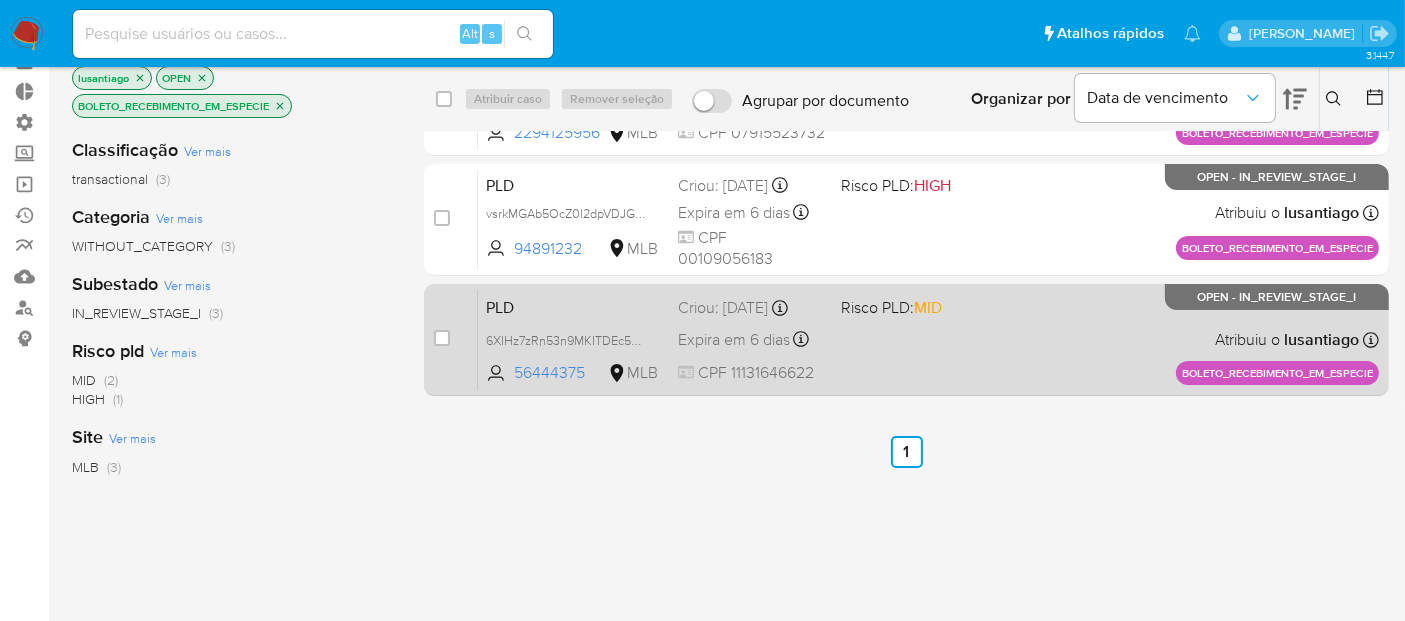 scroll, scrollTop: 0, scrollLeft: 0, axis: both 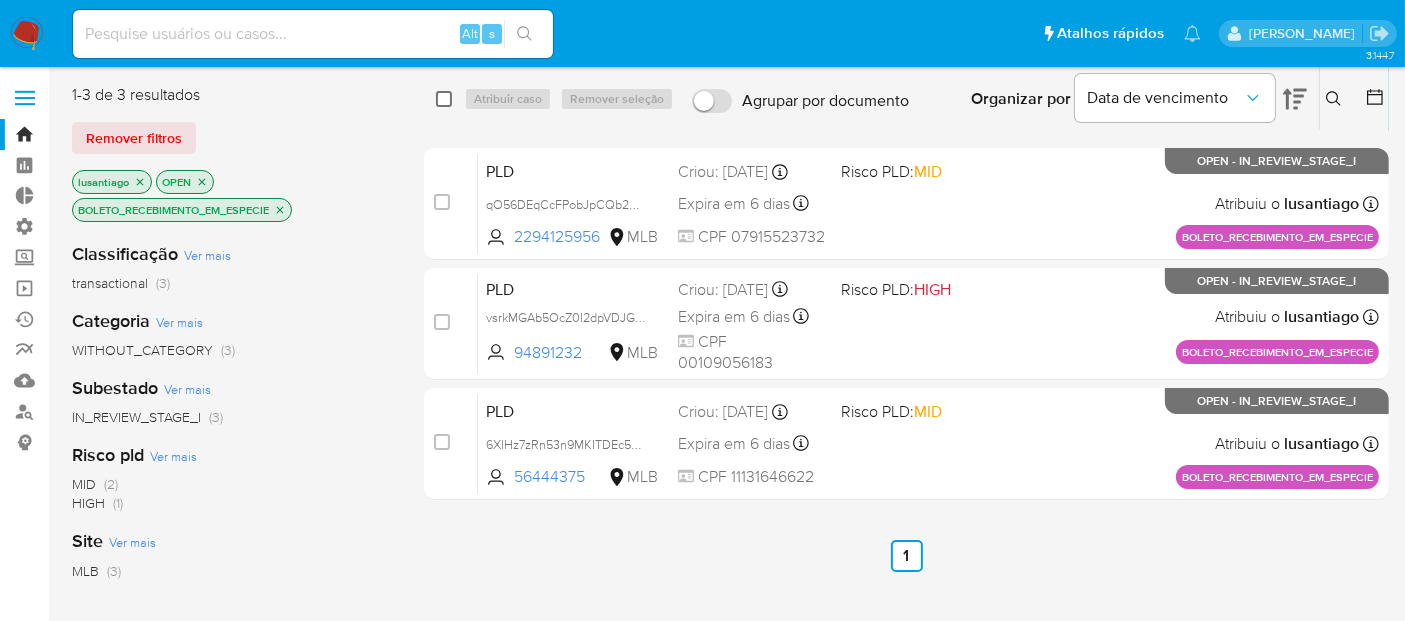 click at bounding box center (444, 99) 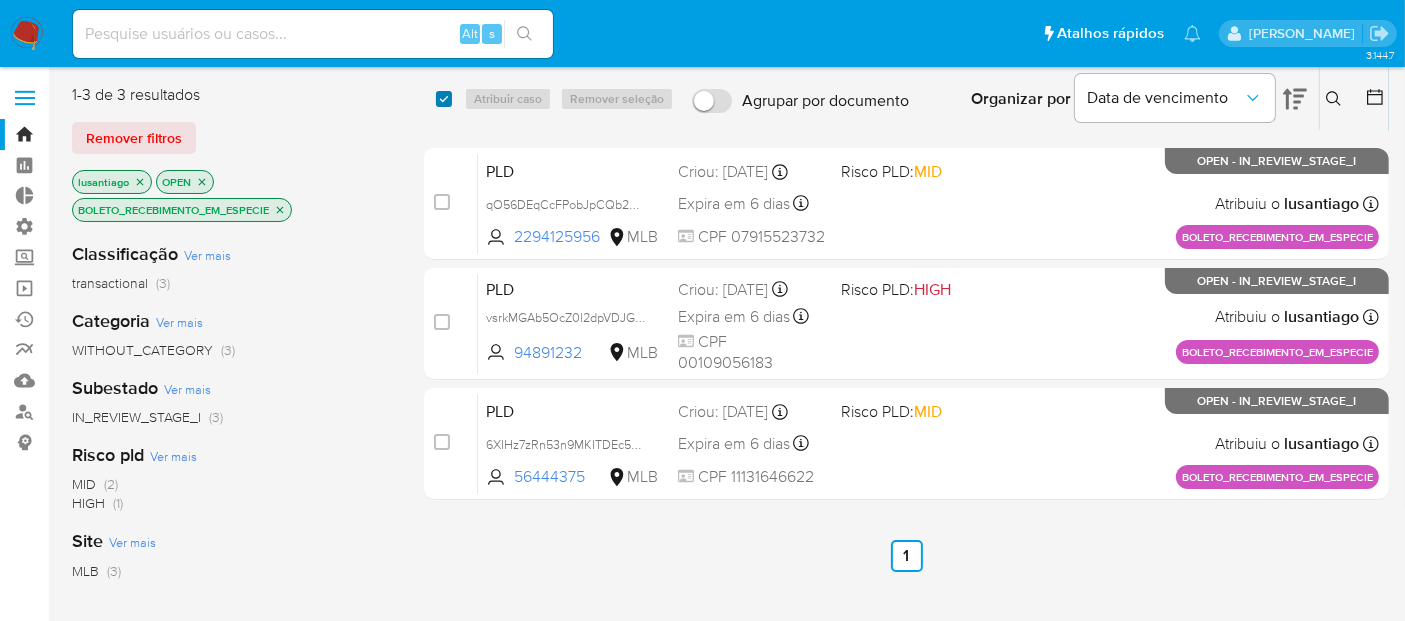 checkbox on "true" 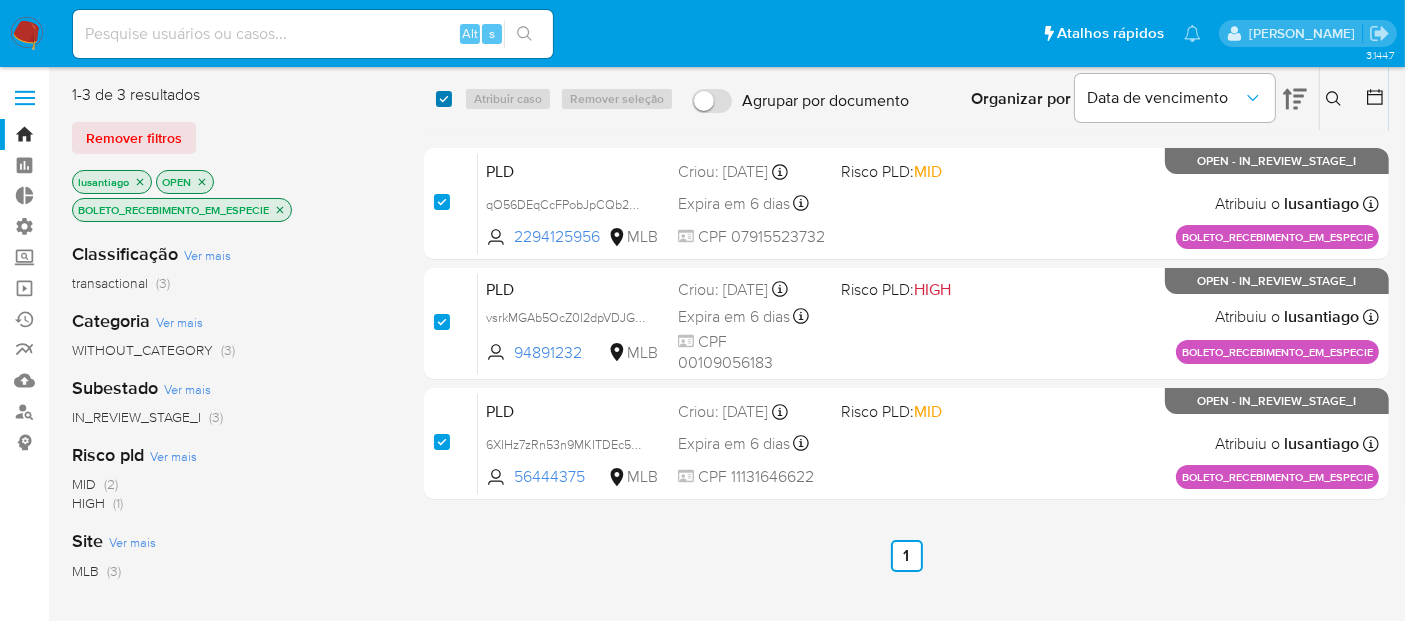 checkbox on "true" 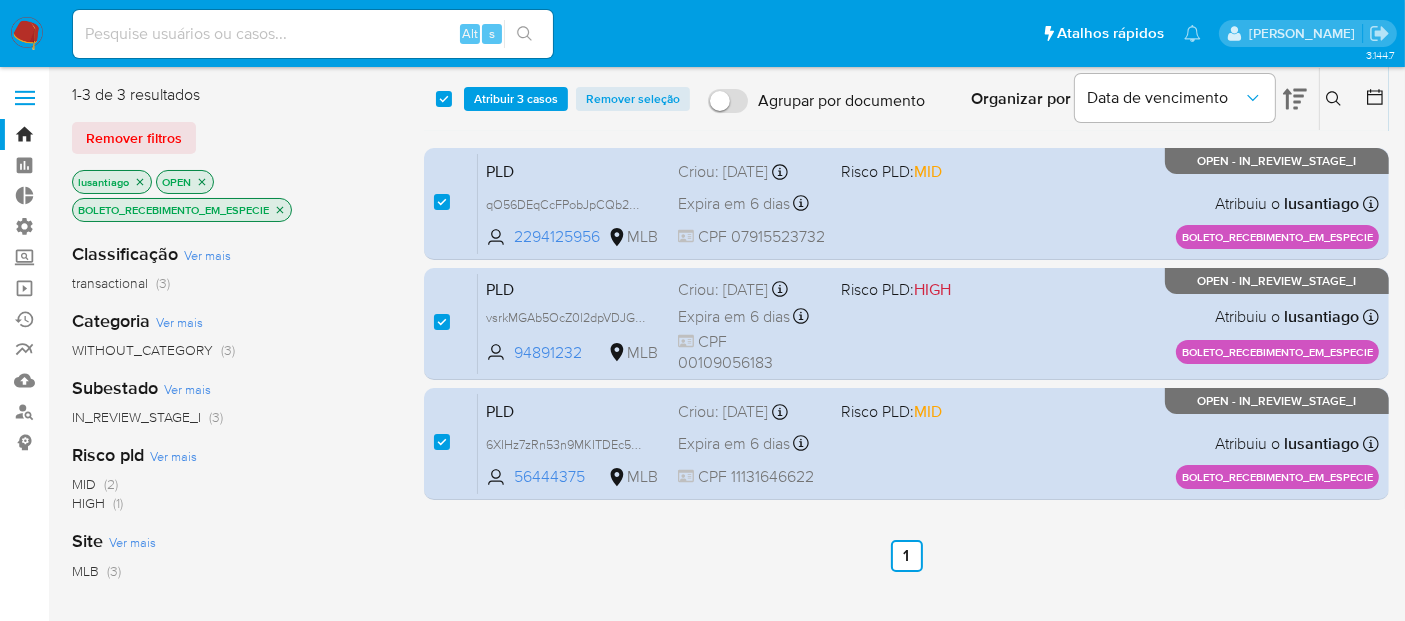click 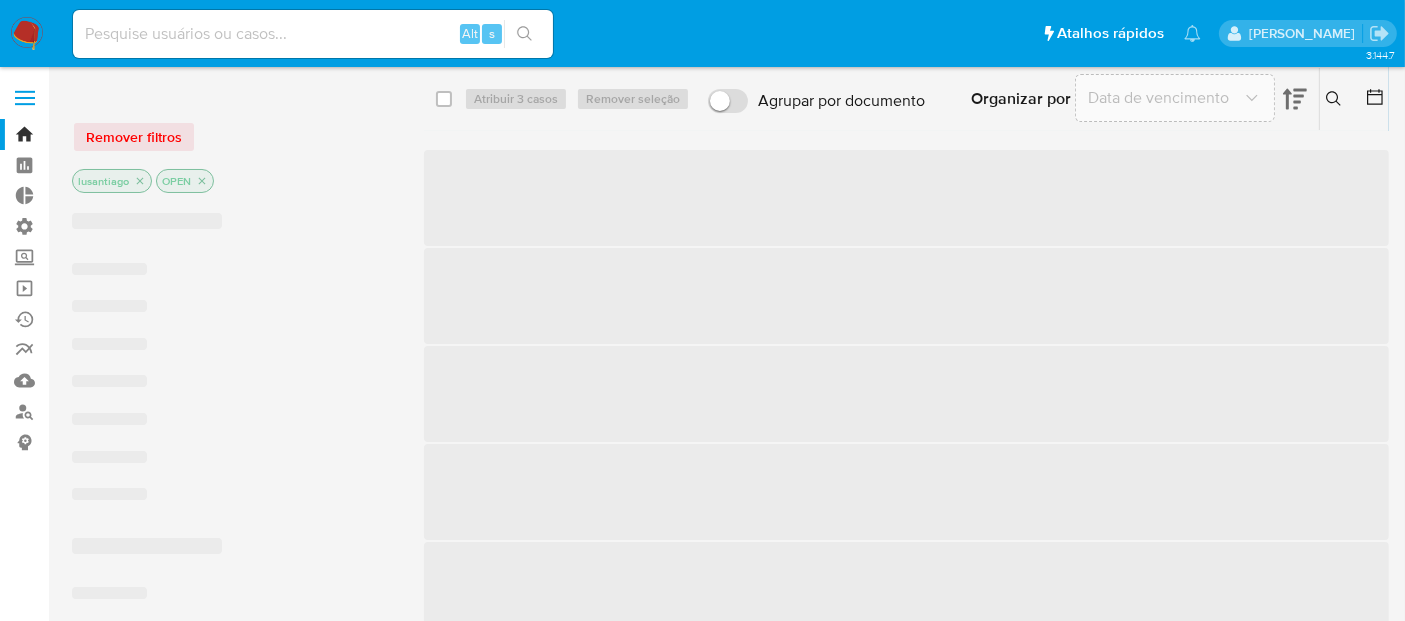 checkbox on "false" 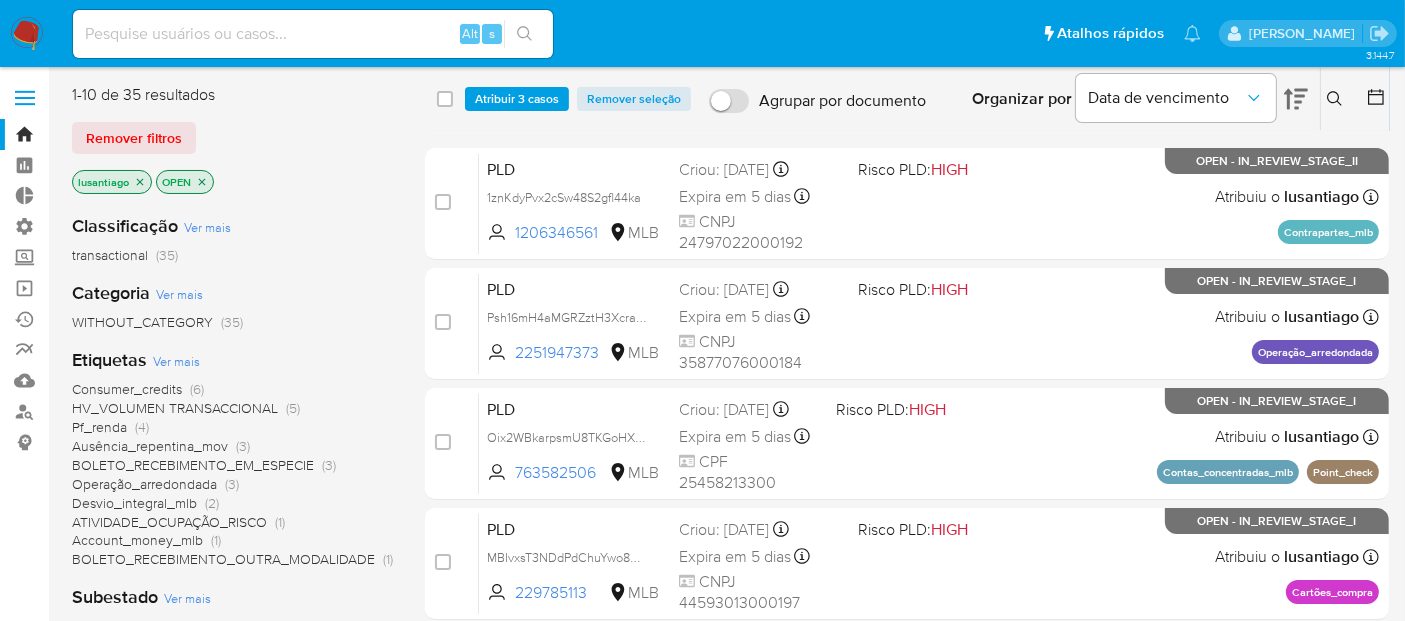 scroll, scrollTop: 111, scrollLeft: 0, axis: vertical 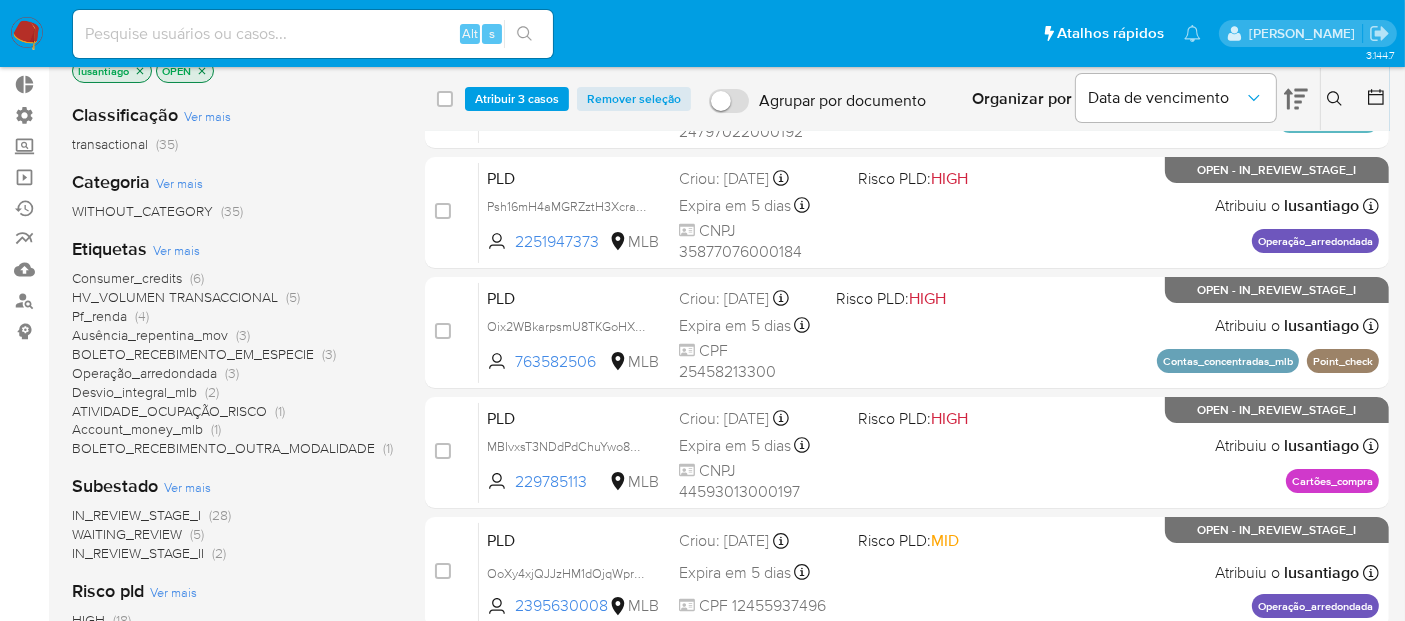 click on "BOLETO_RECEBIMENTO_OUTRA_MODALIDADE" at bounding box center [223, 448] 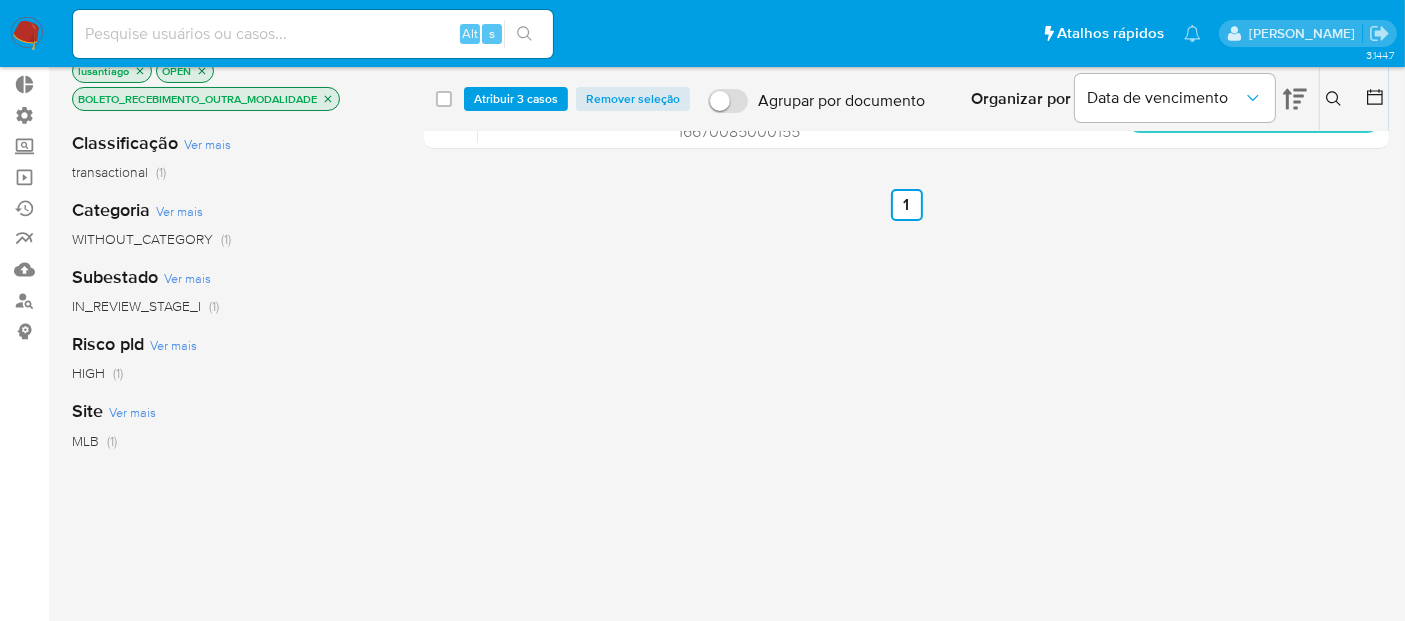 scroll, scrollTop: 0, scrollLeft: 0, axis: both 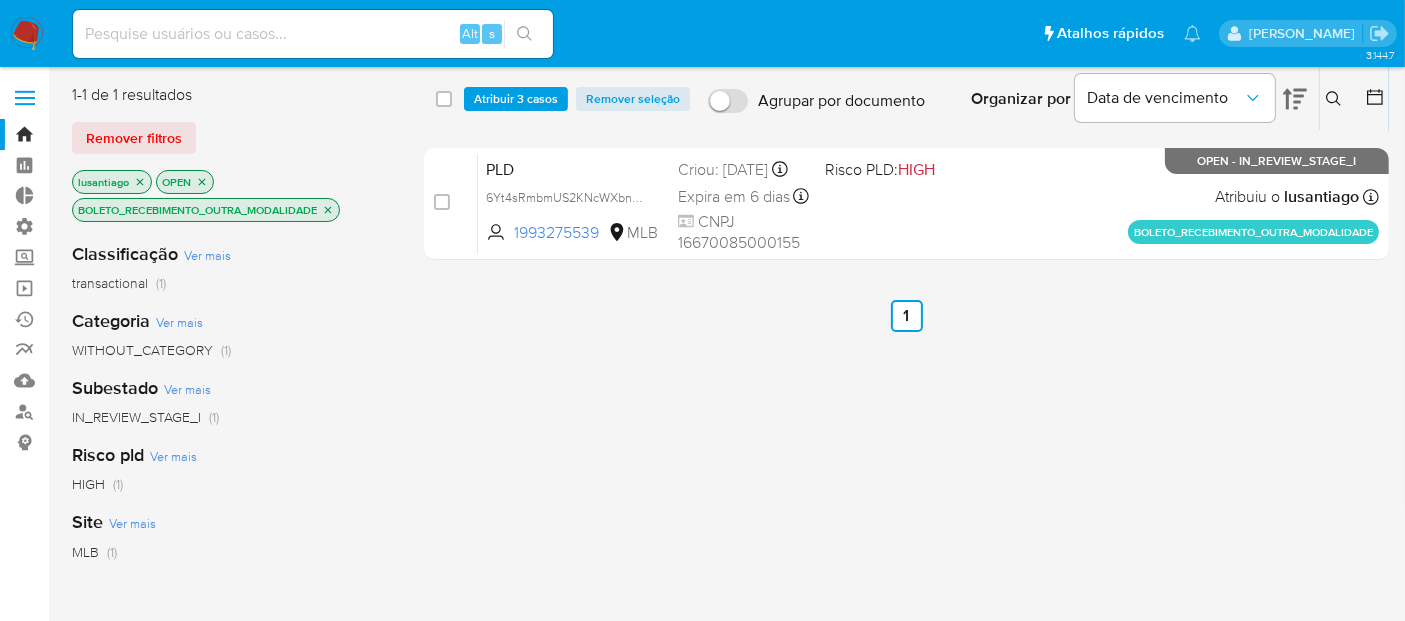 click 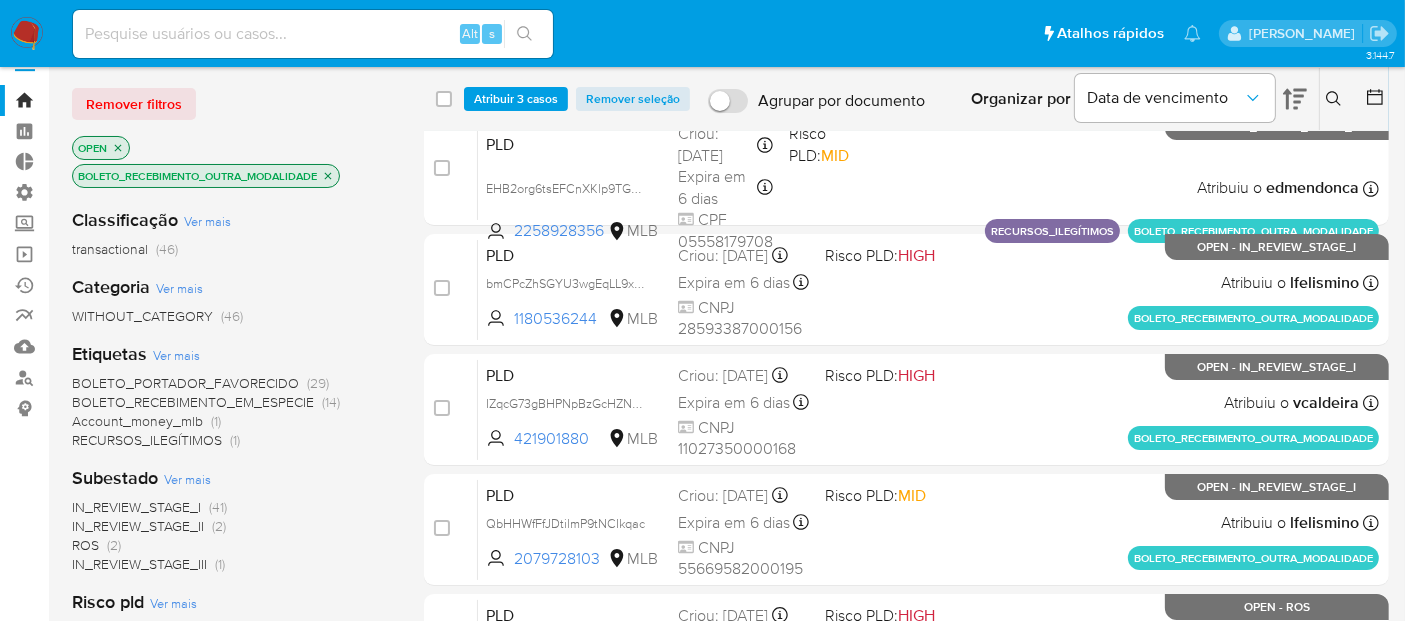 scroll, scrollTop: 0, scrollLeft: 0, axis: both 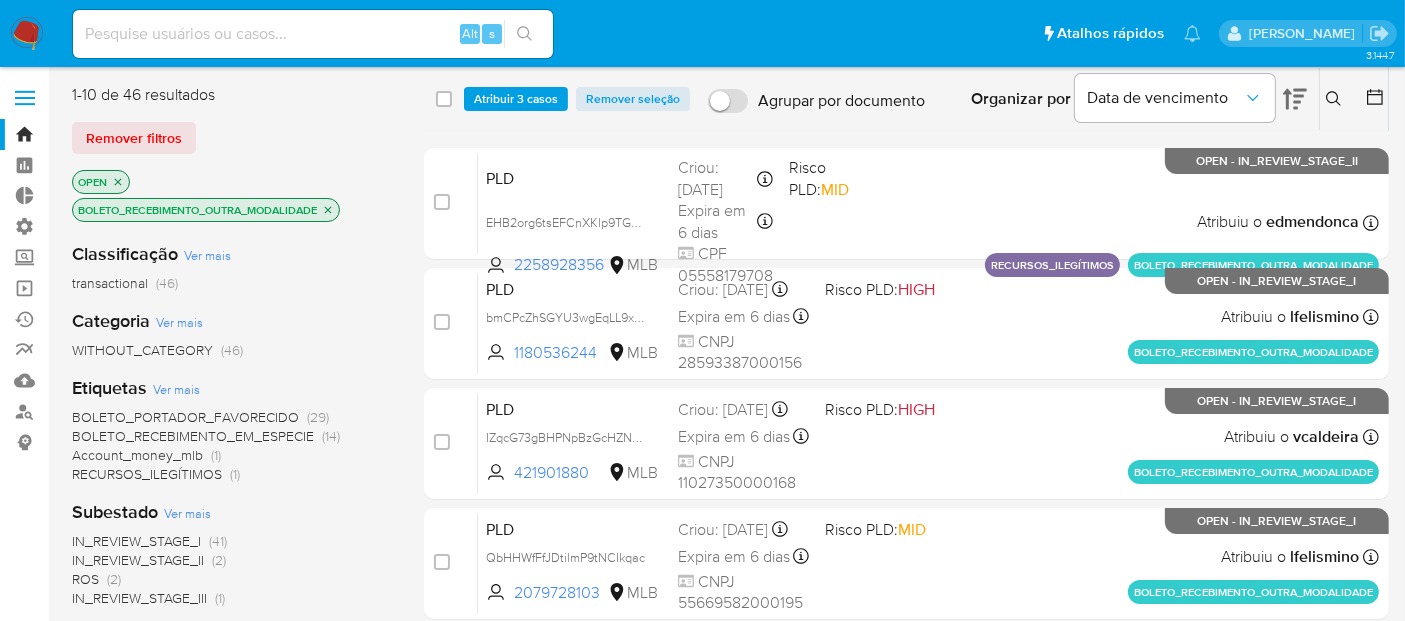 click 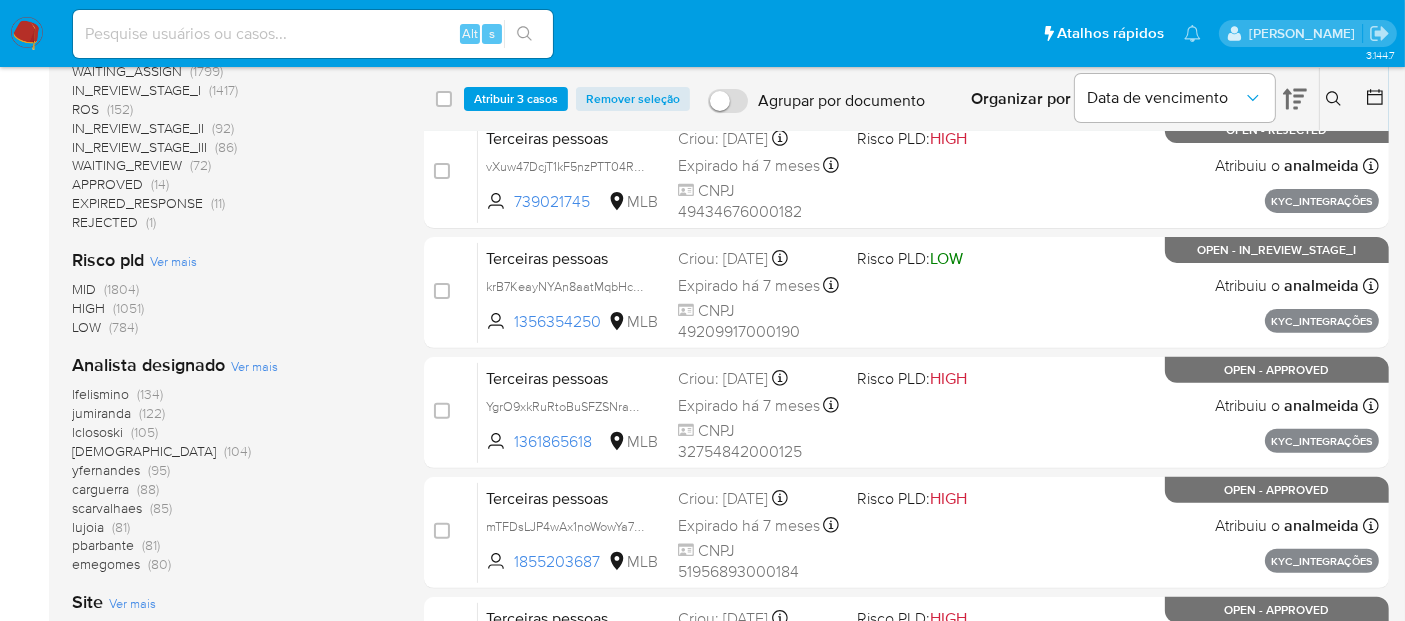 scroll, scrollTop: 666, scrollLeft: 0, axis: vertical 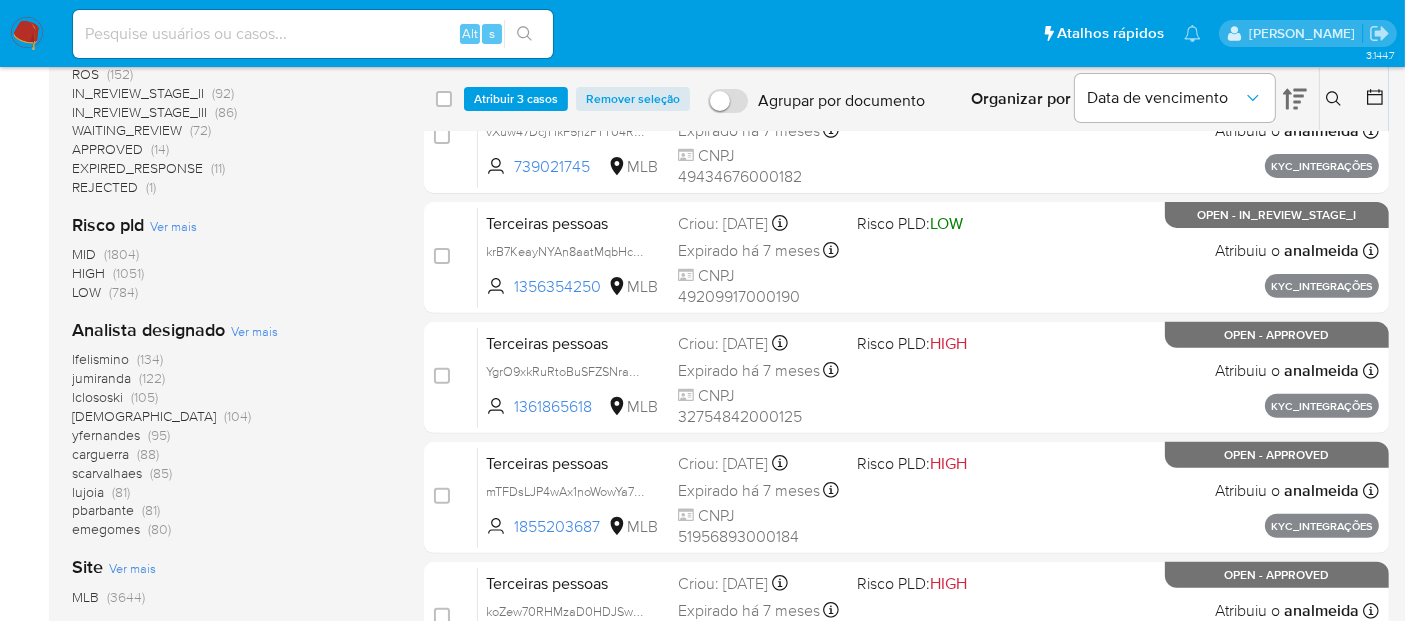 click on "Analista designado Ver mais lfelismino (134) jumiranda (122) lclososki (105) isadacostaes (104) yfernandes (95) carguerra (88) scarvalhaes (85) lujoia (81) pbarbante (81) emegomes (80)" at bounding box center [232, 428] 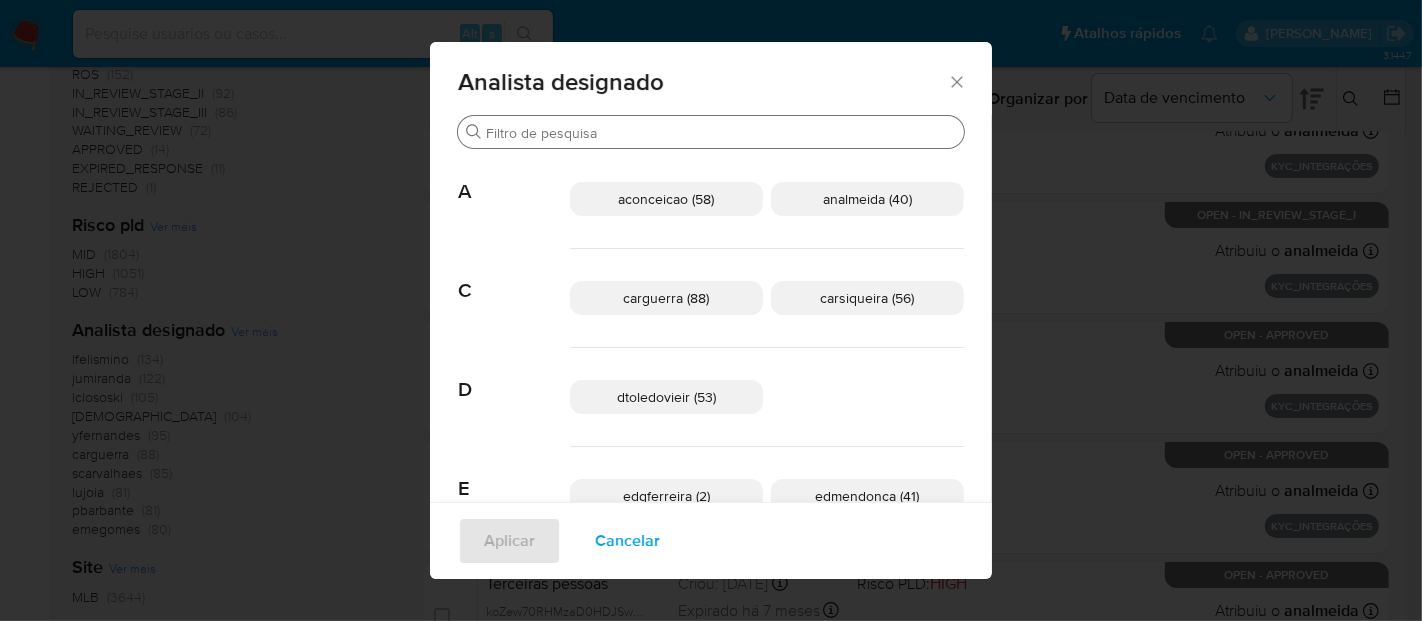 click on "Procurar" at bounding box center [721, 133] 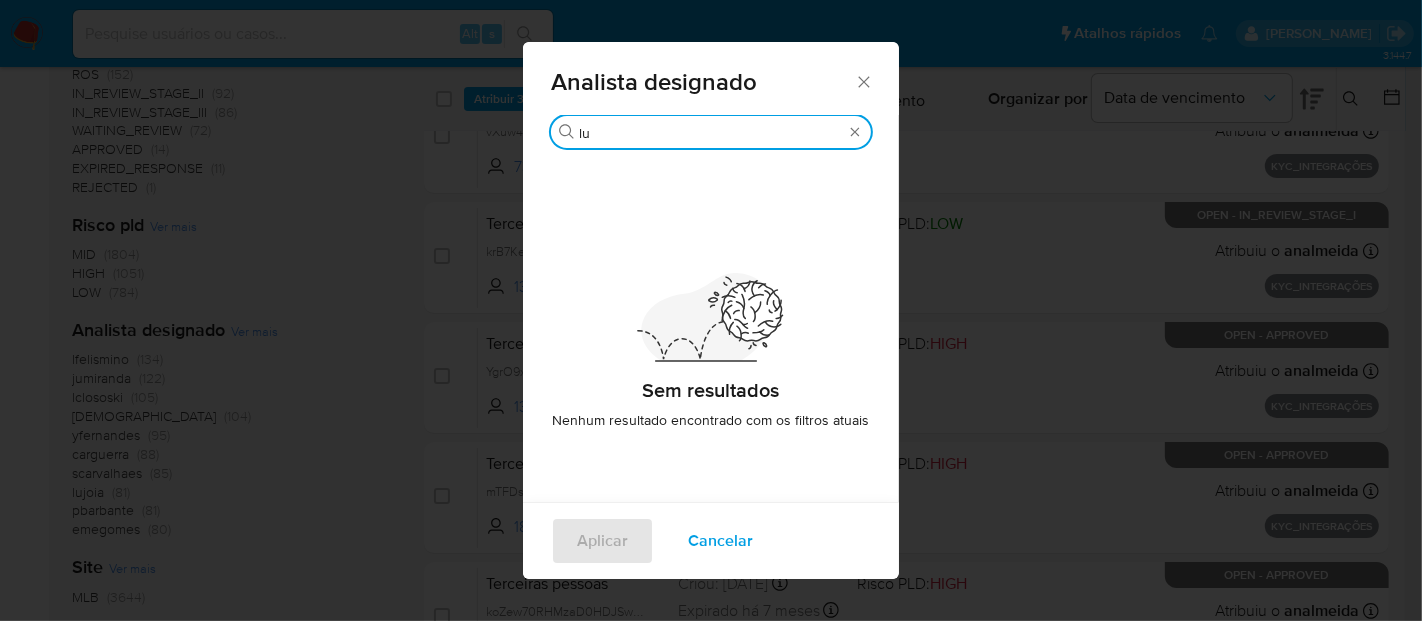type on "l" 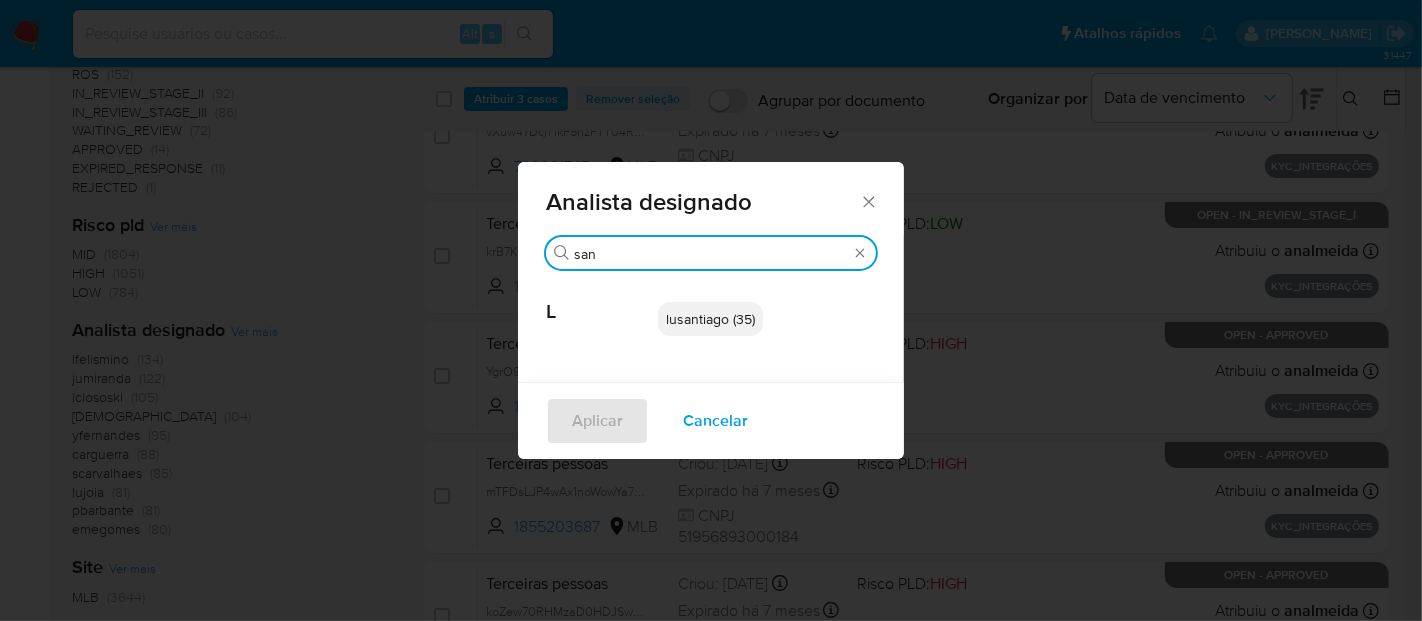type on "san" 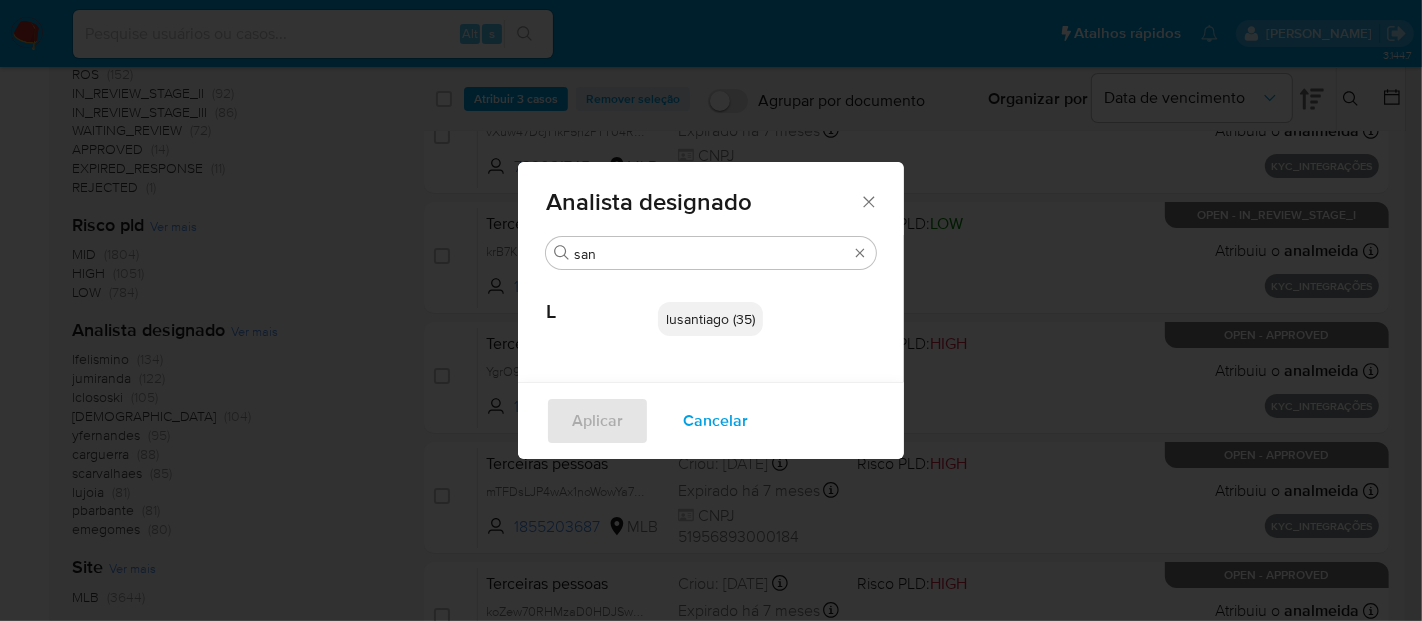click on "lusantiago (35)" at bounding box center [710, 319] 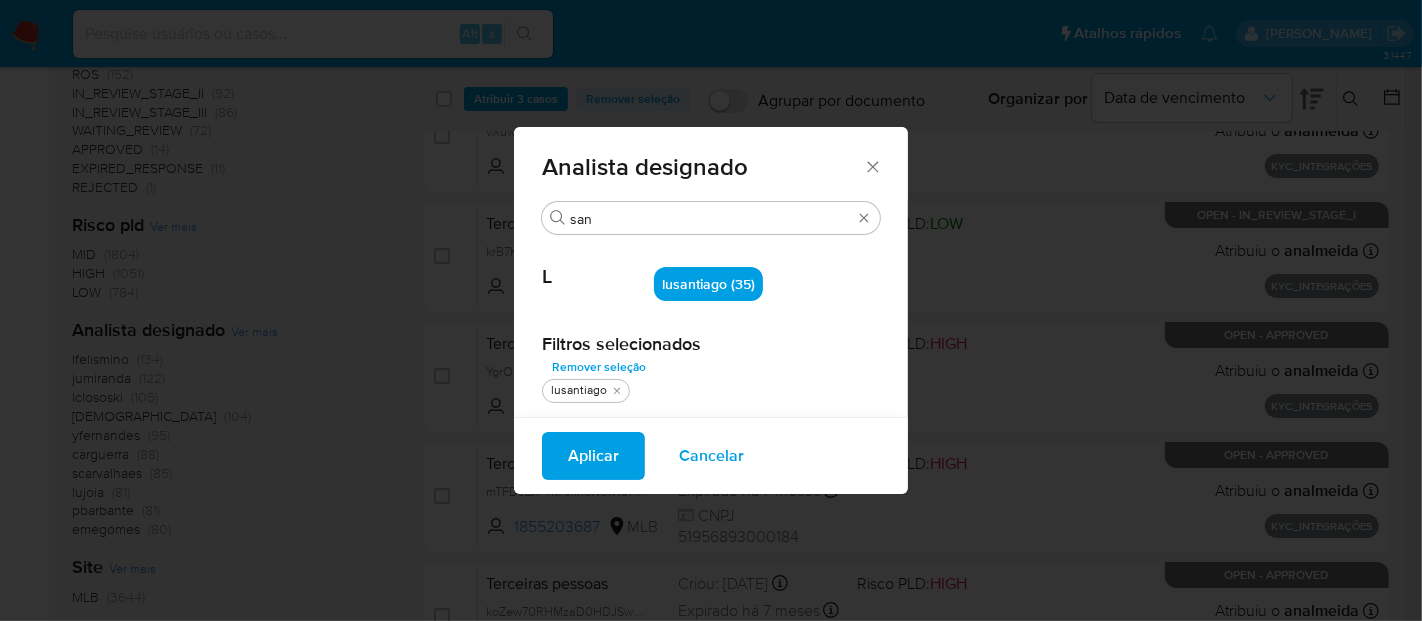 click on "Aplicar" at bounding box center (593, 456) 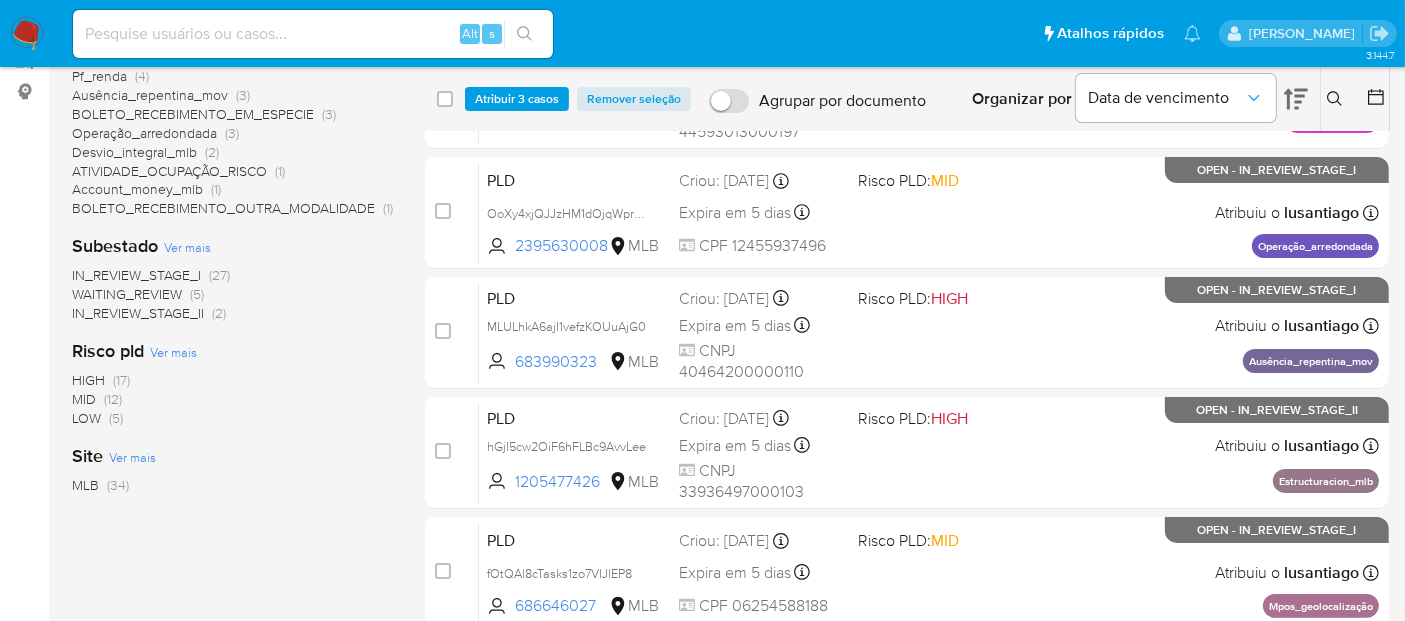 scroll, scrollTop: 222, scrollLeft: 0, axis: vertical 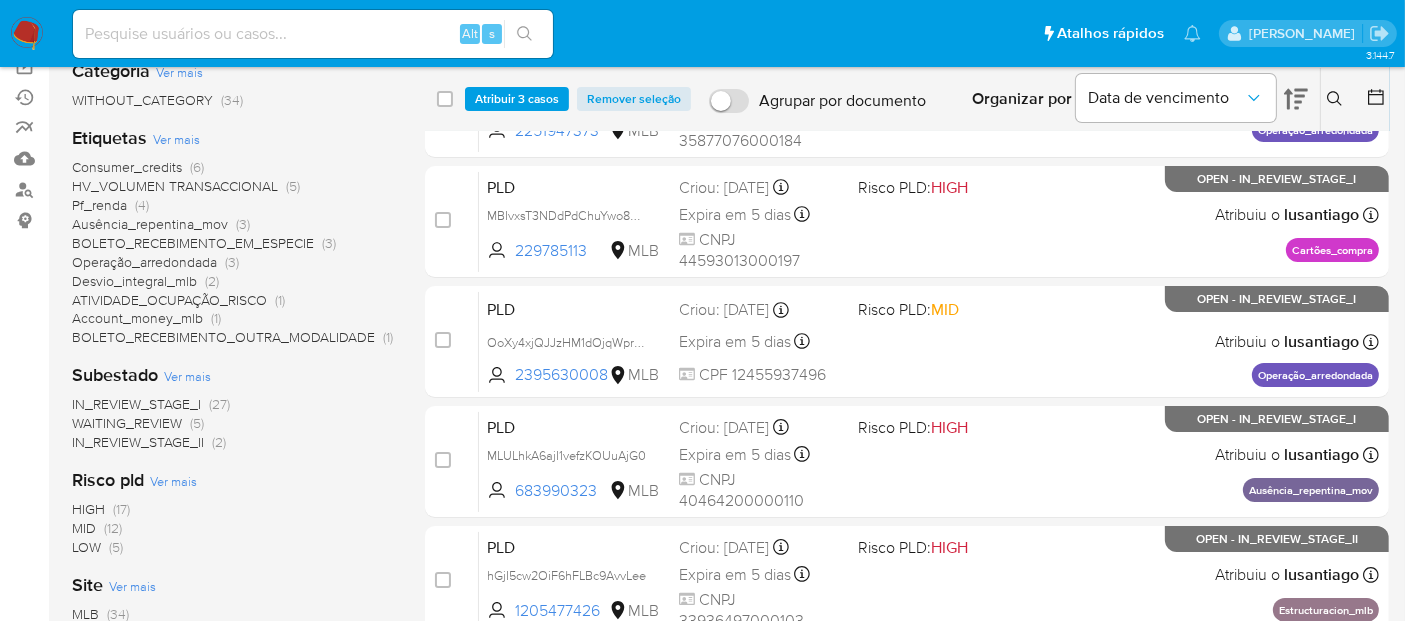 click on "BOLETO_RECEBIMENTO_EM_ESPECIE" at bounding box center (193, 243) 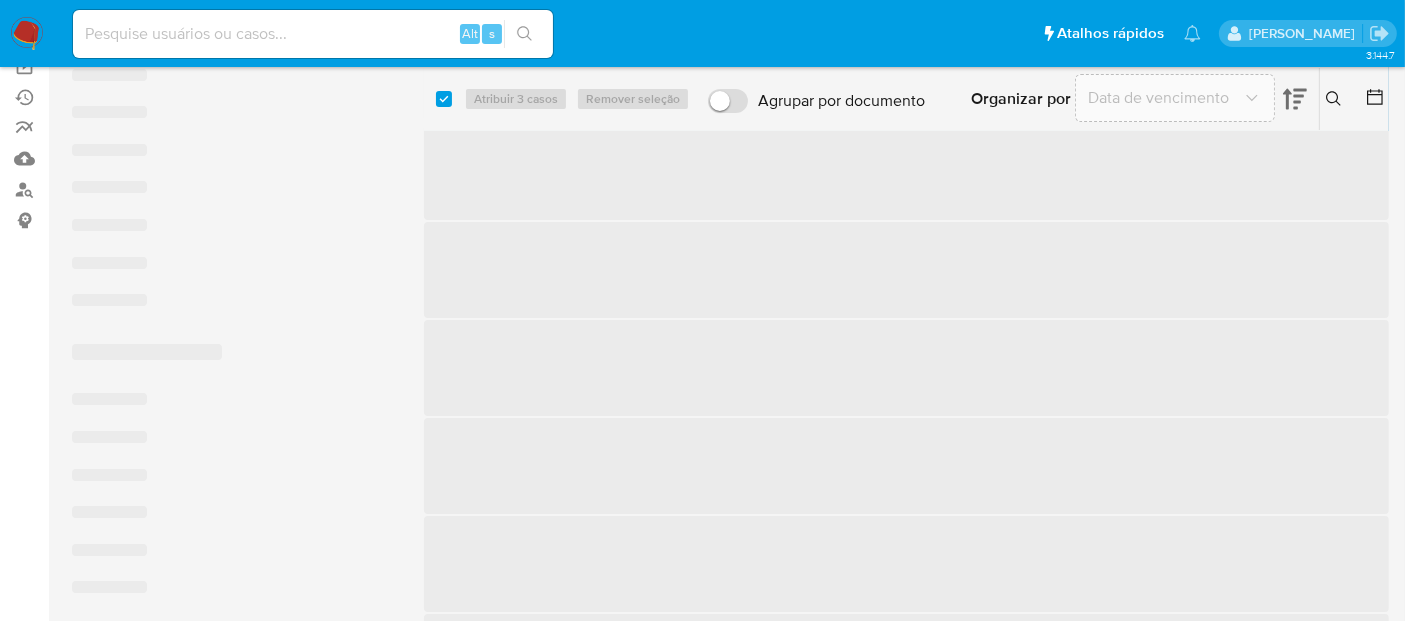 checkbox on "true" 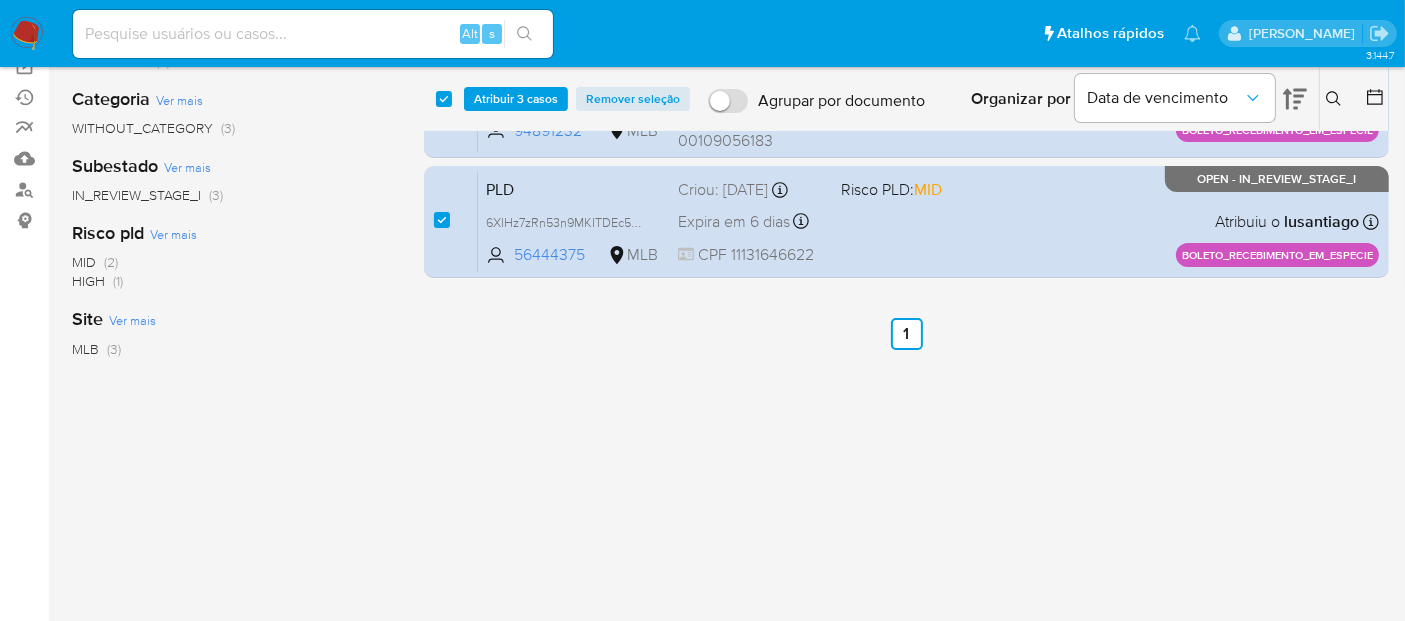 click on "Atribuir 3 casos" at bounding box center [516, 99] 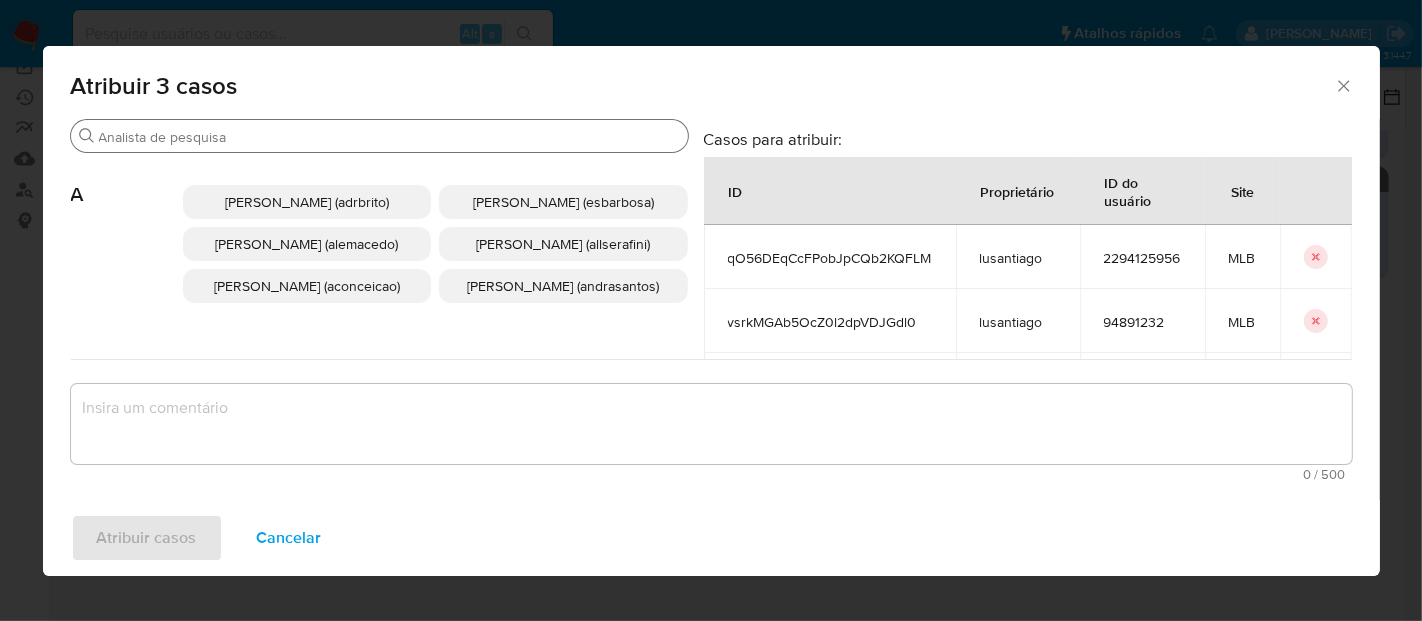click on "Procurar" at bounding box center (389, 137) 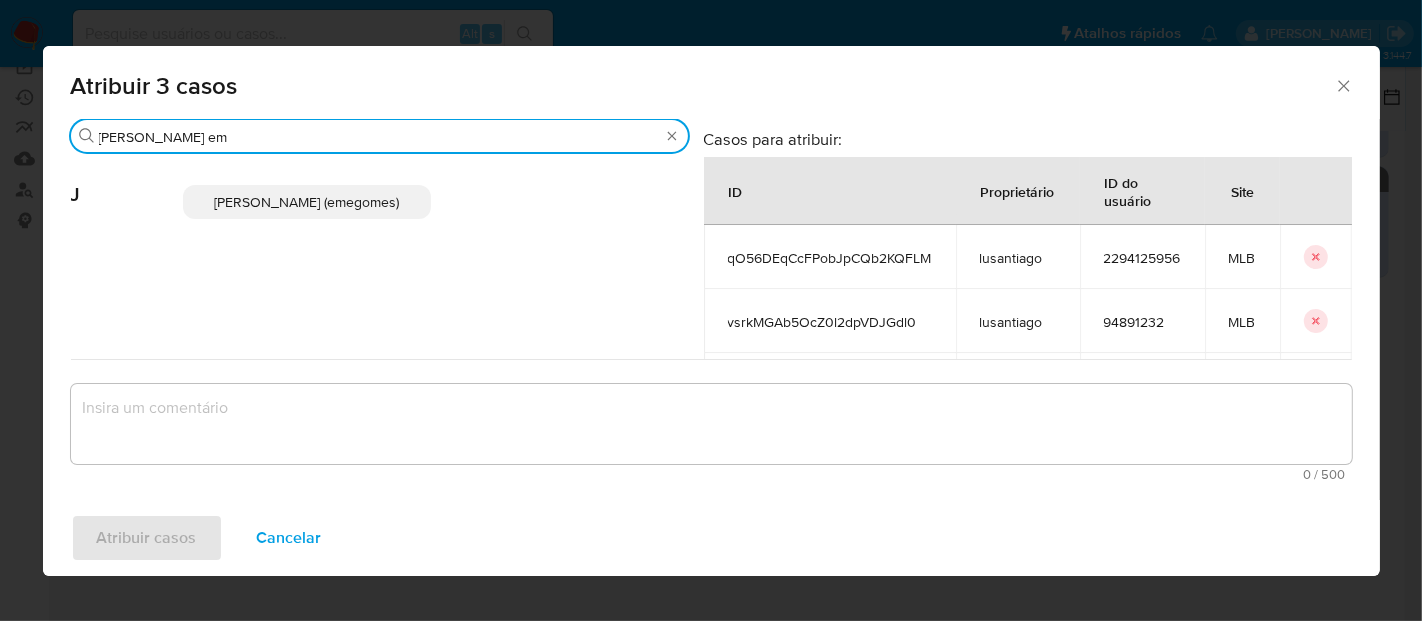 type on "jose em" 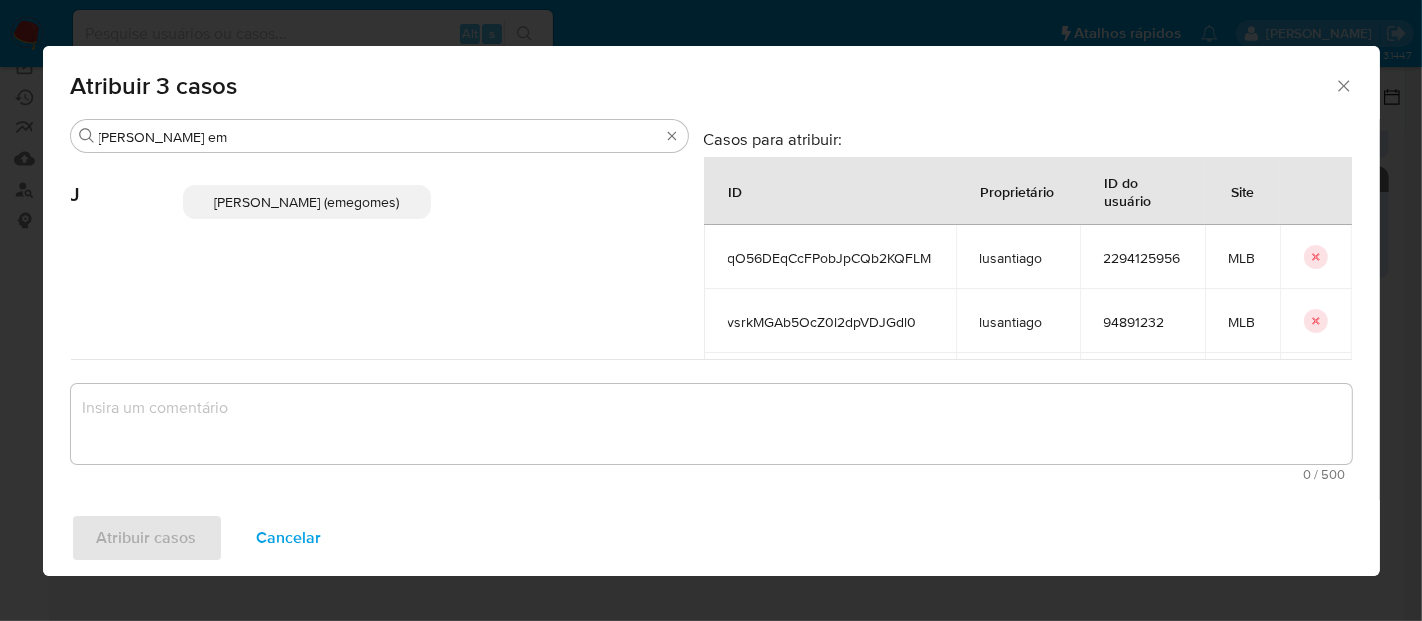 click on "Jose Emerson Gomes Pereira (emegomes)" at bounding box center (307, 202) 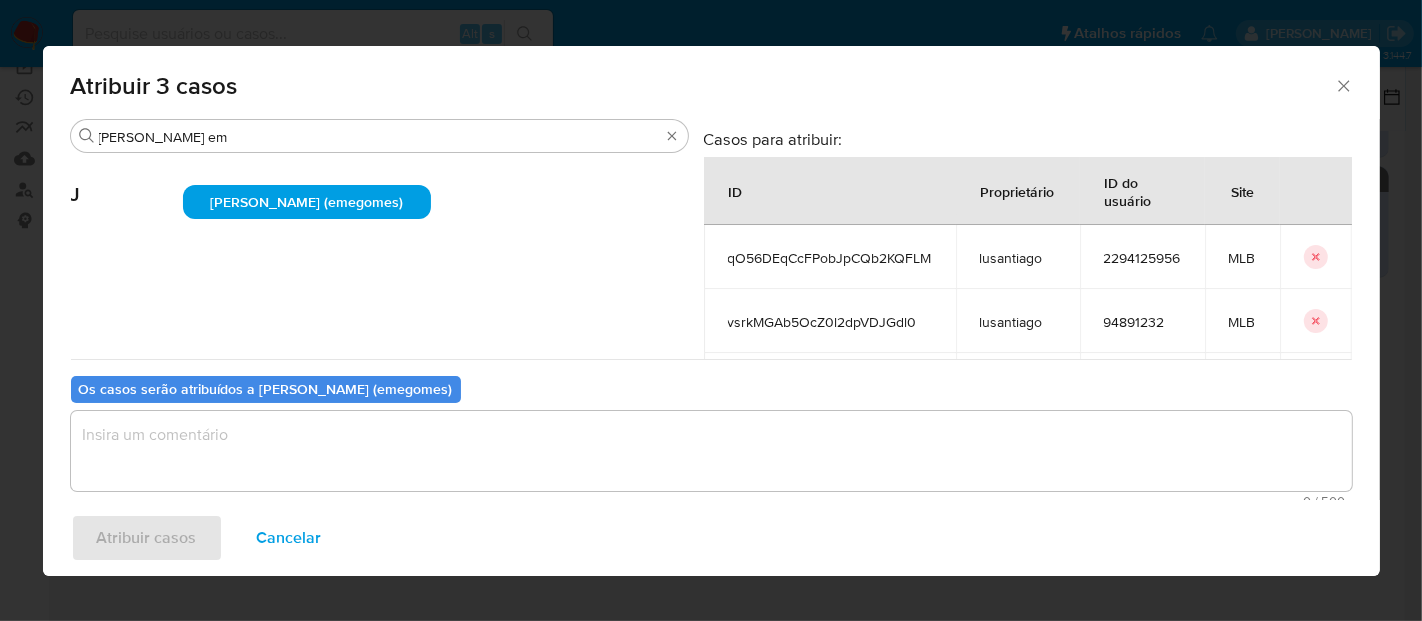 click at bounding box center (711, 451) 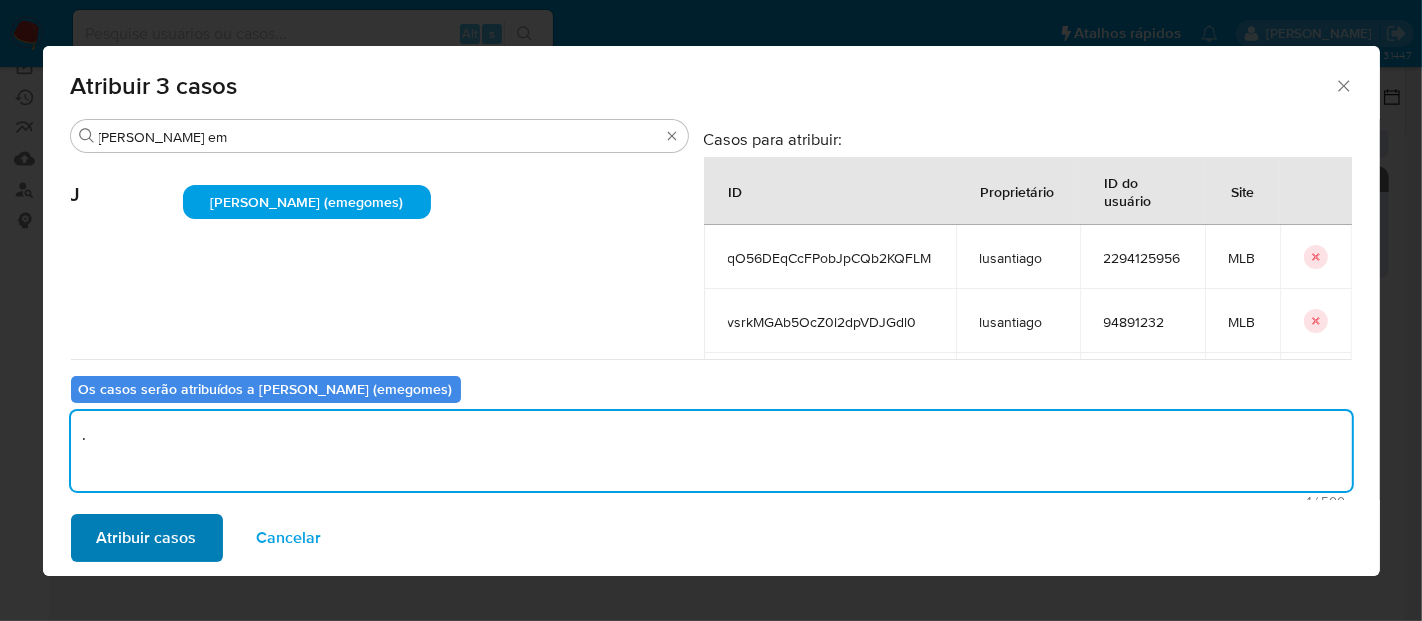 type on "." 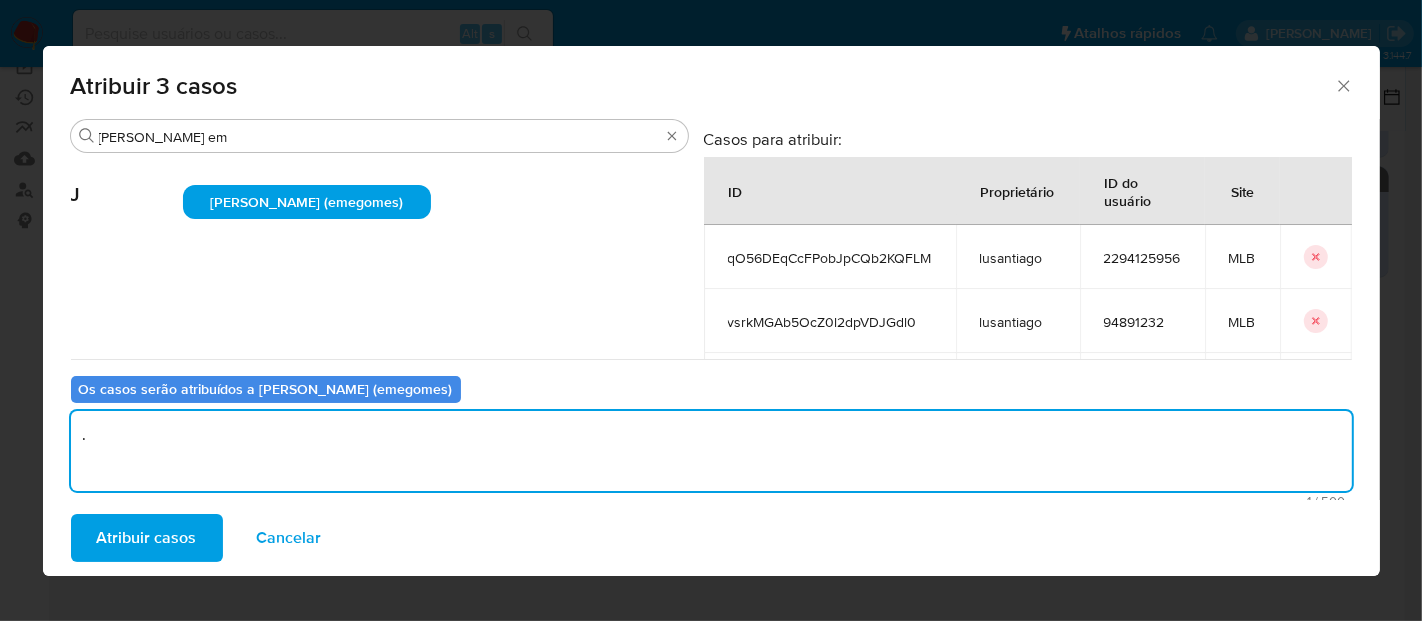 click on "Atribuir casos" at bounding box center (147, 538) 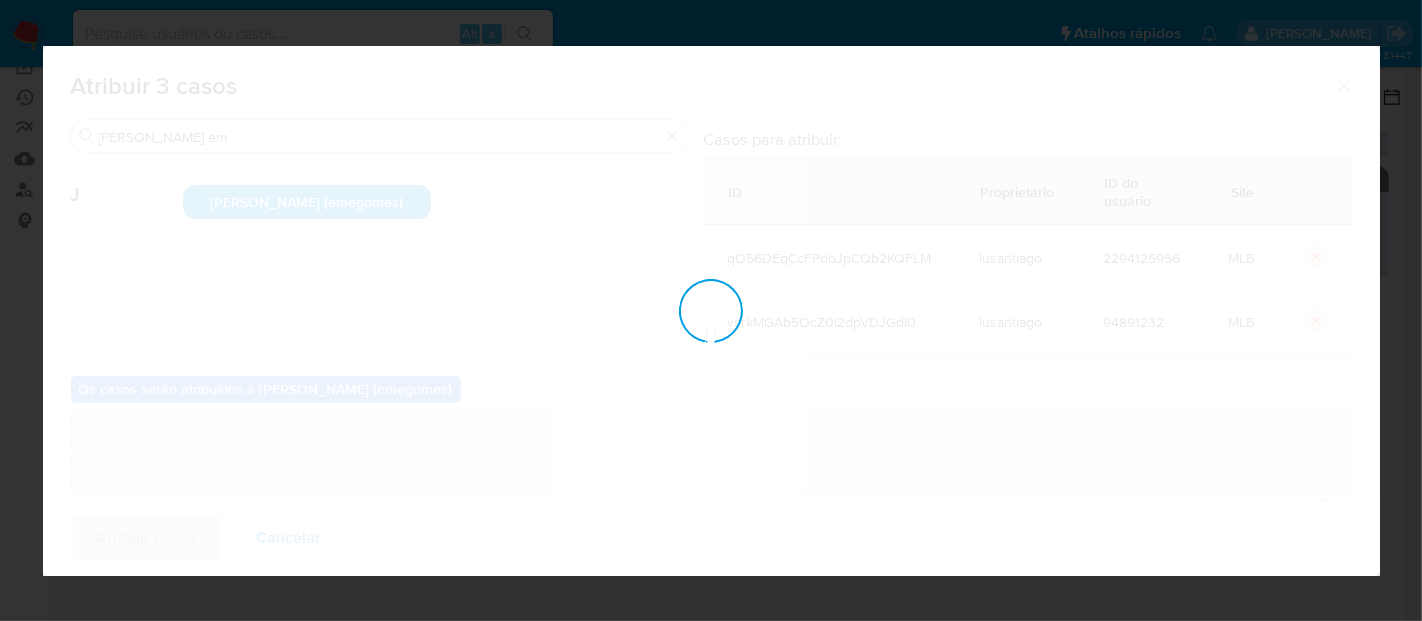 type 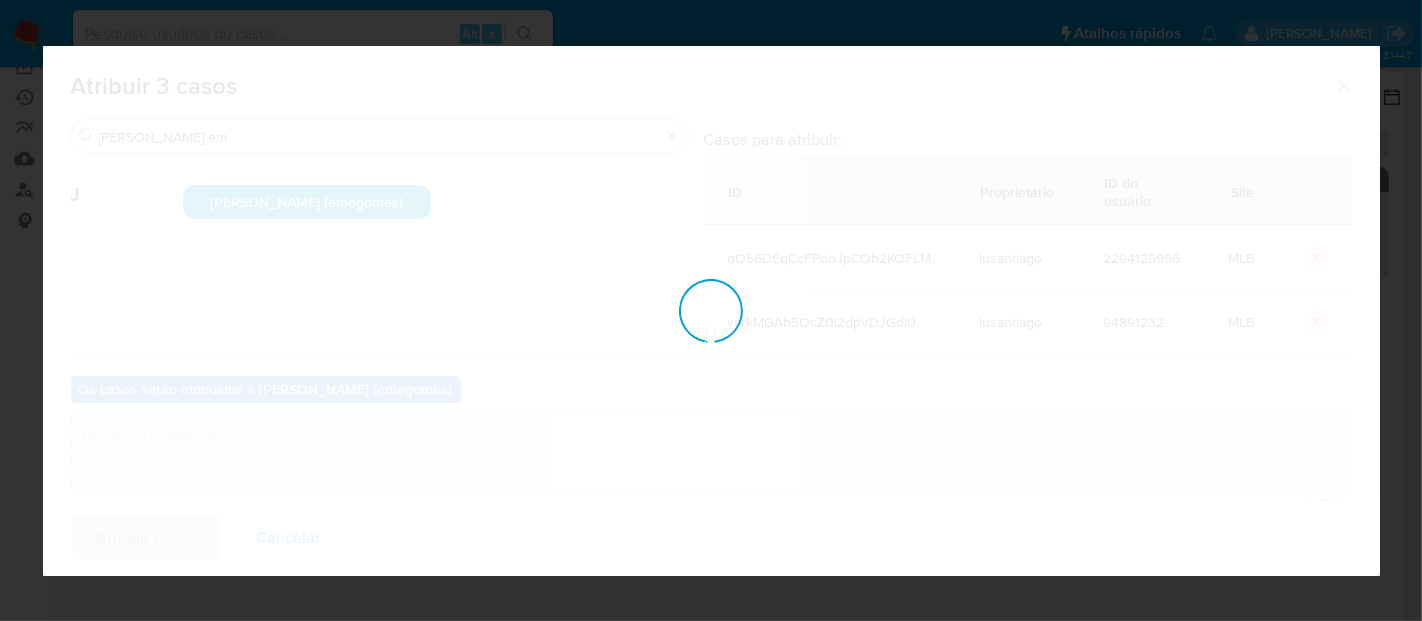 checkbox on "false" 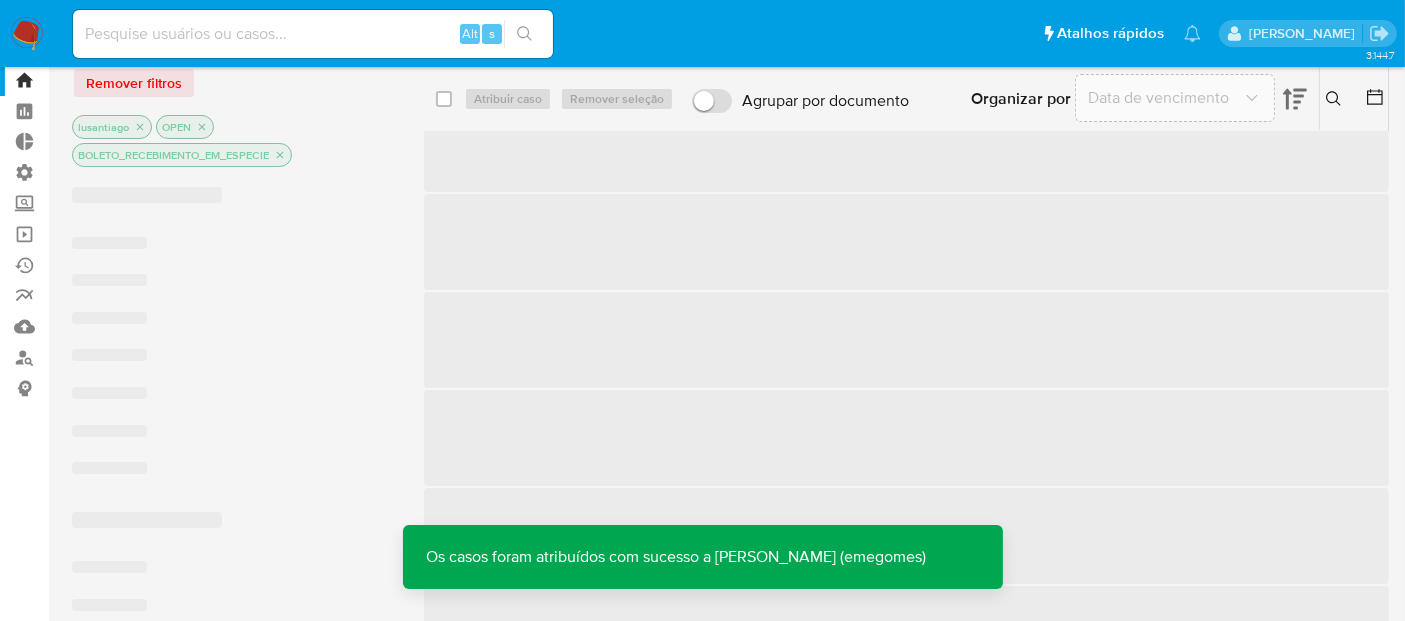 scroll, scrollTop: 0, scrollLeft: 0, axis: both 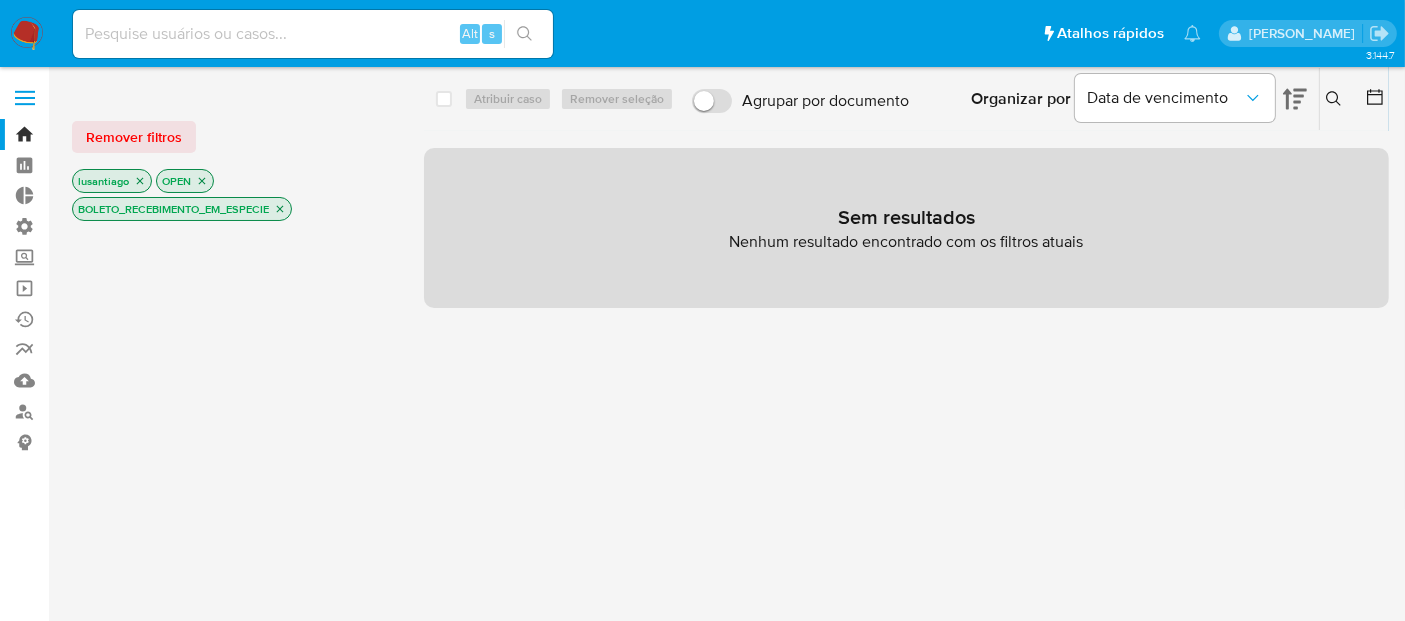 click 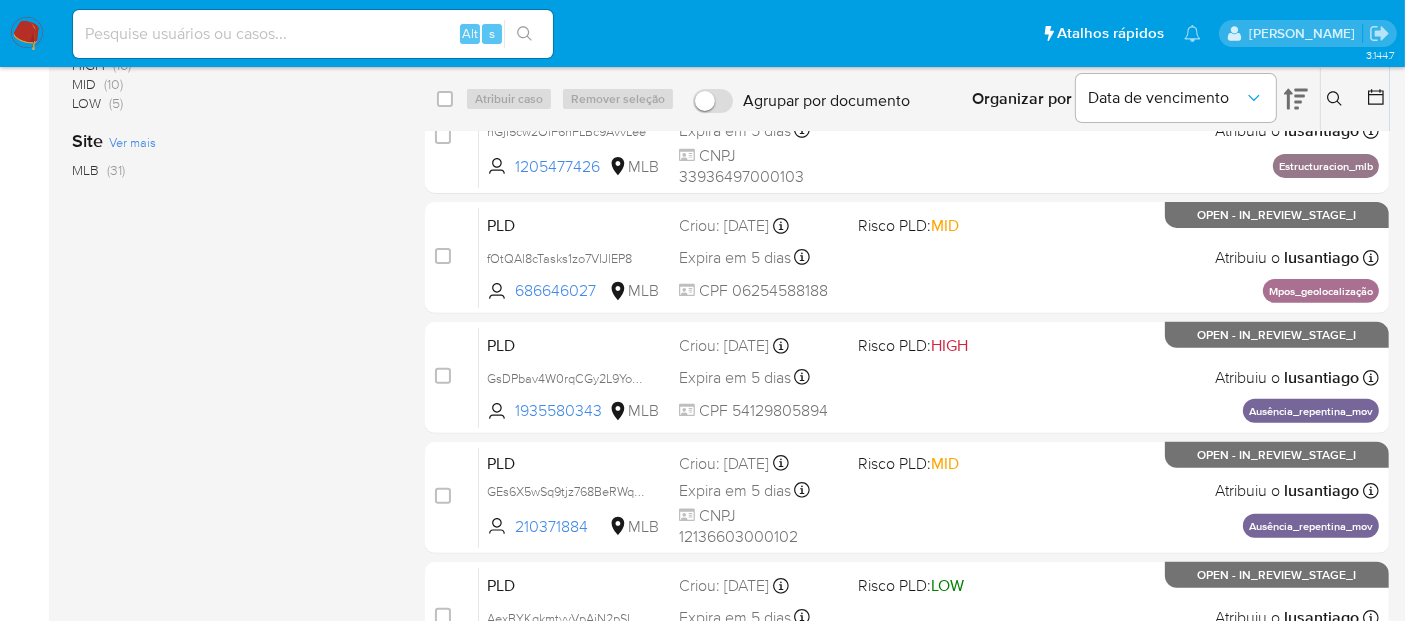 scroll, scrollTop: 802, scrollLeft: 0, axis: vertical 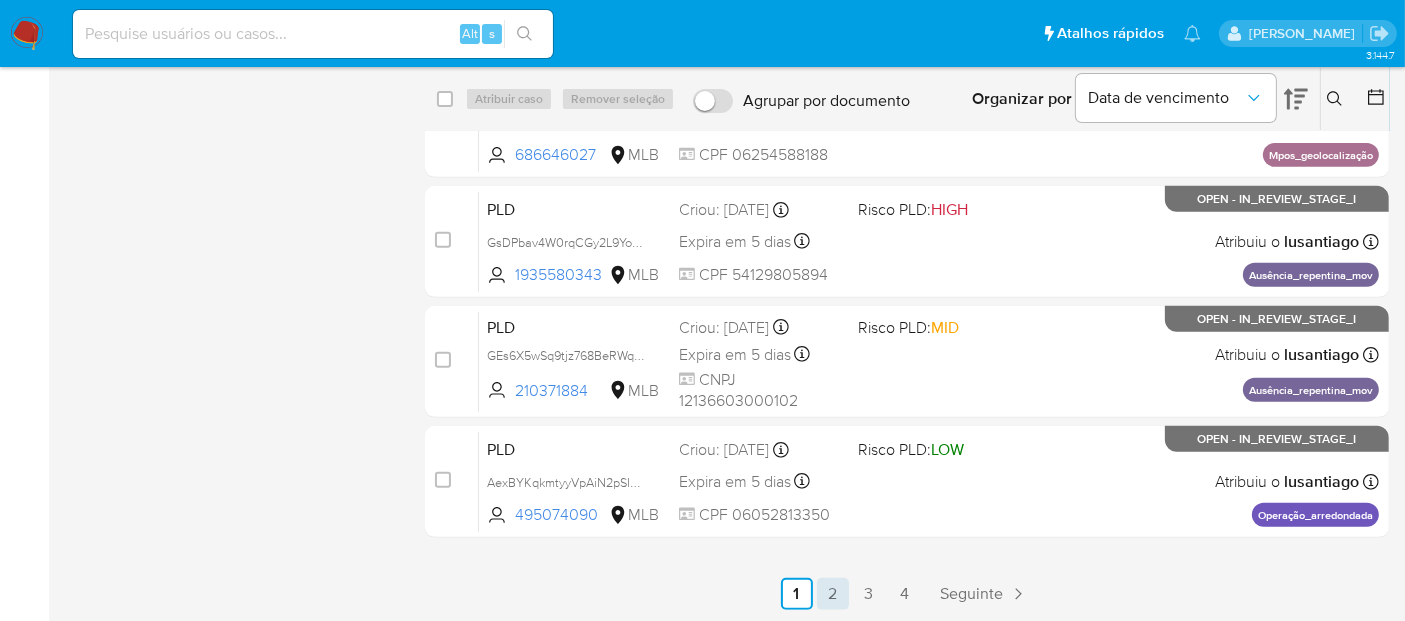 click on "2" at bounding box center (833, 594) 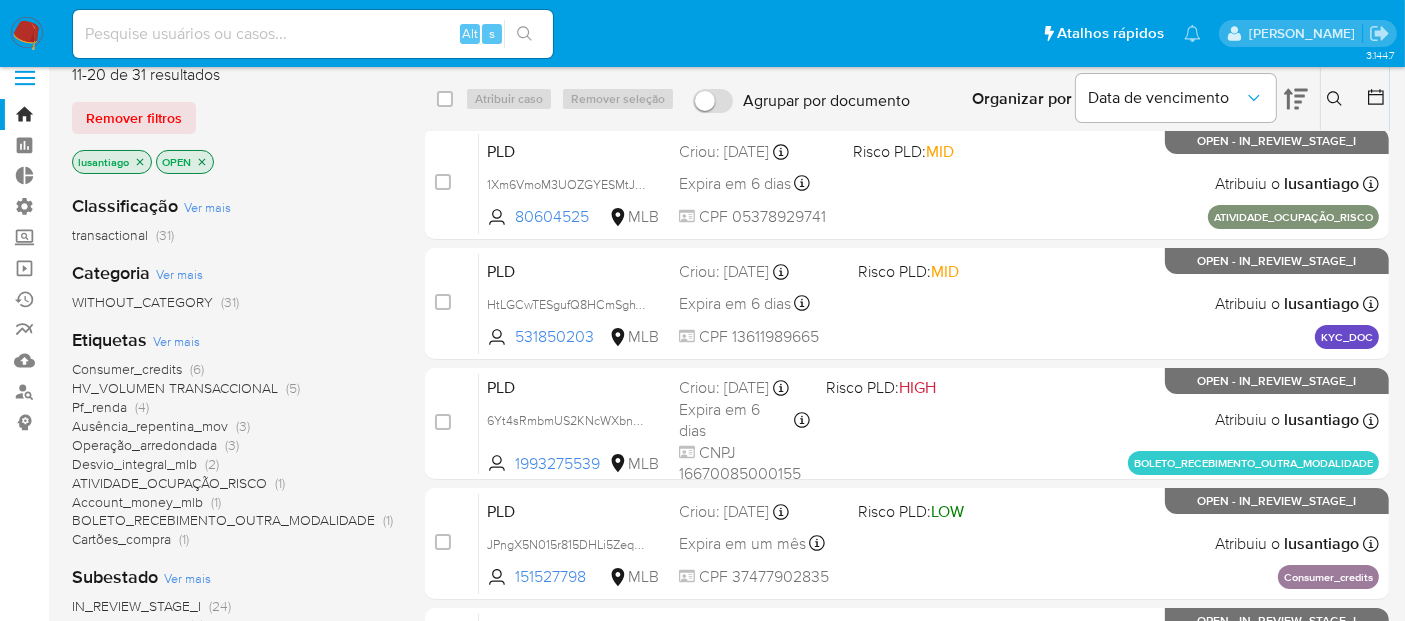 scroll, scrollTop: 0, scrollLeft: 0, axis: both 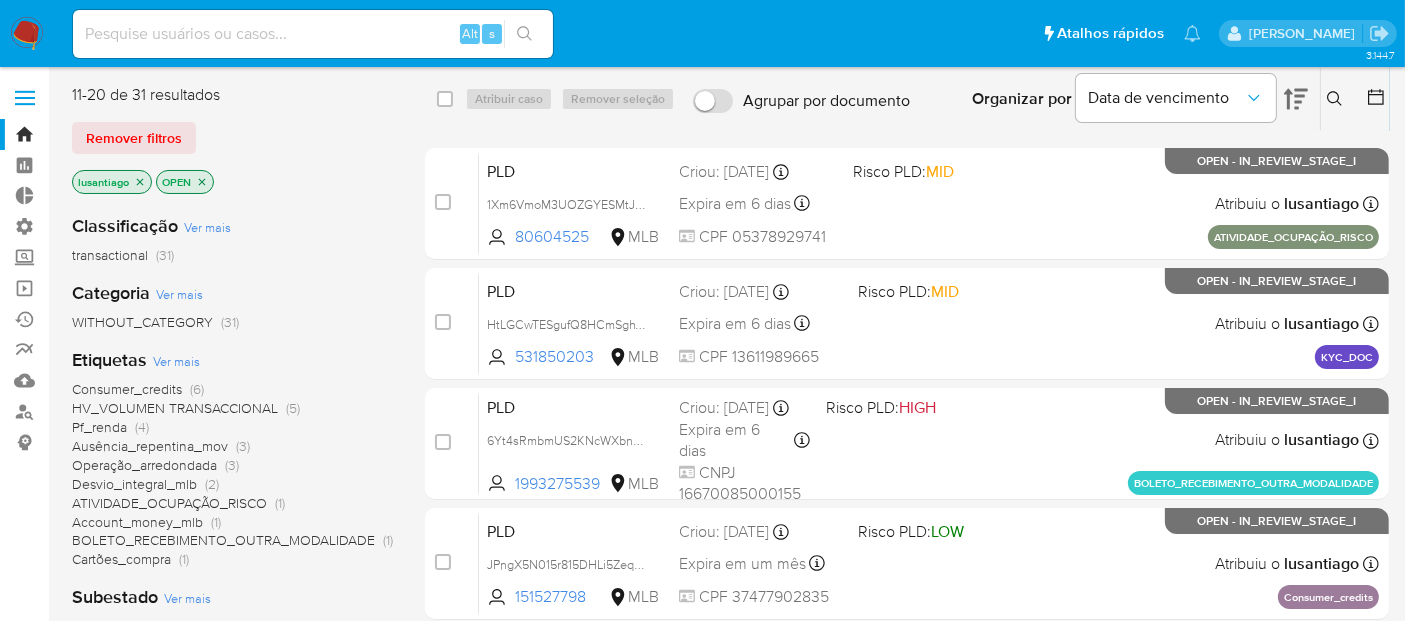 click 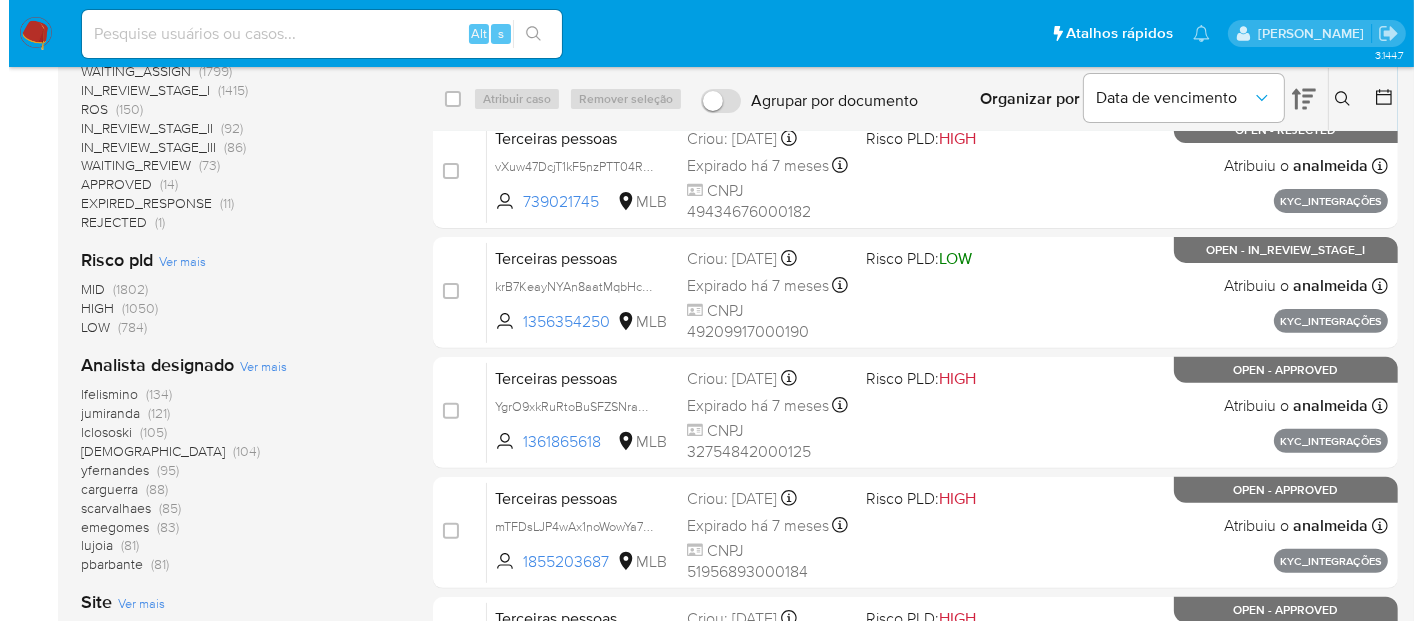 scroll, scrollTop: 666, scrollLeft: 0, axis: vertical 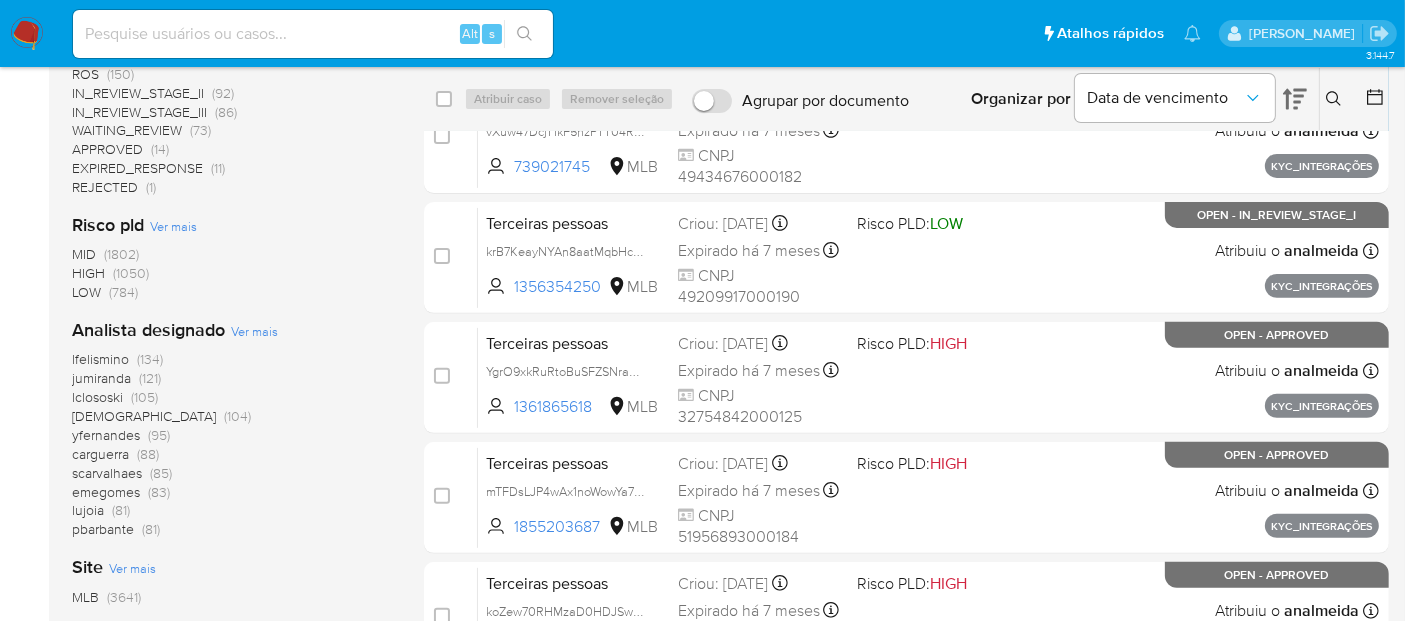 click on "Ver mais" at bounding box center [254, 331] 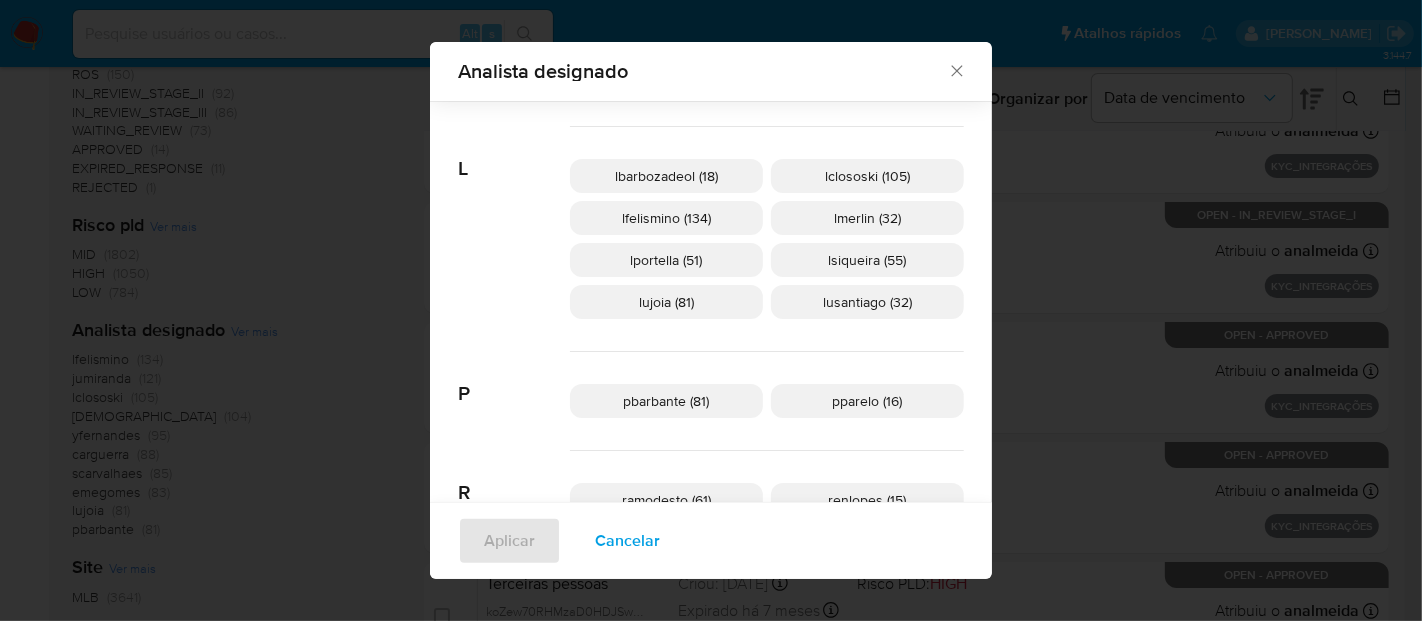 scroll, scrollTop: 762, scrollLeft: 0, axis: vertical 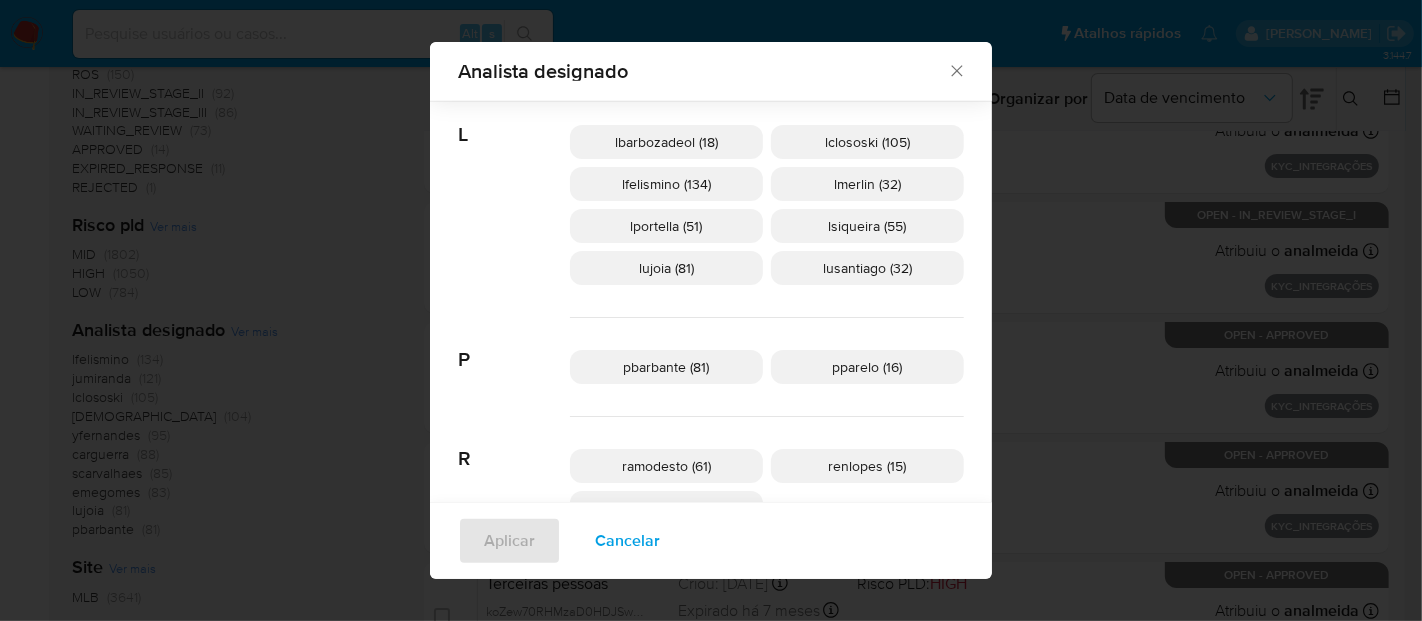 click on "pparelo (16)" at bounding box center (868, 367) 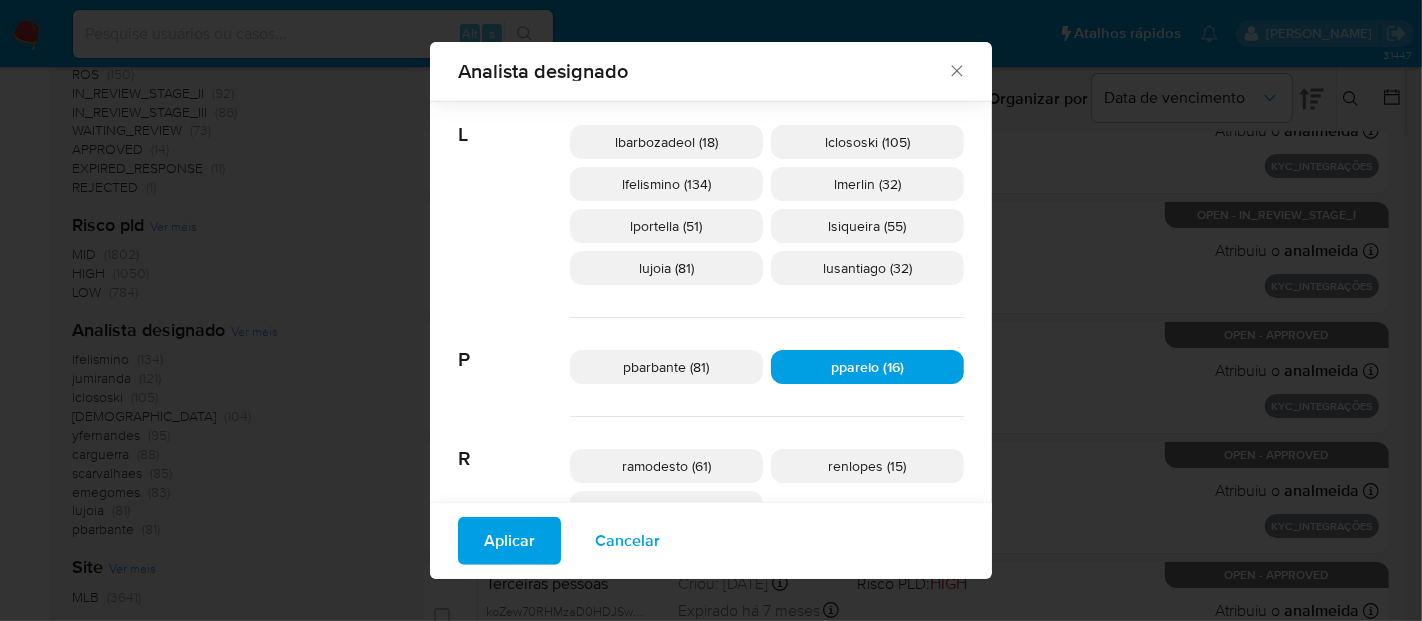 click on "Aplicar" at bounding box center [509, 541] 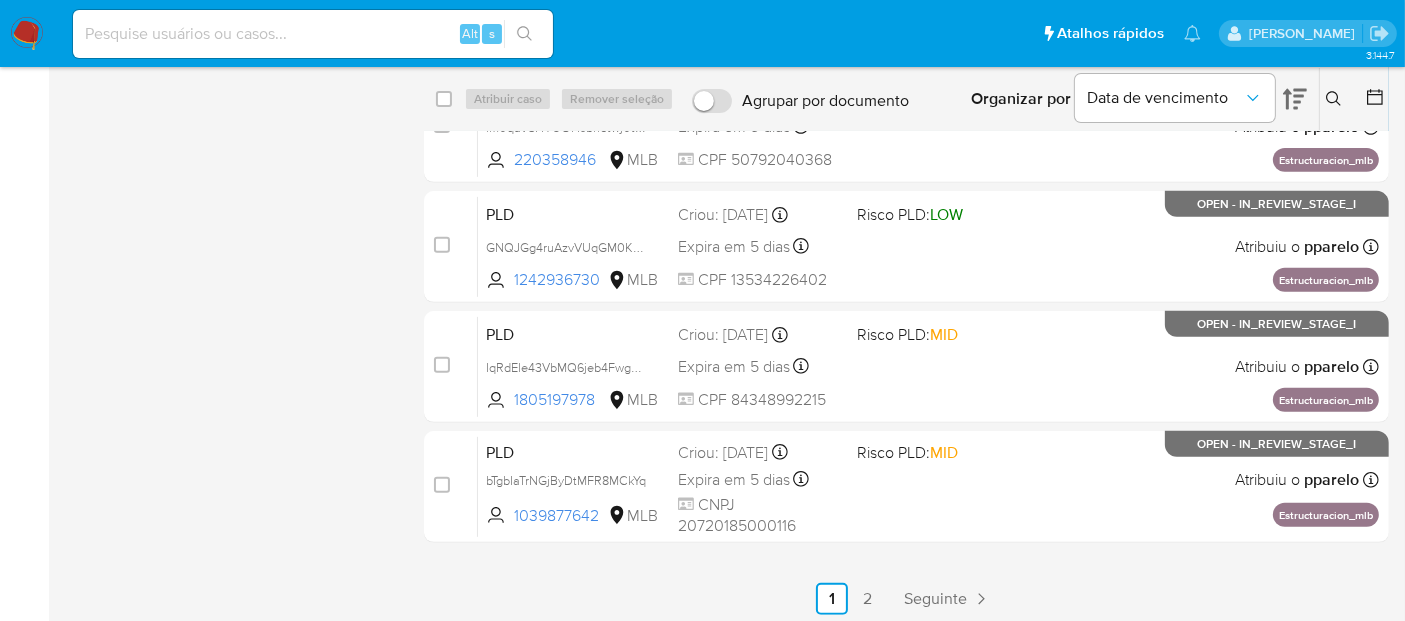 scroll, scrollTop: 802, scrollLeft: 0, axis: vertical 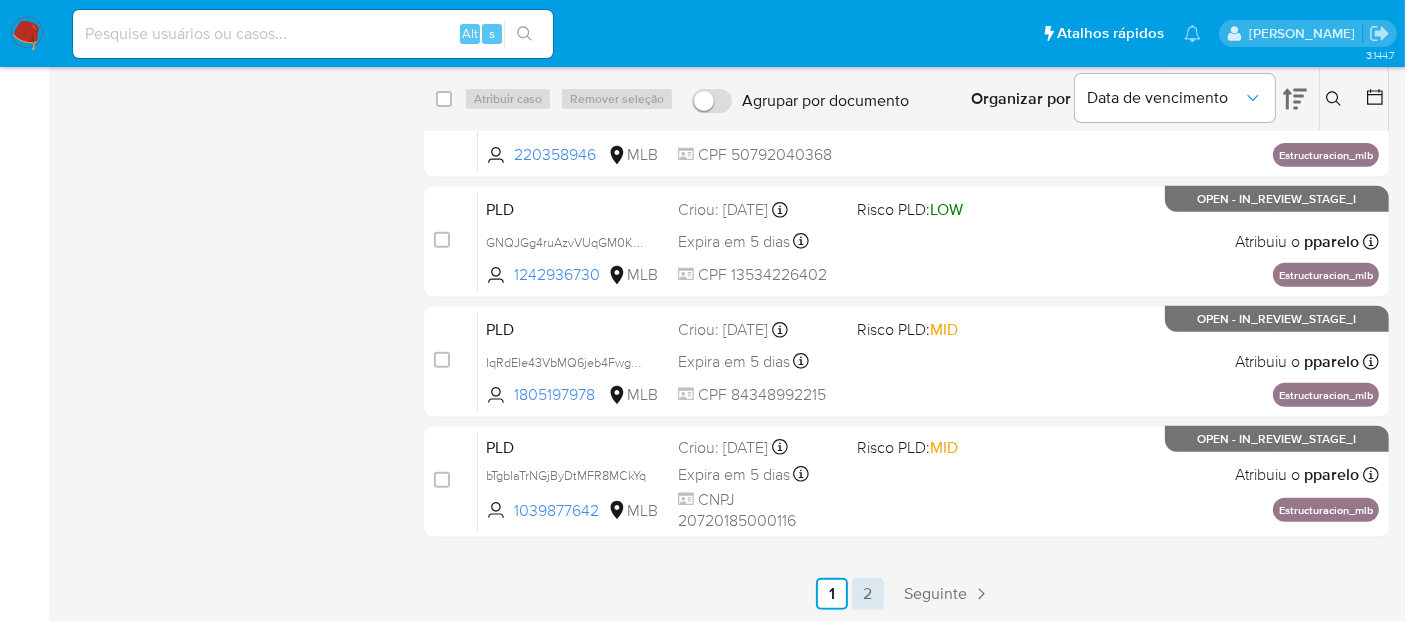 click on "2" at bounding box center (868, 594) 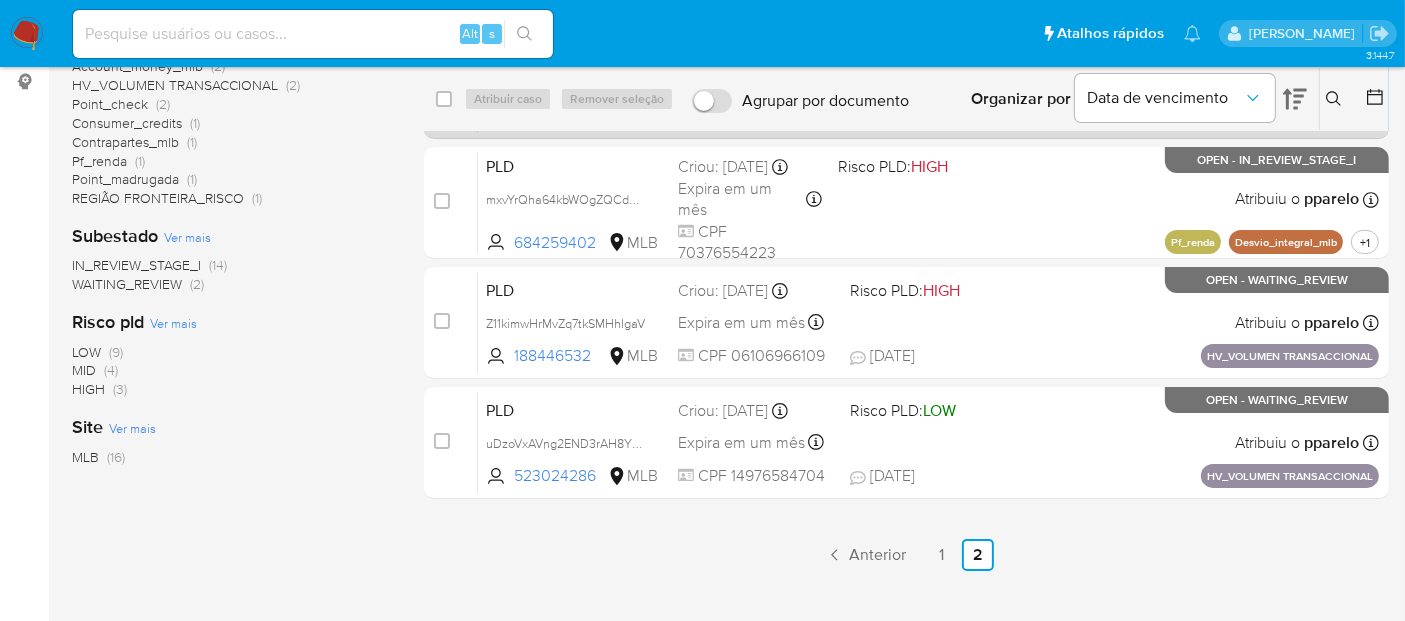 scroll, scrollTop: 365, scrollLeft: 0, axis: vertical 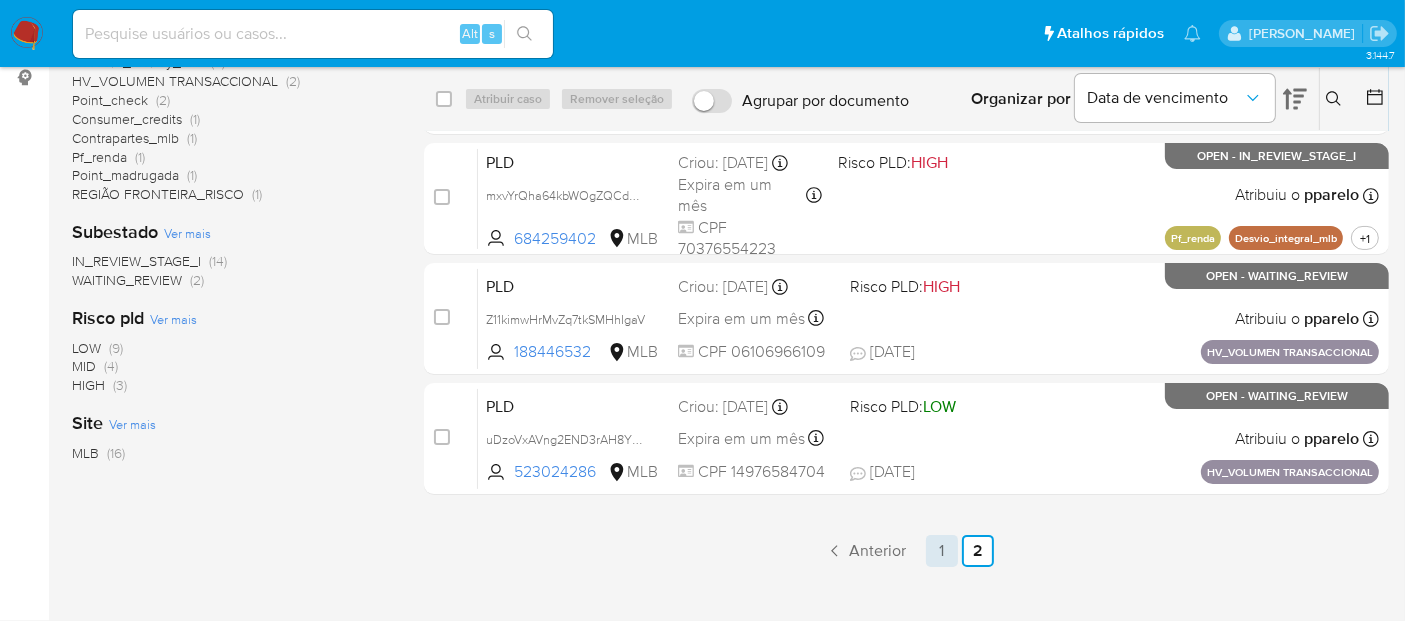 click on "1" at bounding box center (942, 551) 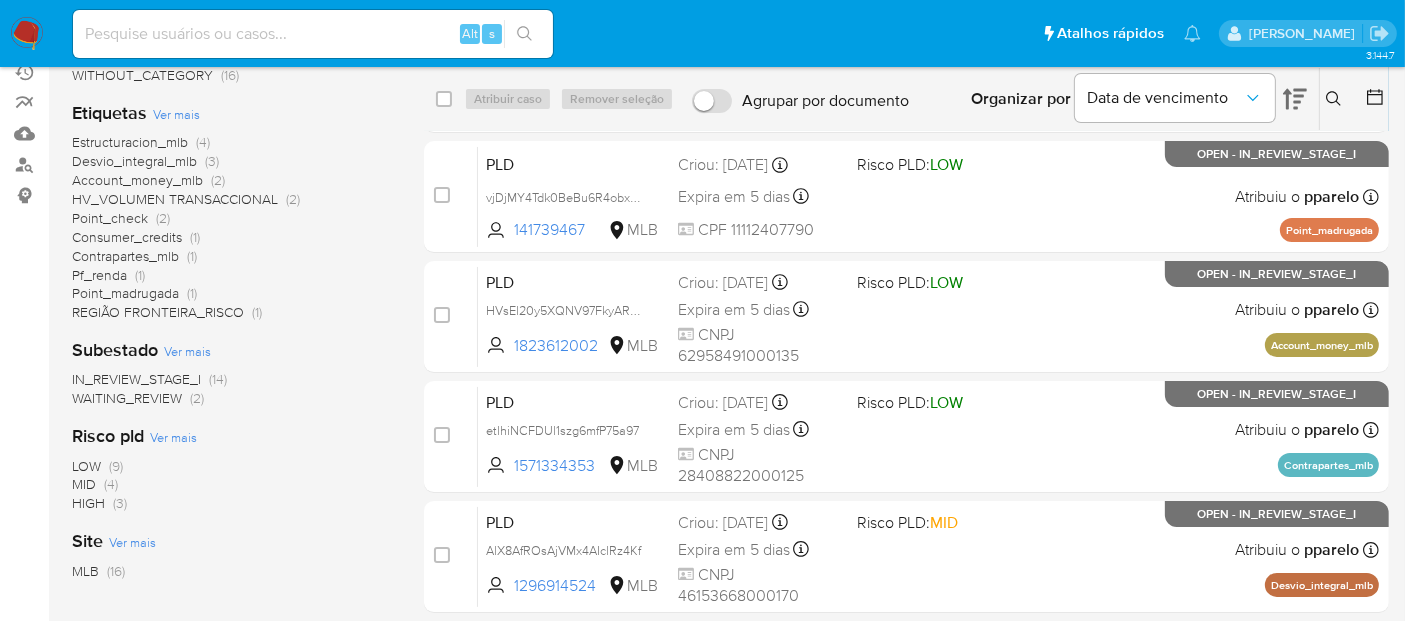 scroll, scrollTop: 0, scrollLeft: 0, axis: both 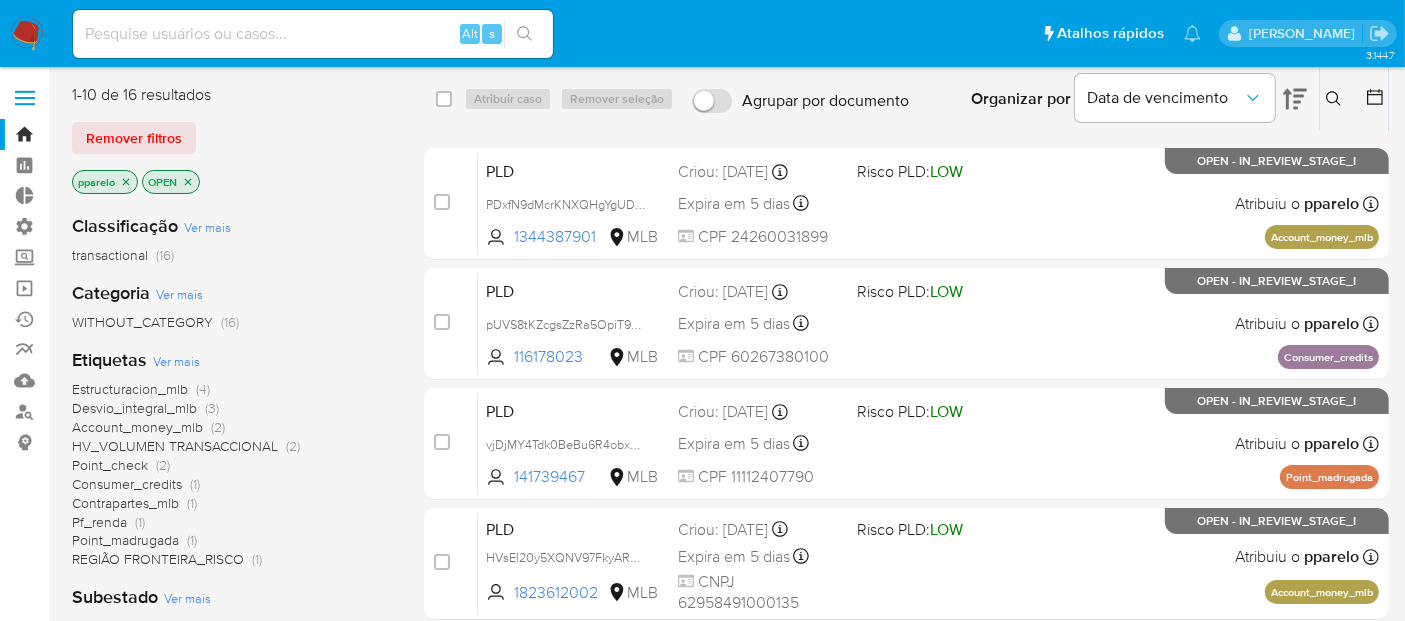 click 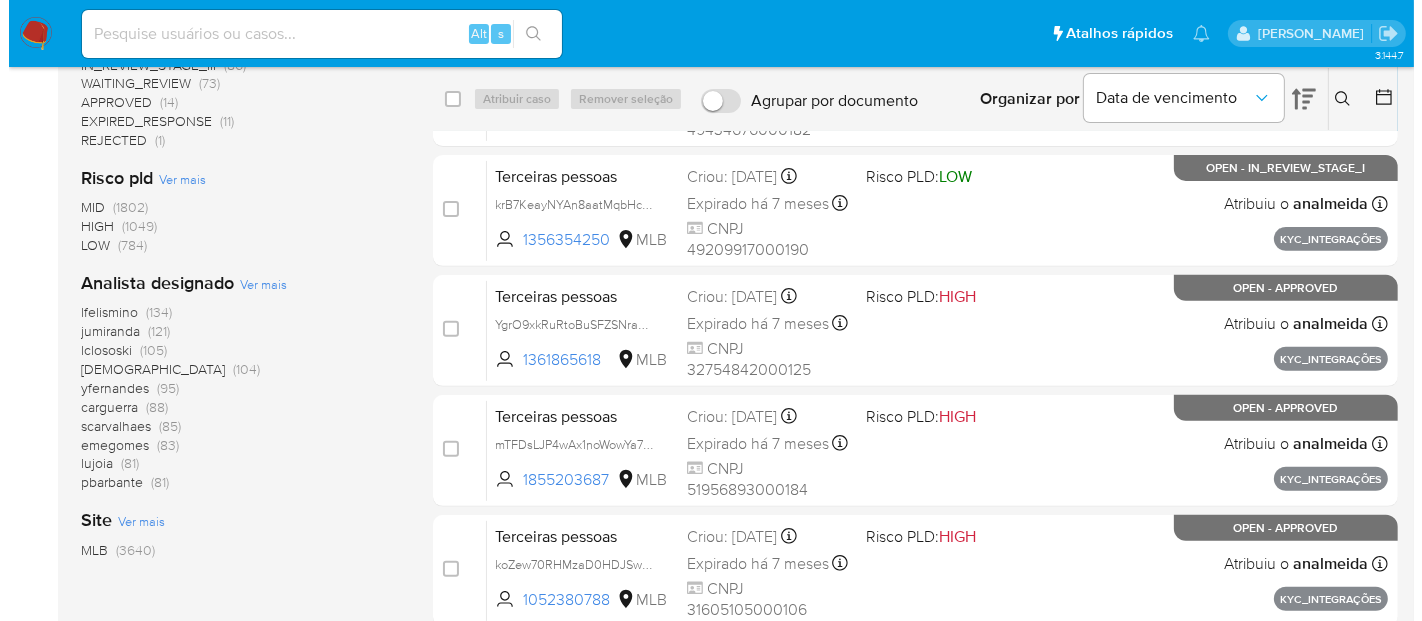 scroll, scrollTop: 777, scrollLeft: 0, axis: vertical 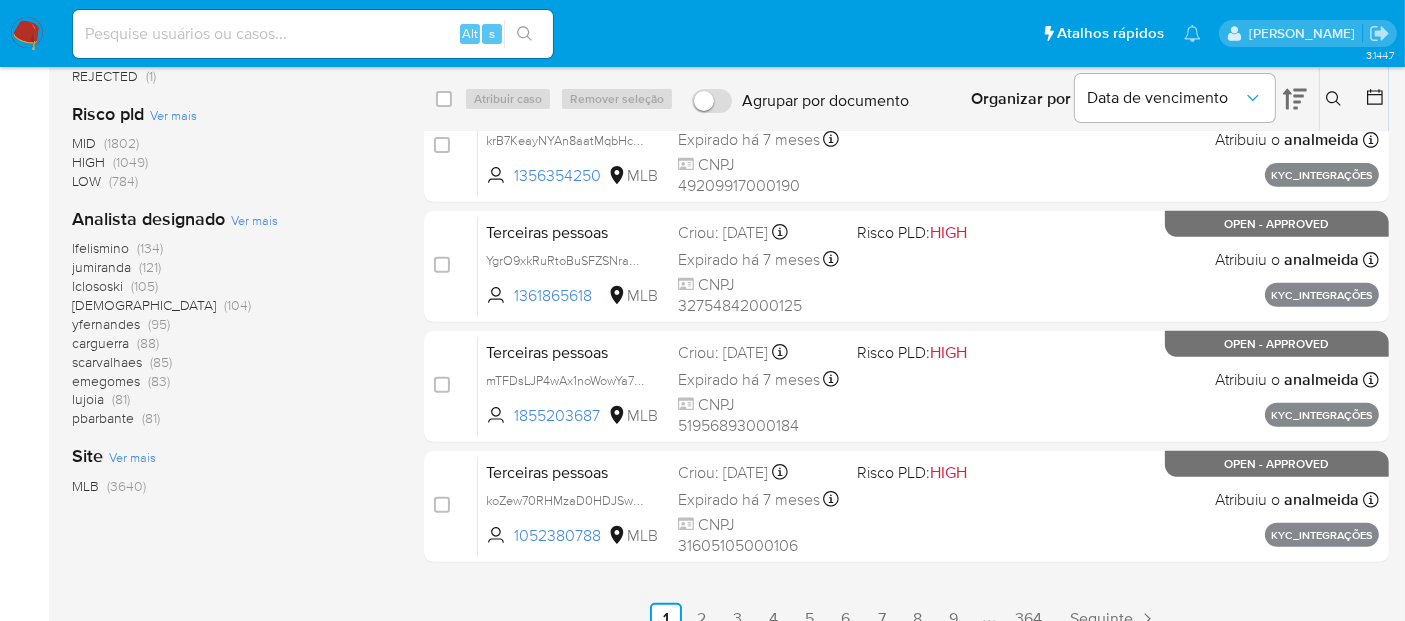 click on "Ver mais" at bounding box center [254, 220] 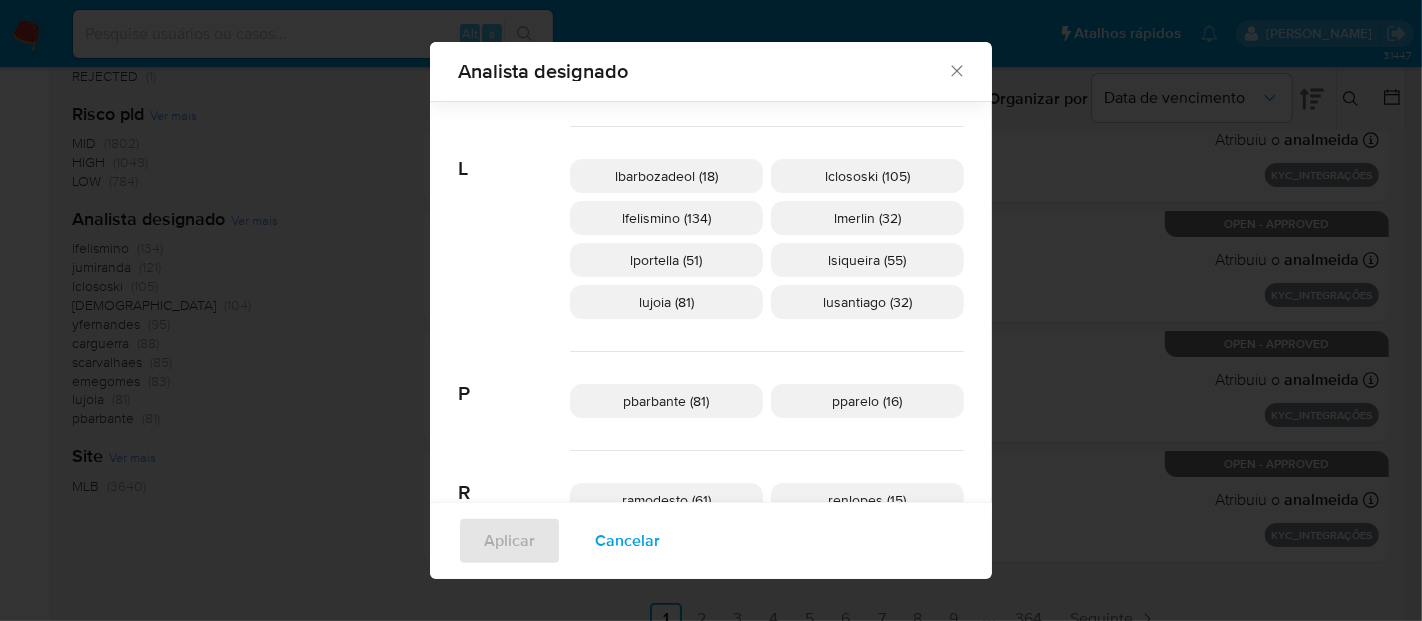 scroll, scrollTop: 762, scrollLeft: 0, axis: vertical 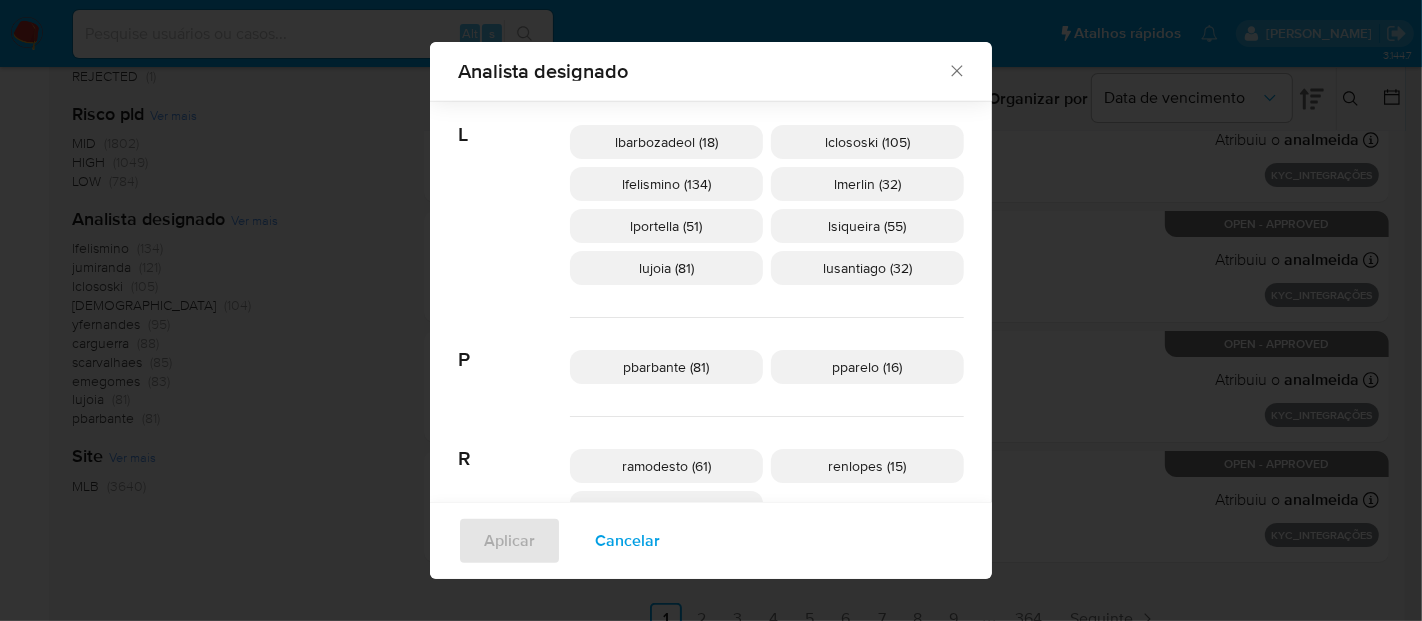 click on "pparelo (16)" at bounding box center (868, 367) 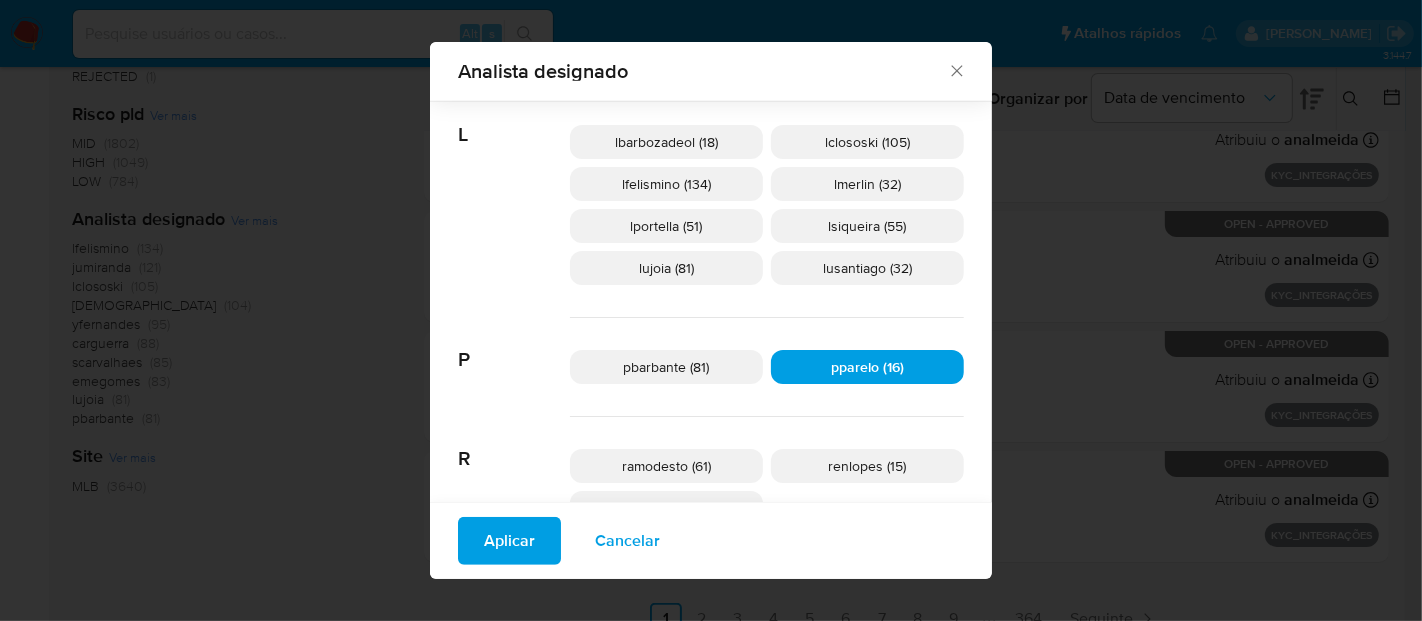 click on "Aplicar" at bounding box center [509, 541] 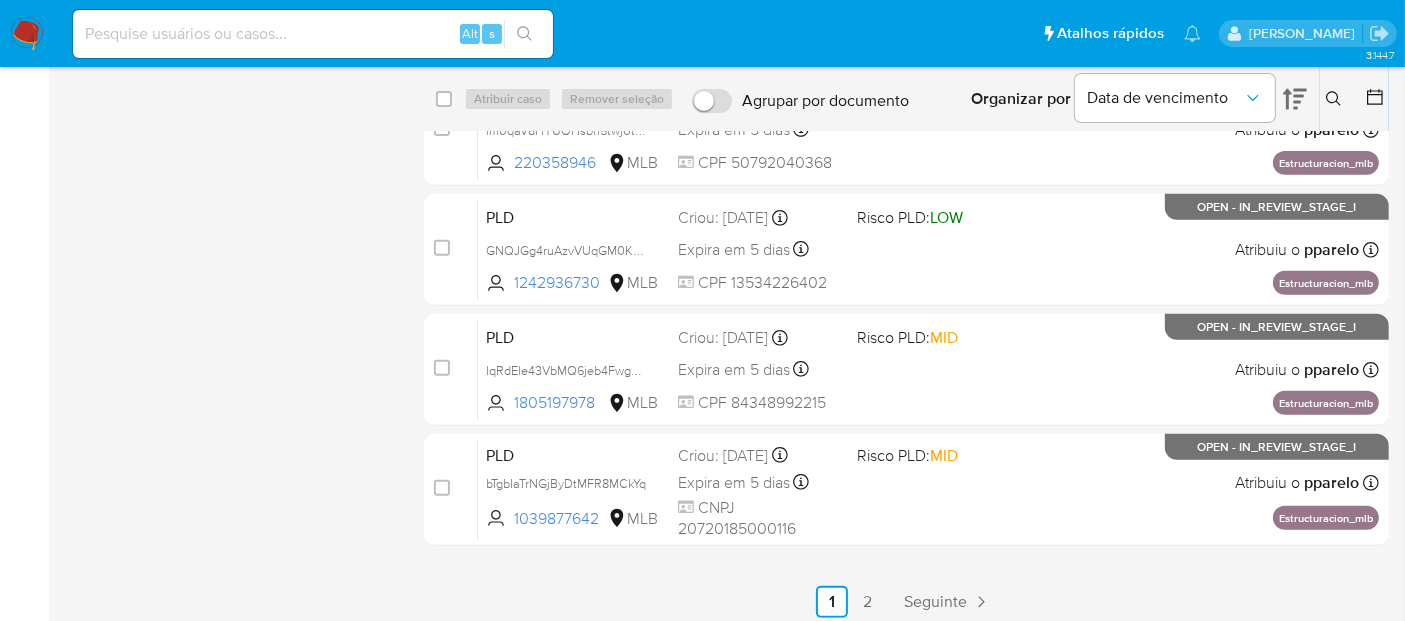 scroll, scrollTop: 802, scrollLeft: 0, axis: vertical 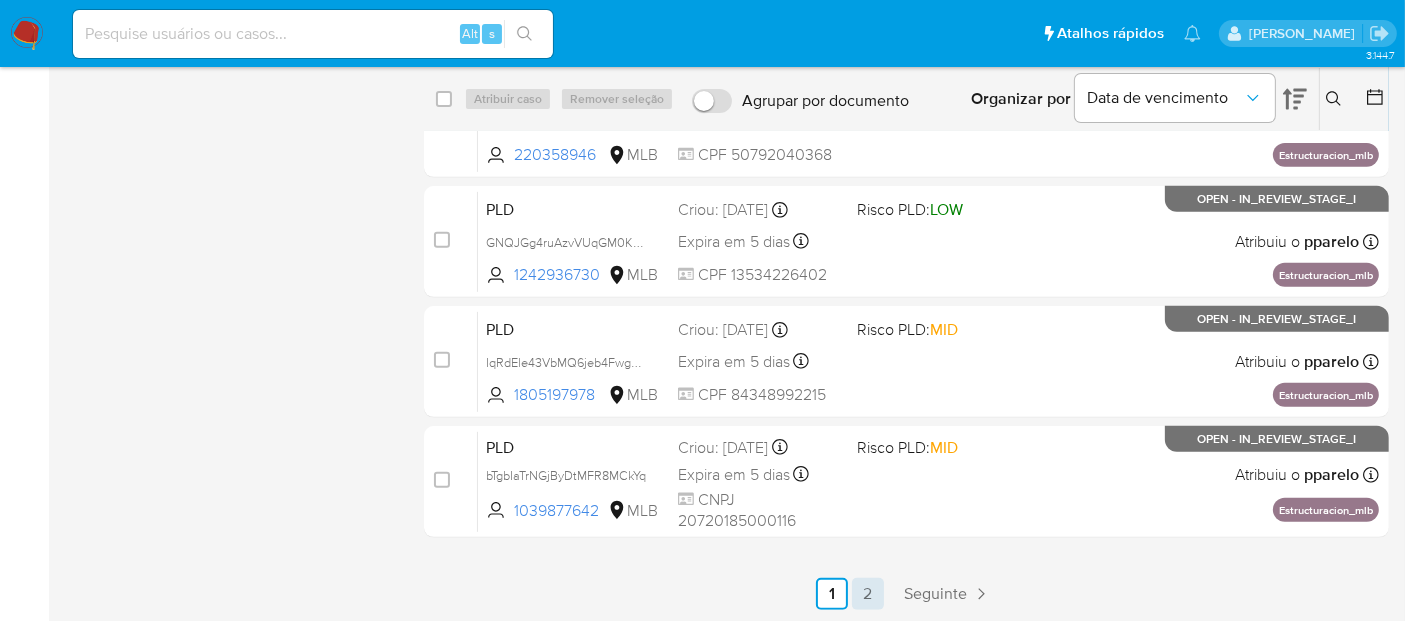 click on "2" at bounding box center (868, 594) 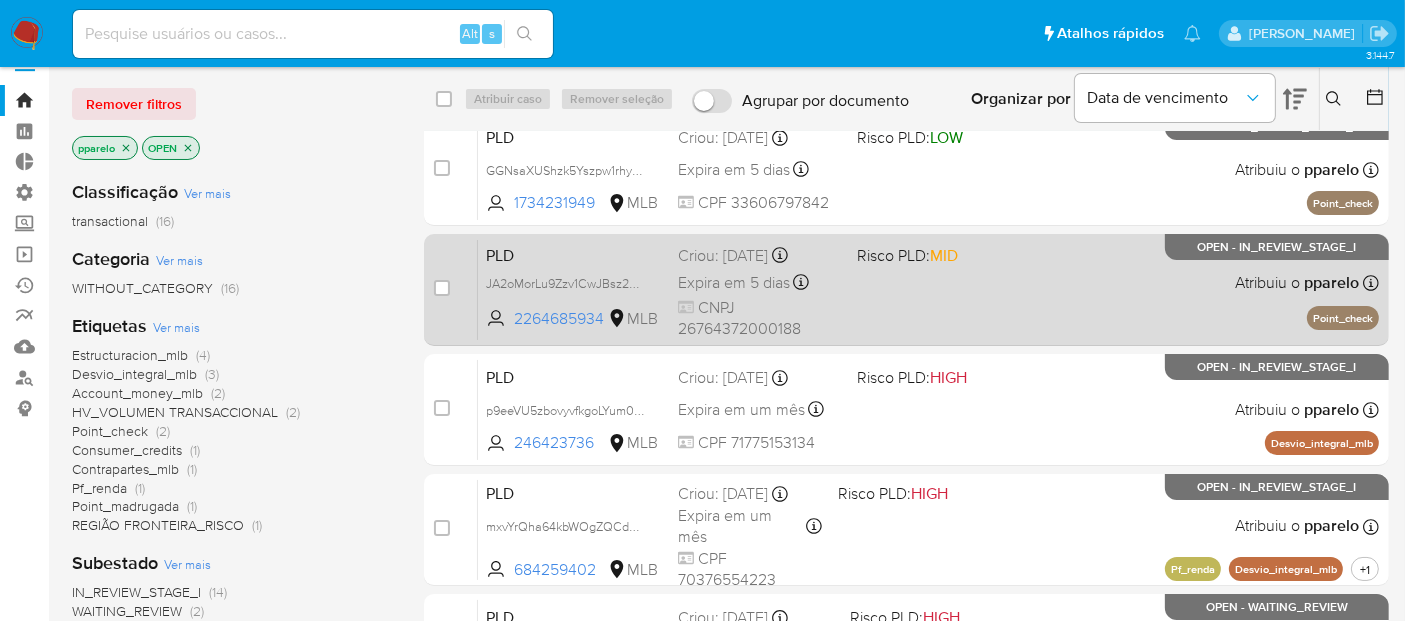 scroll, scrollTop: 0, scrollLeft: 0, axis: both 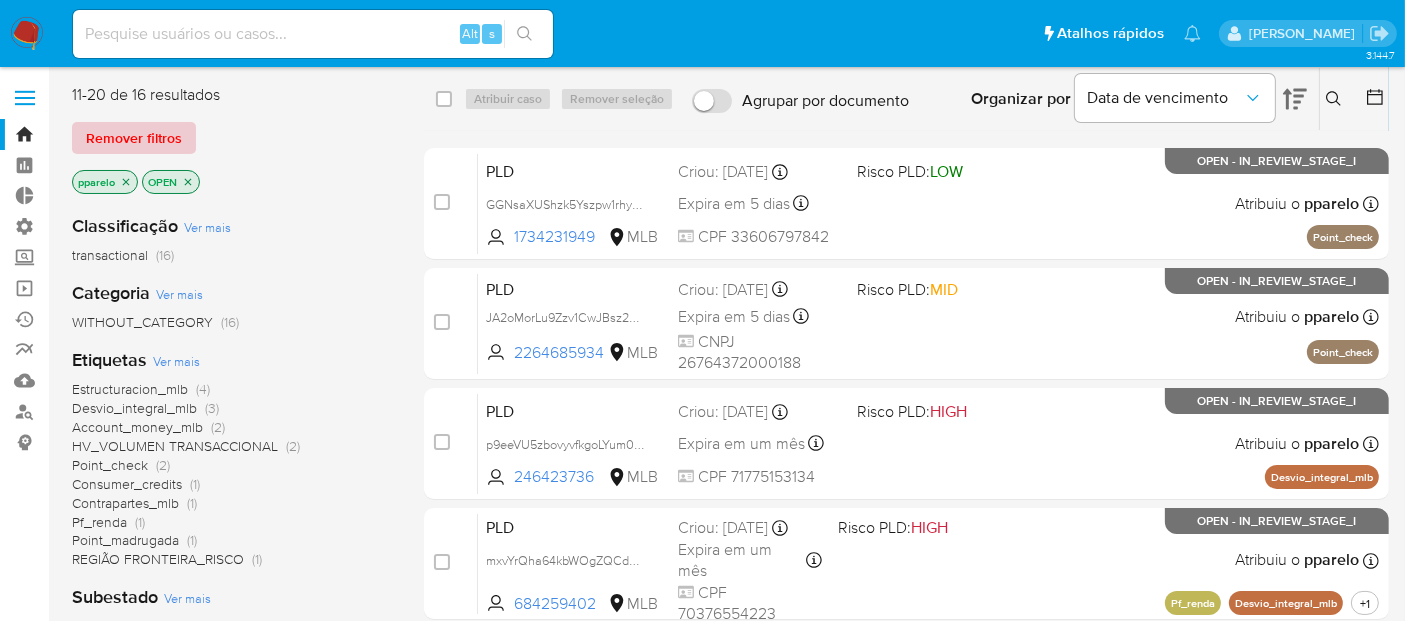 click on "Remover filtros" at bounding box center [134, 138] 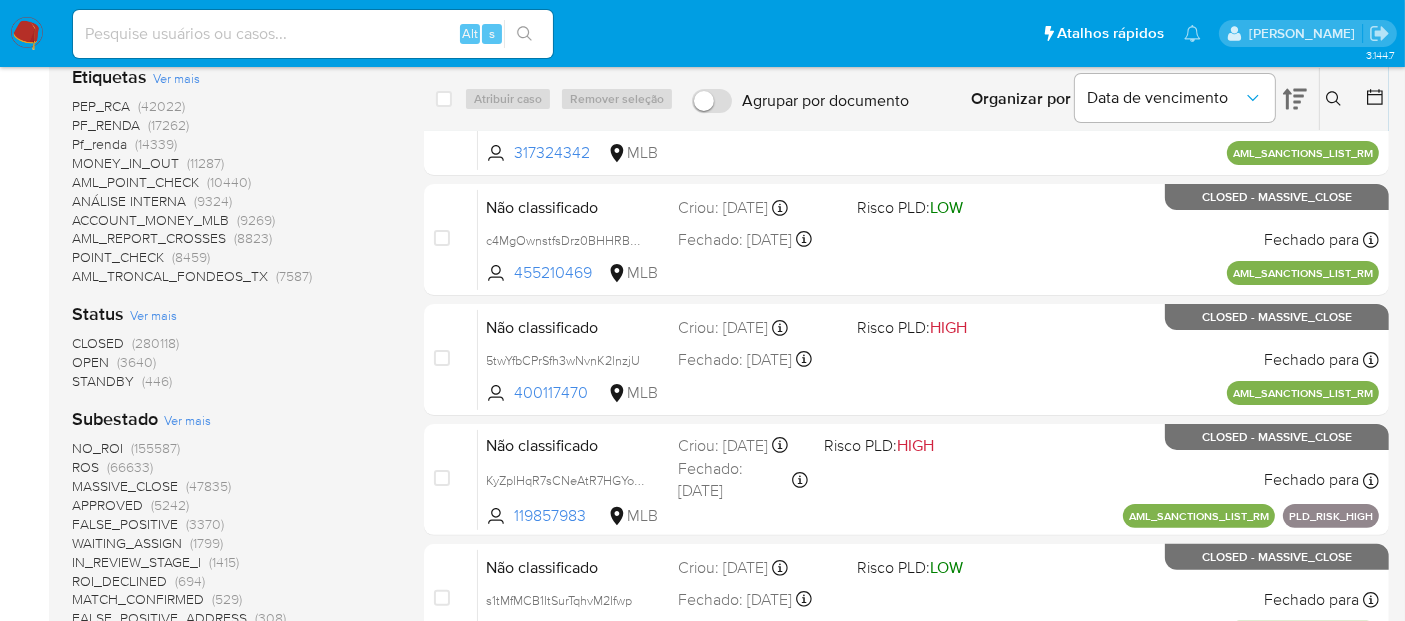 scroll, scrollTop: 555, scrollLeft: 0, axis: vertical 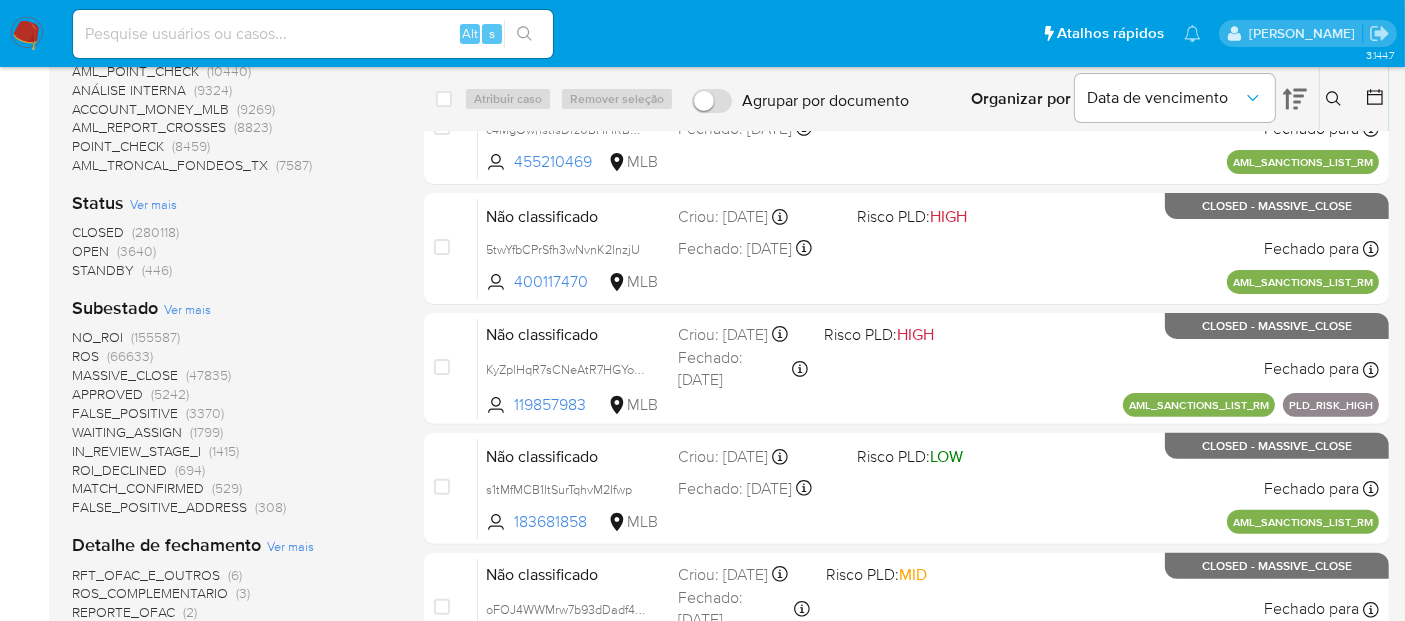 click on "OPEN" at bounding box center (90, 251) 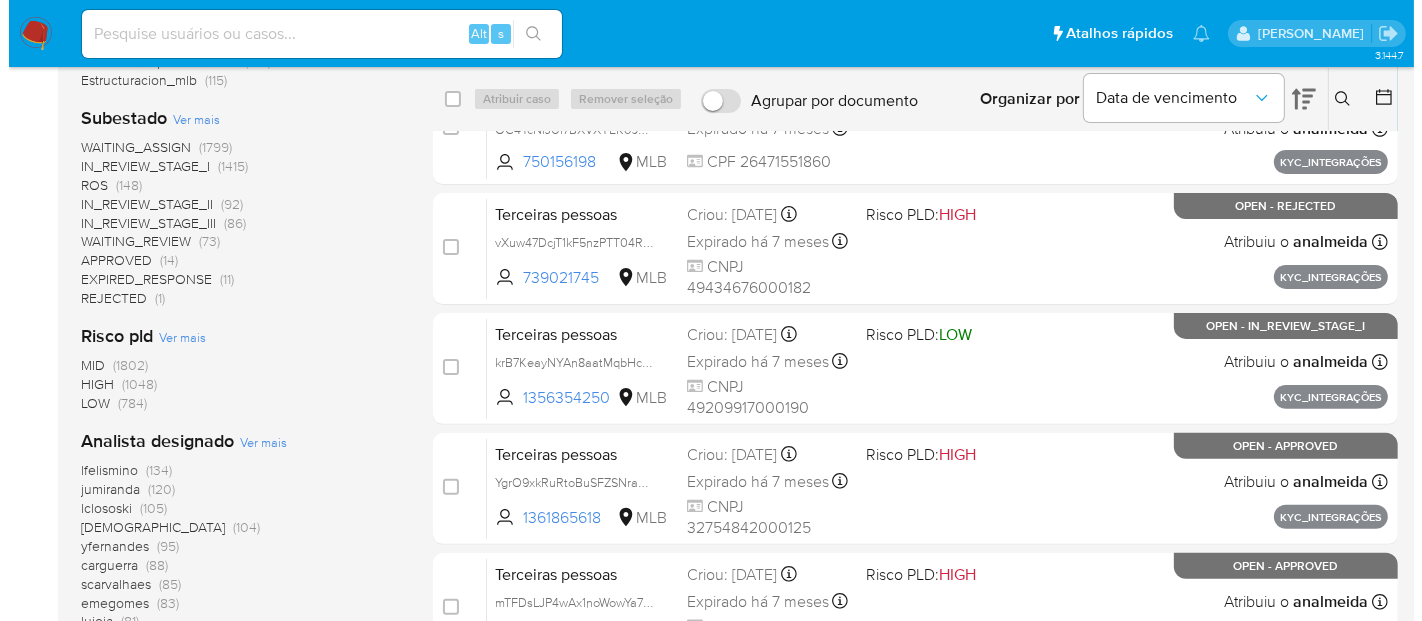 scroll, scrollTop: 666, scrollLeft: 0, axis: vertical 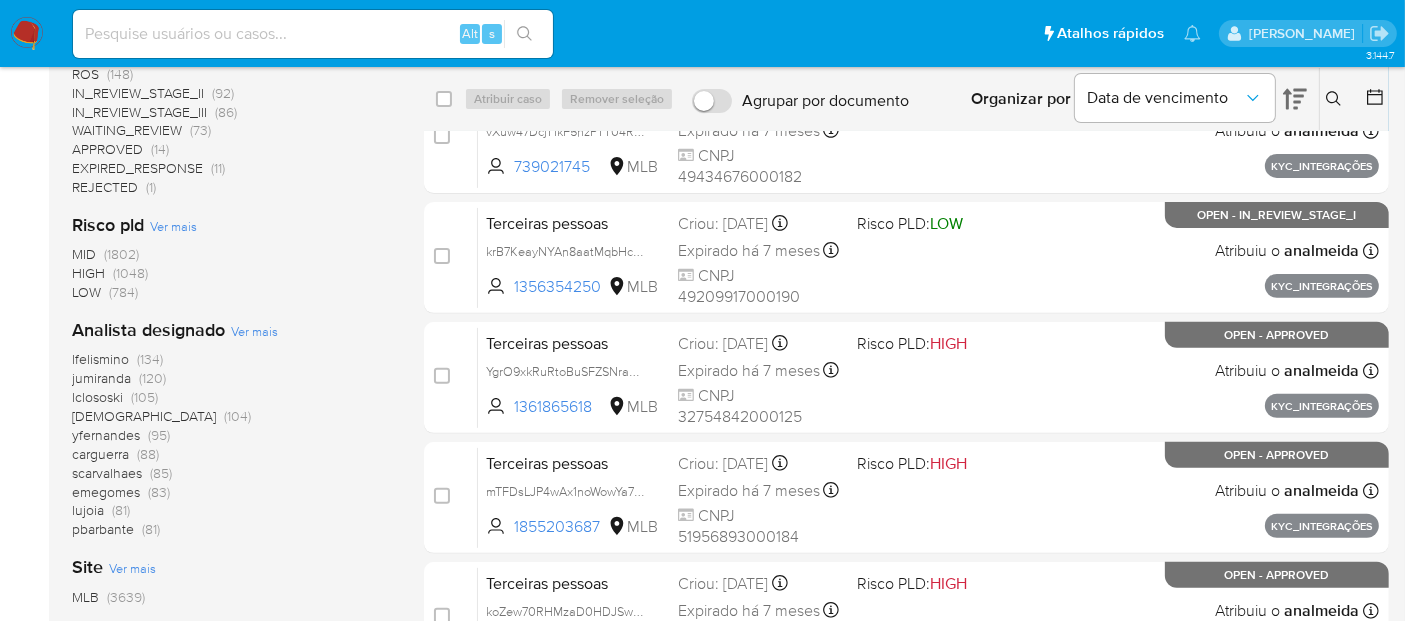 click on "Ver mais" at bounding box center (254, 331) 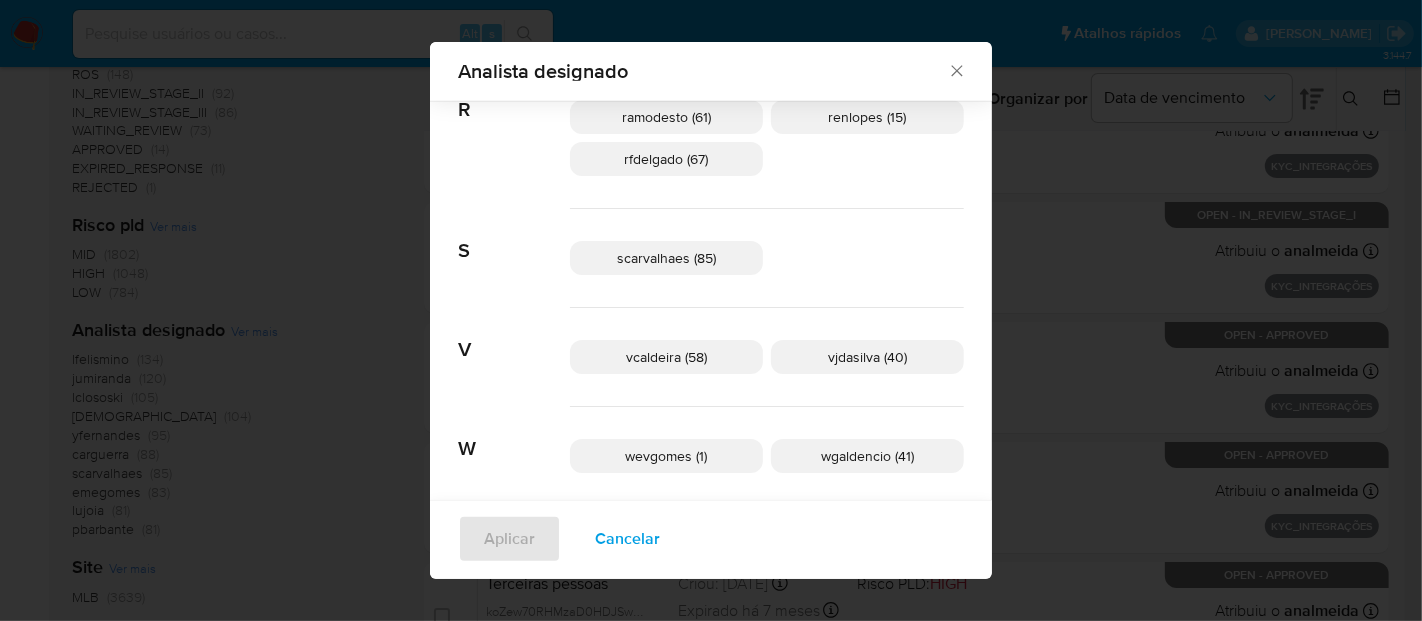scroll, scrollTop: 1000, scrollLeft: 0, axis: vertical 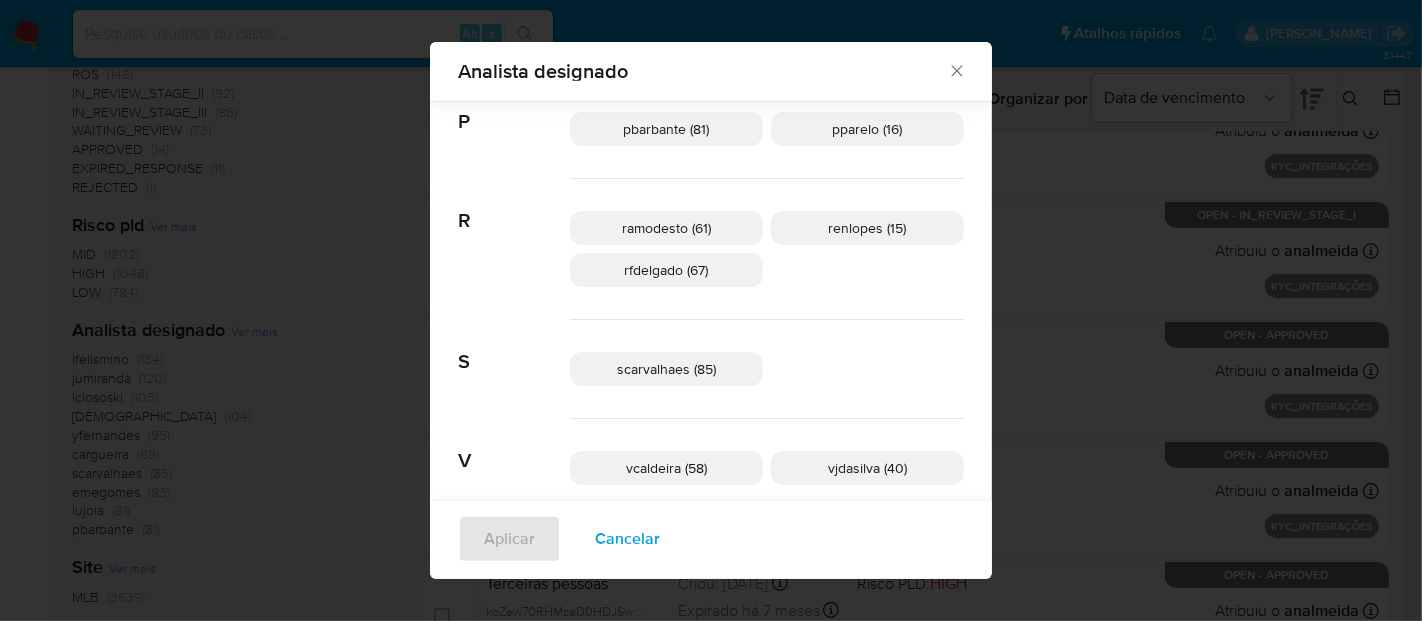 click on "renlopes (15)" at bounding box center [868, 228] 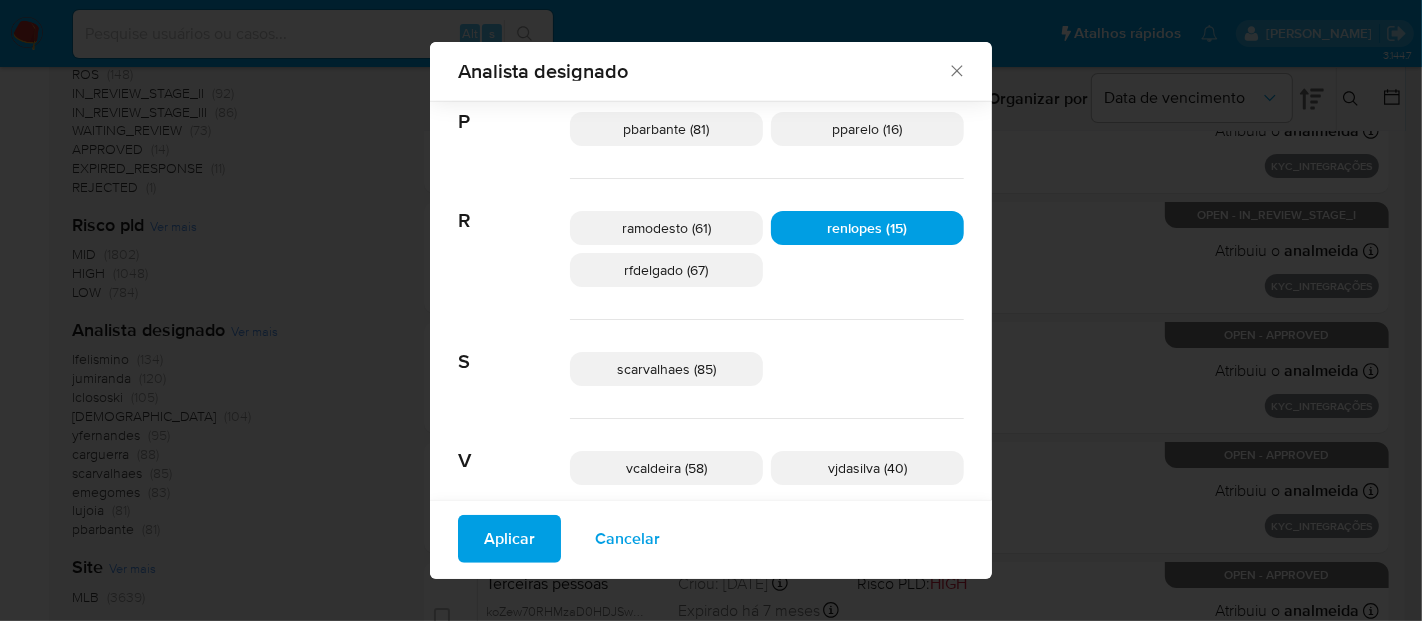 click on "Aplicar" at bounding box center (509, 539) 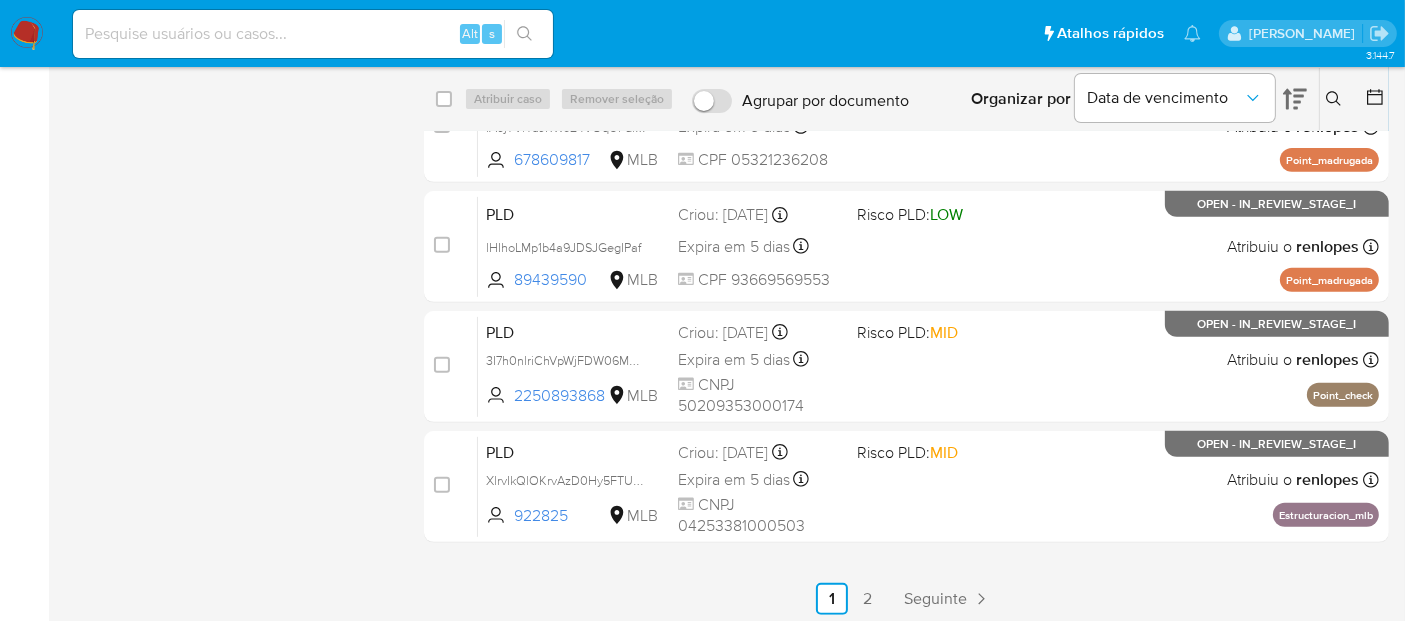 scroll, scrollTop: 802, scrollLeft: 0, axis: vertical 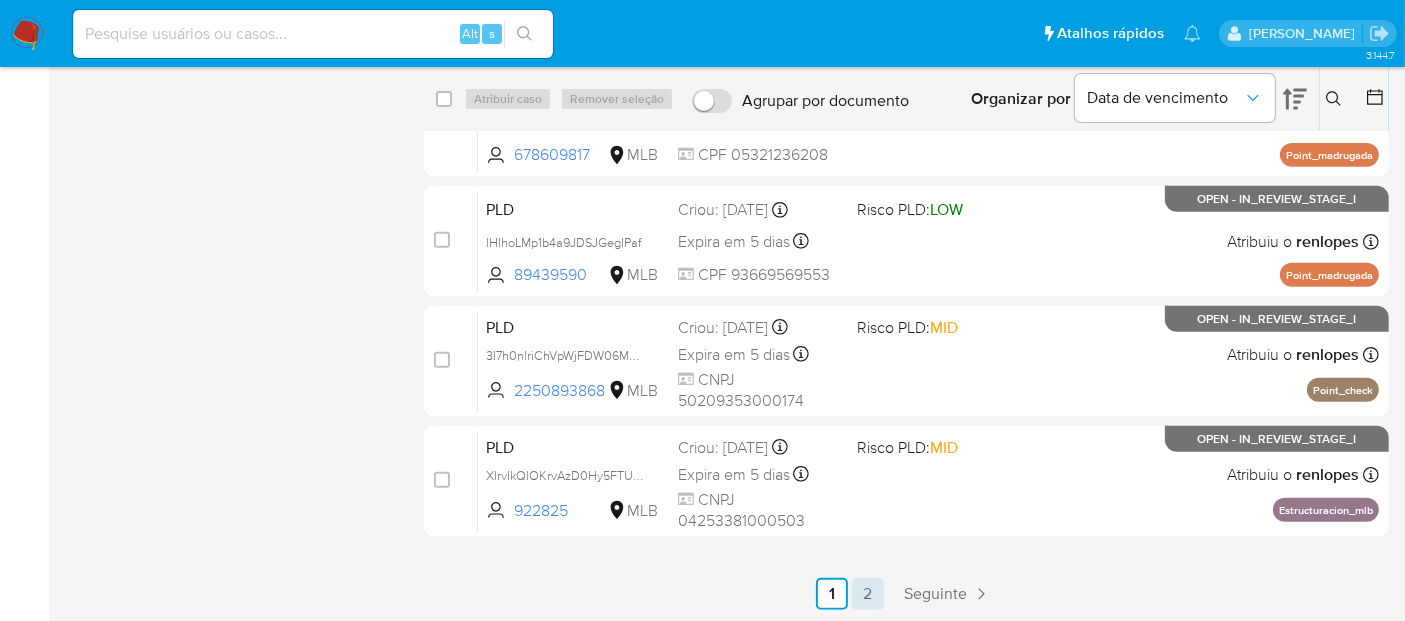click on "2" at bounding box center [868, 594] 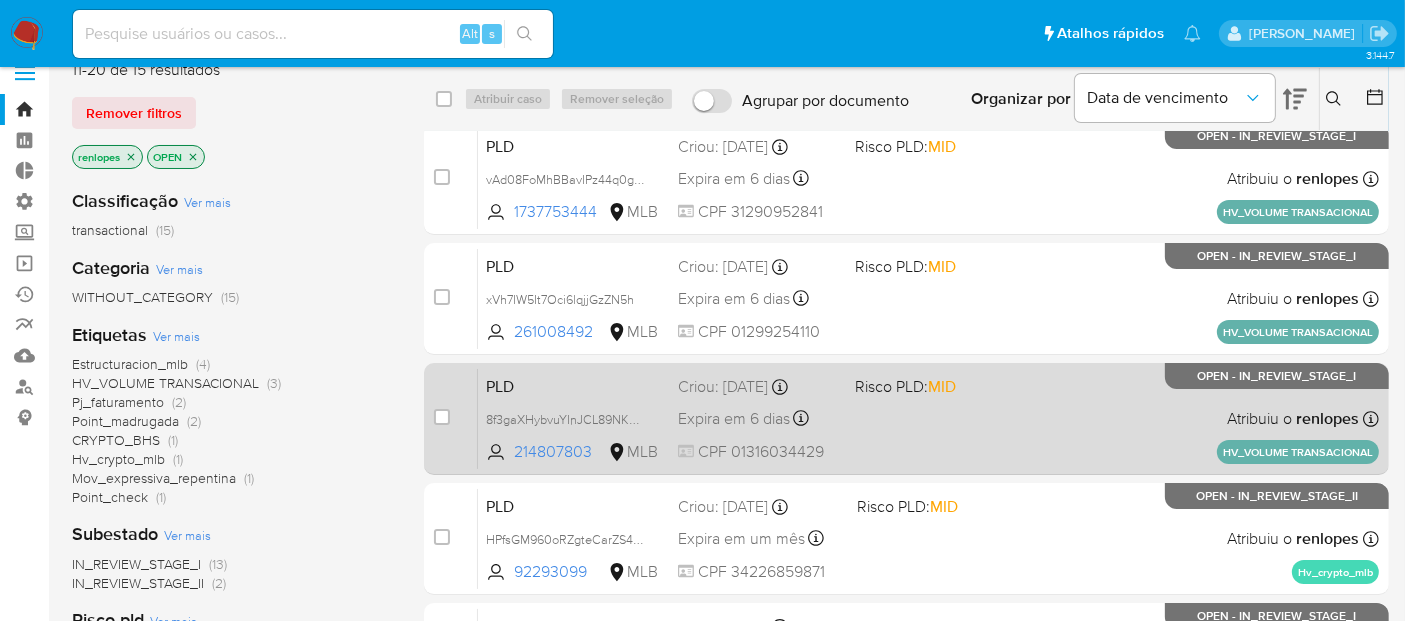 scroll, scrollTop: 0, scrollLeft: 0, axis: both 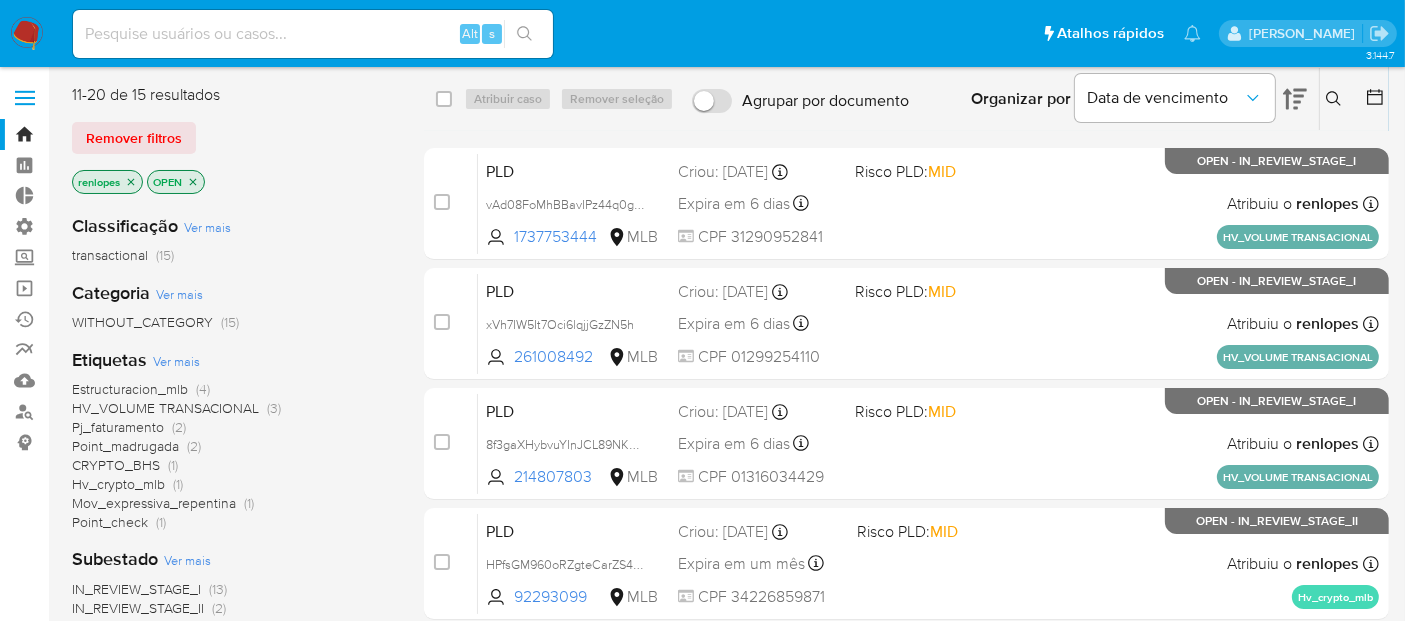 click on "Remover filtros" at bounding box center [232, 138] 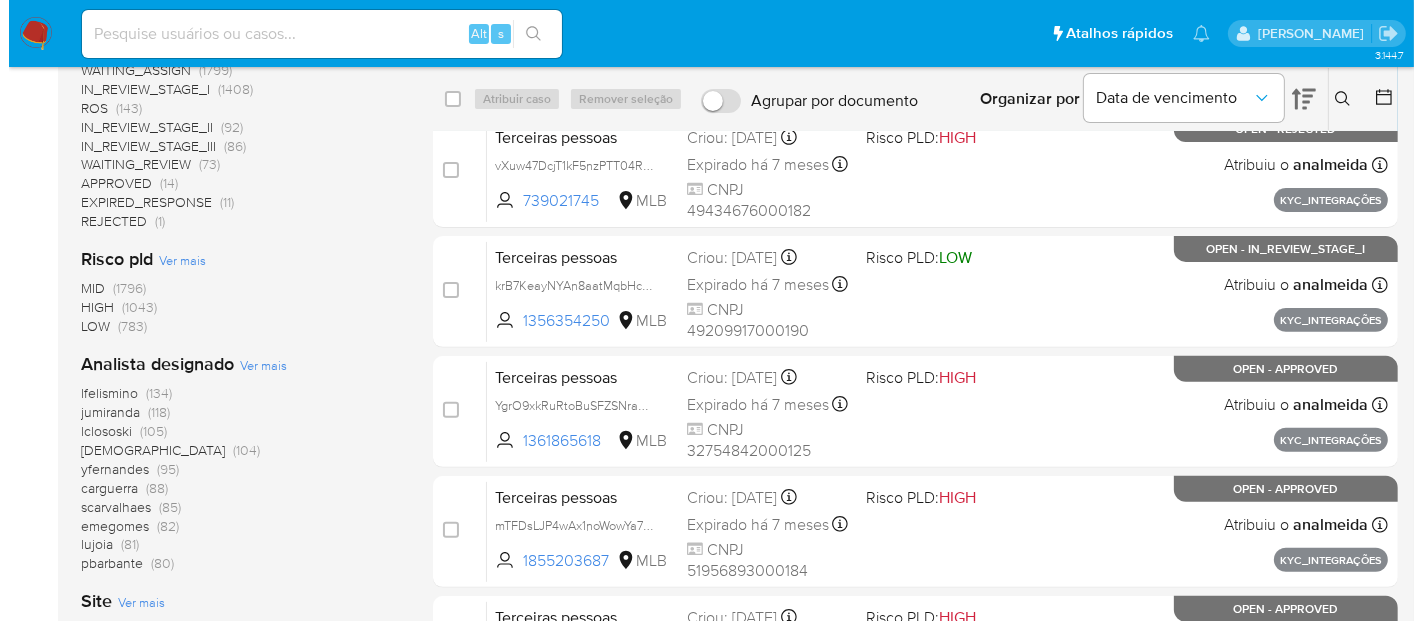 scroll, scrollTop: 666, scrollLeft: 0, axis: vertical 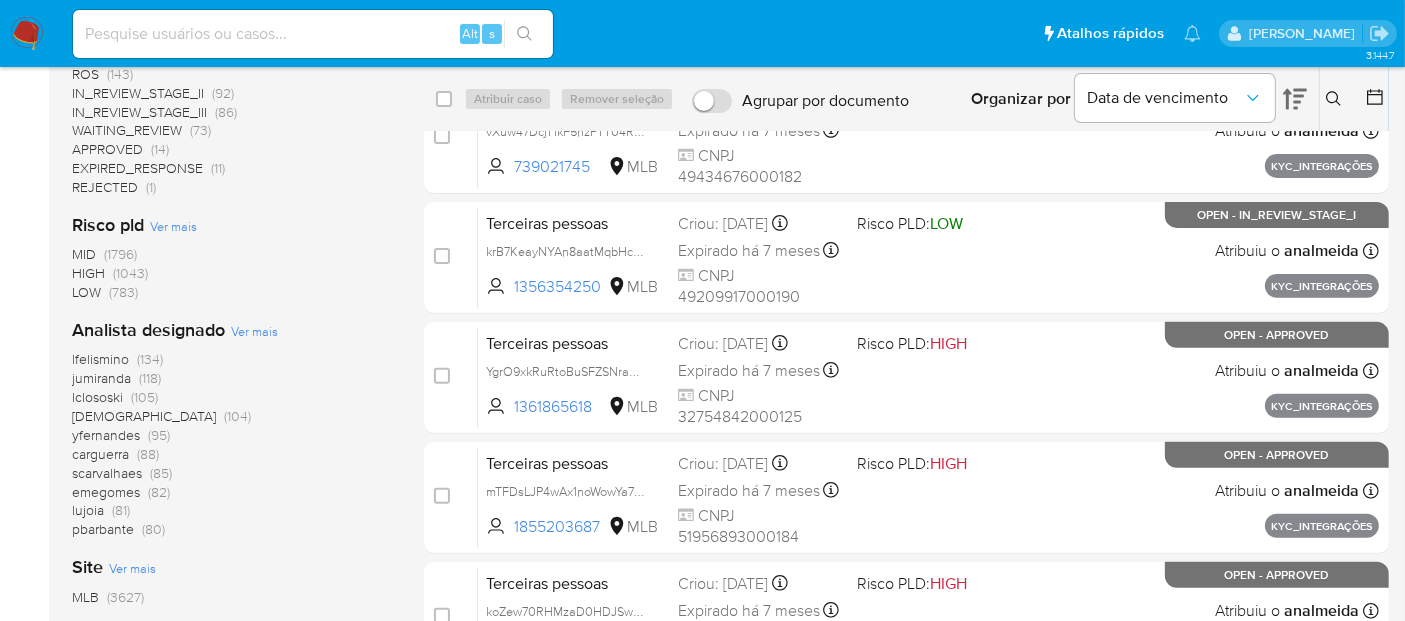 click on "Ver mais" at bounding box center (254, 331) 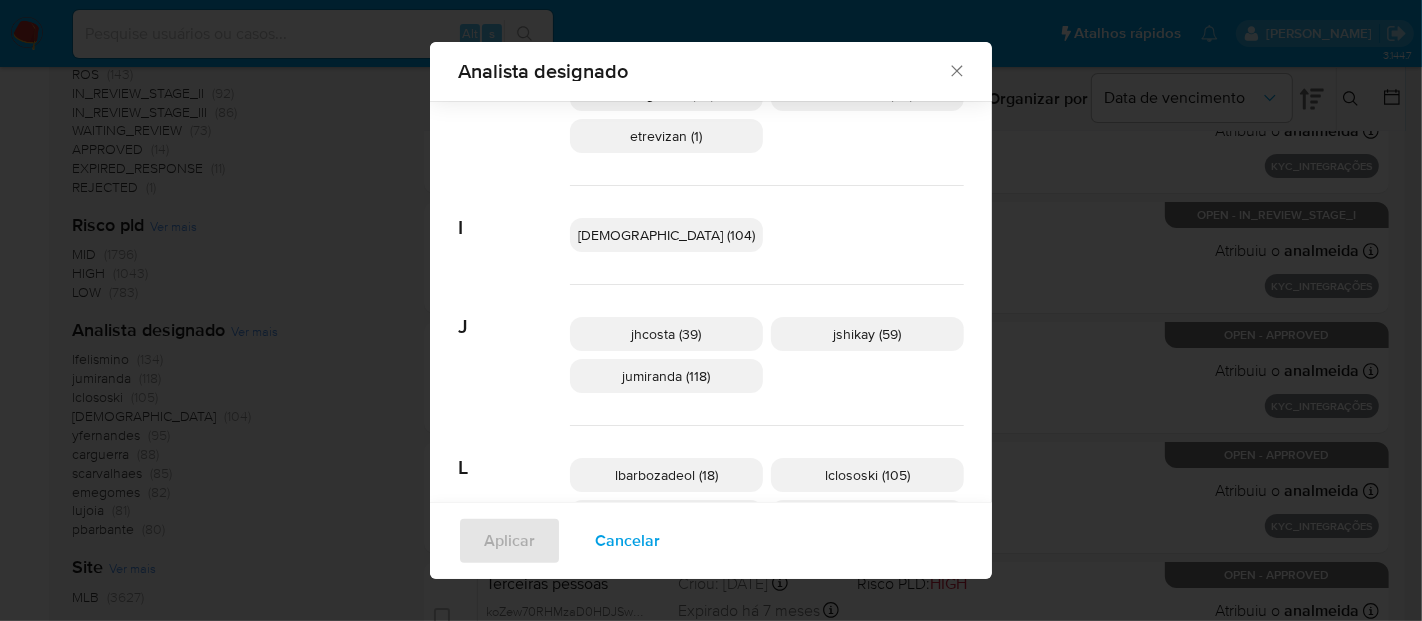 scroll, scrollTop: 540, scrollLeft: 0, axis: vertical 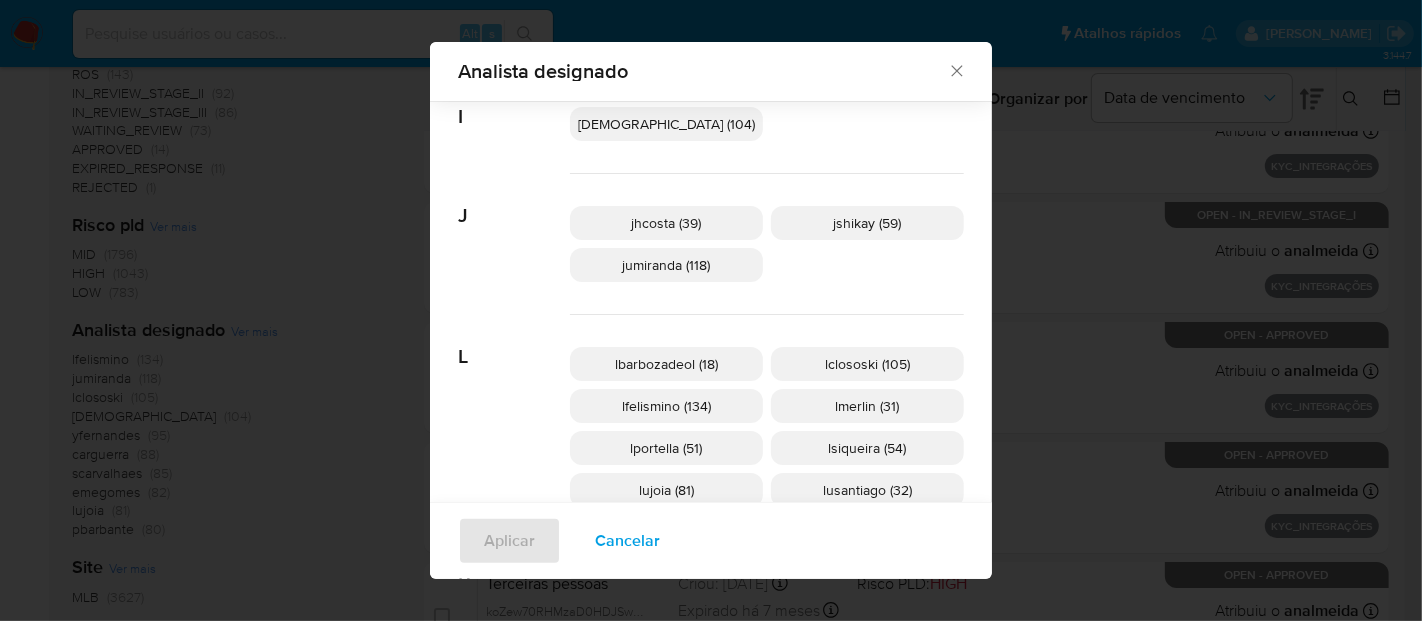 click on "lsiqueira (54)" at bounding box center [868, 448] 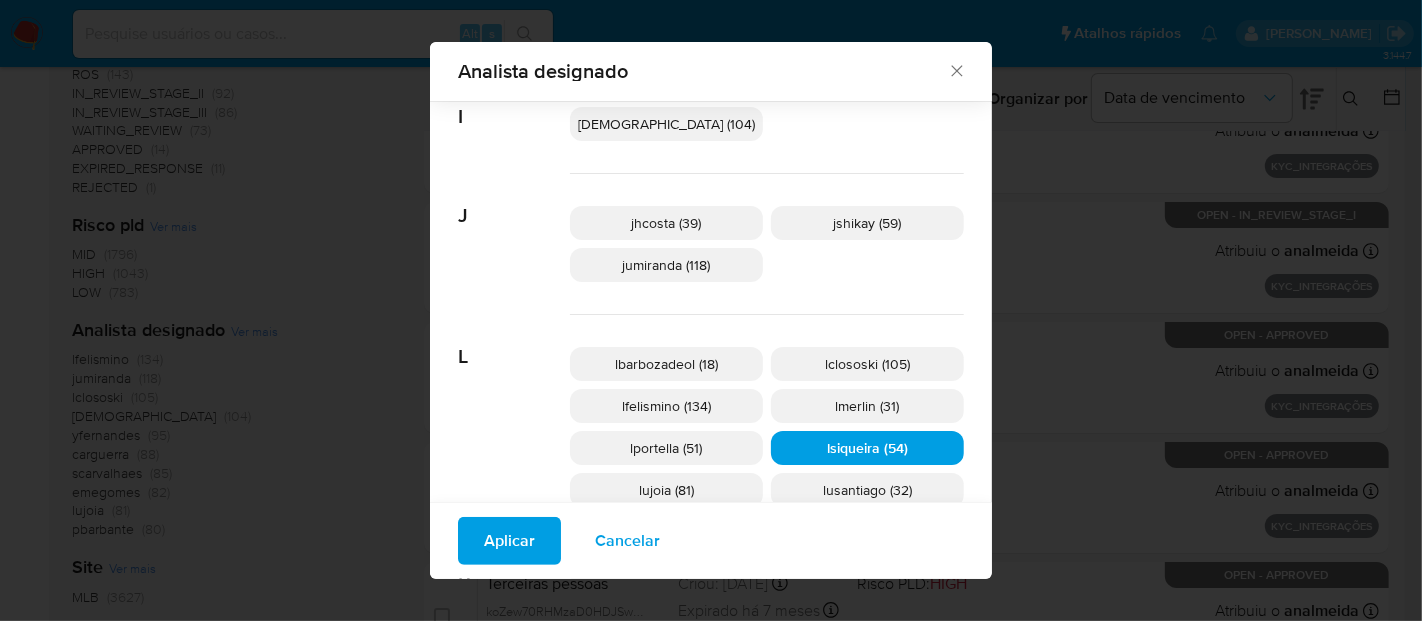 click on "Aplicar" at bounding box center [509, 541] 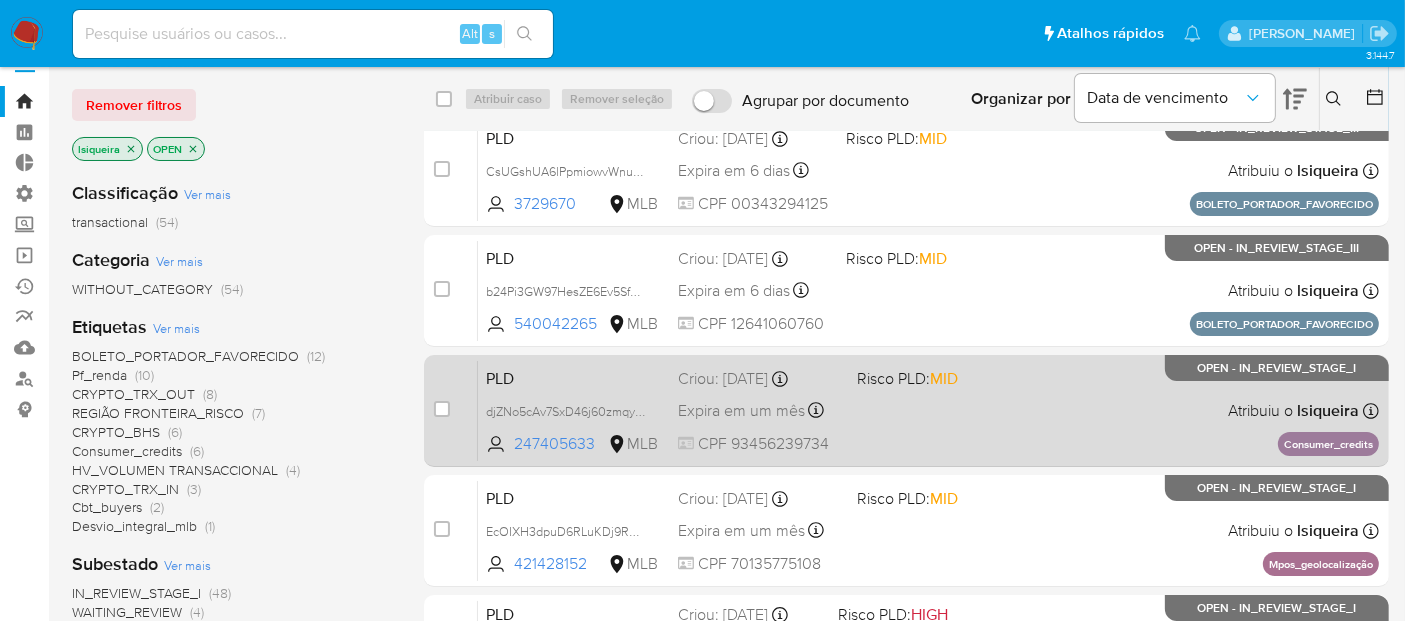 scroll, scrollTop: 0, scrollLeft: 0, axis: both 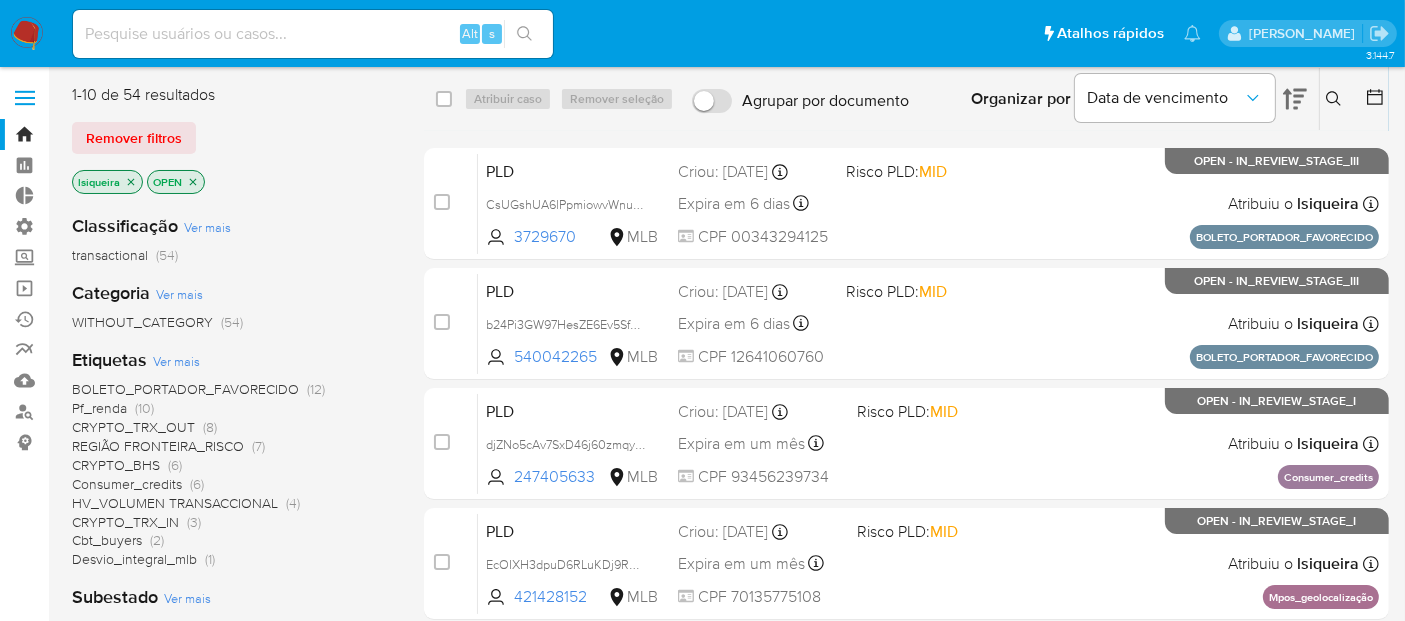 click 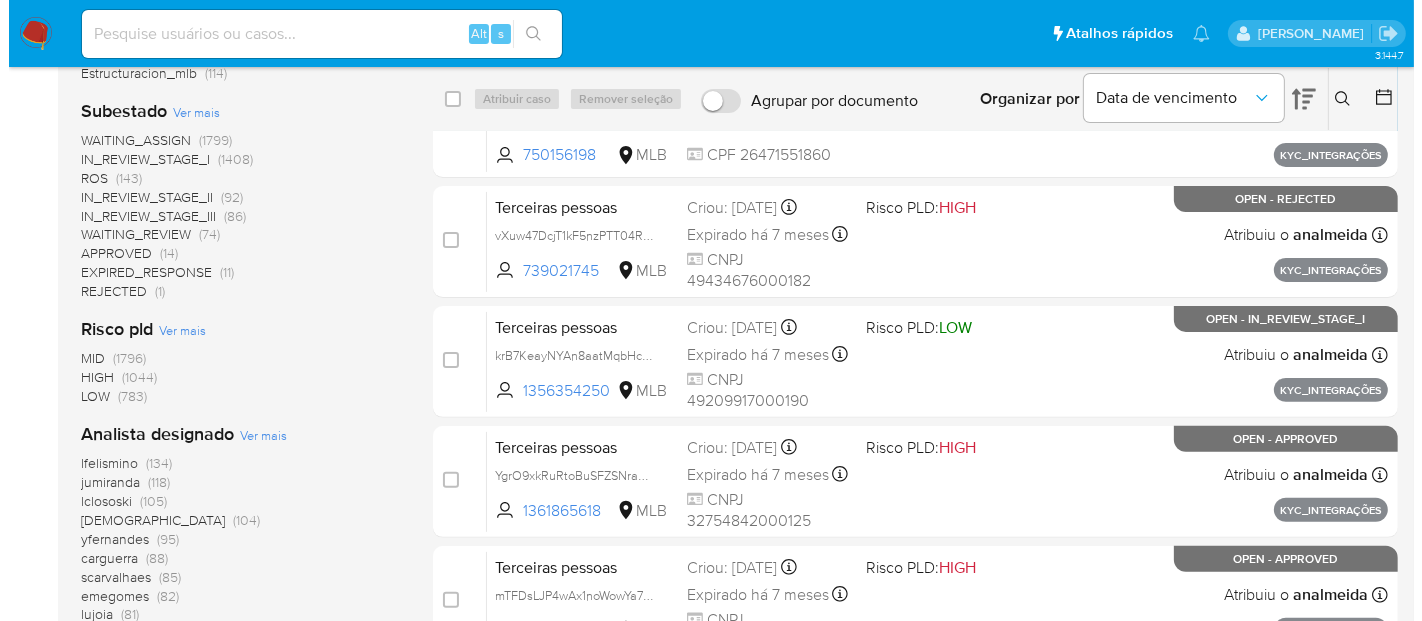 scroll, scrollTop: 666, scrollLeft: 0, axis: vertical 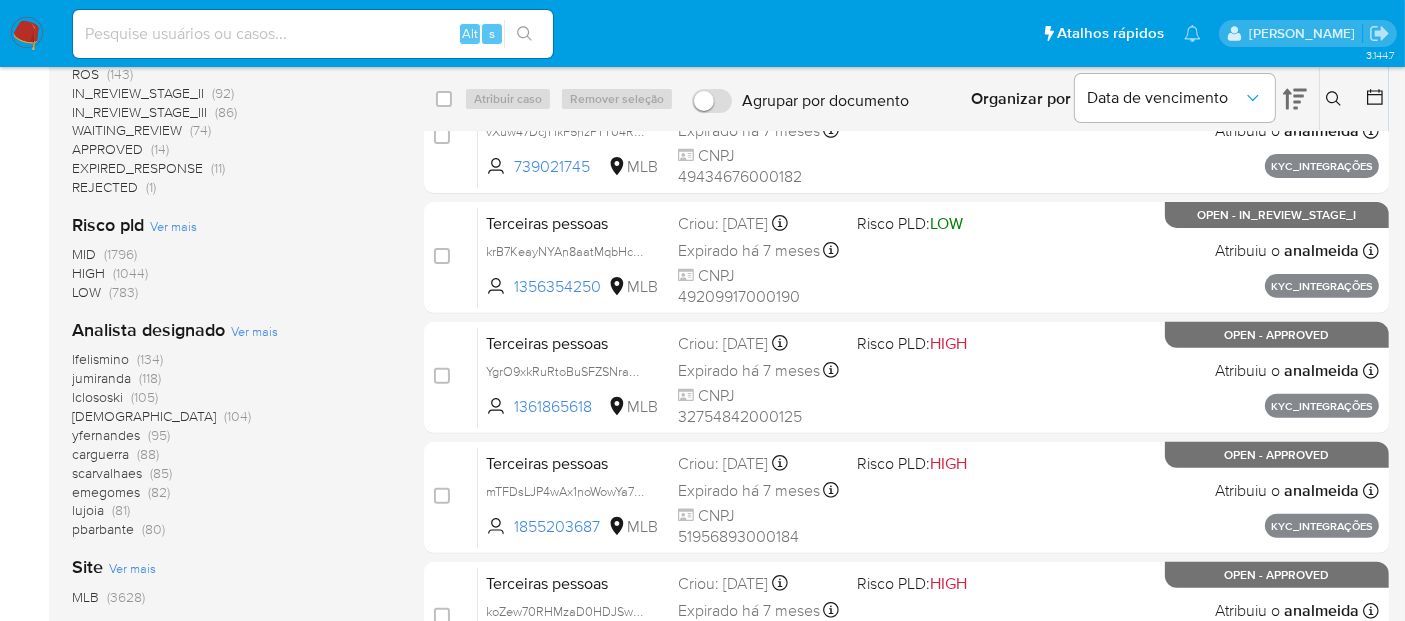 click on "Ver mais" at bounding box center (254, 331) 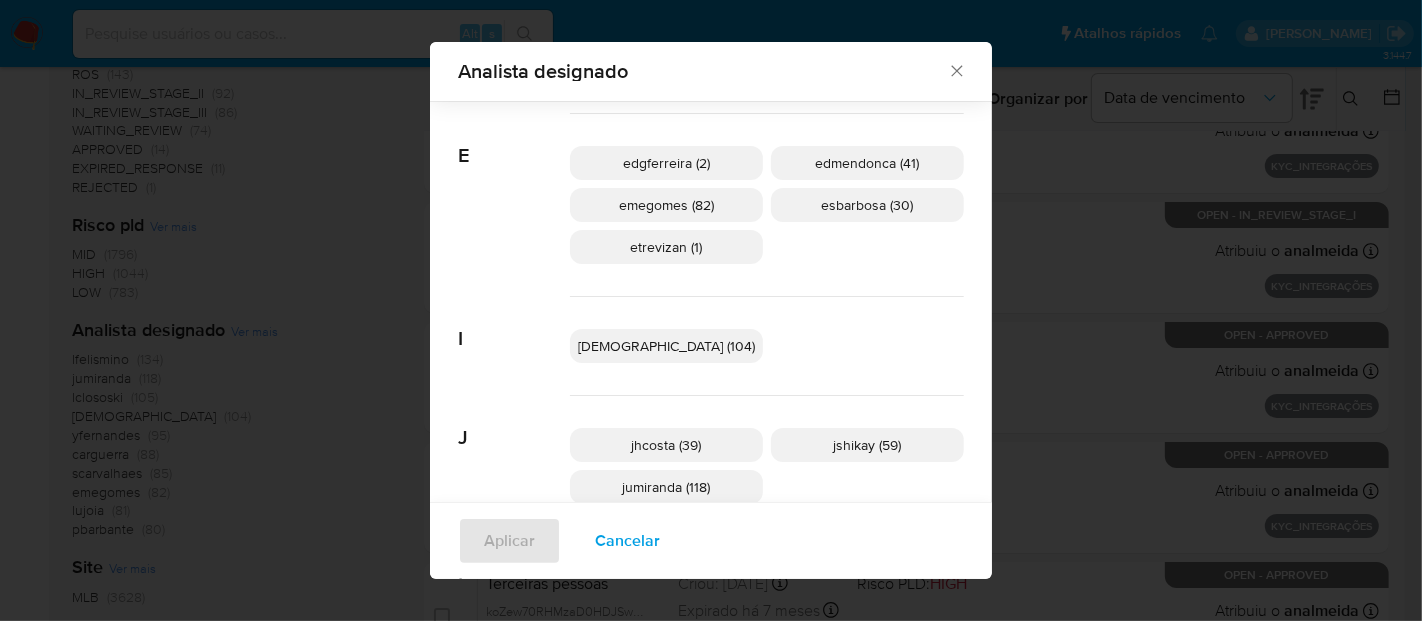 scroll, scrollTop: 429, scrollLeft: 0, axis: vertical 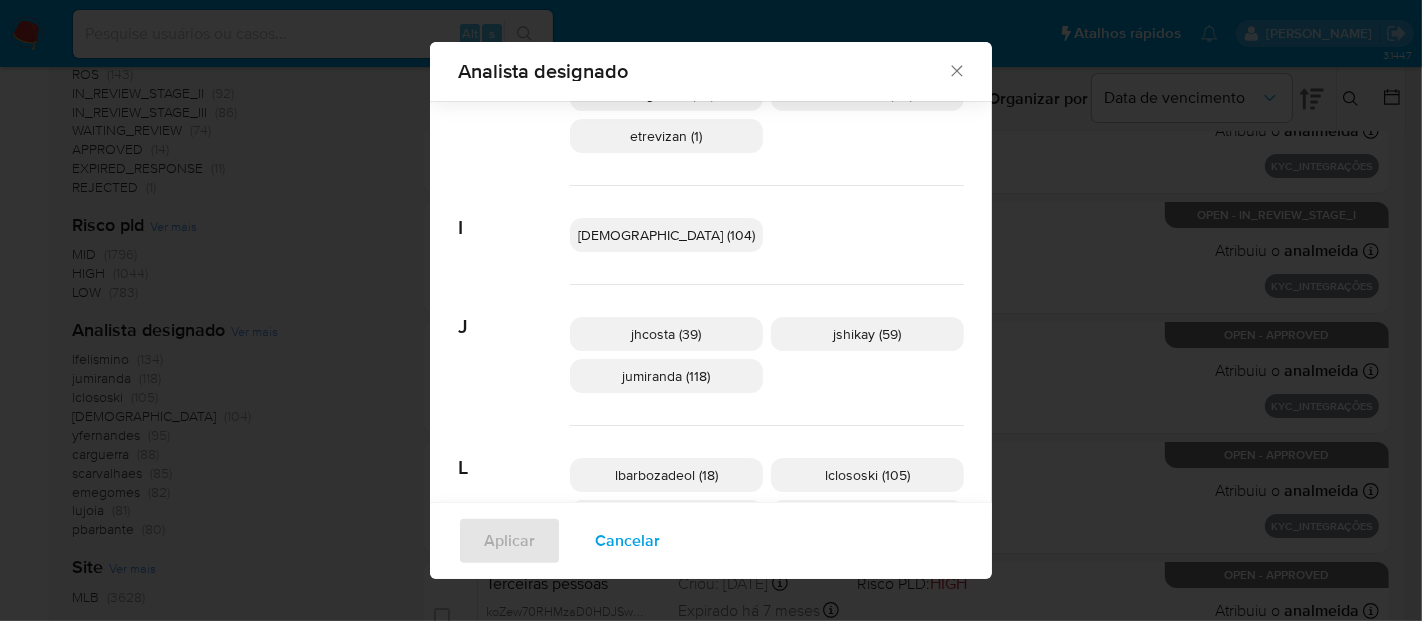 click on "jhcosta (39)" at bounding box center [667, 334] 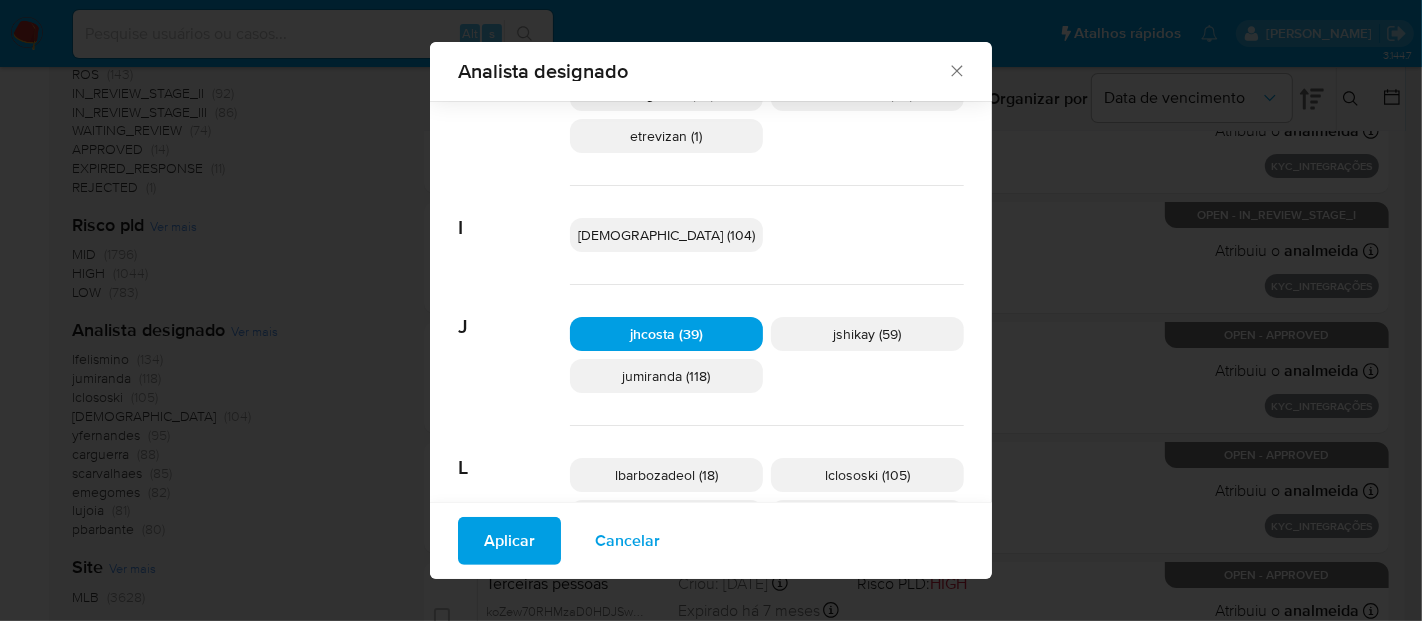 click on "Aplicar" at bounding box center (509, 541) 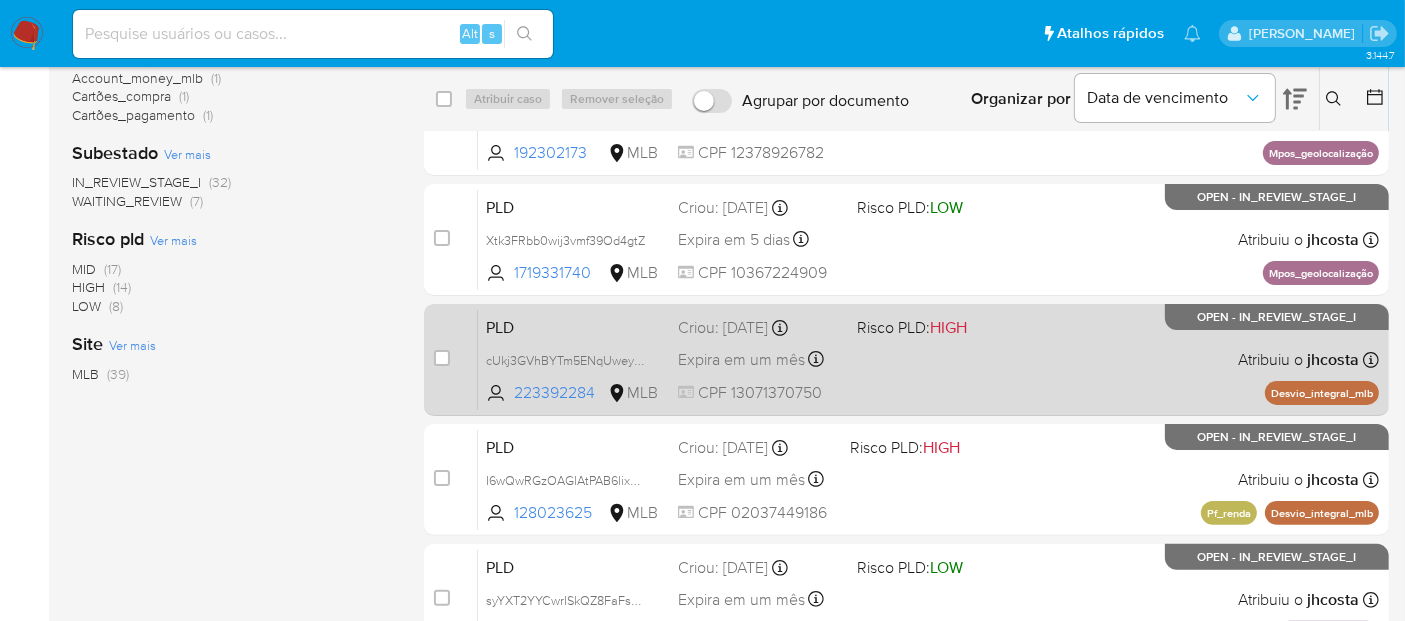 scroll, scrollTop: 0, scrollLeft: 0, axis: both 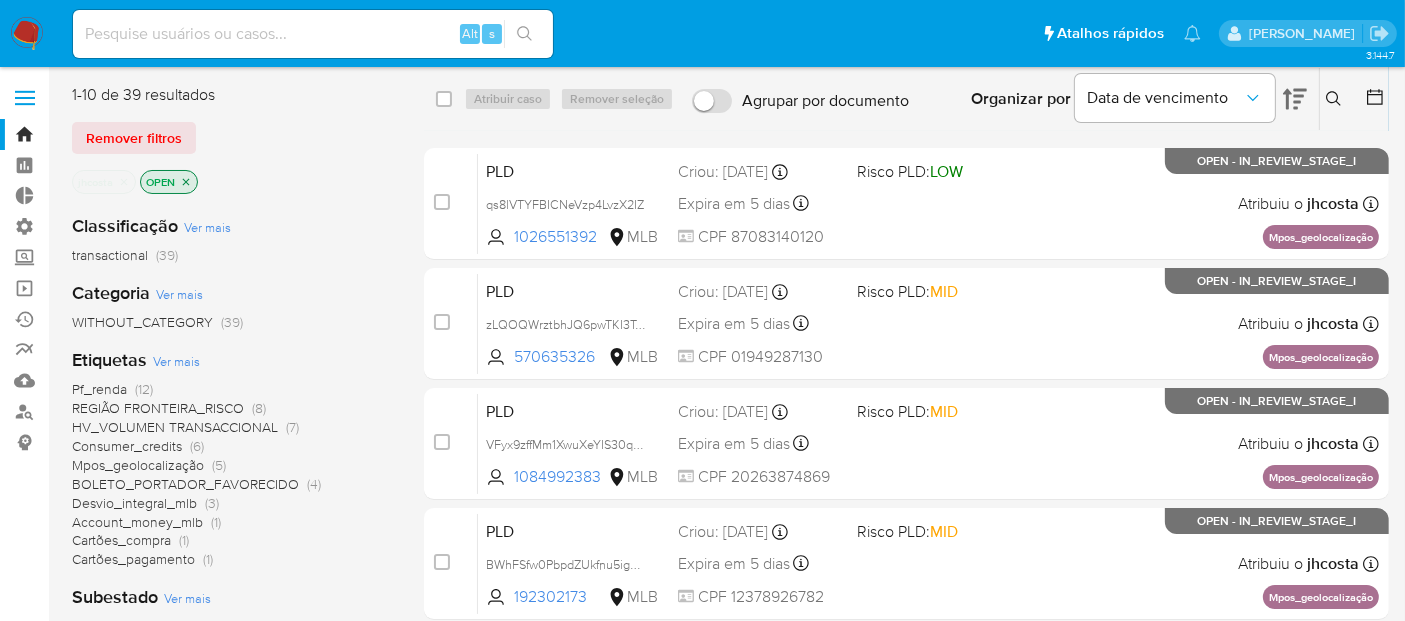 click 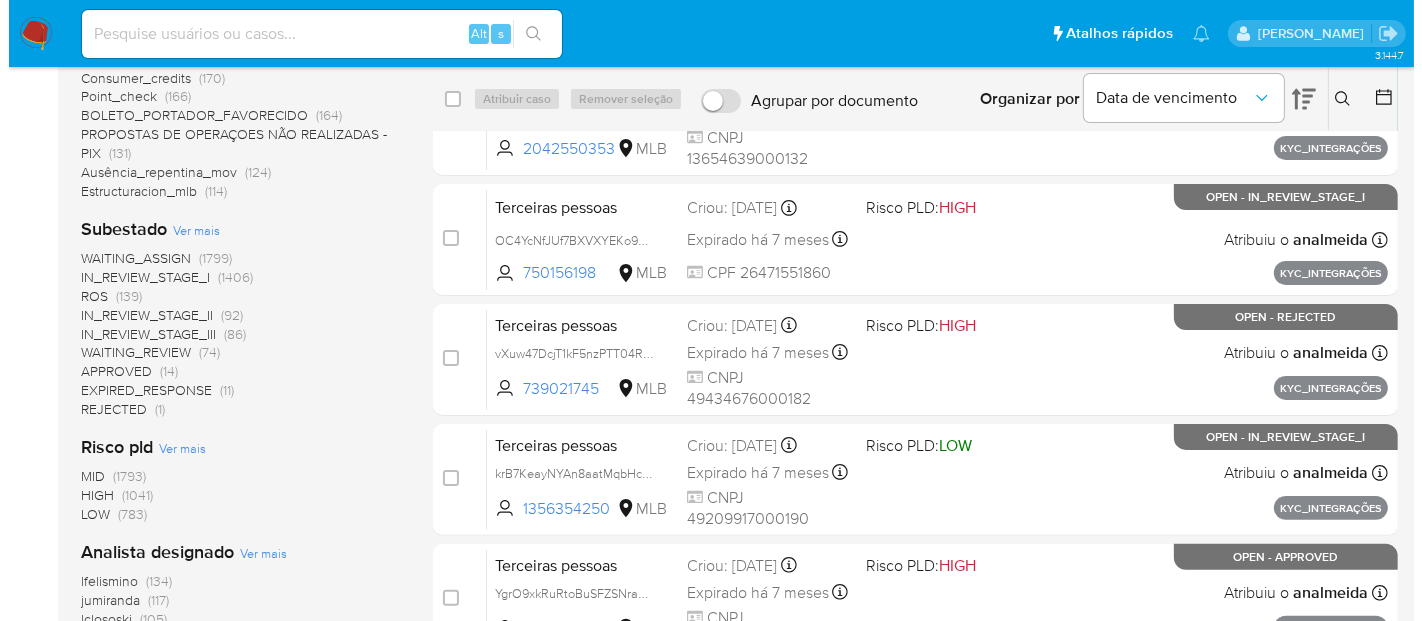 scroll, scrollTop: 555, scrollLeft: 0, axis: vertical 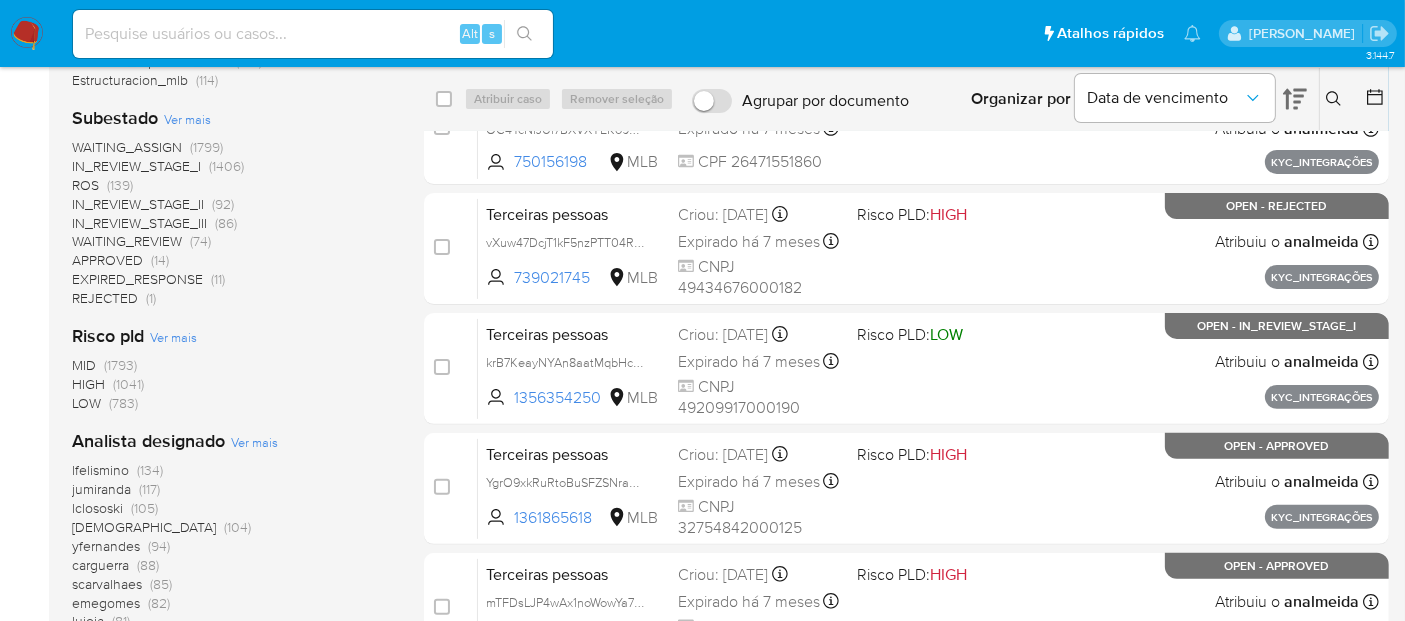 click on "Ver mais" at bounding box center (254, 442) 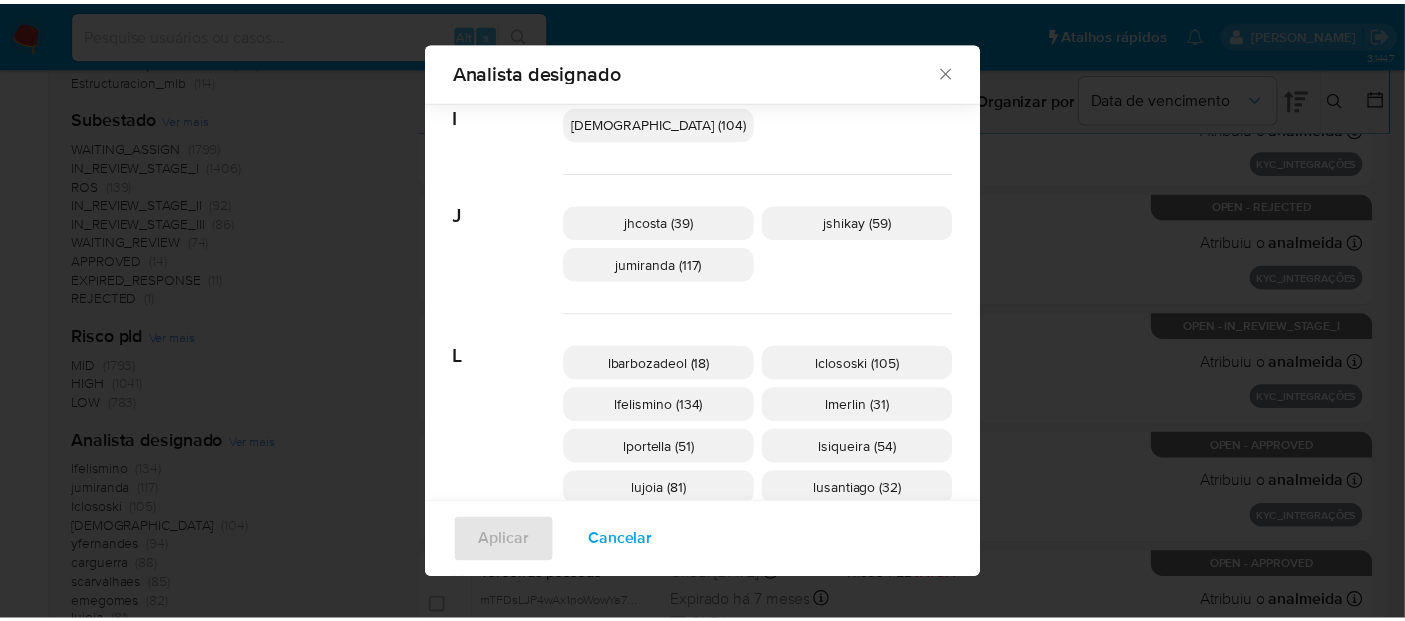 scroll, scrollTop: 652, scrollLeft: 0, axis: vertical 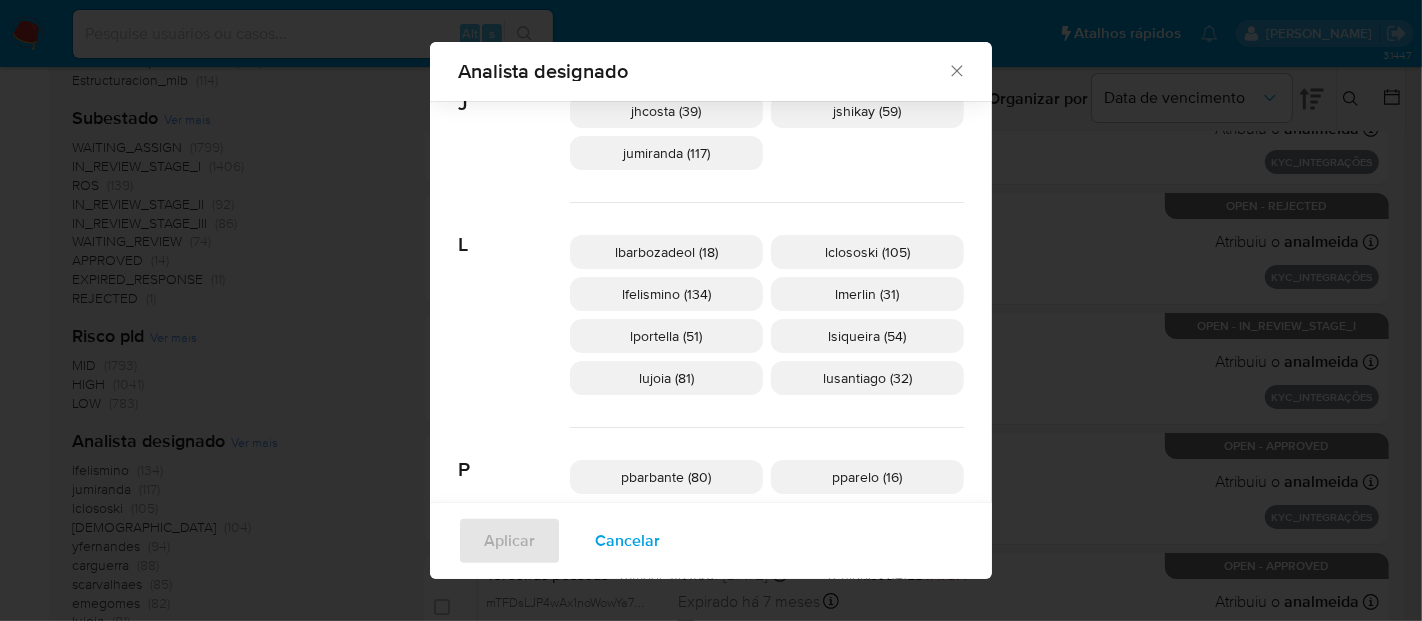 click on "lsiqueira (54)" at bounding box center (868, 336) 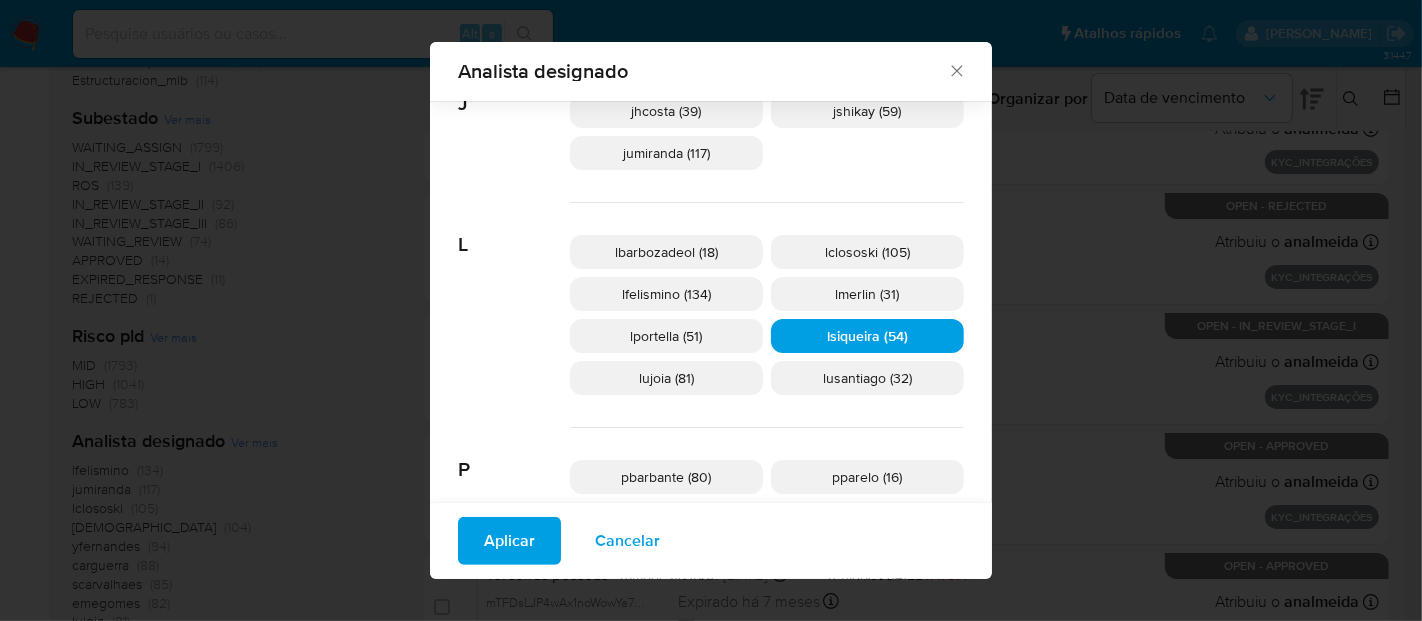 click on "Aplicar" at bounding box center (509, 541) 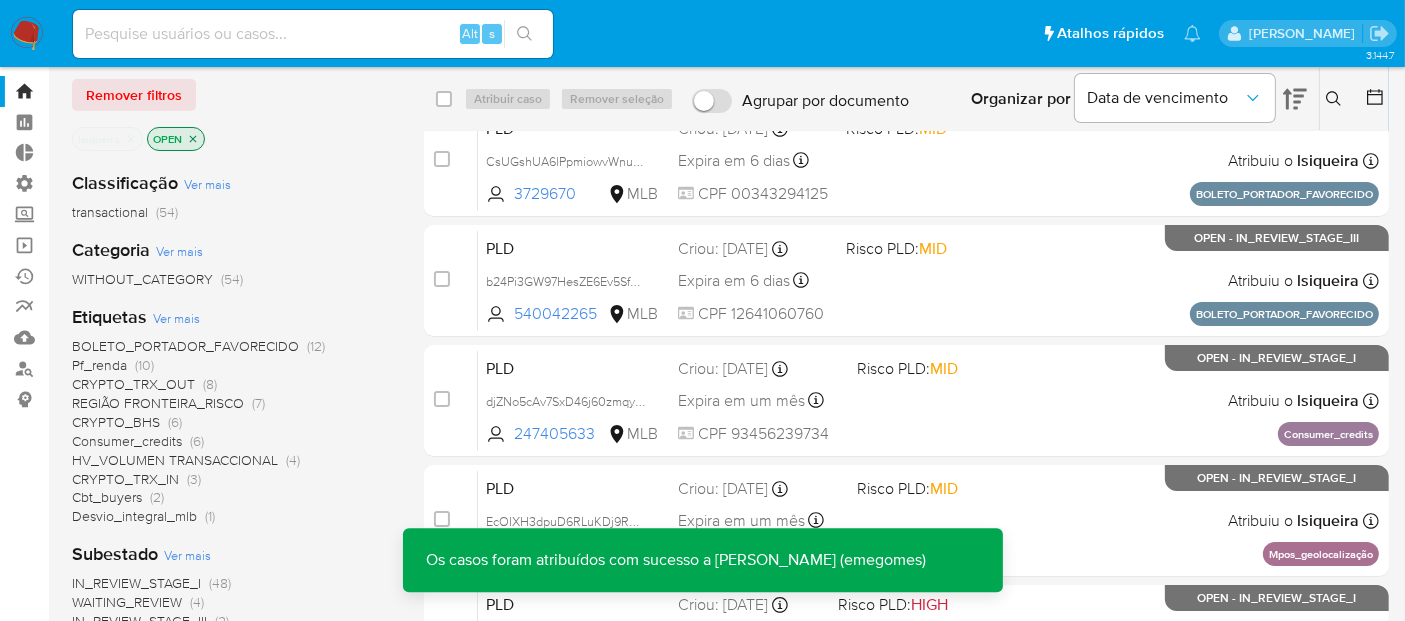 scroll, scrollTop: 0, scrollLeft: 0, axis: both 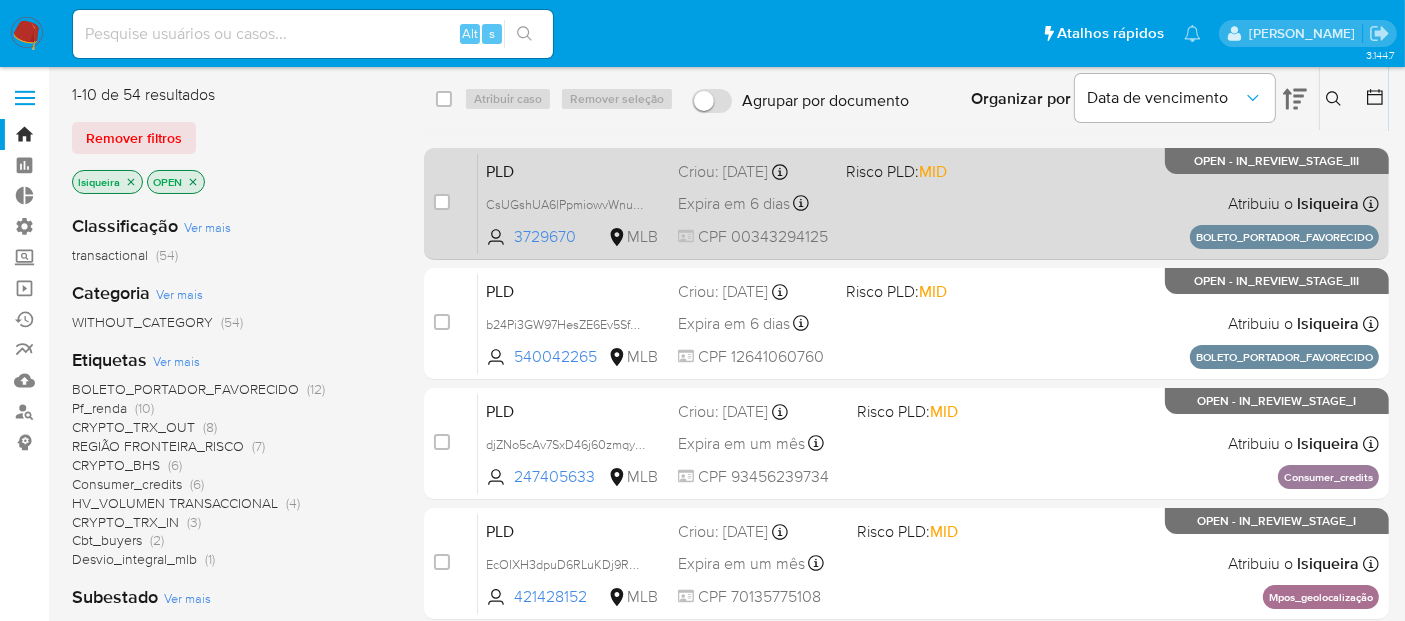 click on "PLD CsUGshUA6lPpmiowvWnudxEp 3729670 MLB Risco PLD:  MID Criou: 13/06/2025   Criou: 13/06/2025 18:36:49 Expira em 6 dias   Expira em 28/07/2025 18:36:50 CPF   00343294125 Atribuiu o   lsiqueira   Asignado el: 13/06/2025 18:36:49 BOLETO_PORTADOR_FAVORECIDO OPEN - IN_REVIEW_STAGE_III" at bounding box center [928, 203] 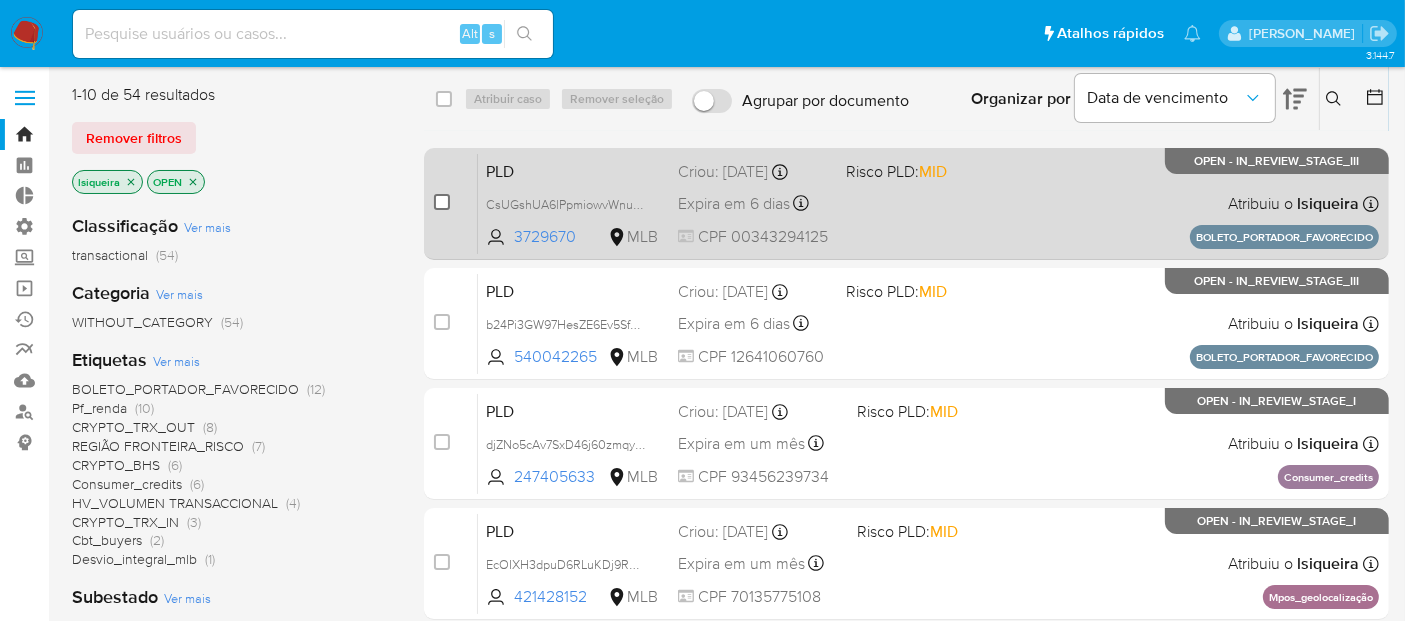 click at bounding box center [442, 202] 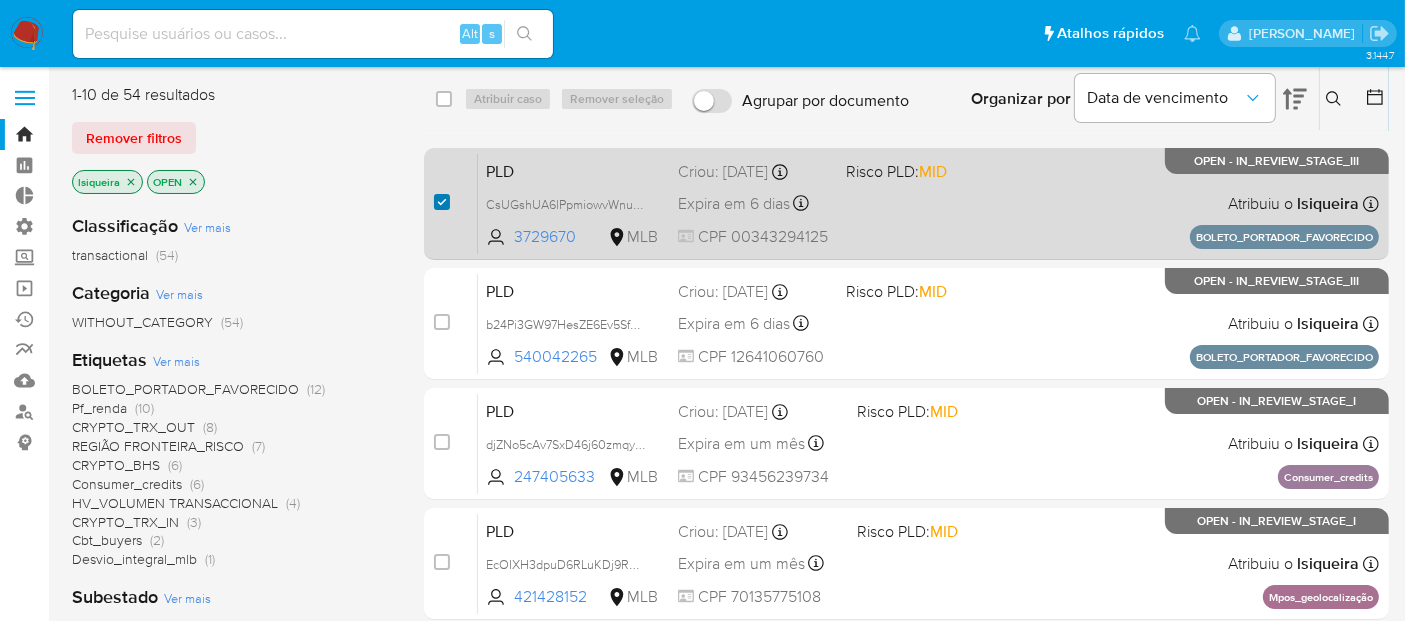 checkbox on "true" 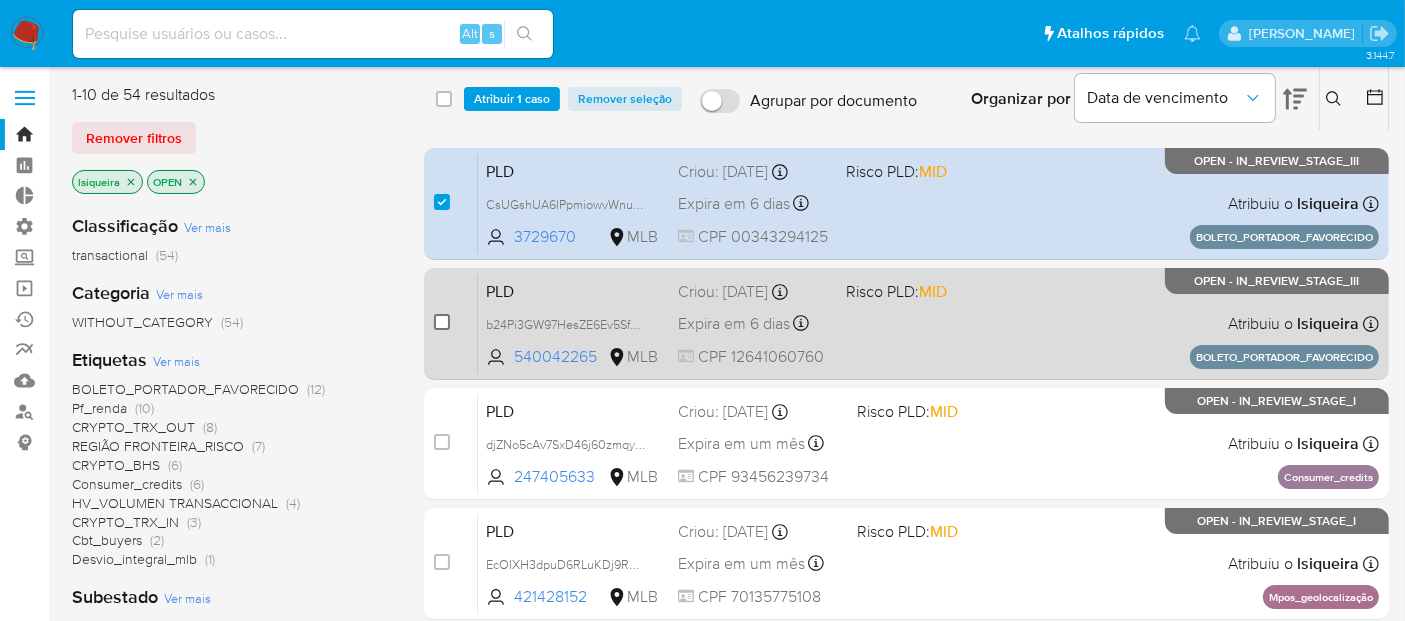 click at bounding box center [442, 322] 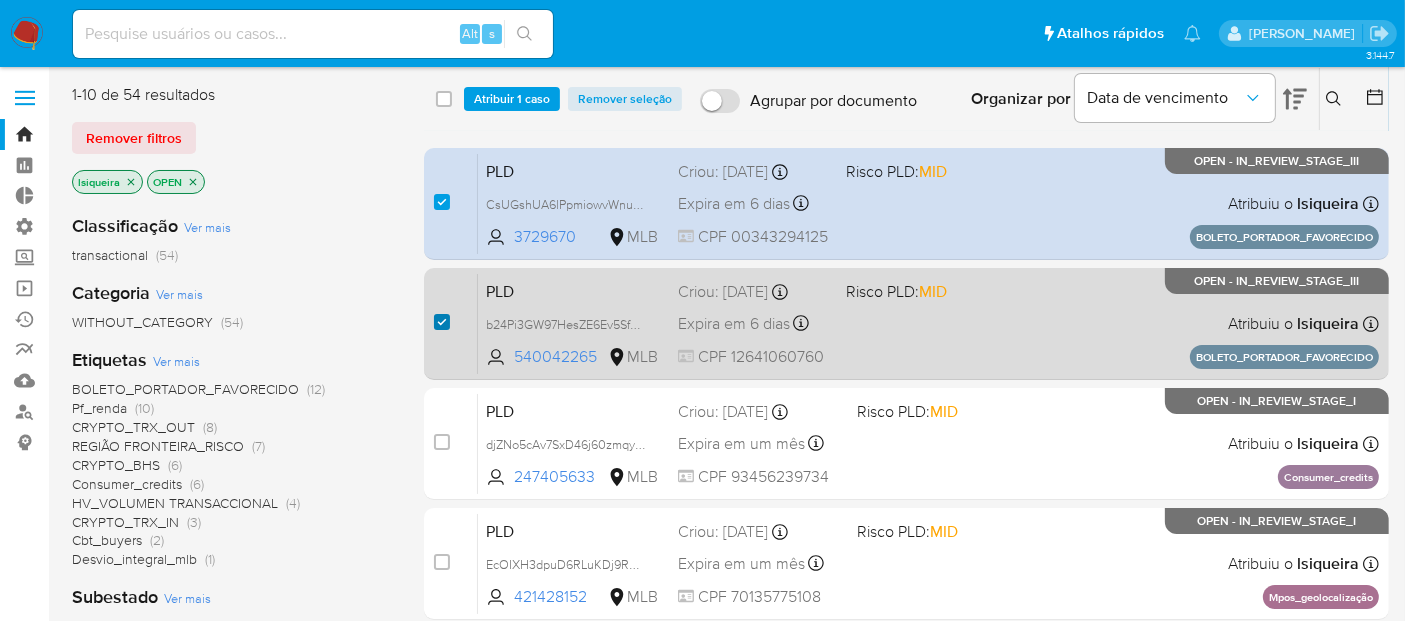 checkbox on "true" 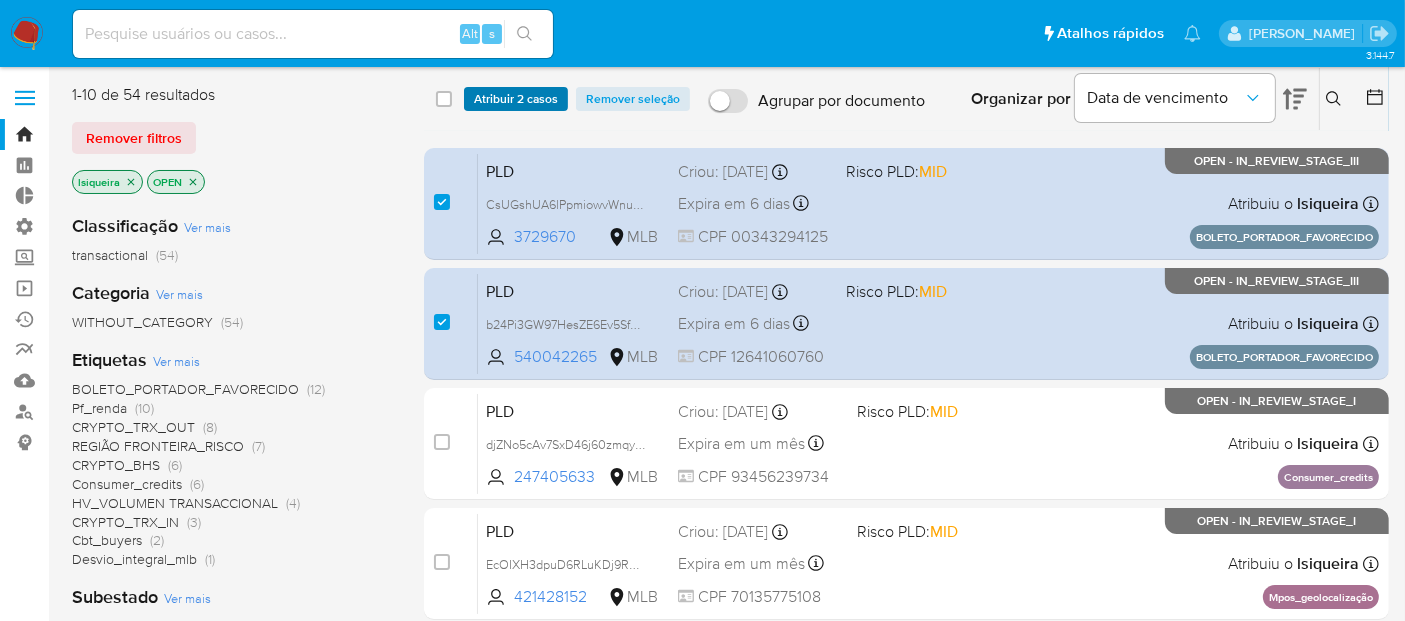 click on "Atribuir 2 casos" at bounding box center [516, 99] 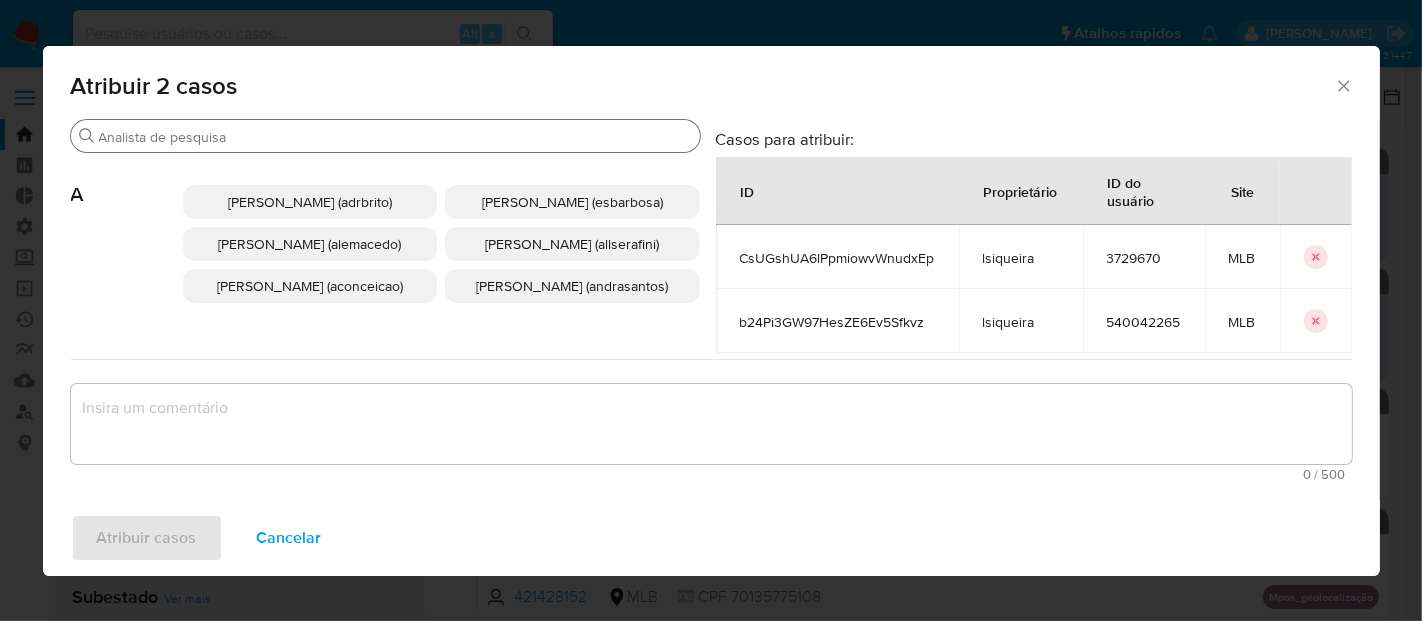 click on "Procurar" at bounding box center (395, 137) 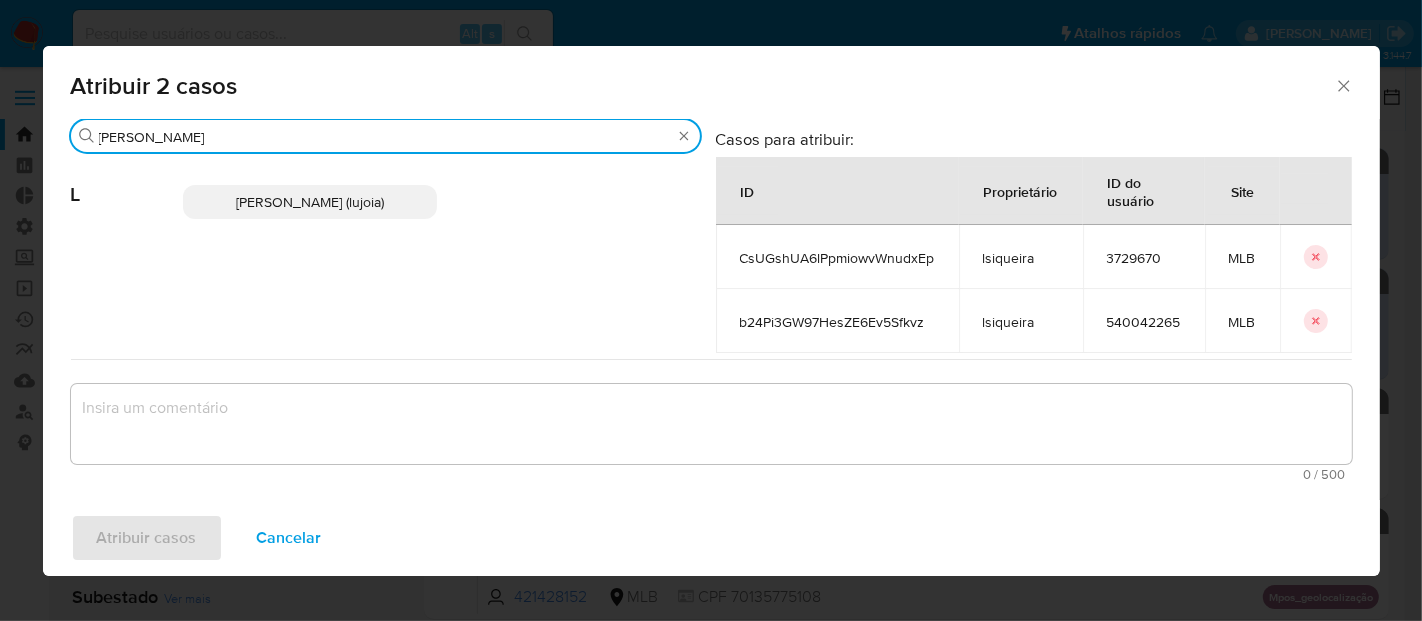 type on "luciana" 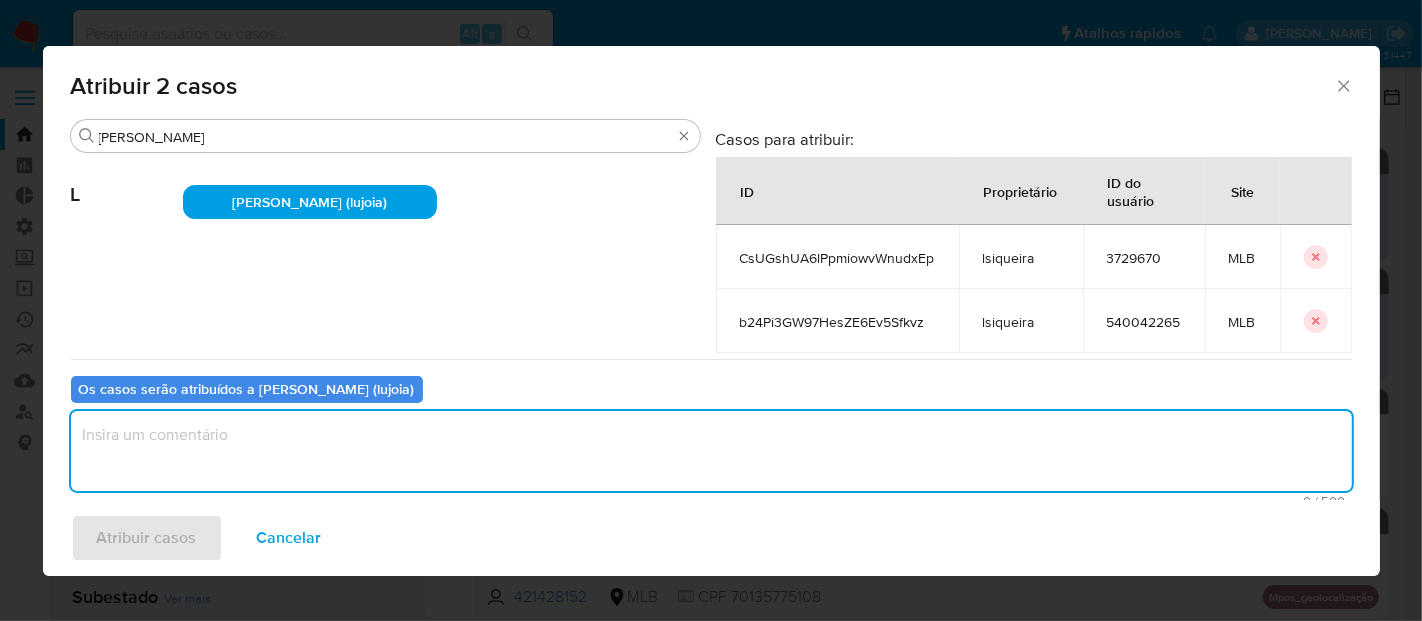 click at bounding box center [711, 451] 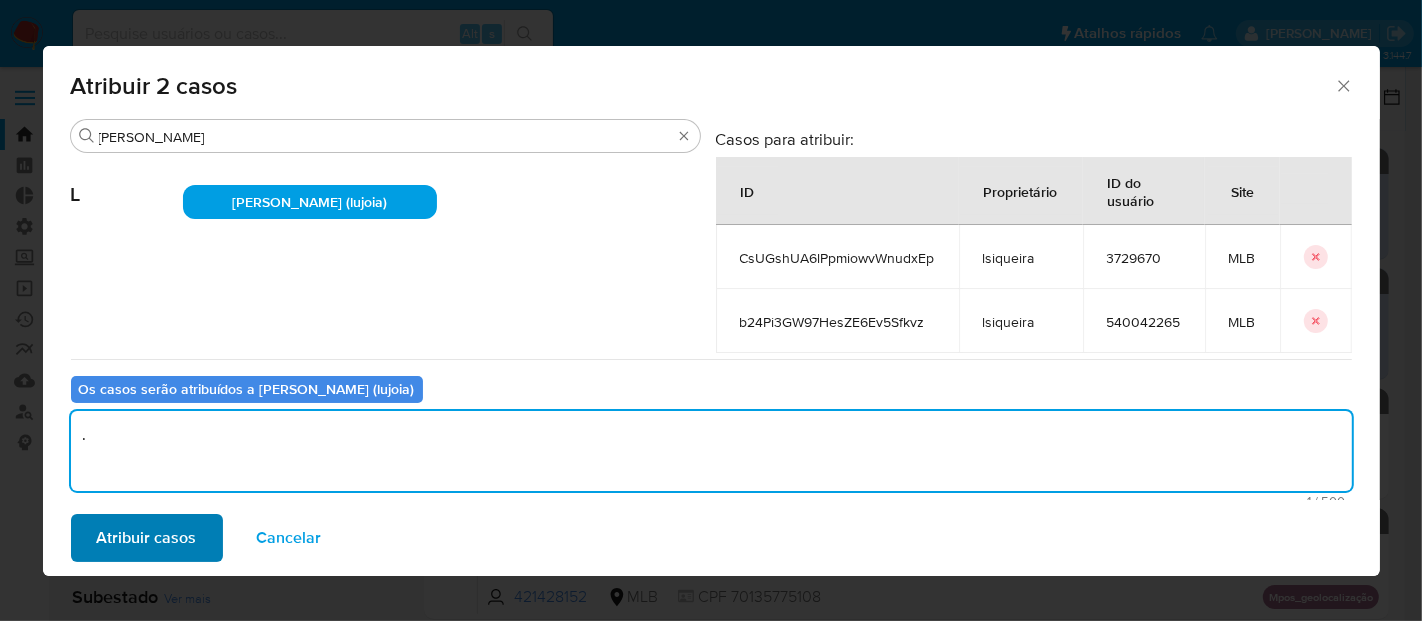 type on "." 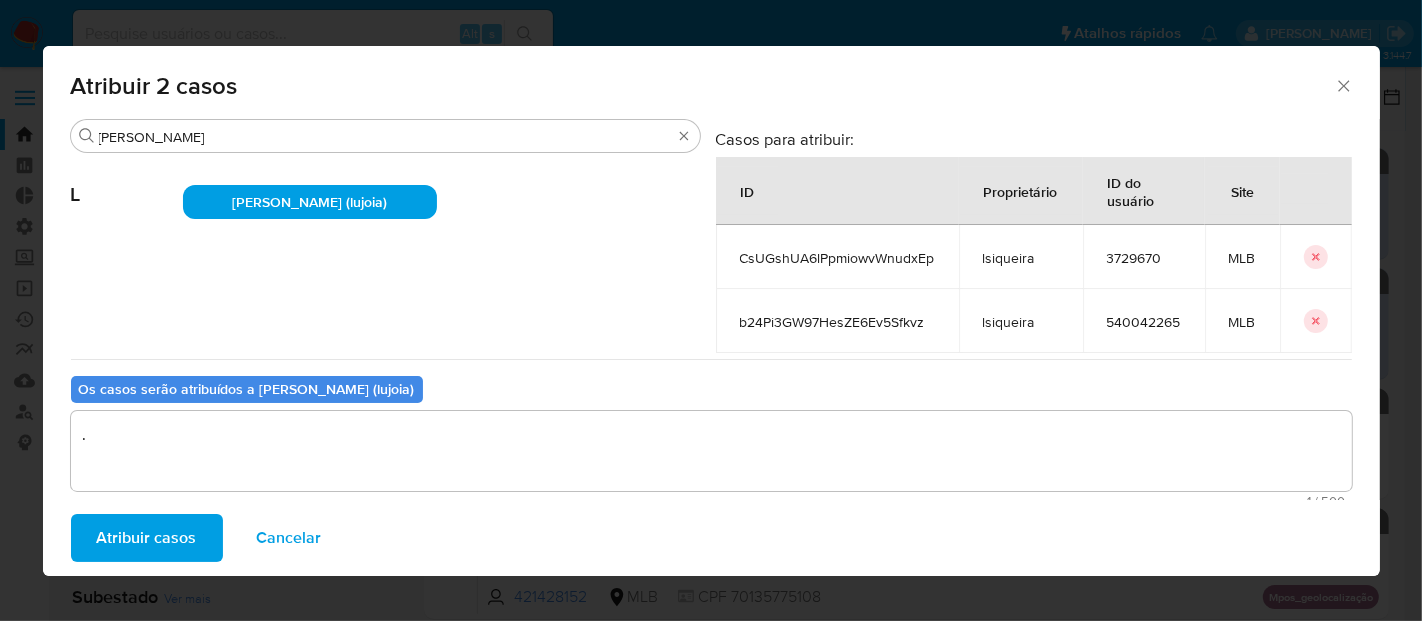 click on "Atribuir casos" at bounding box center [147, 538] 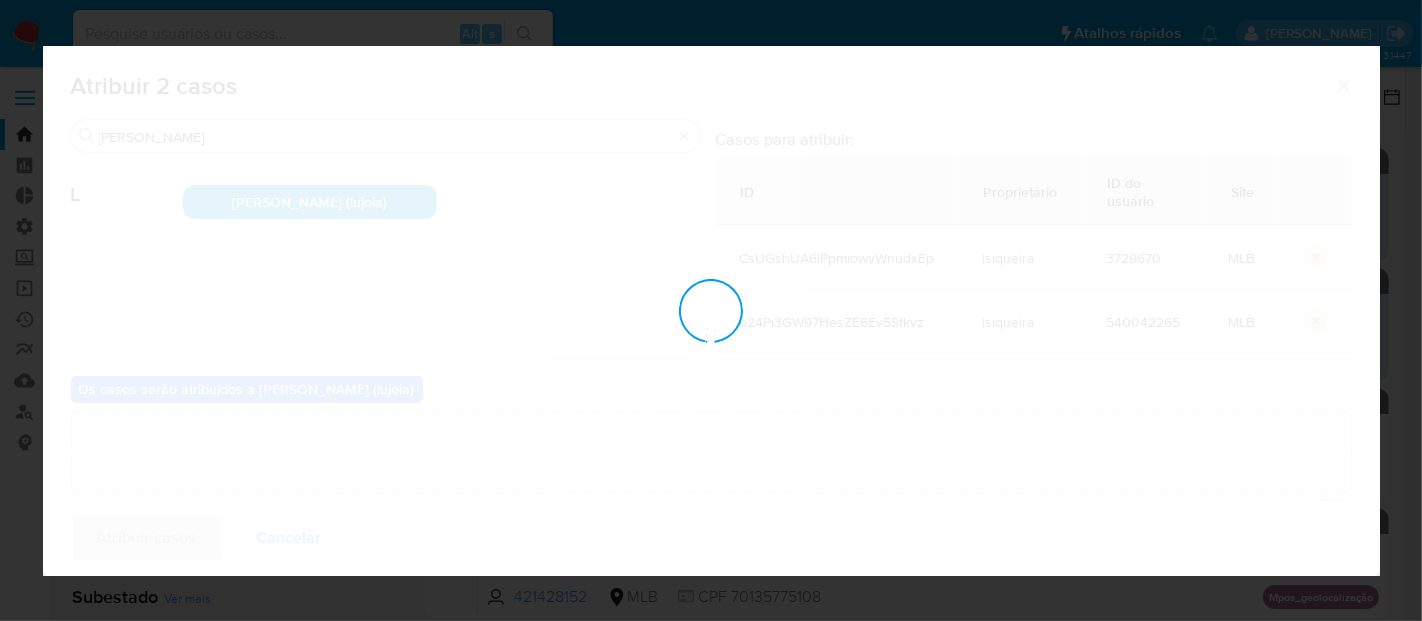 type 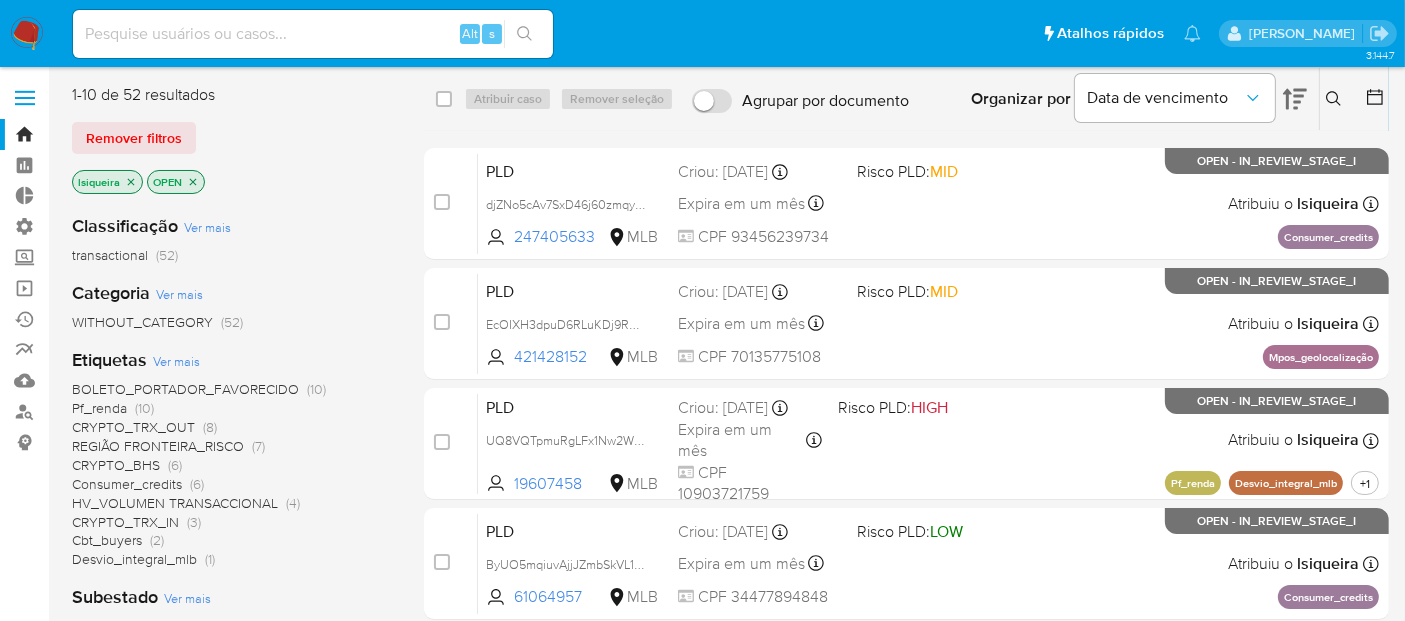 click 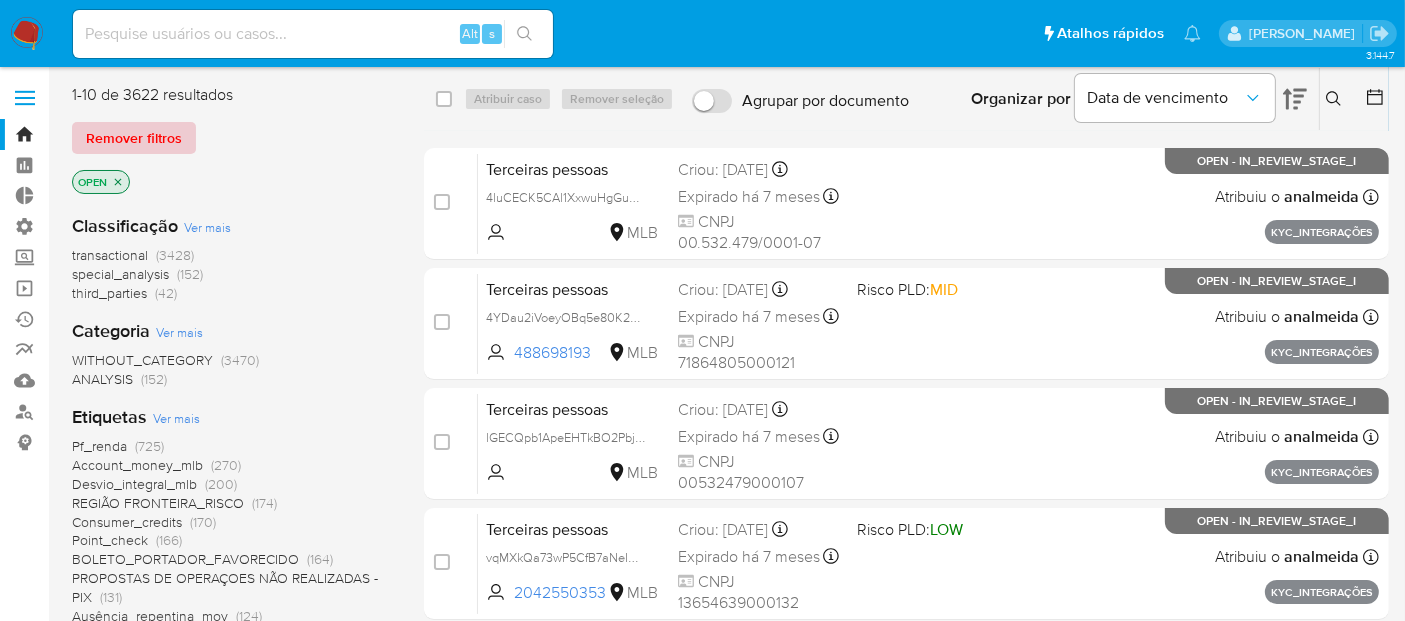 click on "Remover filtros" at bounding box center (134, 138) 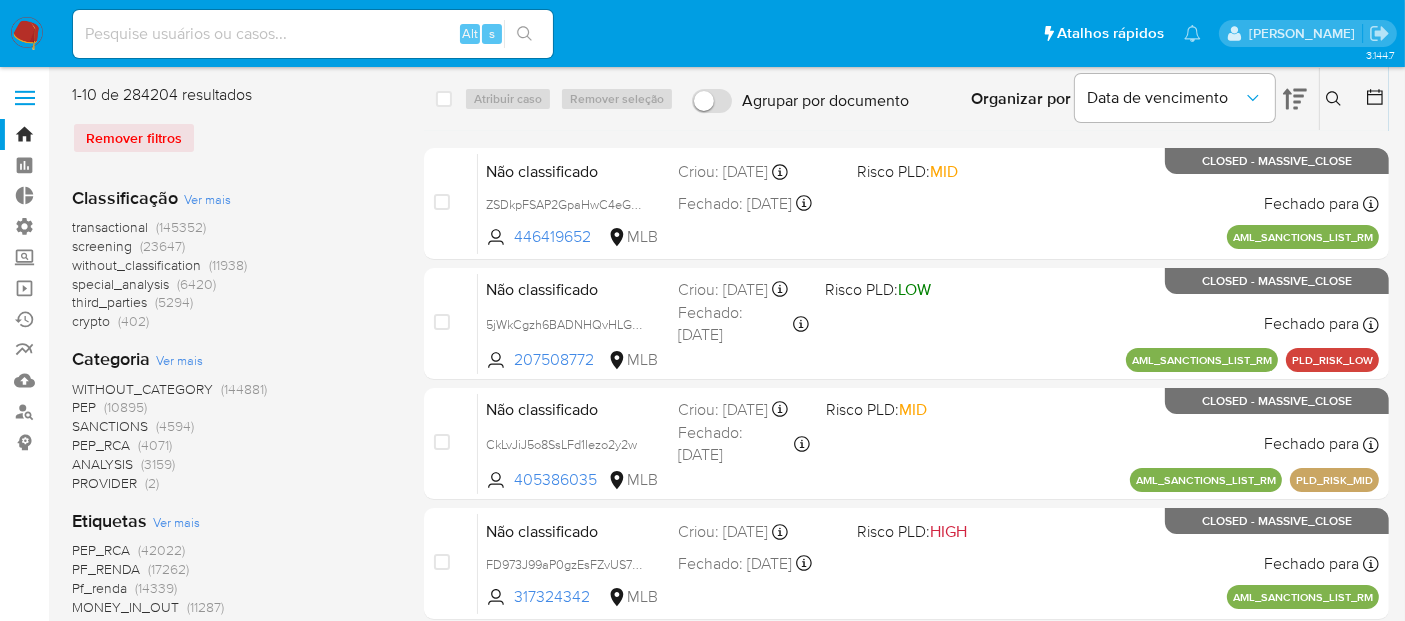 click at bounding box center [27, 34] 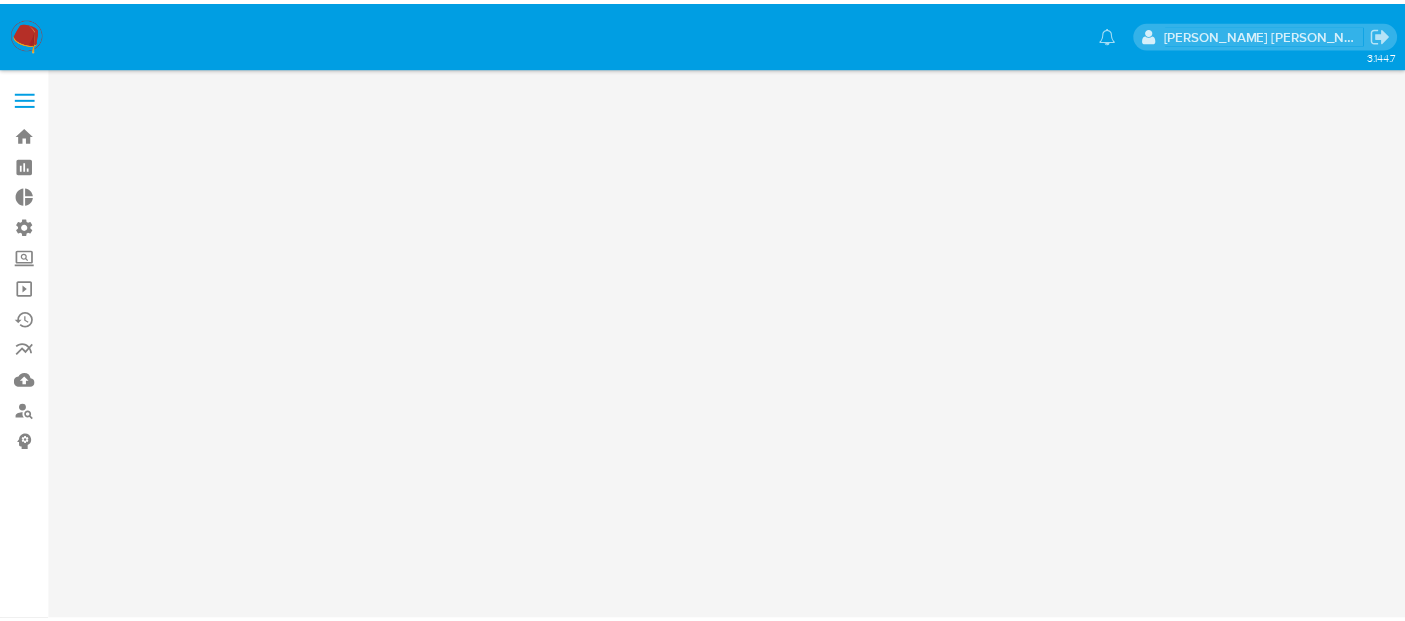 scroll, scrollTop: 0, scrollLeft: 0, axis: both 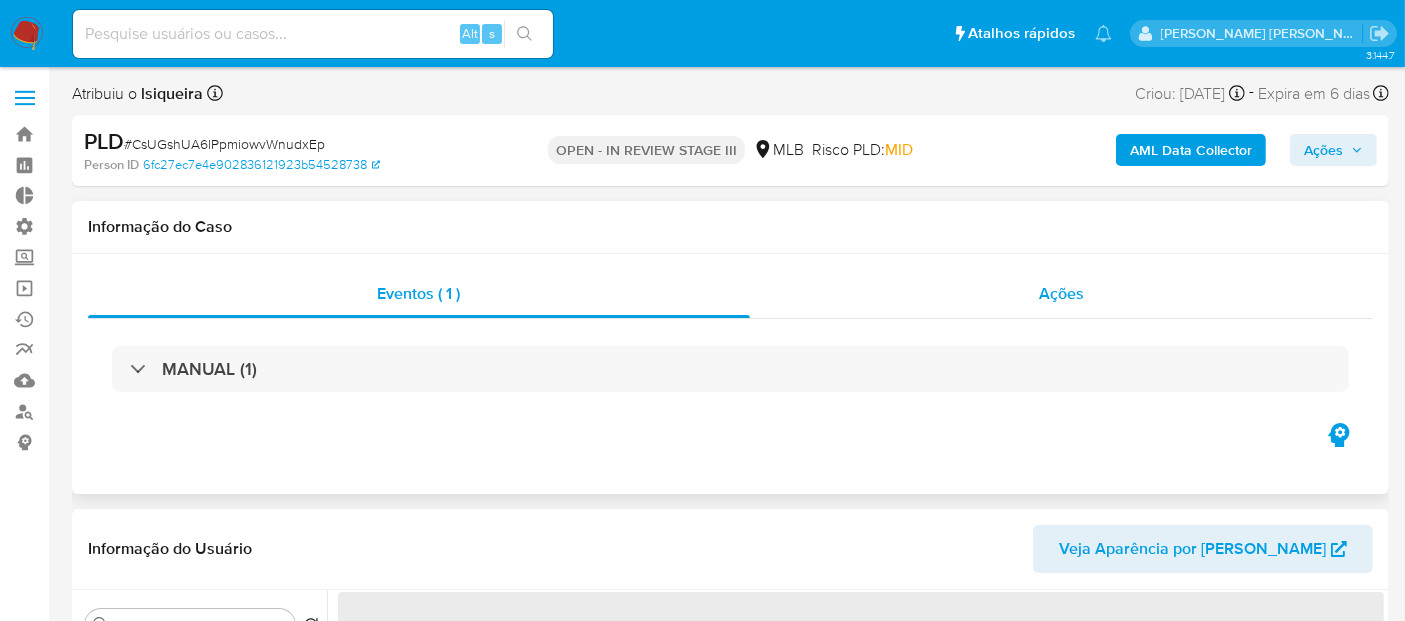 click on "Ações" at bounding box center [1062, 294] 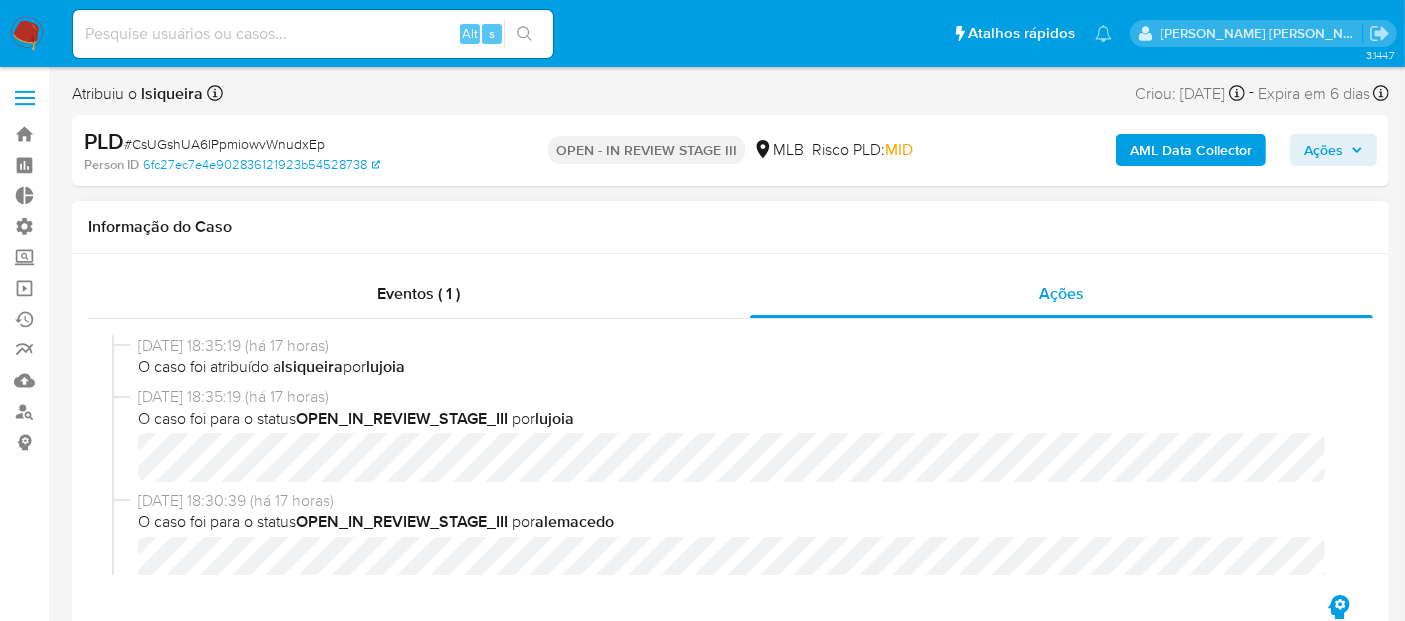 select on "10" 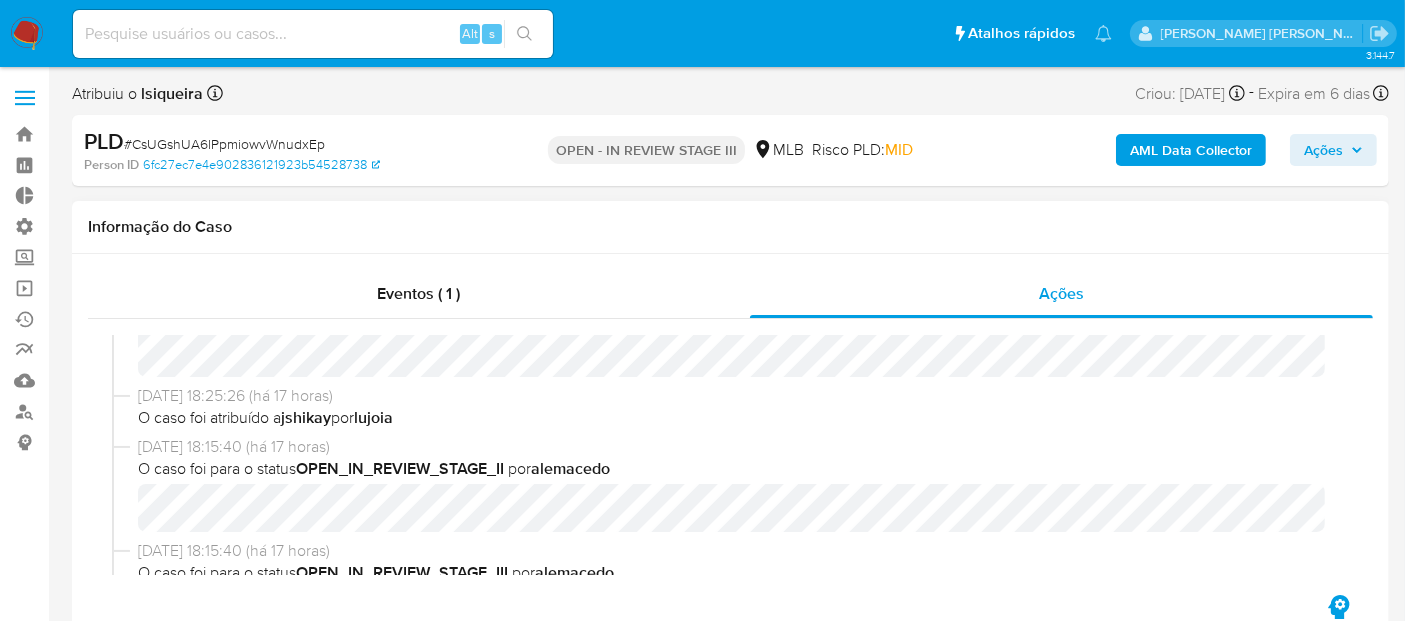 scroll, scrollTop: 666, scrollLeft: 0, axis: vertical 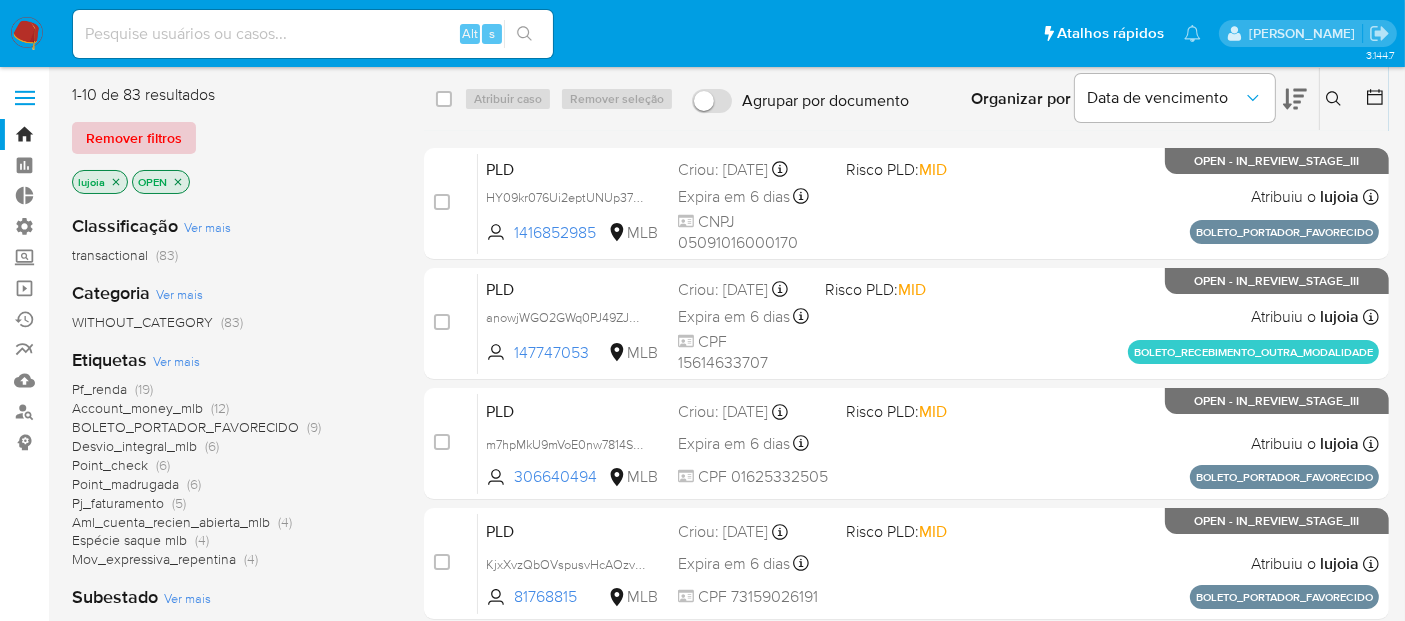 click on "Remover filtros" at bounding box center (134, 138) 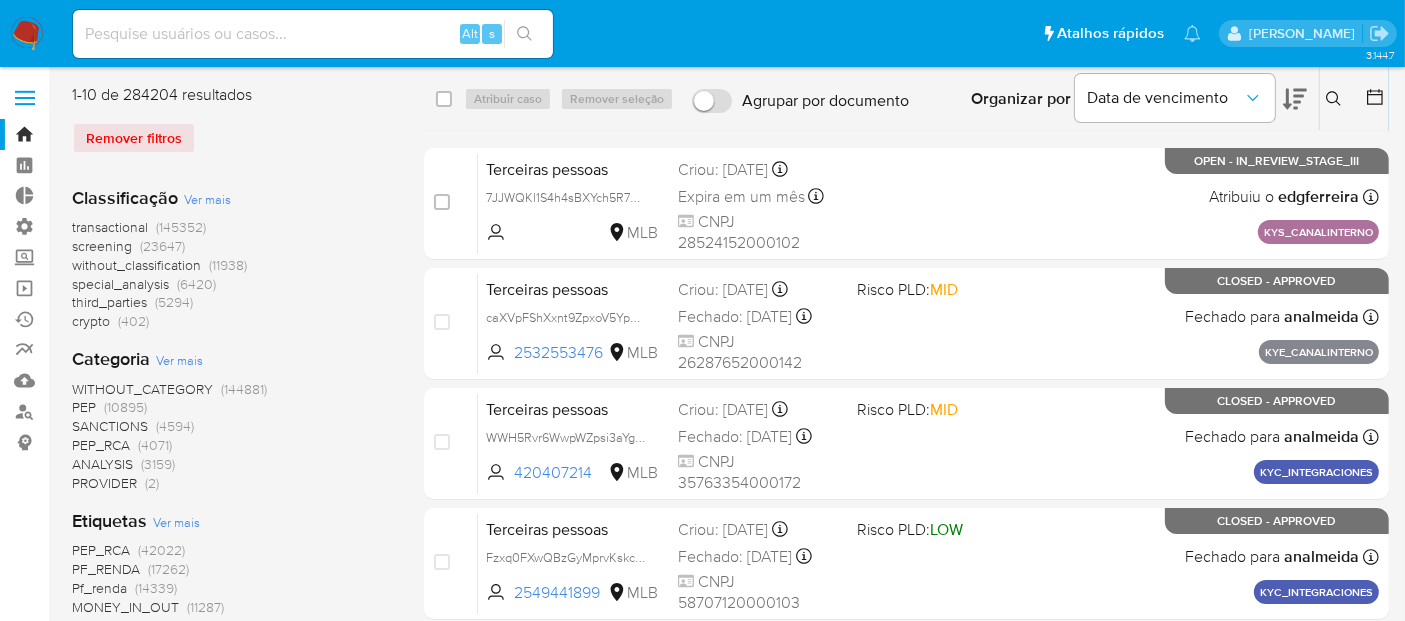 click 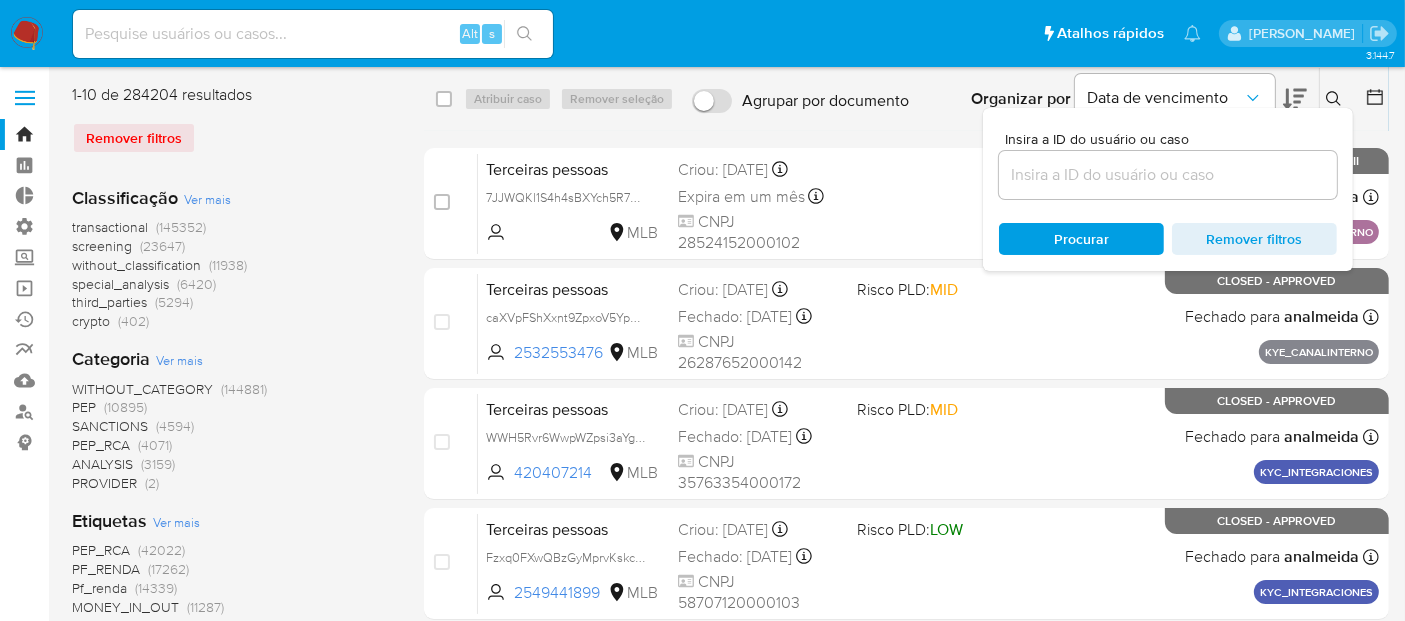click at bounding box center [1168, 175] 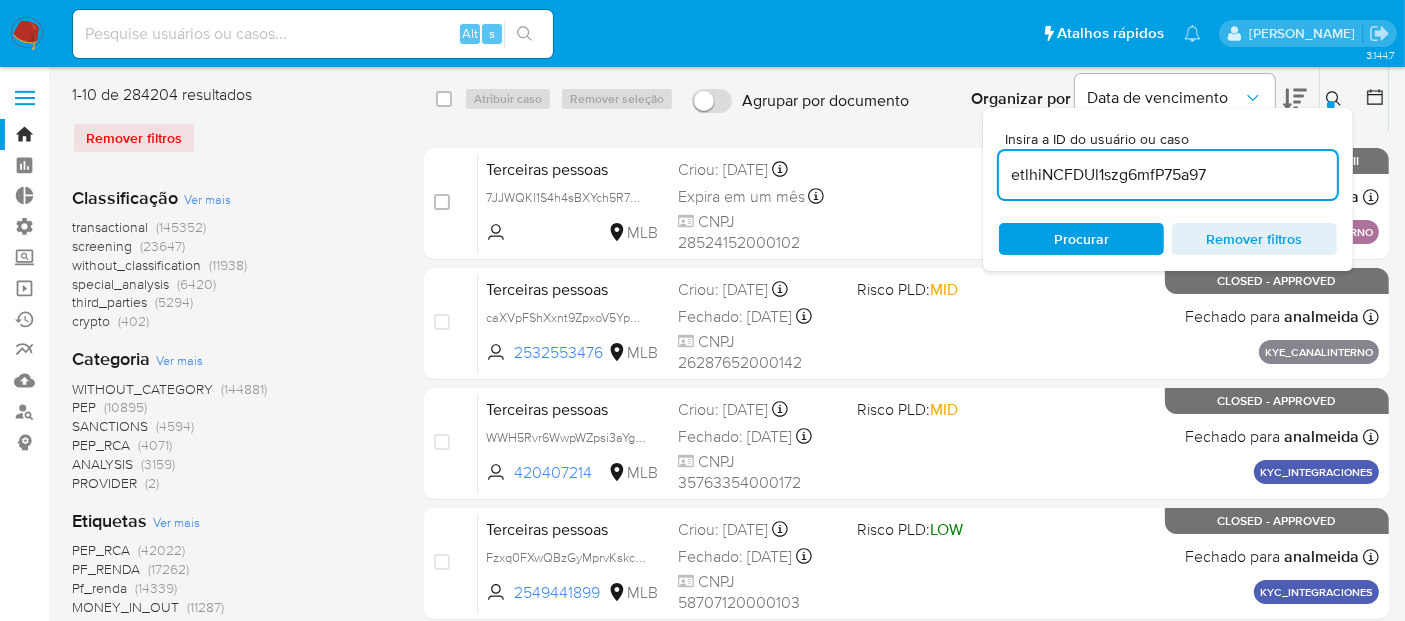 type on "etlhiNCFDUl1szg6mfP75a97" 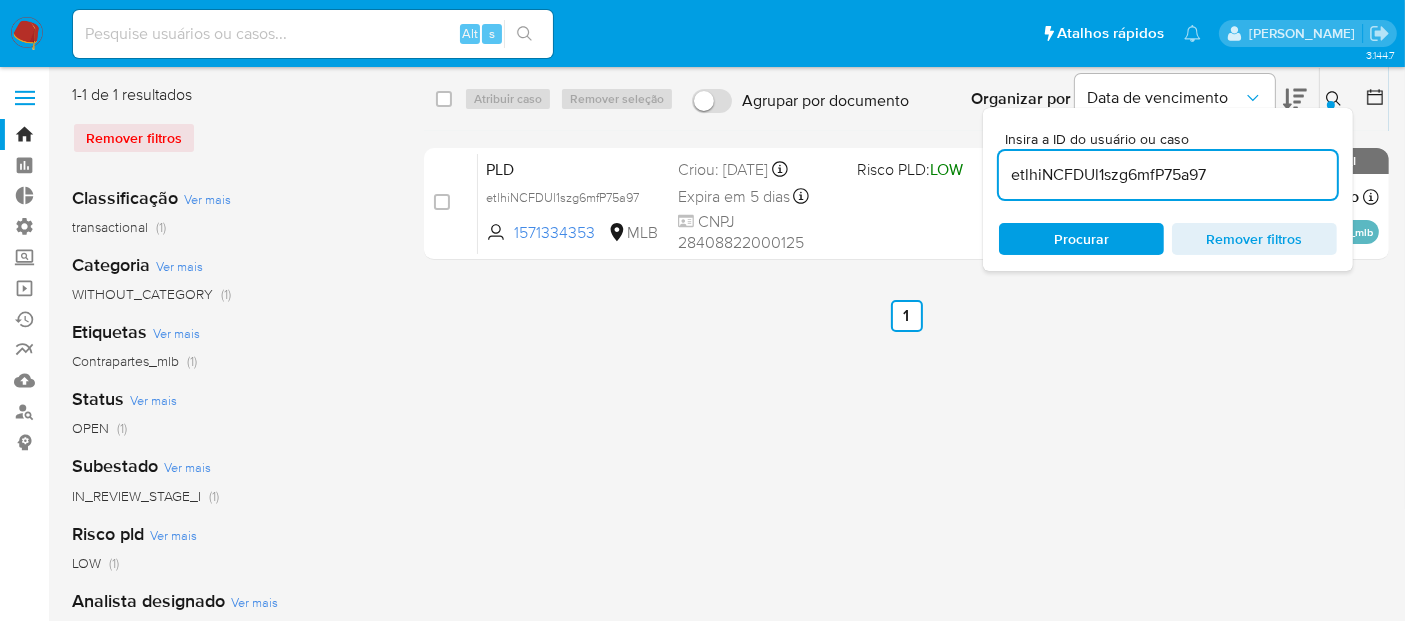 click on "select-all-cases-checkbox Atribuir caso Remover seleção Agrupar por documento Organizar por Data de vencimento   Os resultados não podem ser classificados enquanto agrupados. Insira a ID do usuário ou caso etlhiNCFDUl1szg6mfP75a97 Procurar Remover filtros" at bounding box center (906, 99) 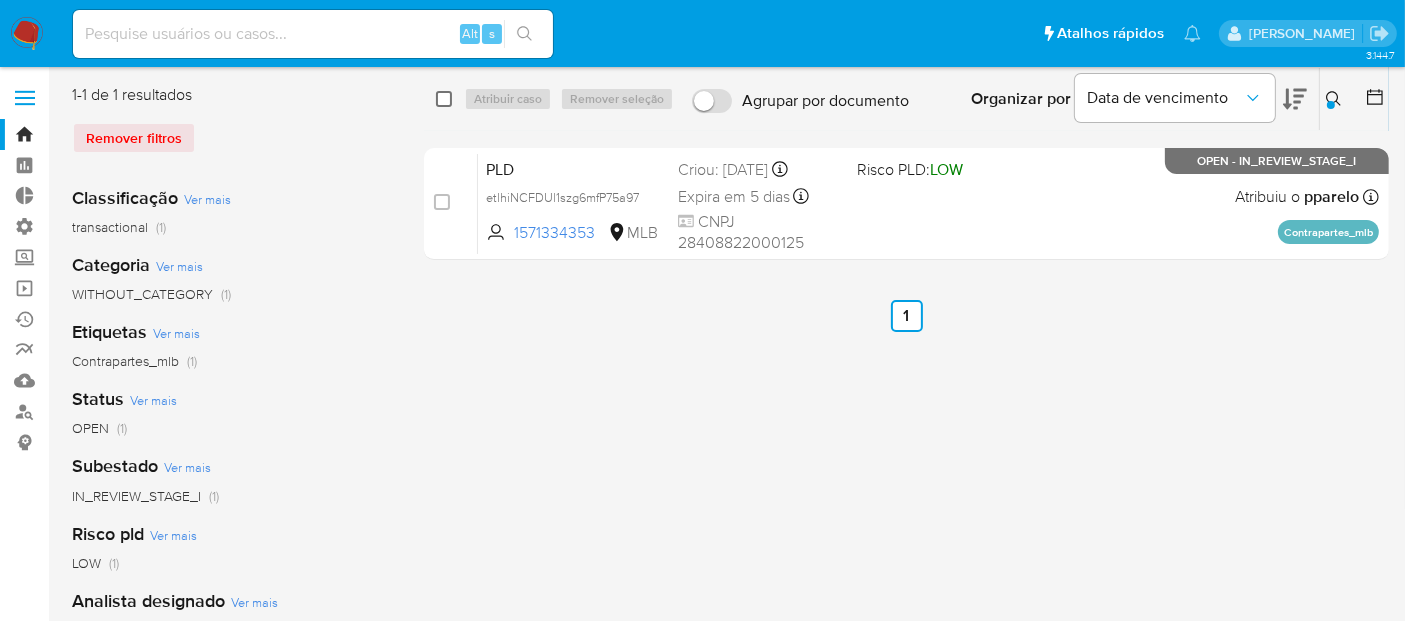 click at bounding box center [444, 99] 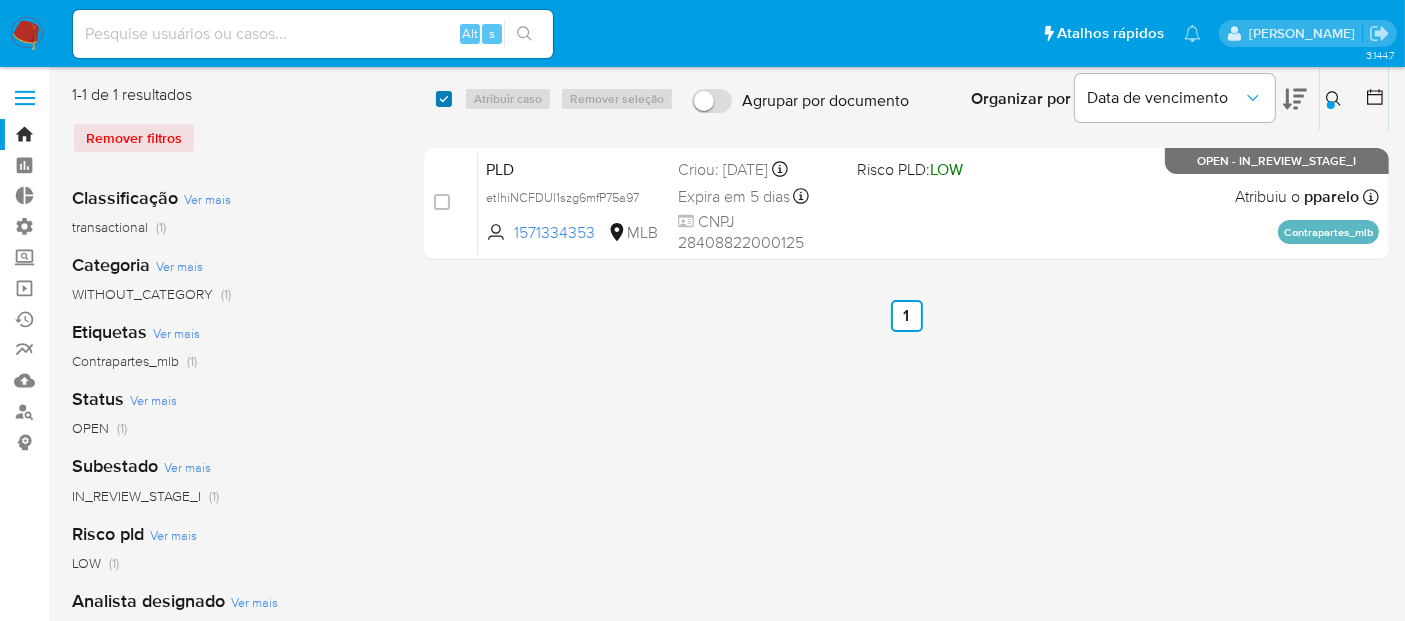 checkbox on "true" 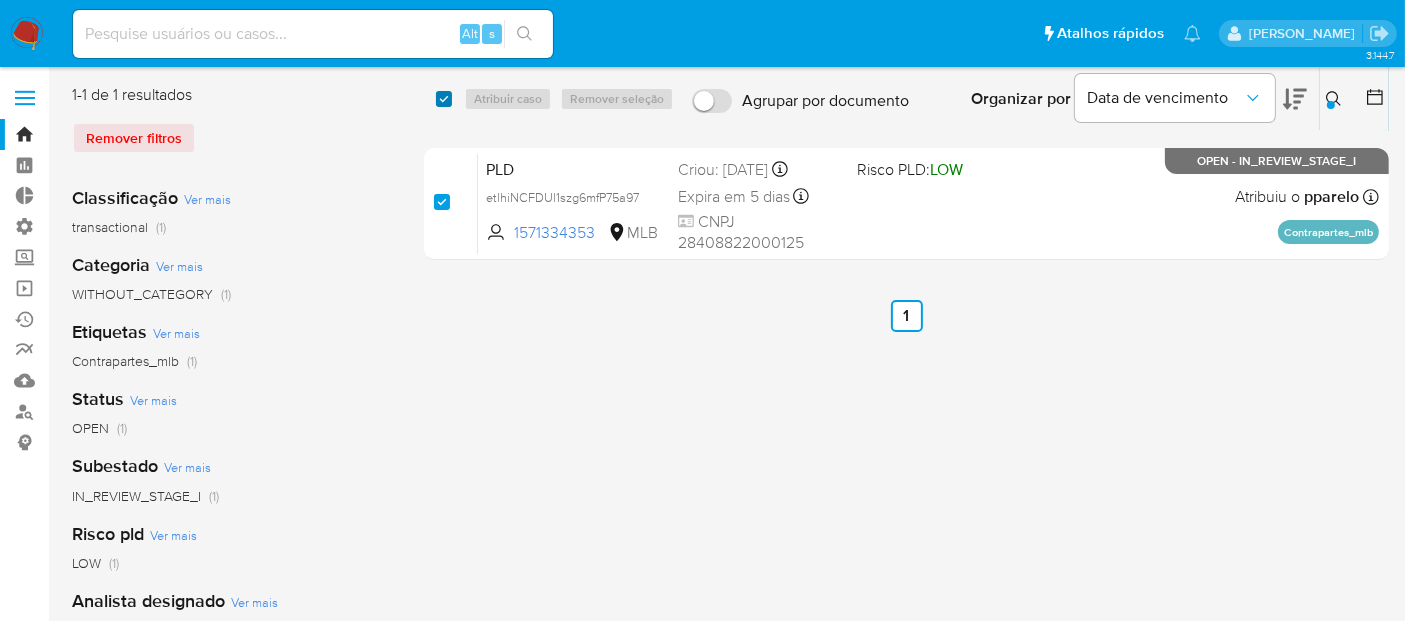checkbox on "true" 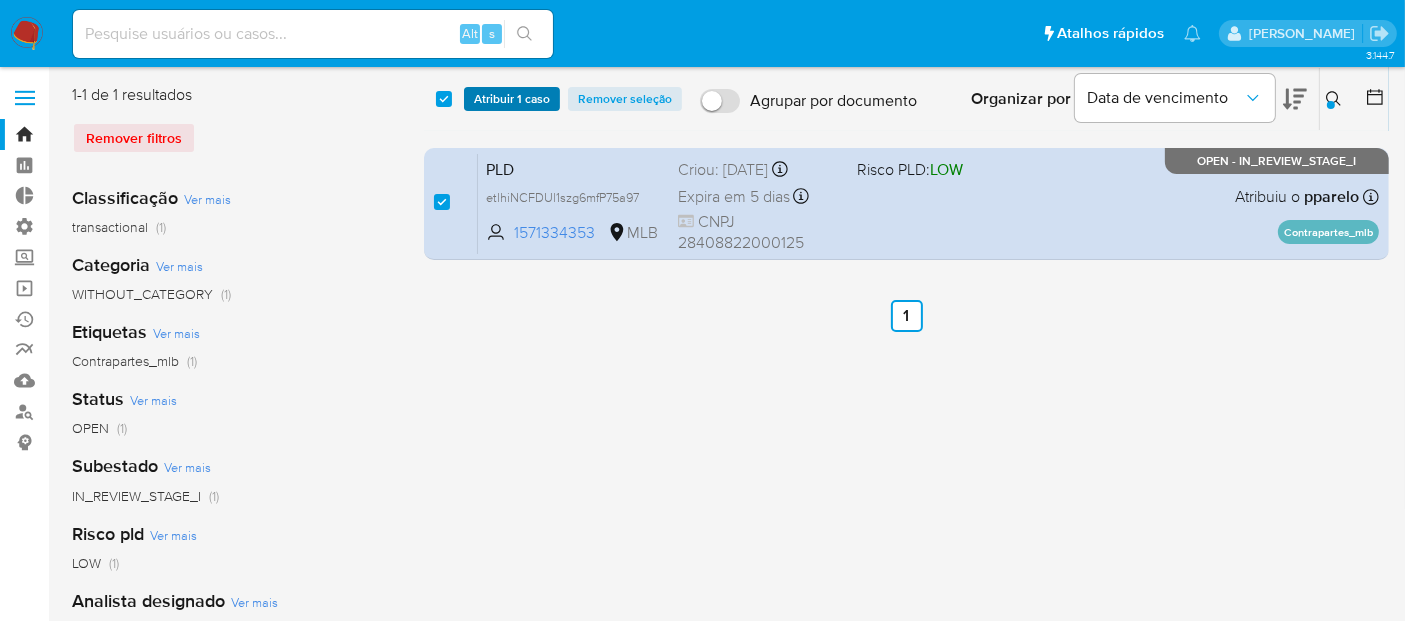 click on "Atribuir 1 caso" at bounding box center (512, 99) 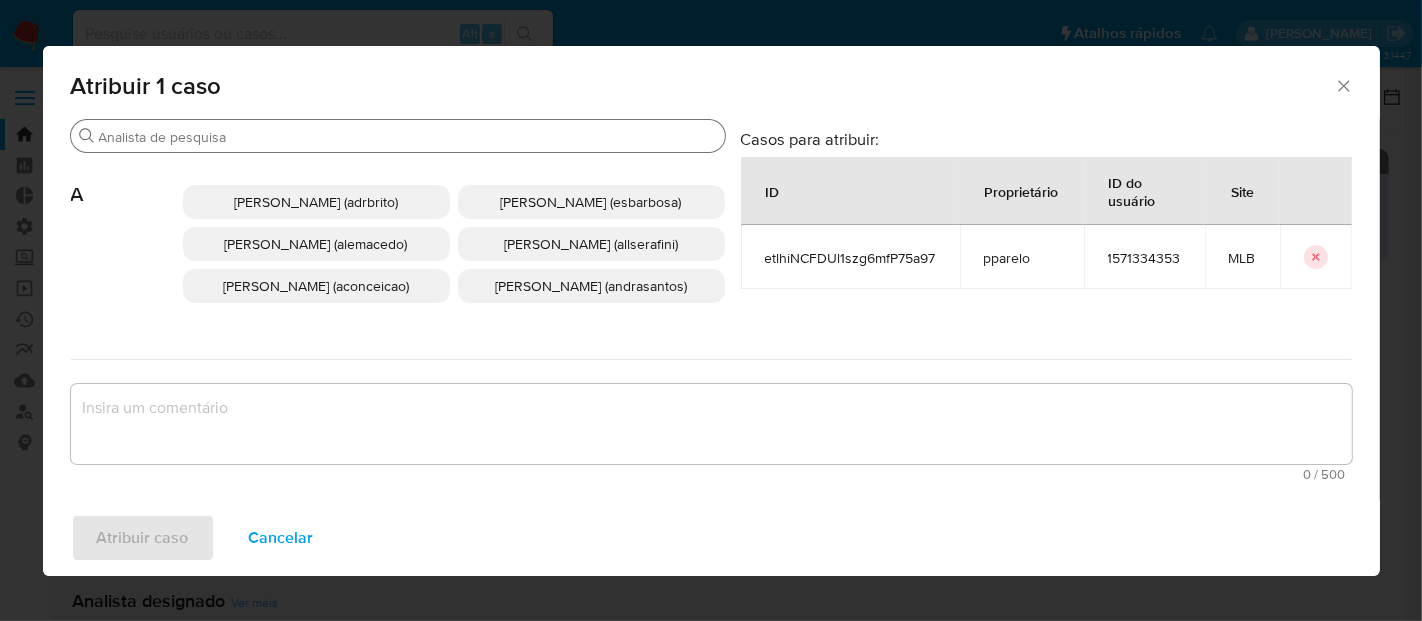 click on "Procurar" at bounding box center (408, 137) 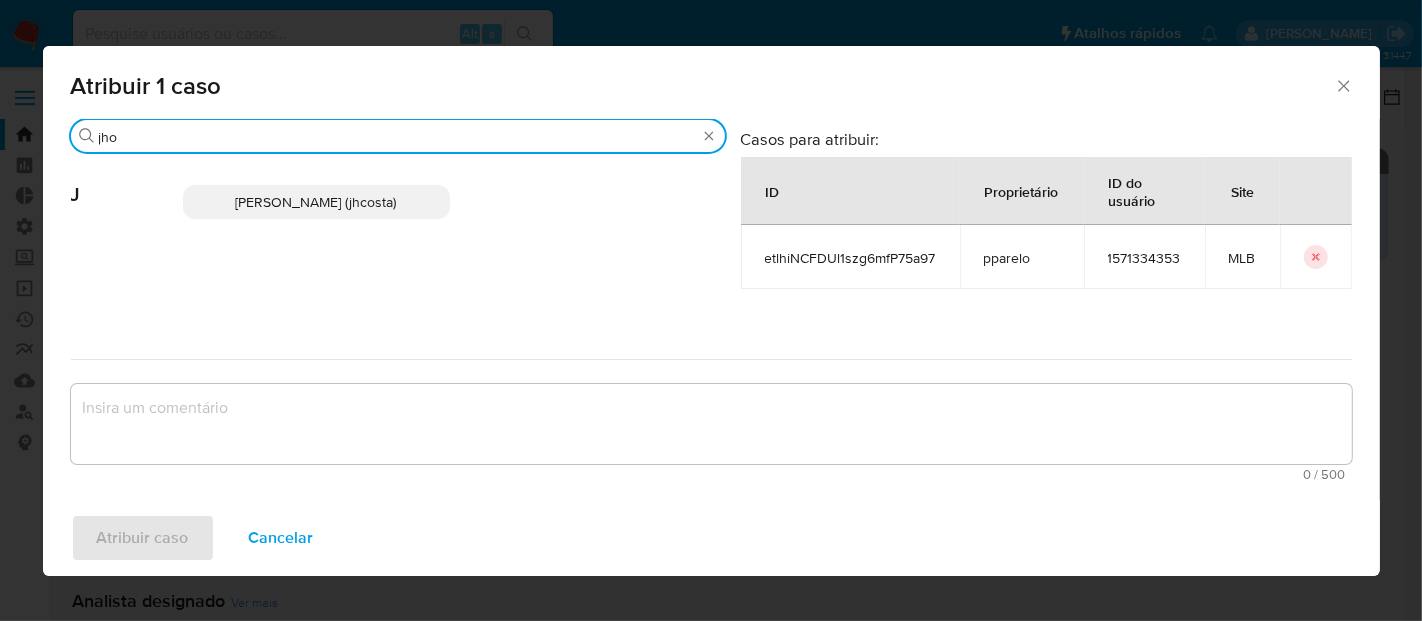 type on "jho" 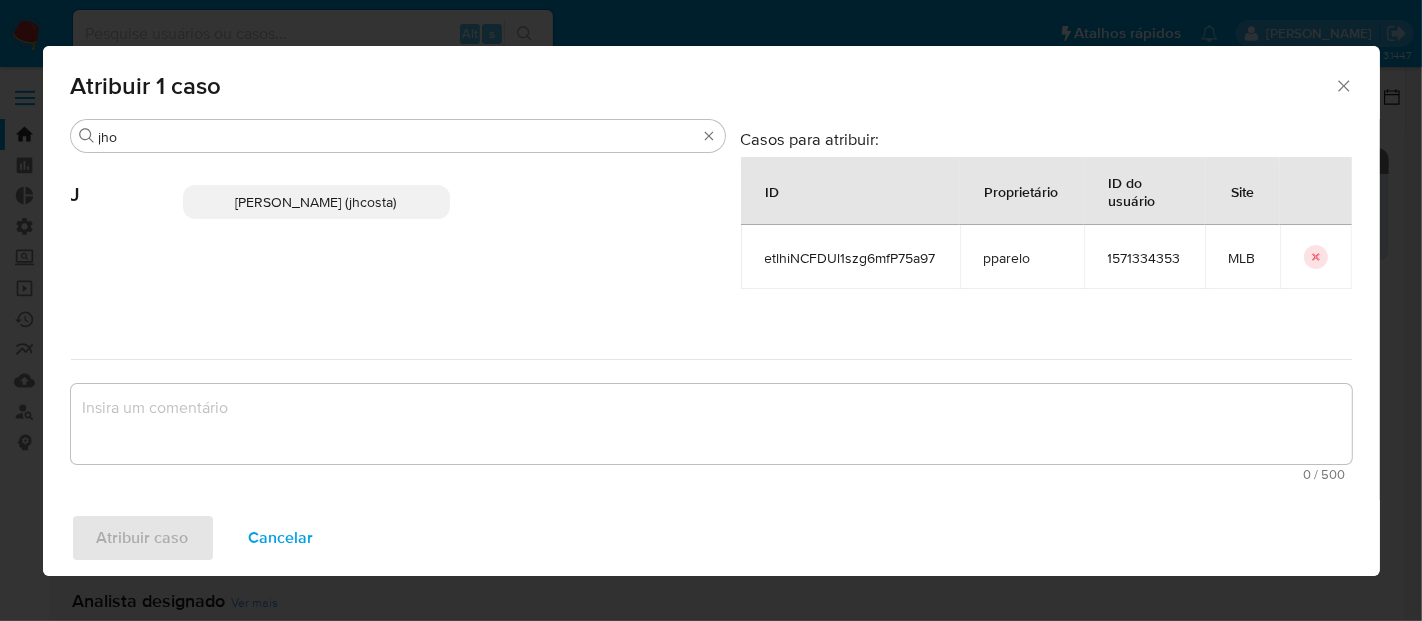 click on "Jhonata De Sousa Costa (jhcosta)" at bounding box center [316, 202] 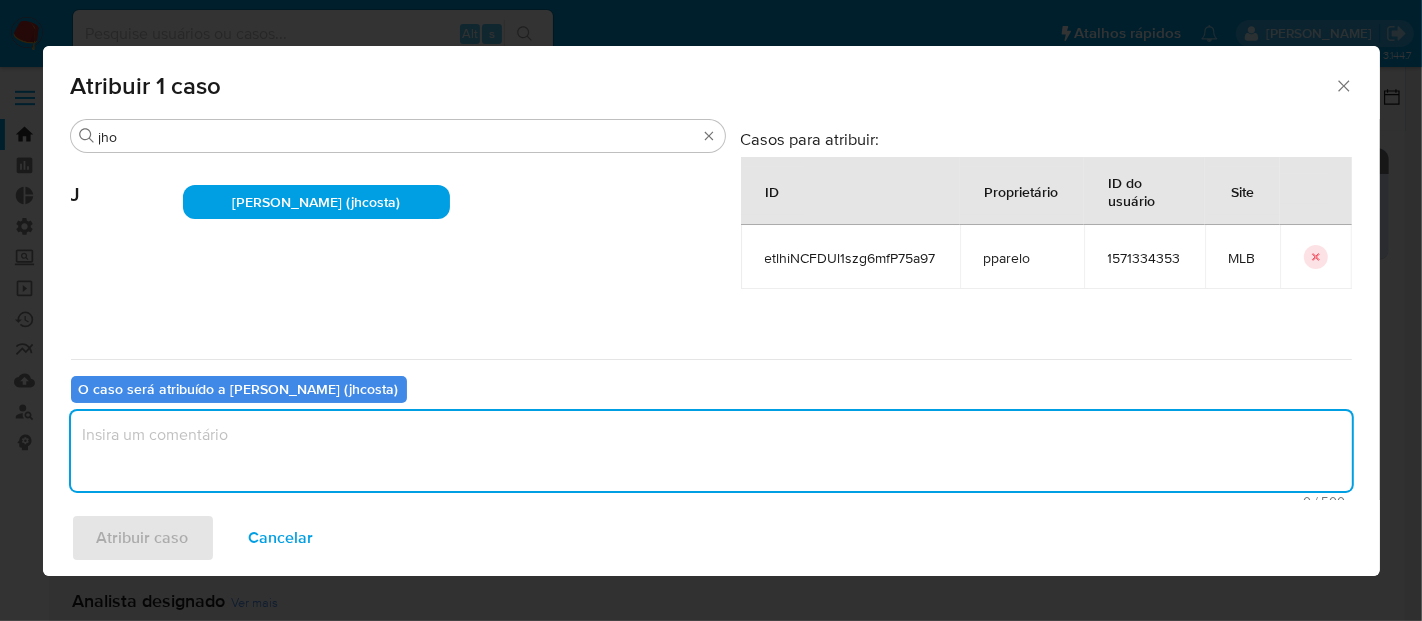 click at bounding box center (711, 451) 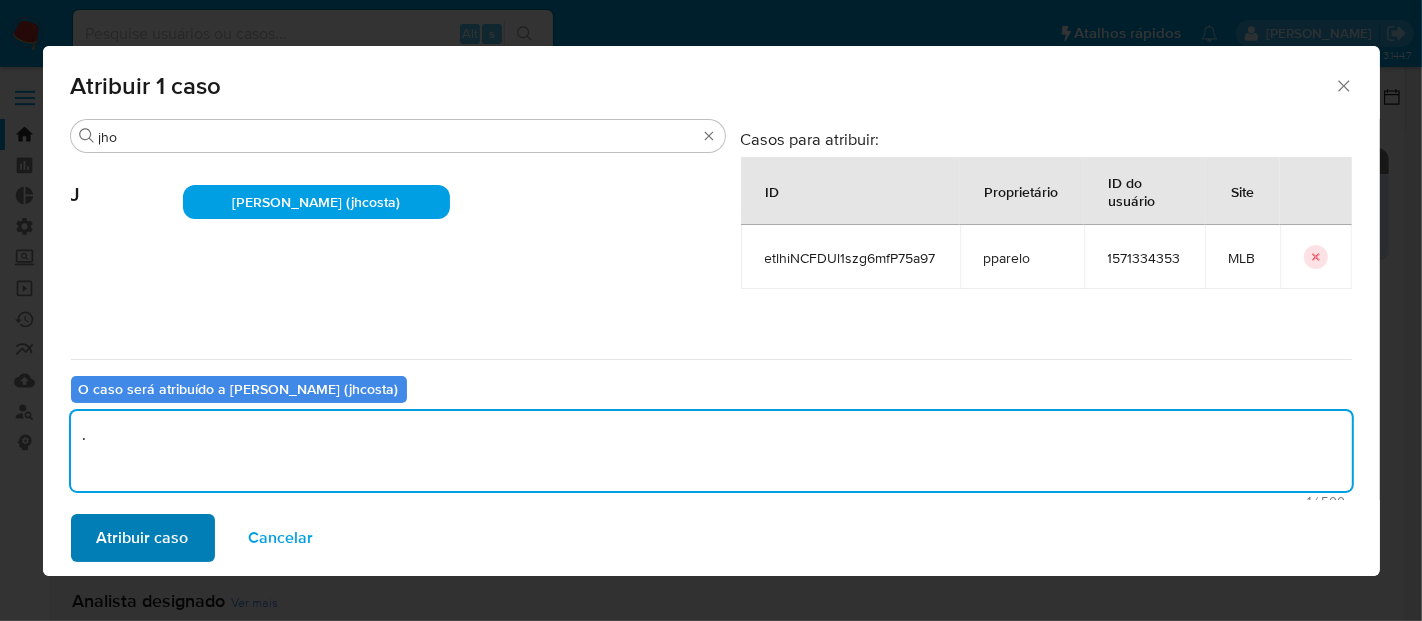 type on "." 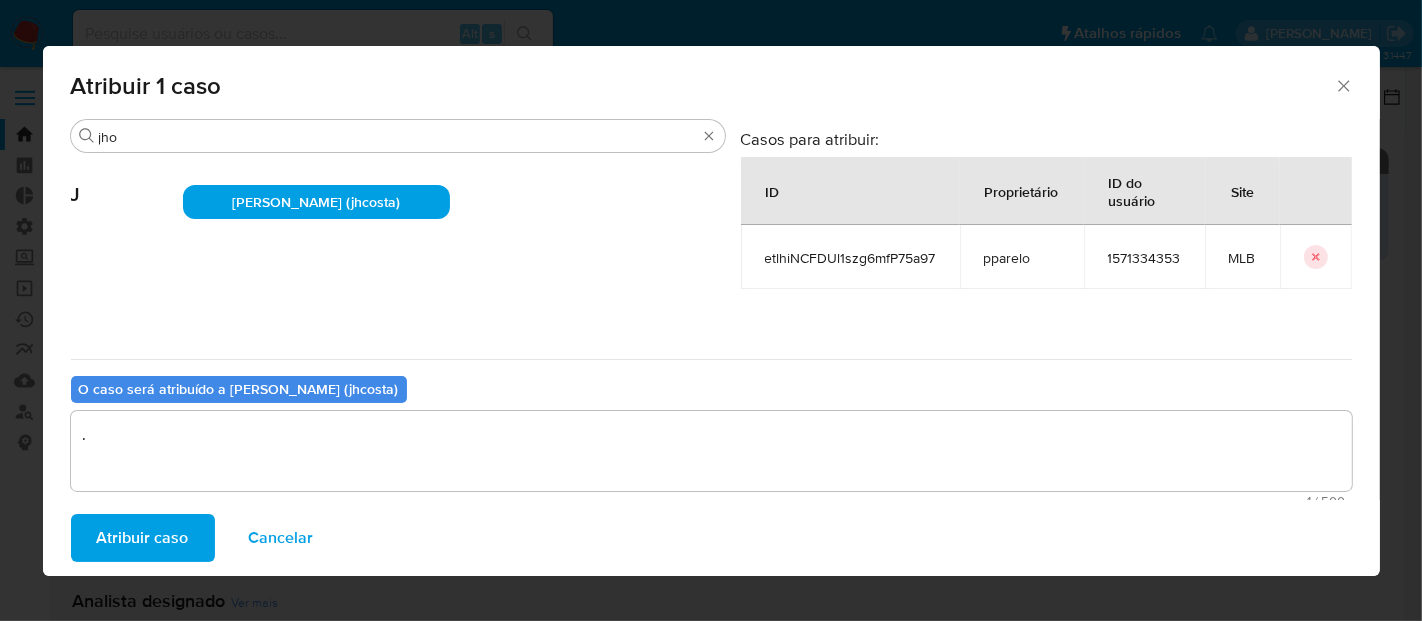click on "Atribuir caso" at bounding box center (143, 538) 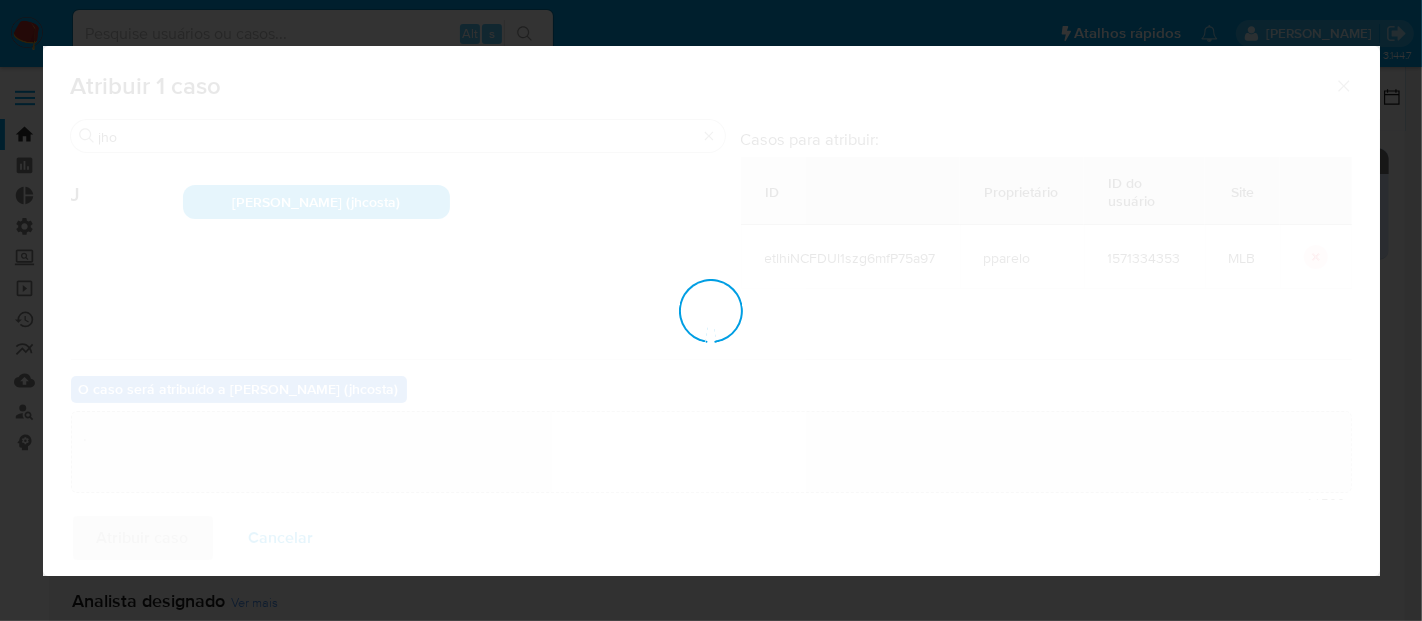 type 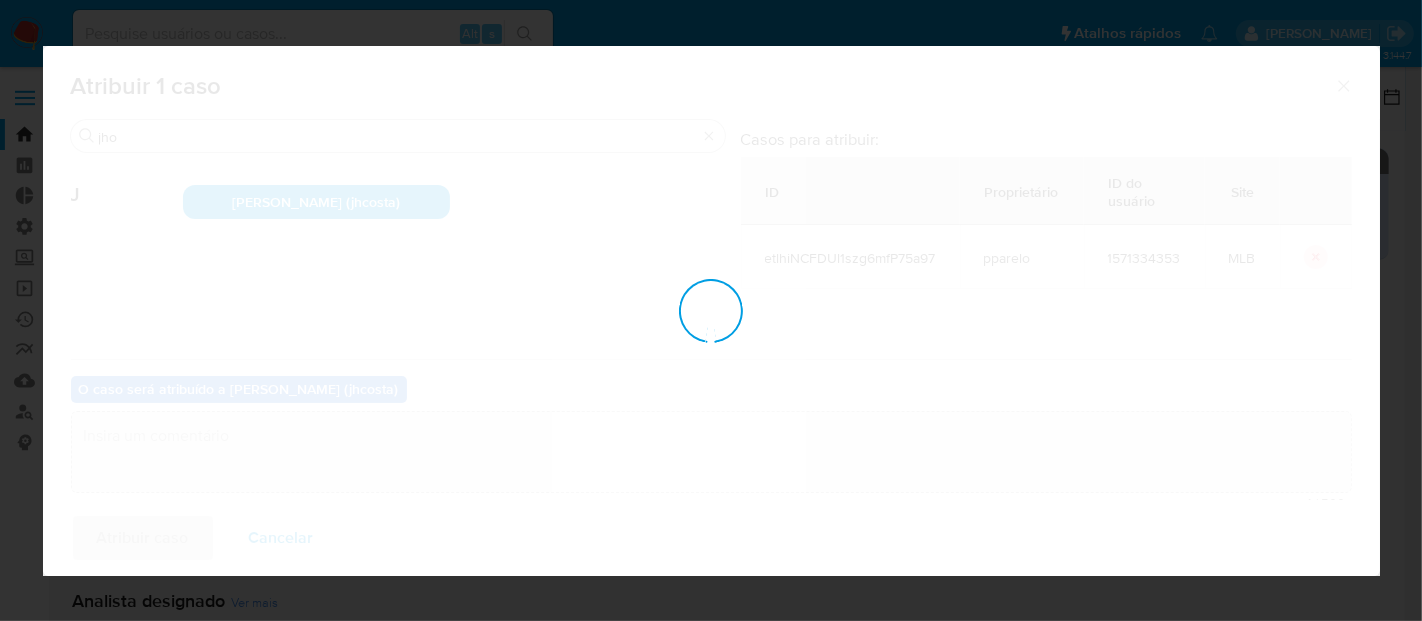checkbox on "false" 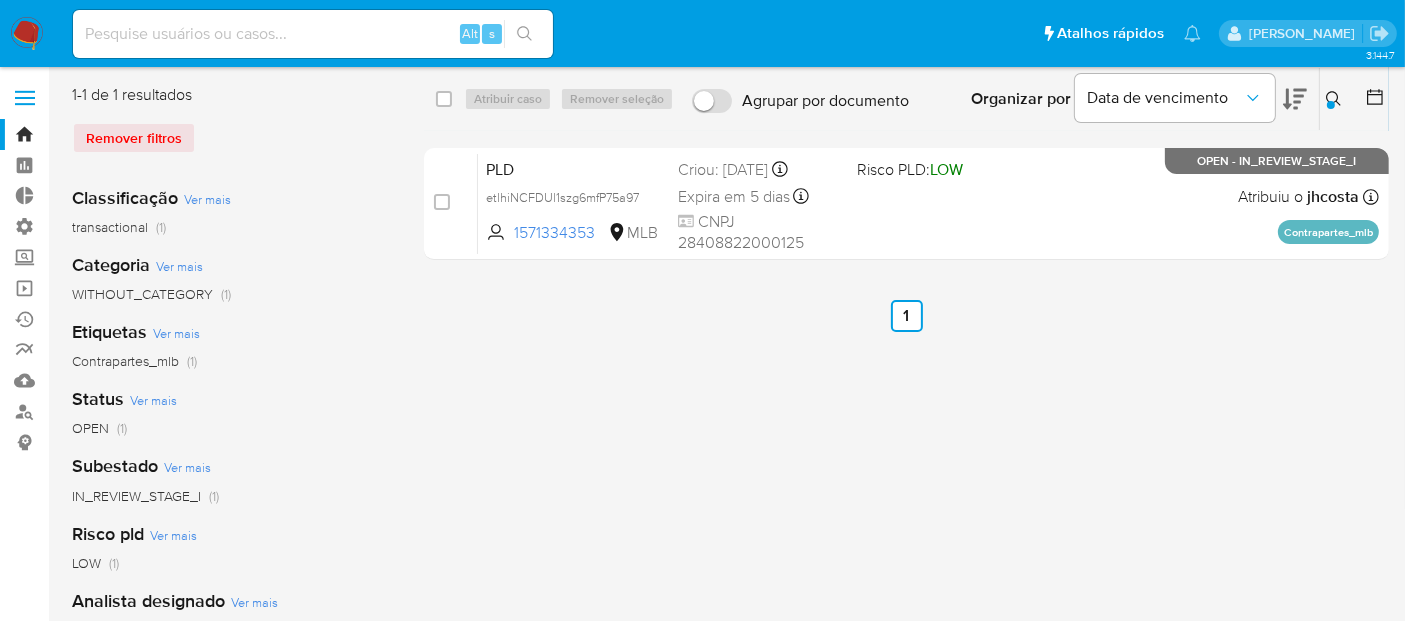 click at bounding box center [1331, 105] 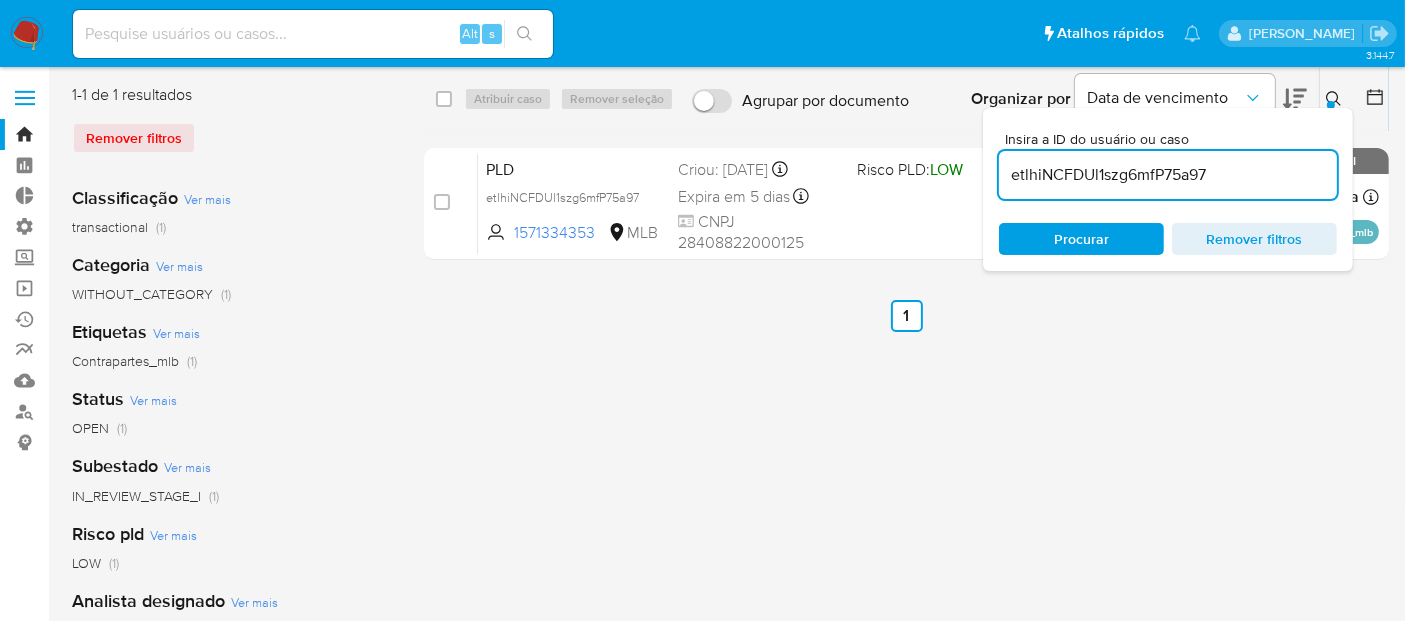 click on "etlhiNCFDUl1szg6mfP75a97" at bounding box center (1168, 175) 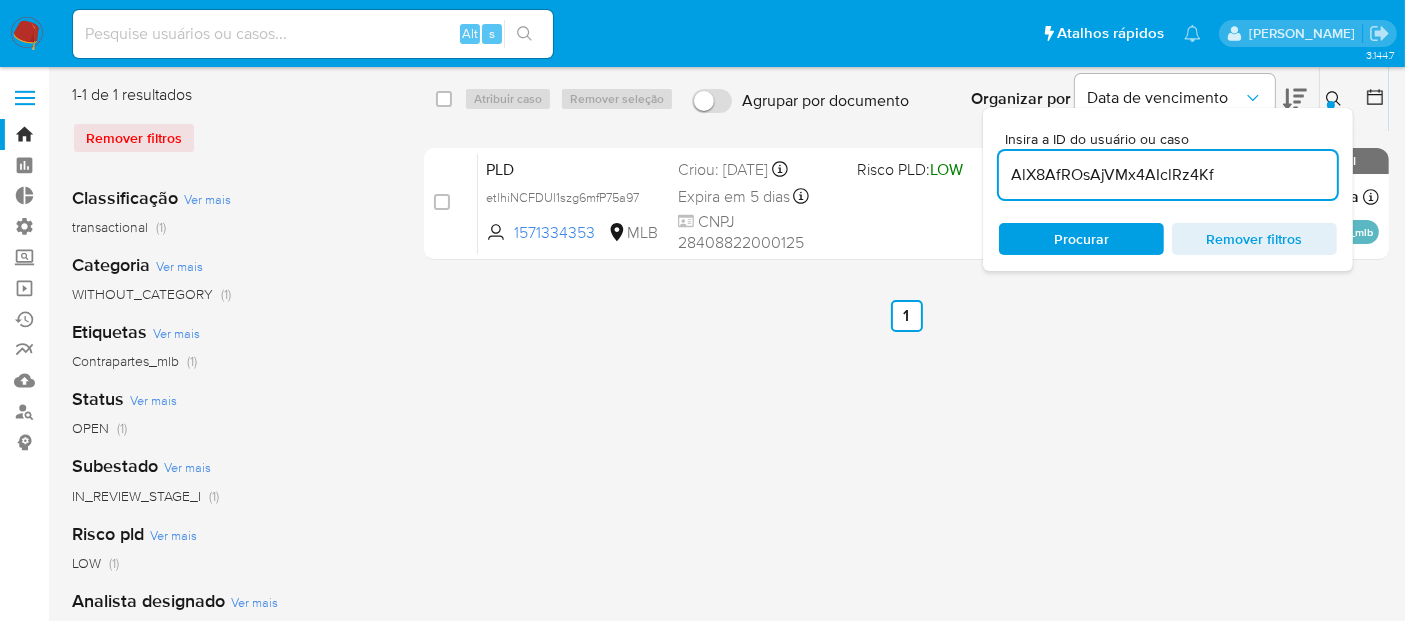 type on "AlX8AfROsAjVMx4AIclRz4Kf" 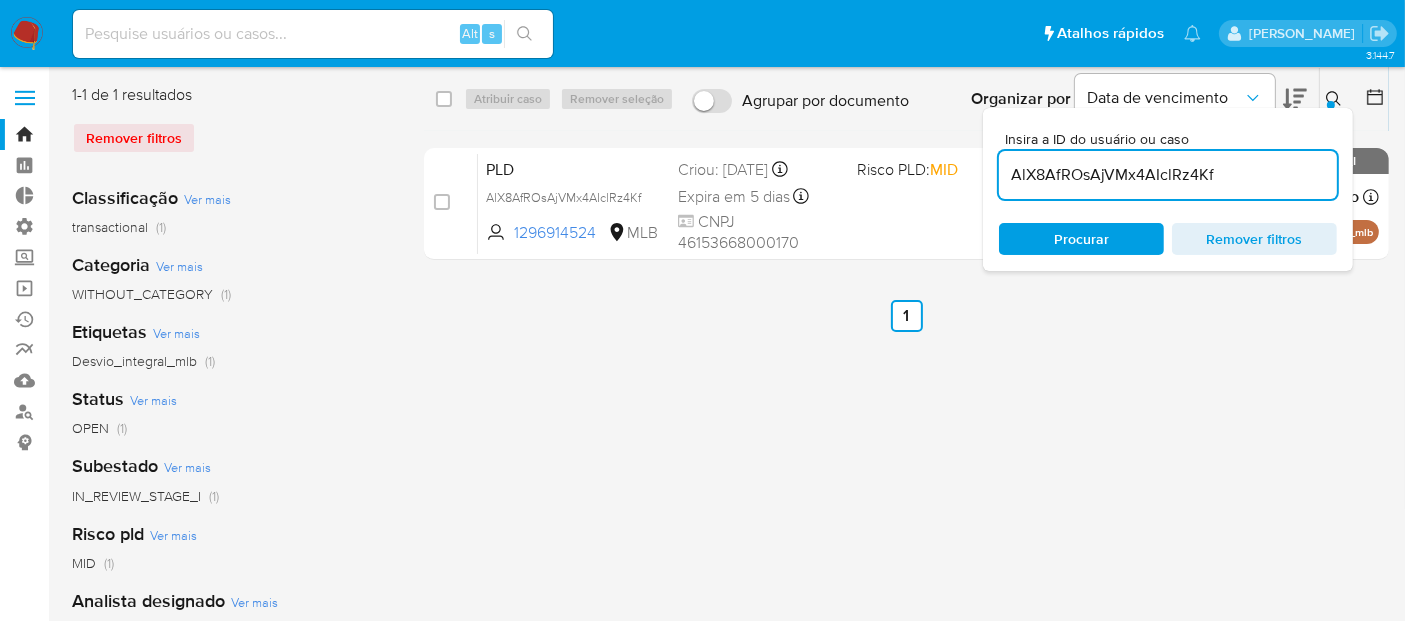 click at bounding box center (1331, 105) 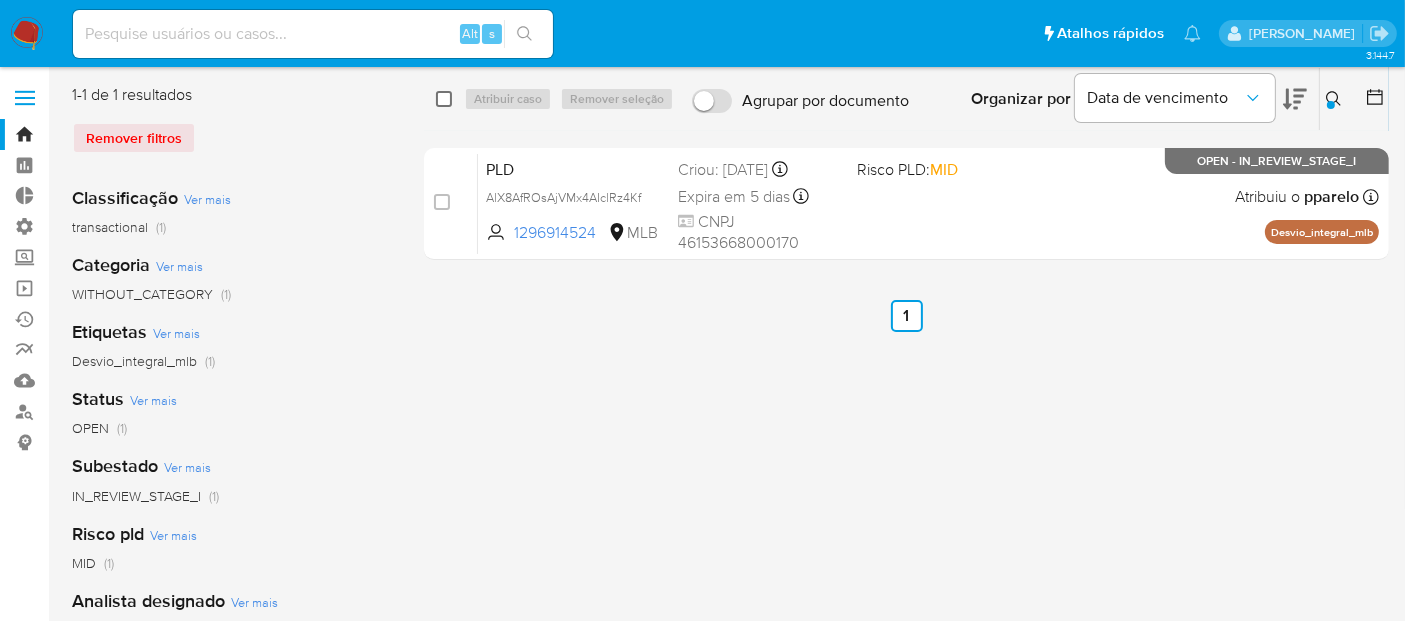 click at bounding box center (444, 99) 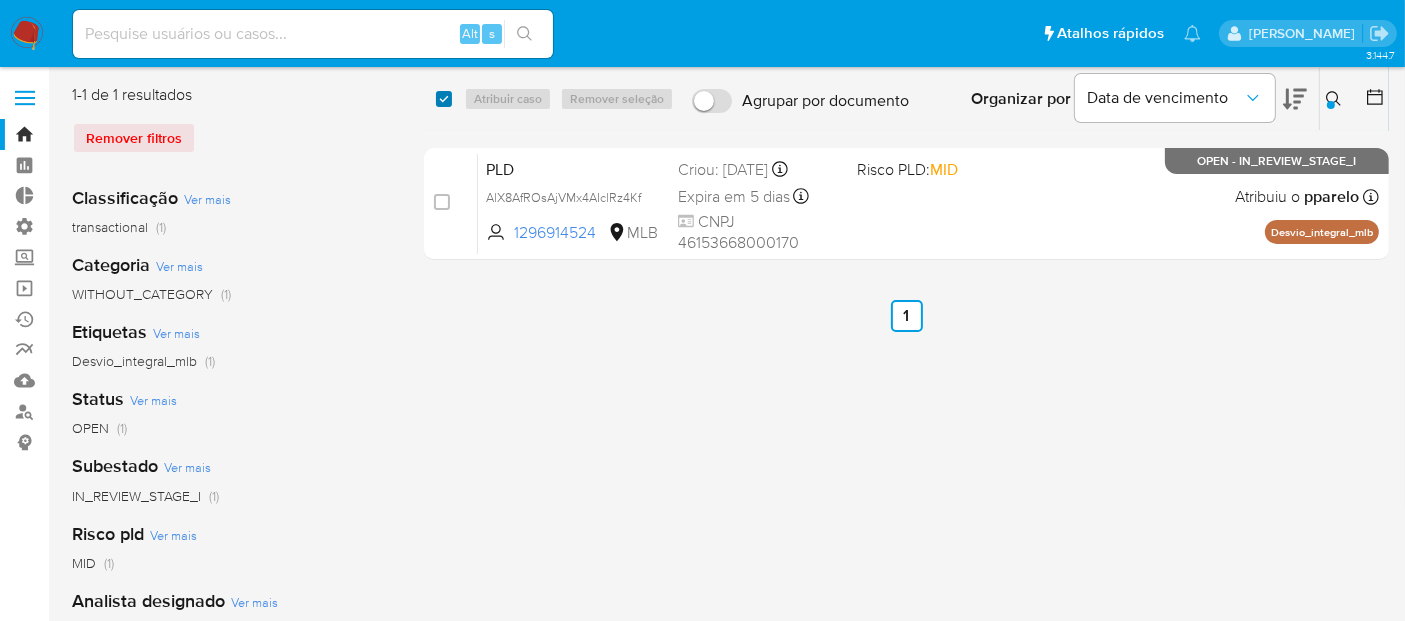 checkbox on "true" 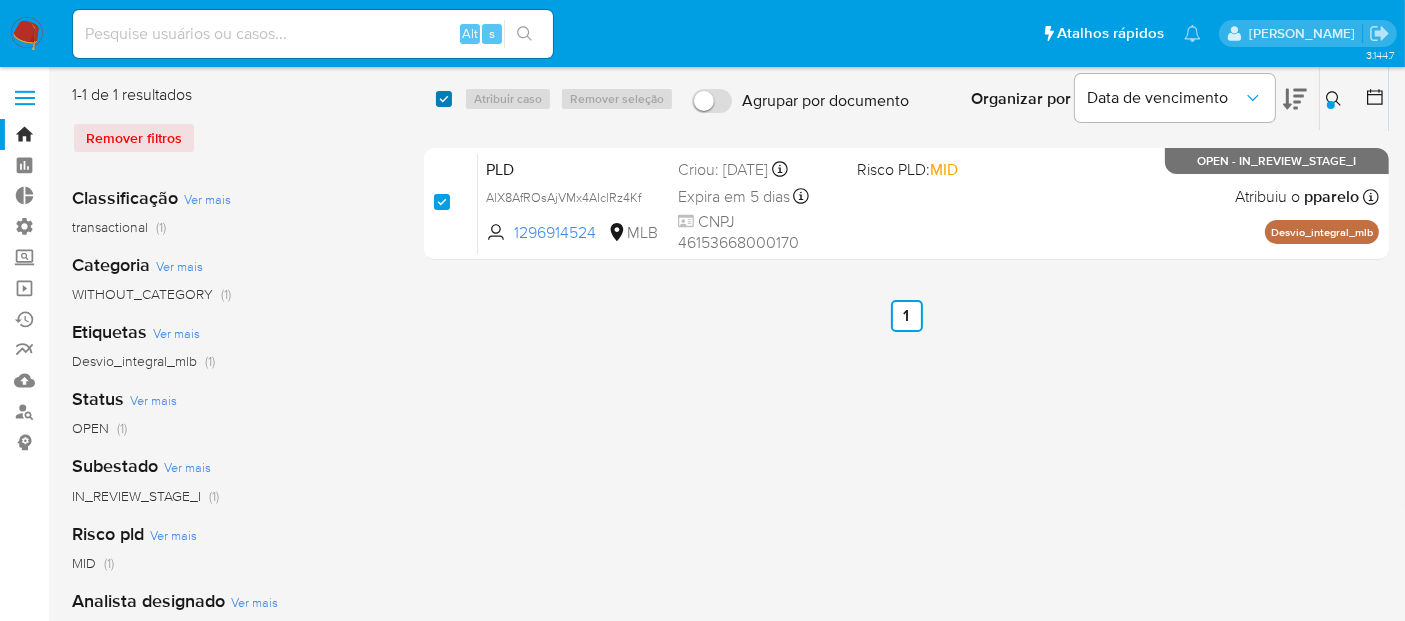 checkbox on "true" 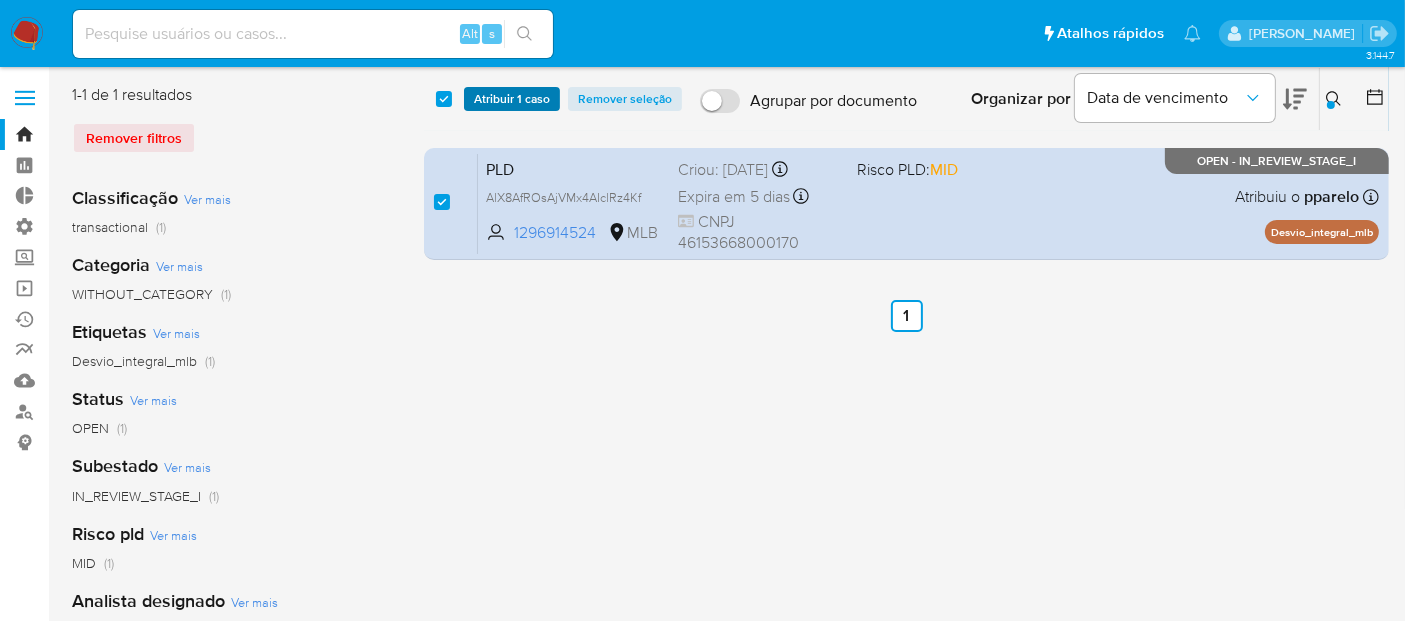 click on "Atribuir 1 caso" at bounding box center [512, 99] 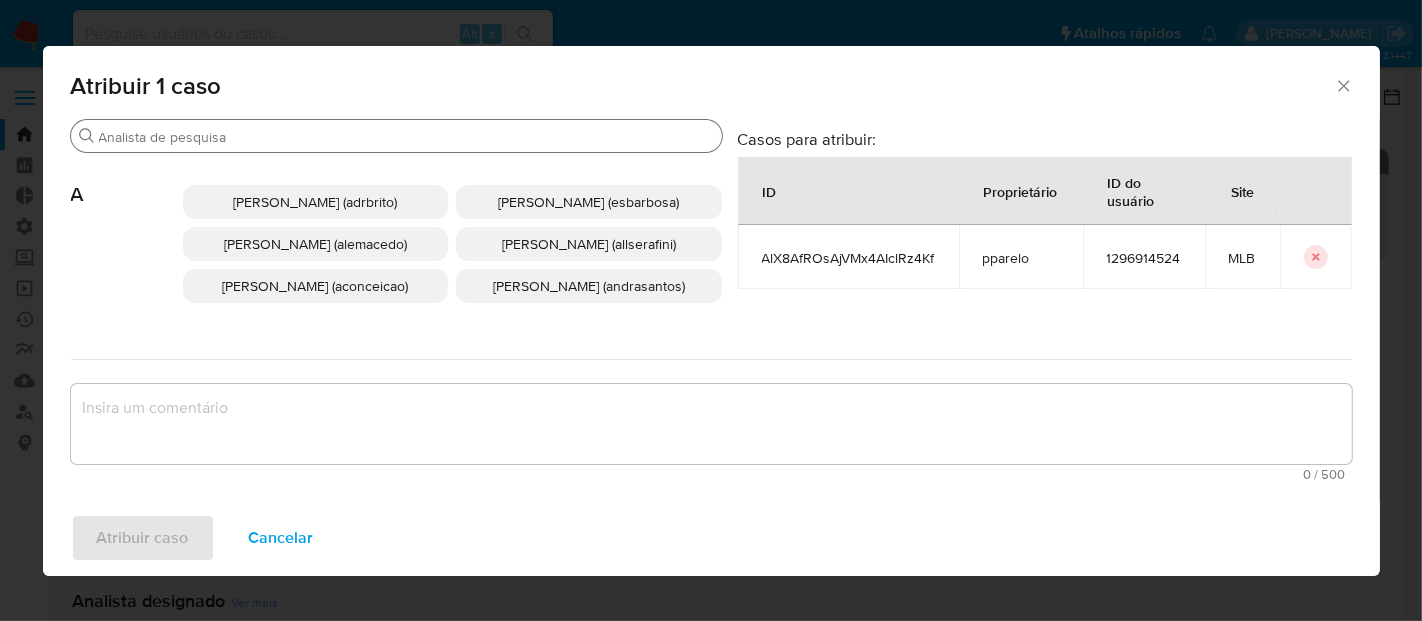 click on "Procurar" at bounding box center [406, 137] 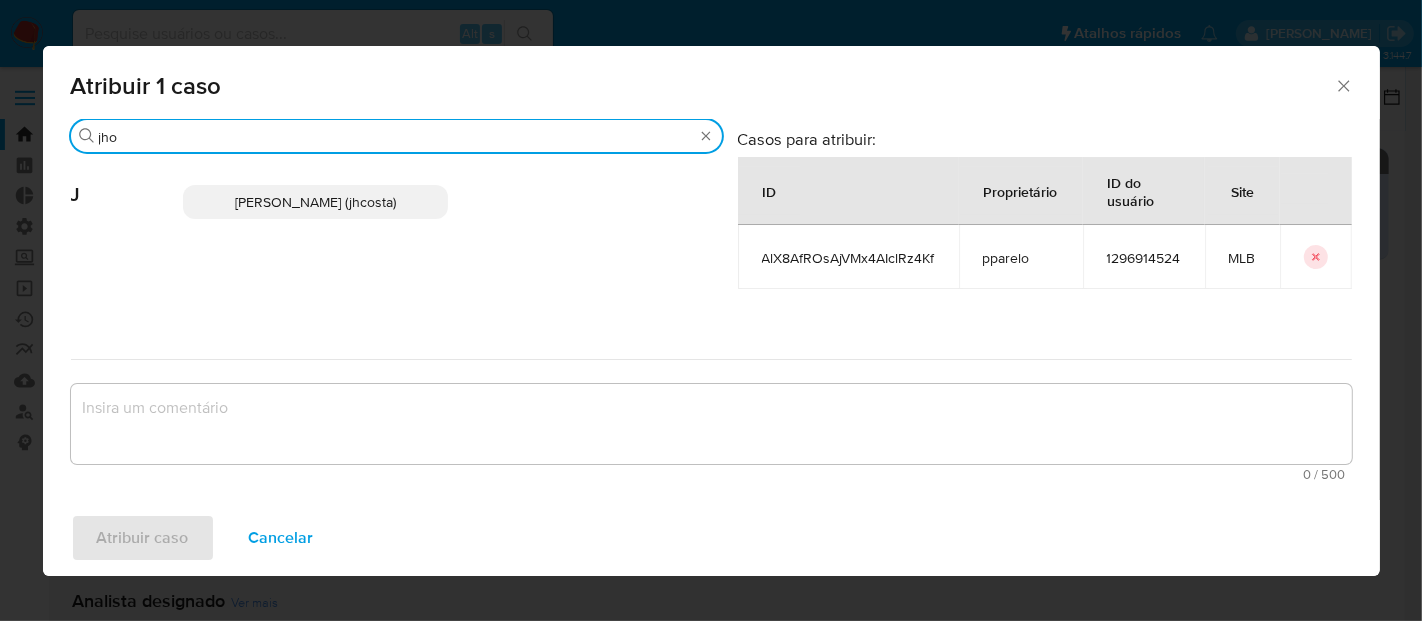 type on "jho" 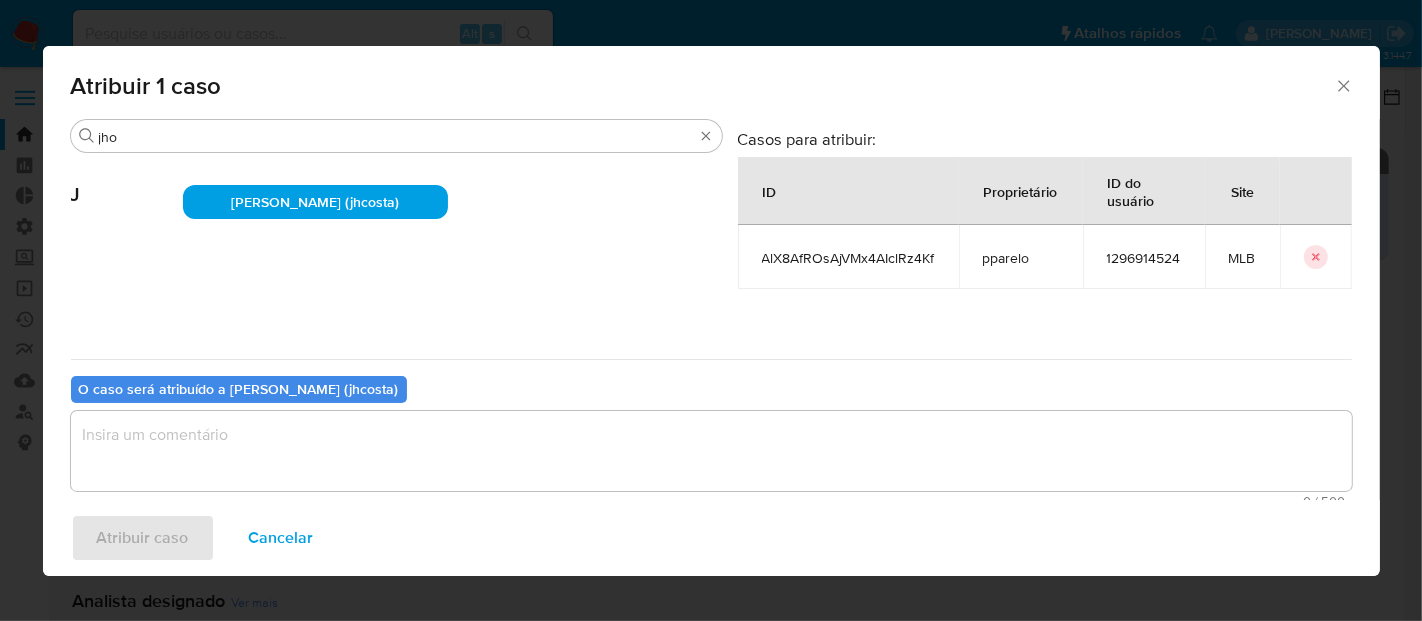 click at bounding box center (711, 451) 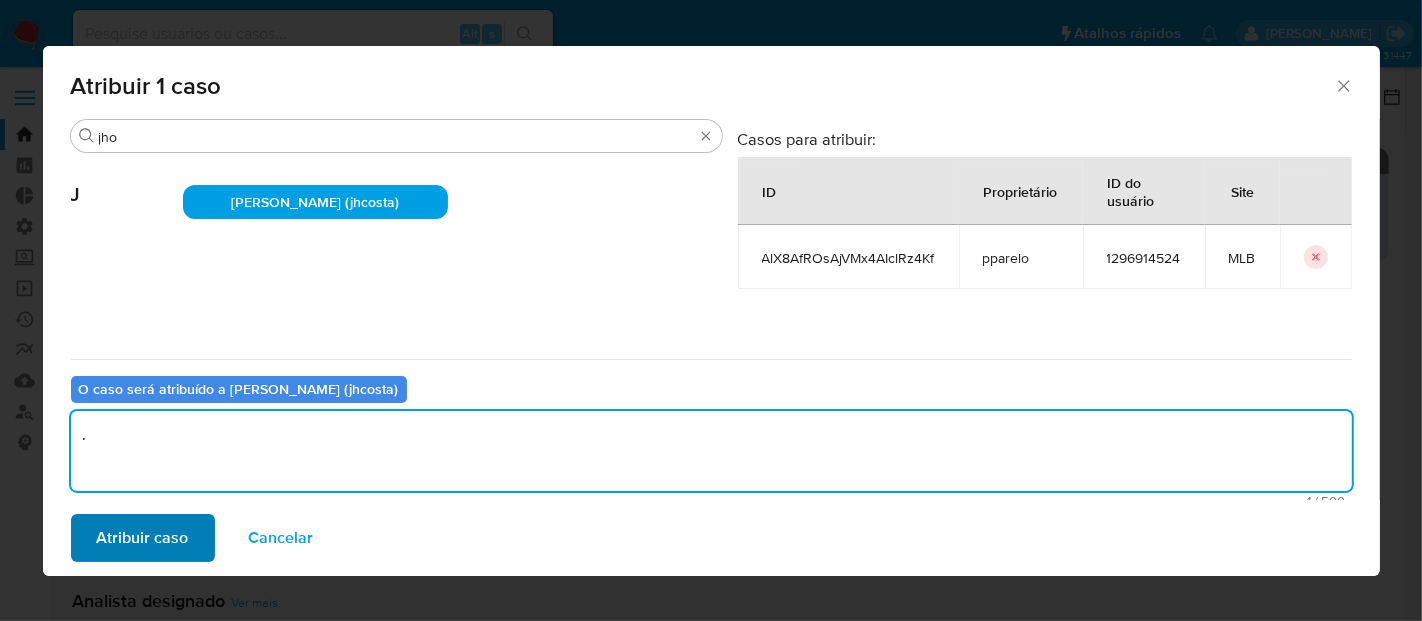 type on "." 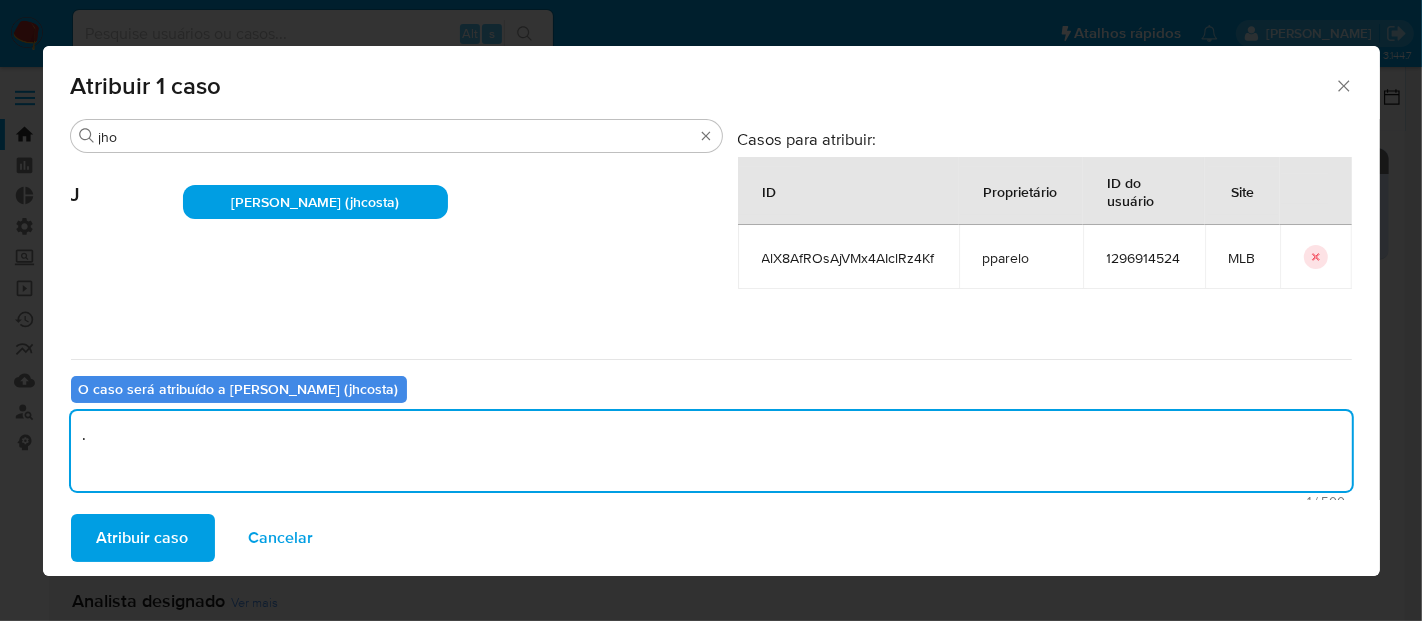 click on "Atribuir caso" at bounding box center (143, 538) 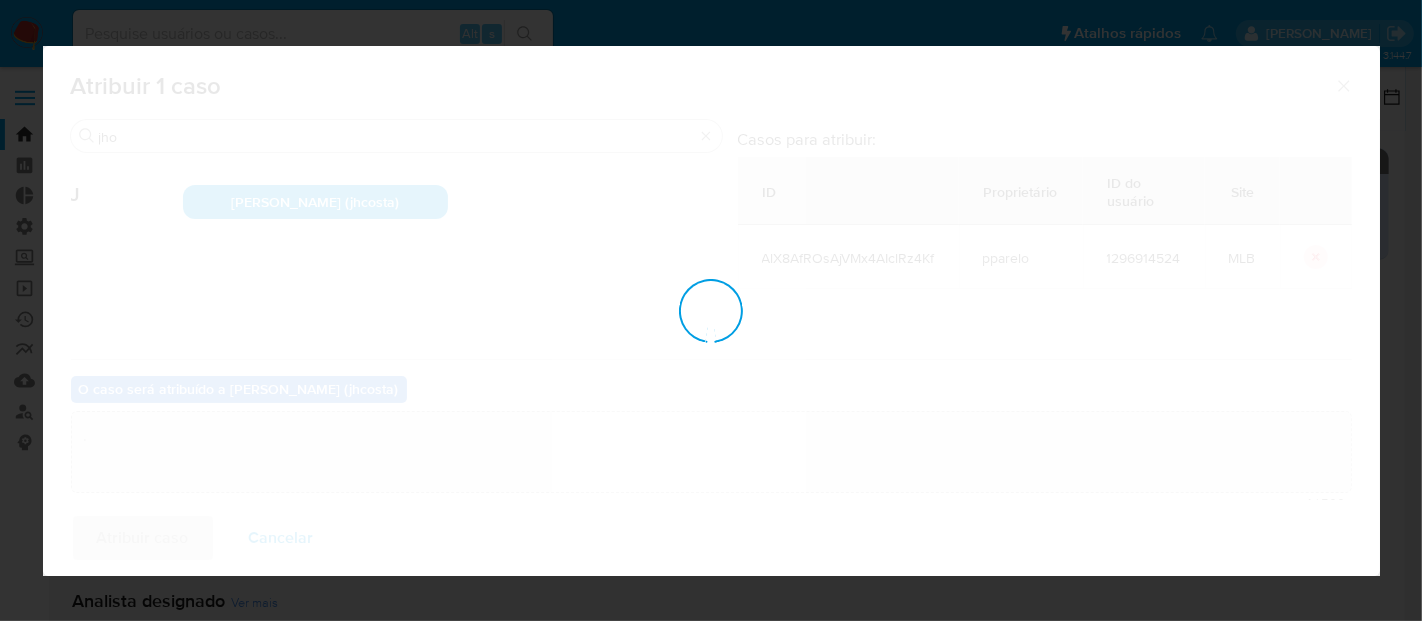 type 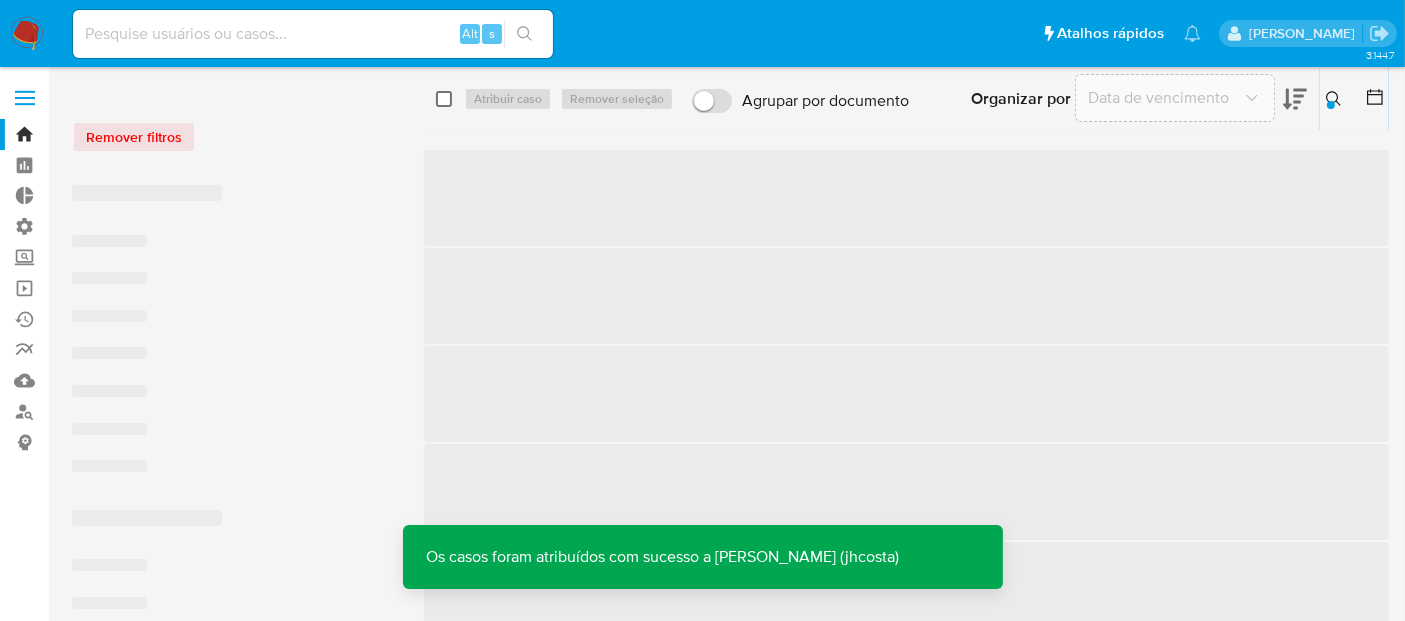 click at bounding box center (444, 99) 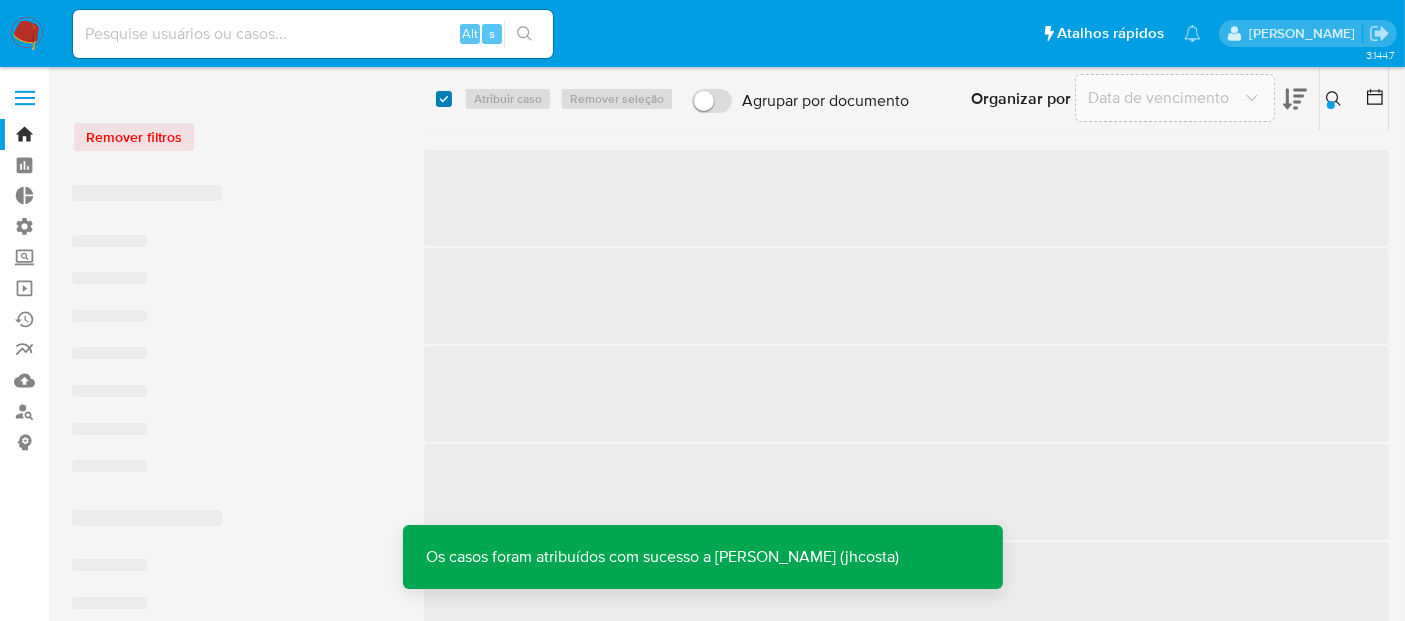 checkbox on "true" 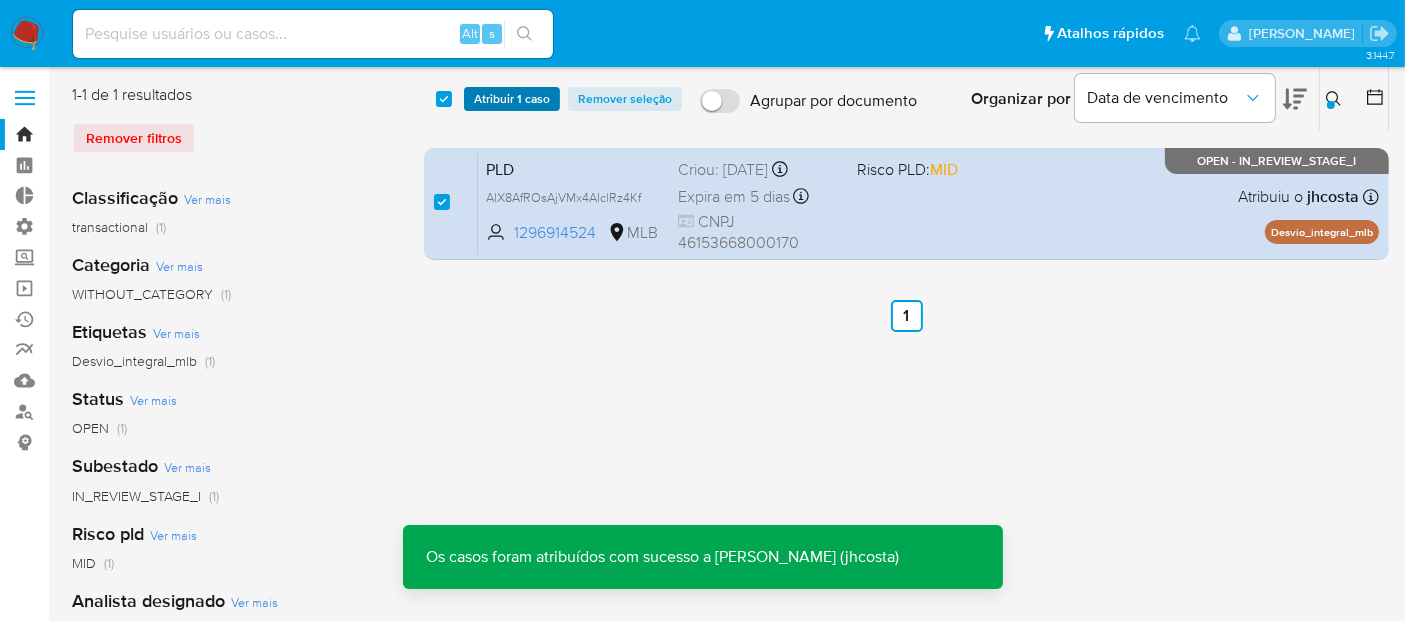 click on "Atribuir 1 caso" at bounding box center [512, 99] 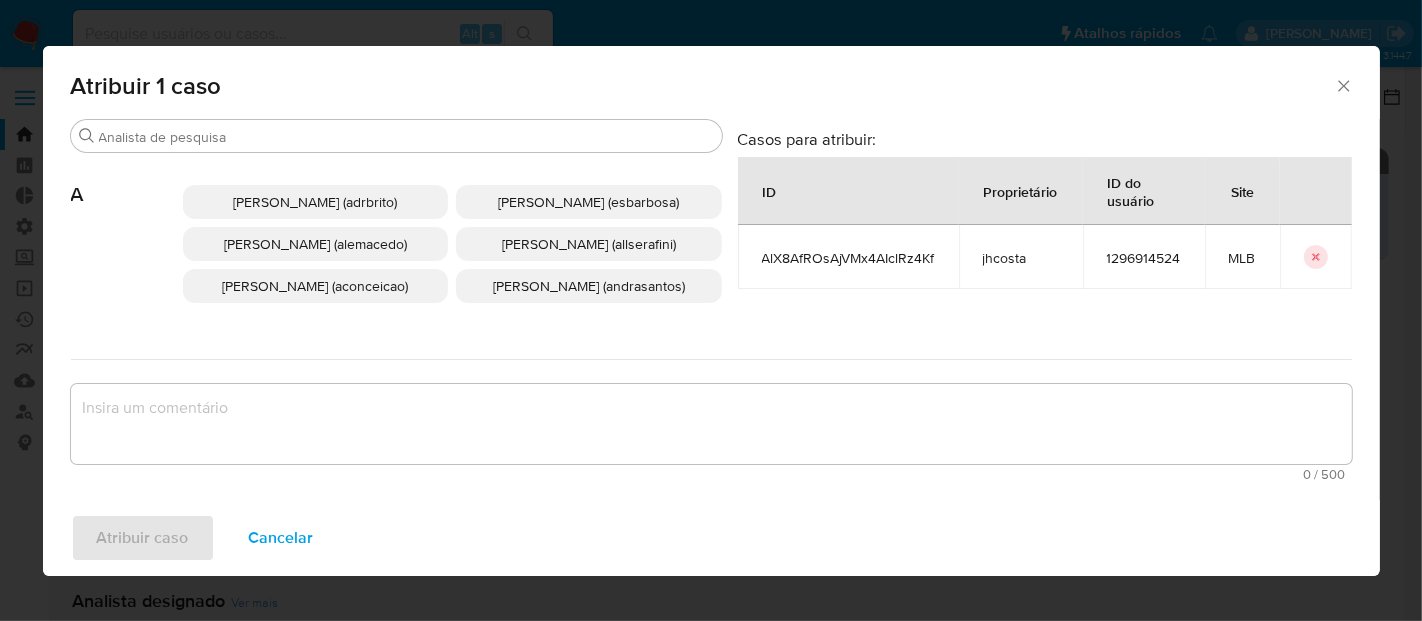 click 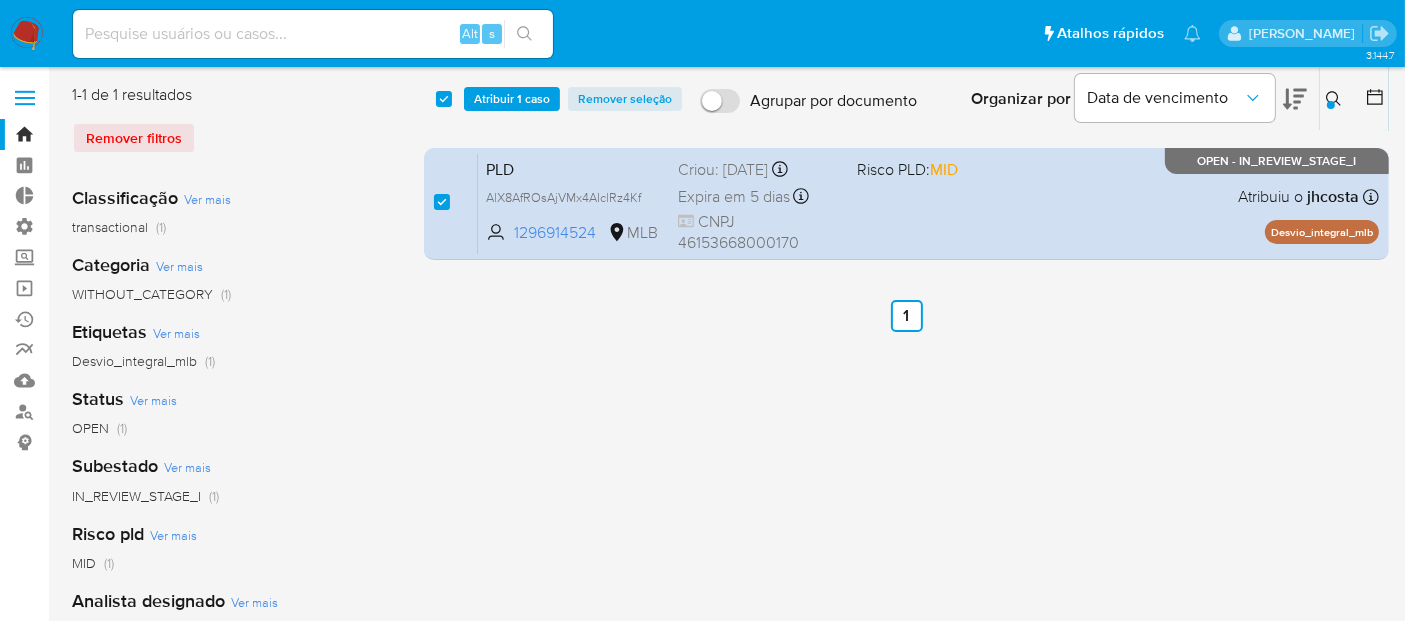 click 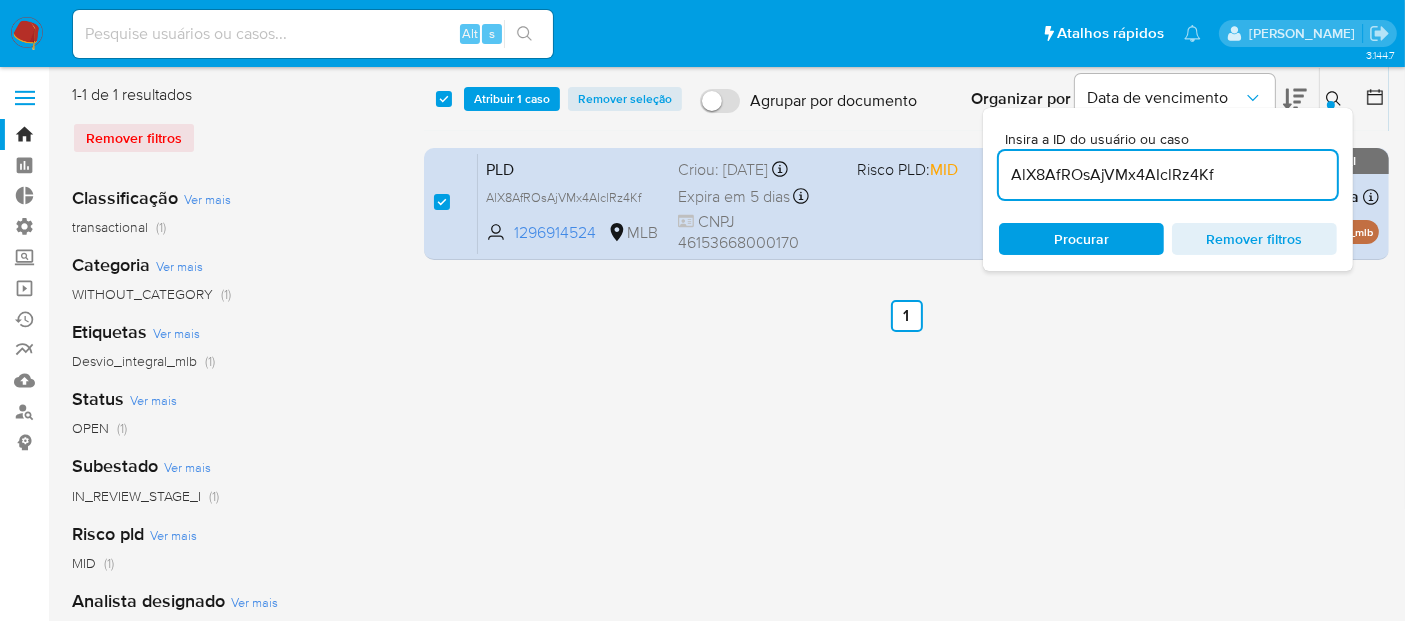 click on "AlX8AfROsAjVMx4AIclRz4Kf" at bounding box center (1168, 175) 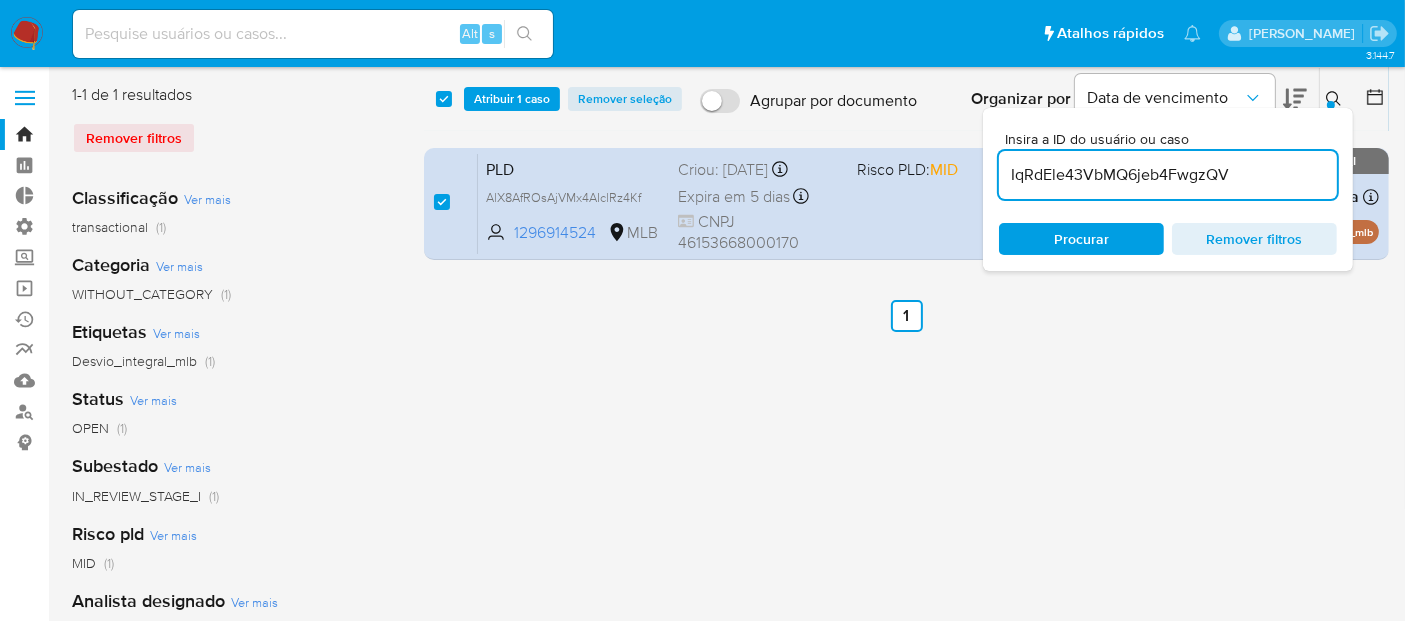 type on "IqRdEle43VbMQ6jeb4FwgzQV" 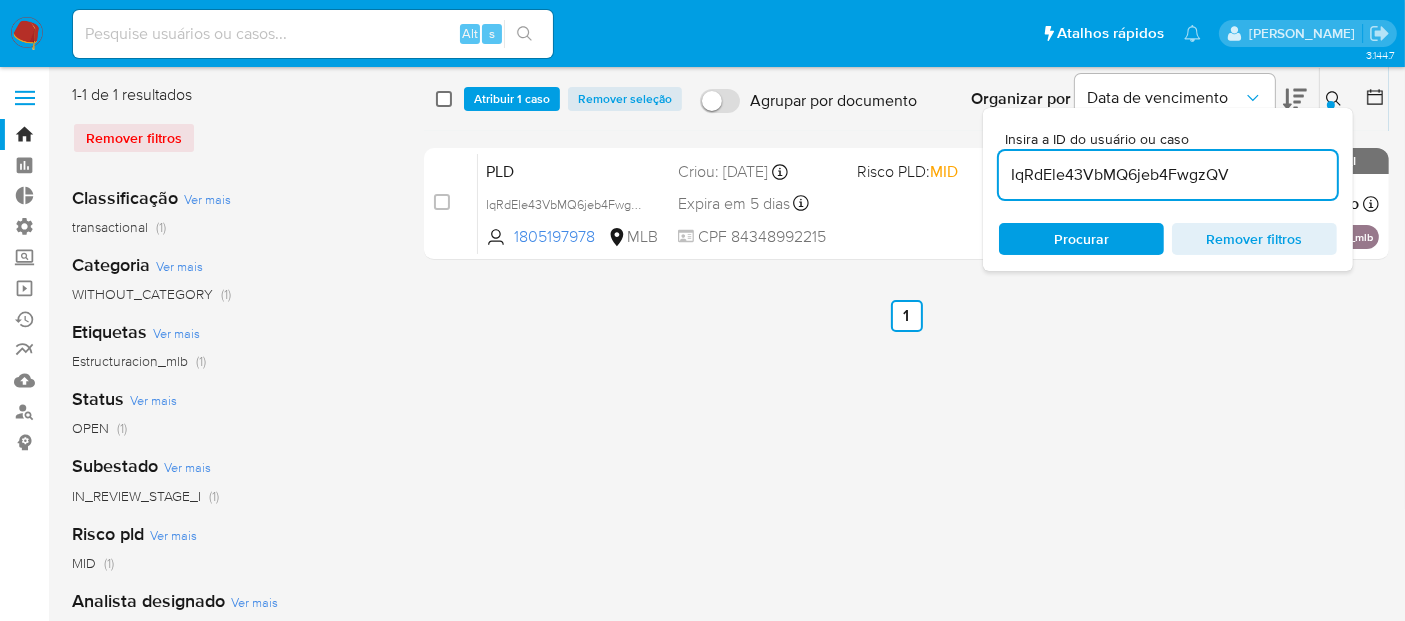 click at bounding box center [444, 99] 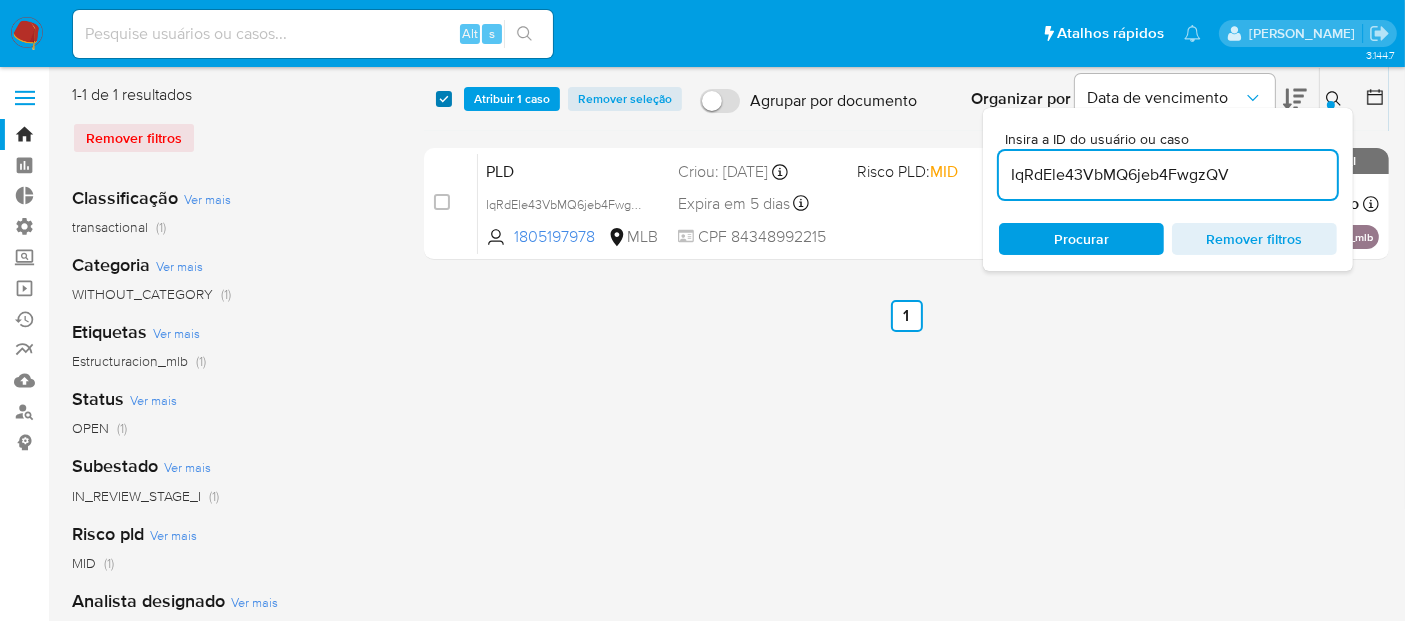 checkbox on "true" 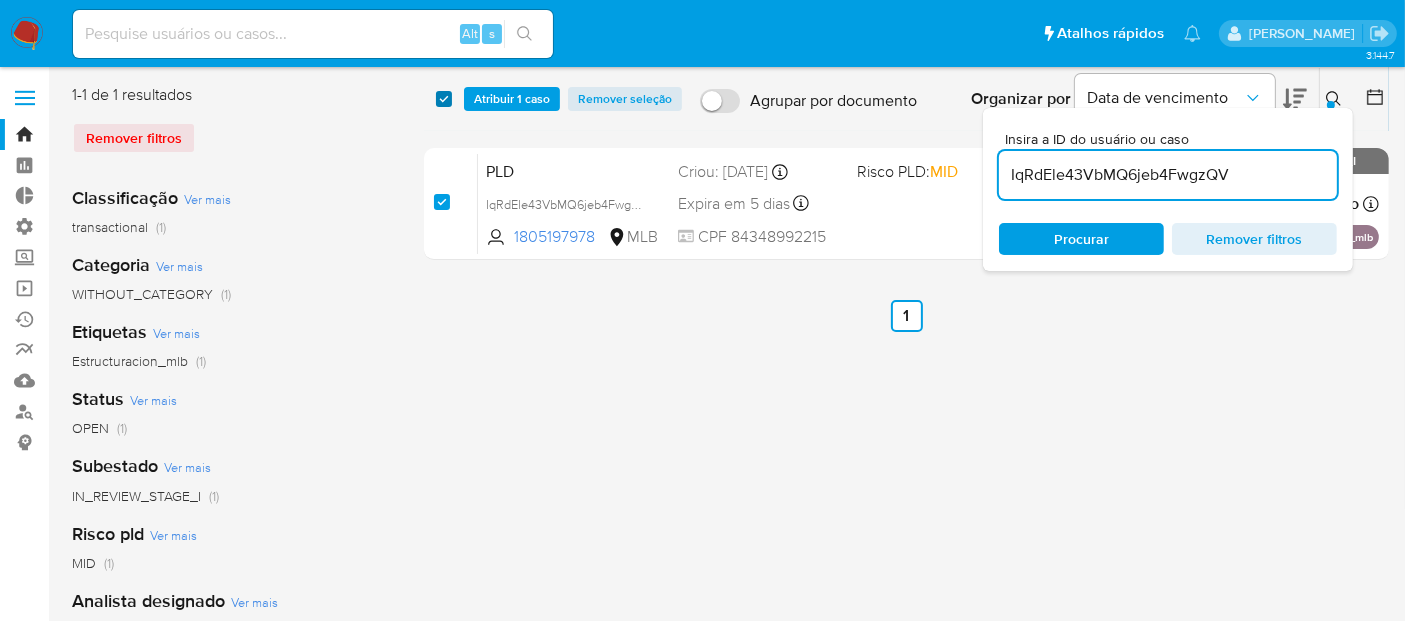 checkbox on "true" 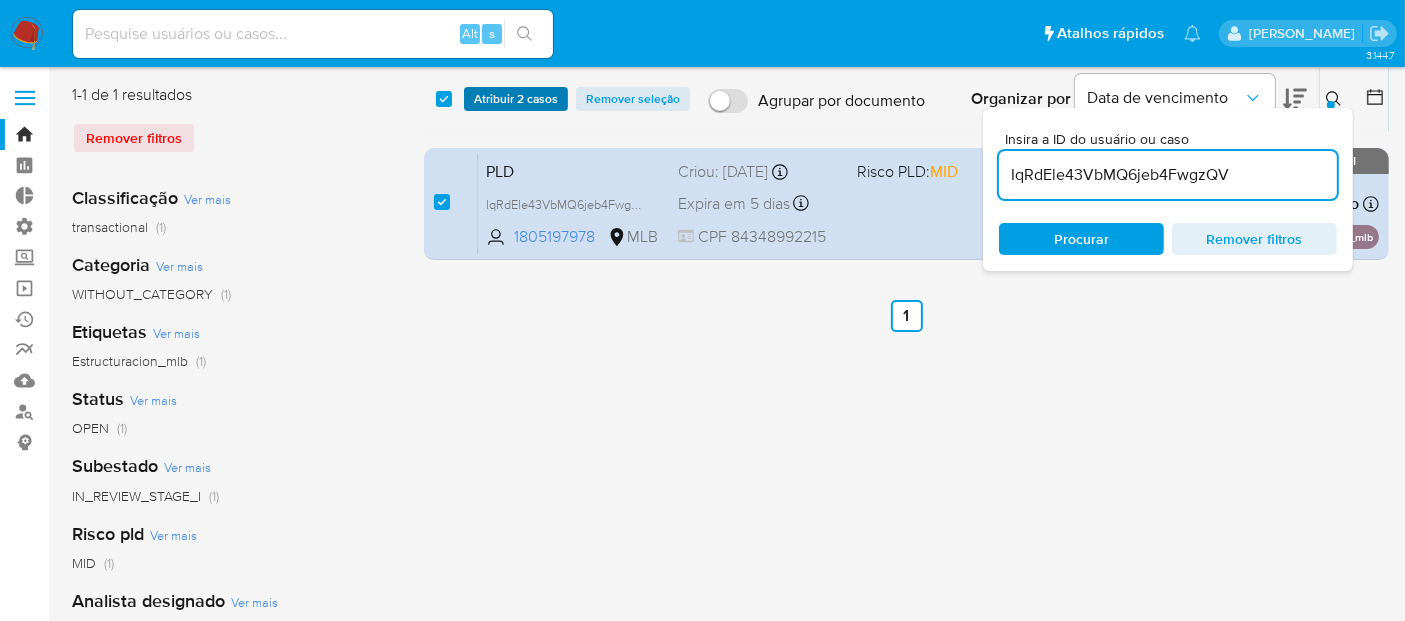 click on "Atribuir 2 casos" at bounding box center [516, 99] 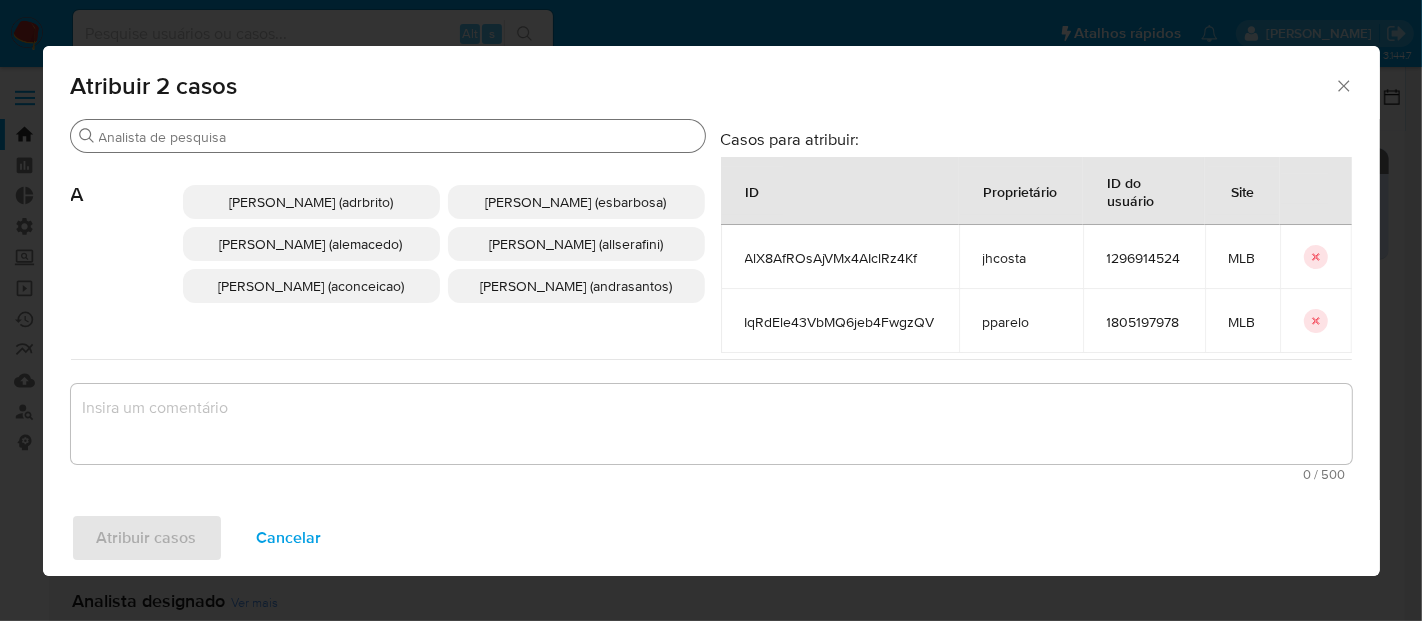 click on "Procurar" at bounding box center (388, 136) 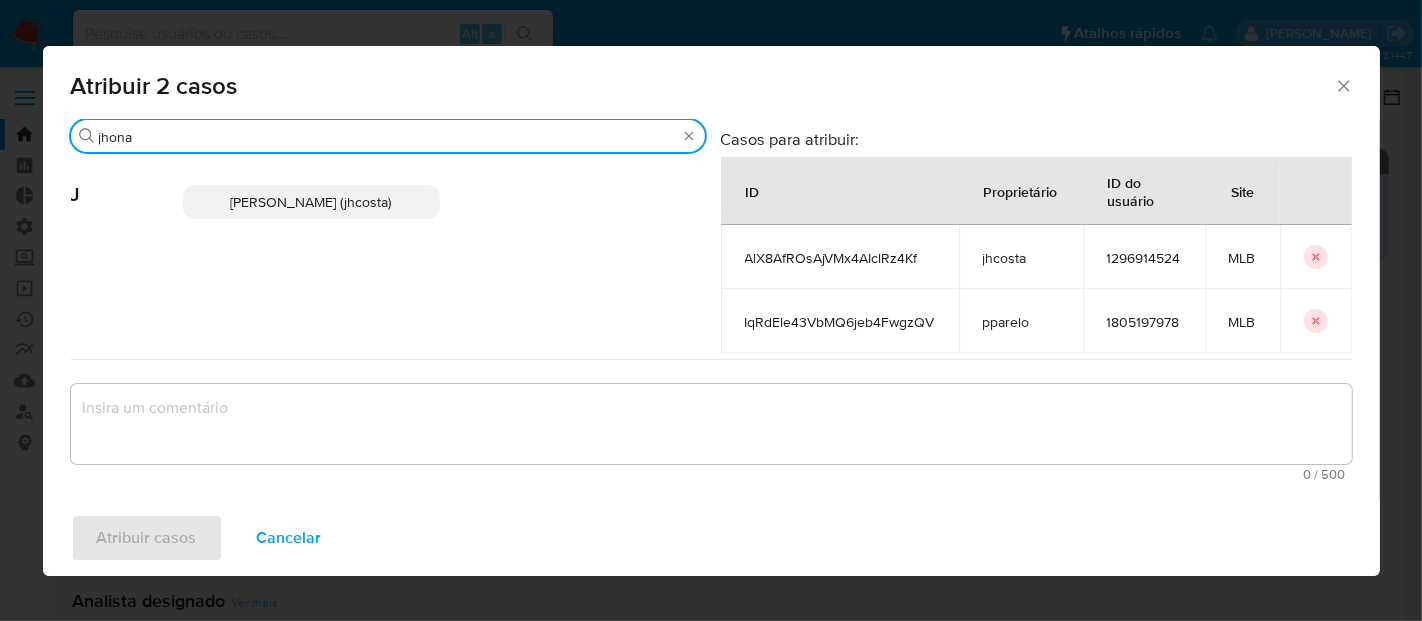 type on "jhona" 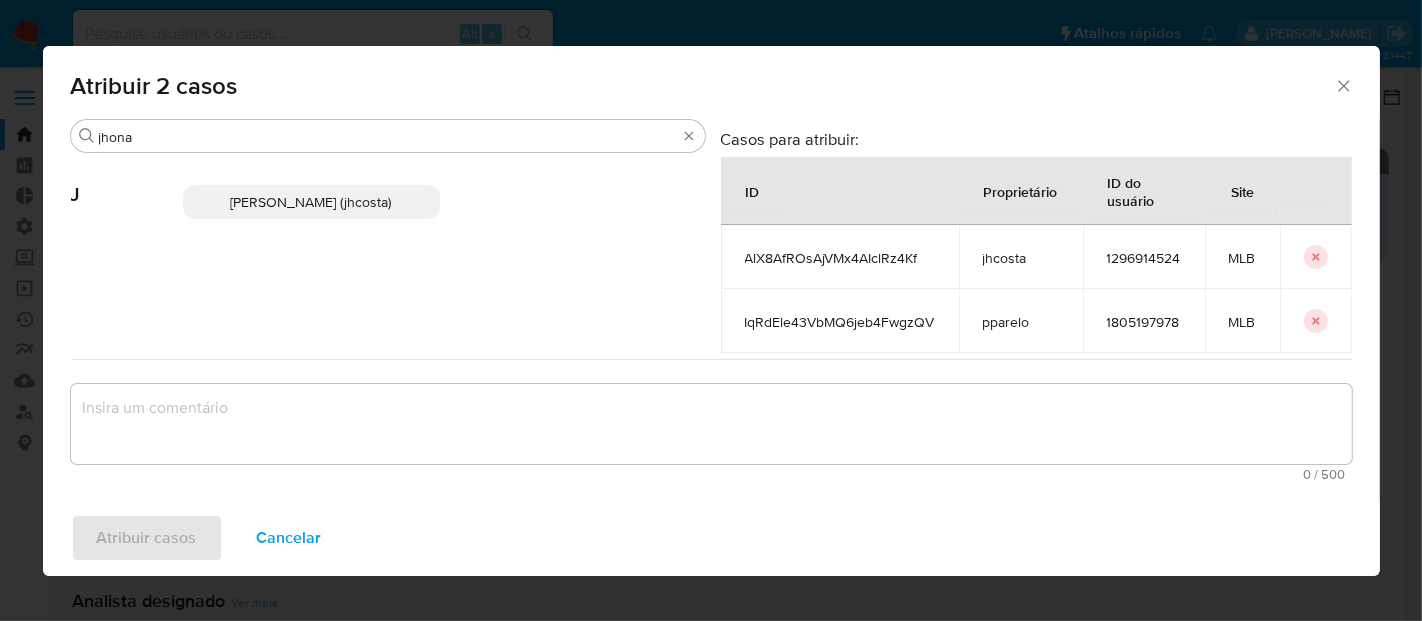 click on "Jhonata De Sousa Costa (jhcosta)" at bounding box center (311, 202) 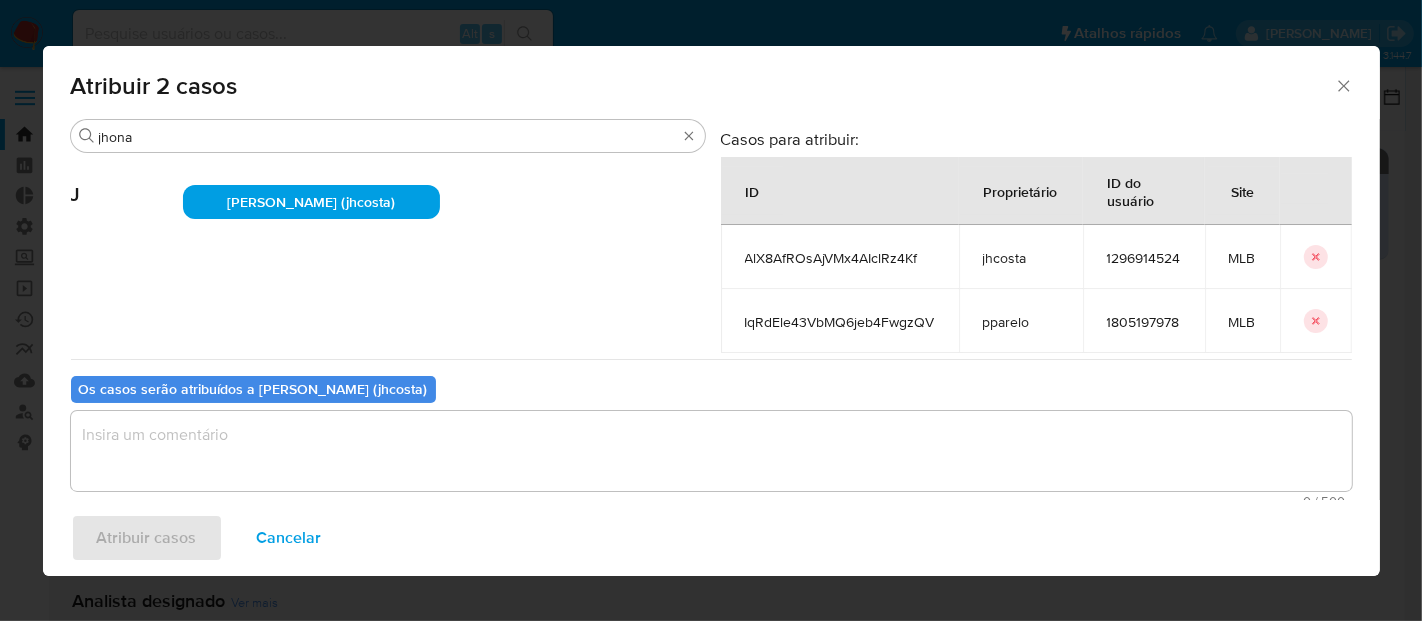 click at bounding box center [711, 451] 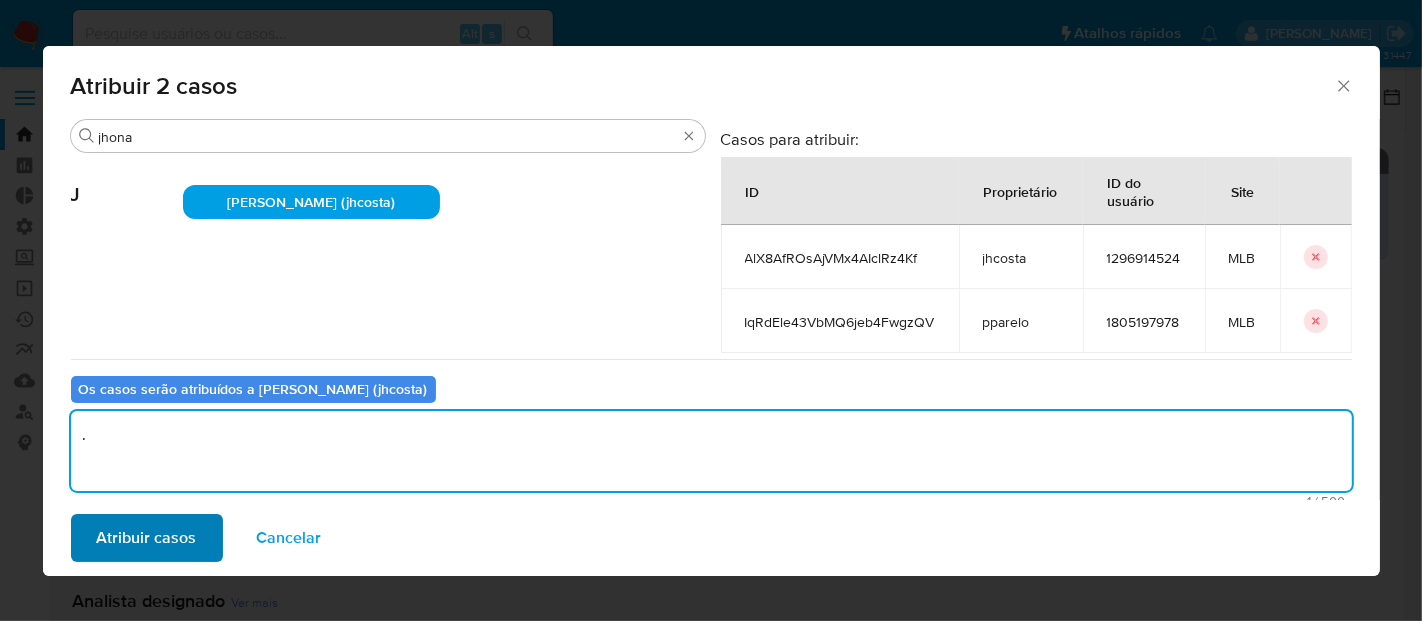type on "." 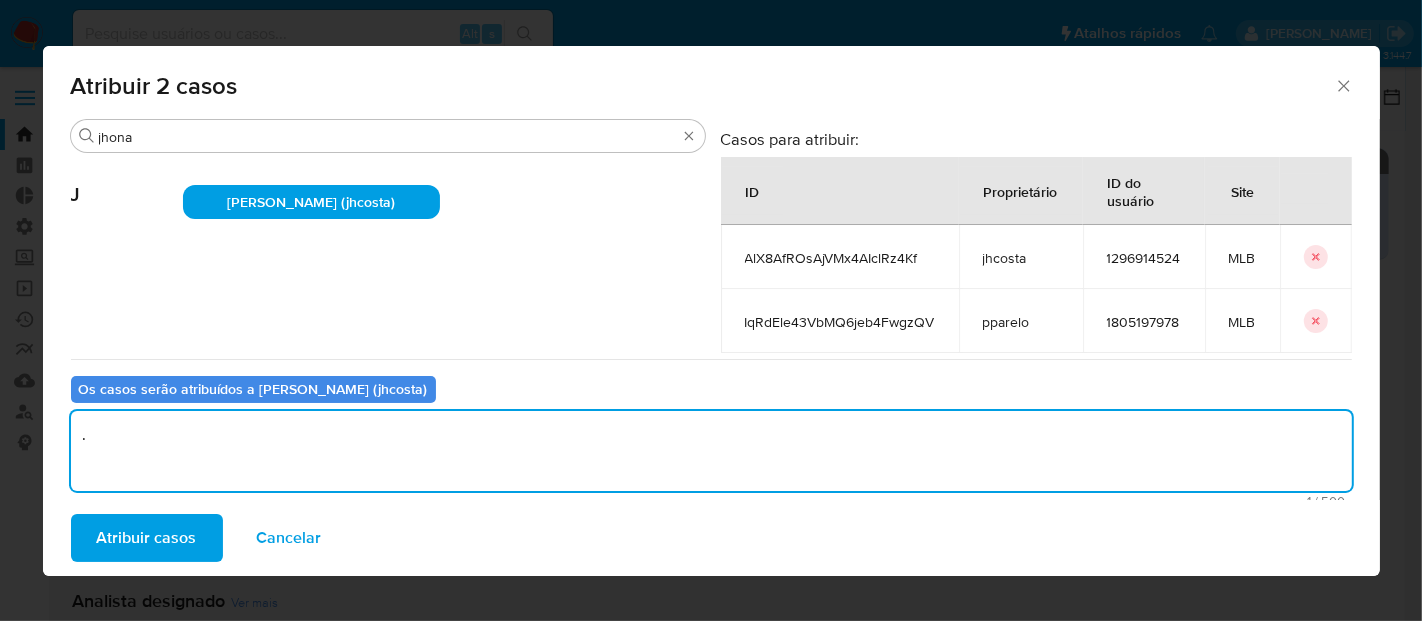 click on "Atribuir casos" at bounding box center [147, 538] 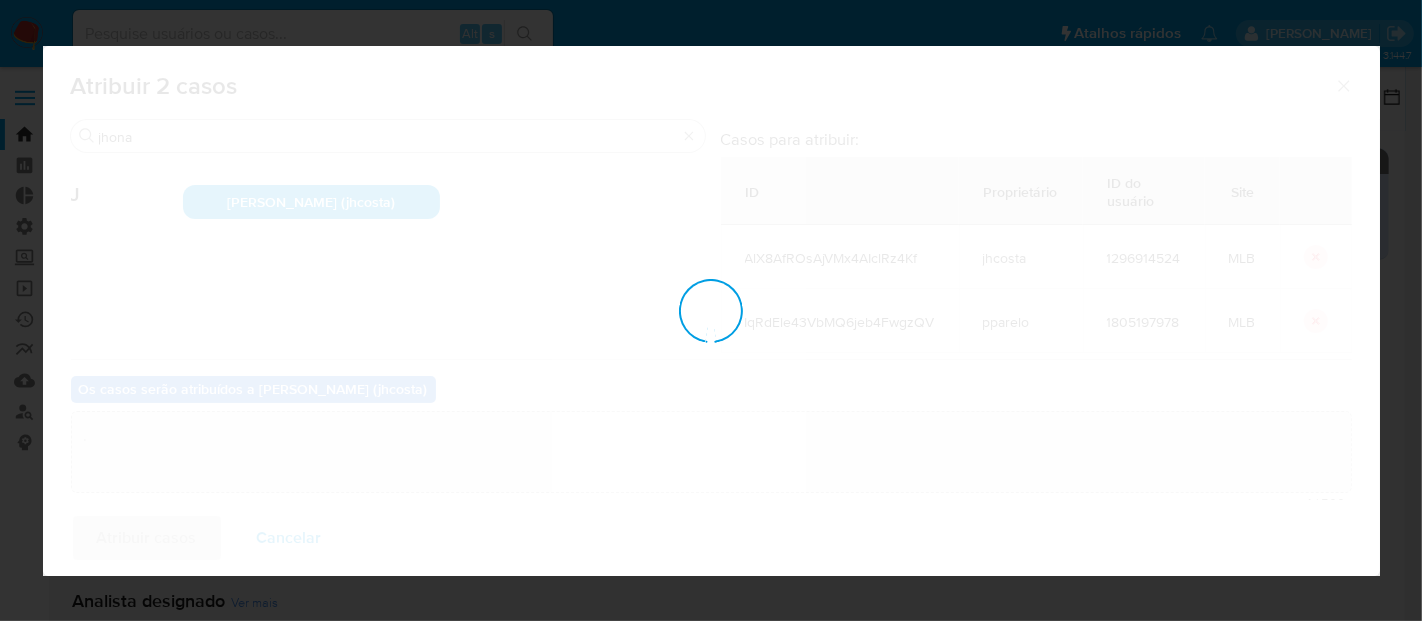 type 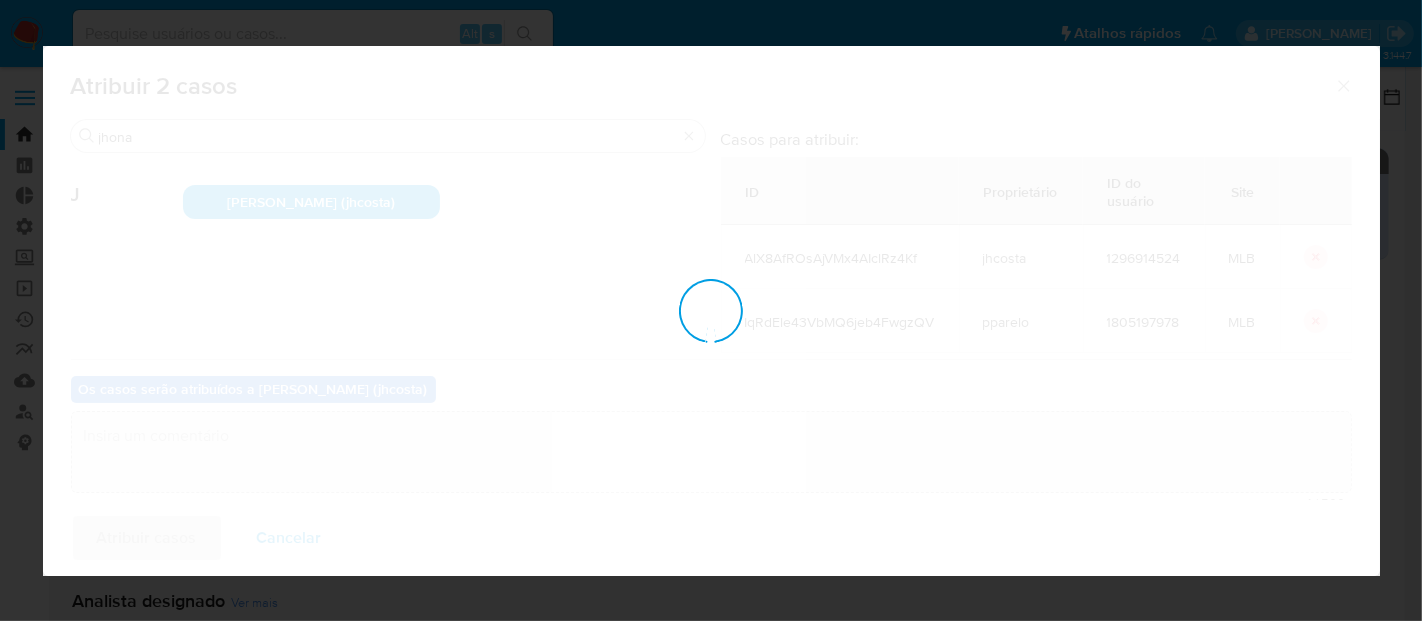 checkbox on "false" 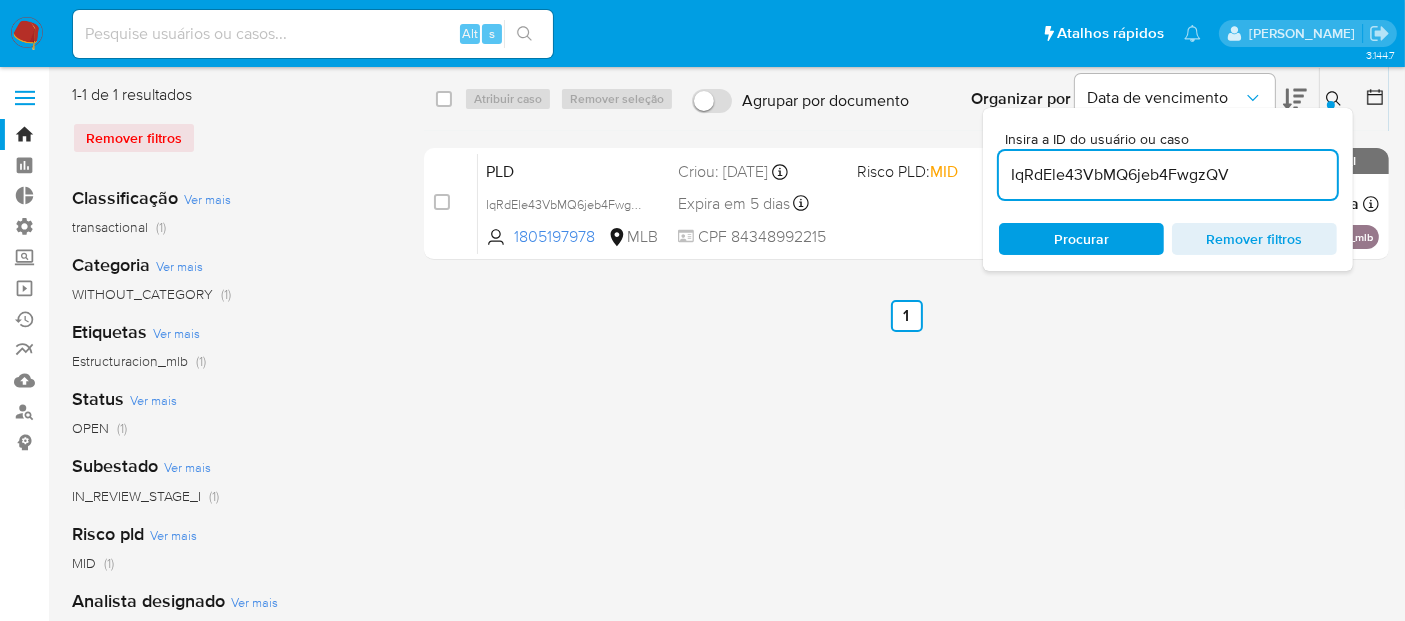 click at bounding box center [1336, 99] 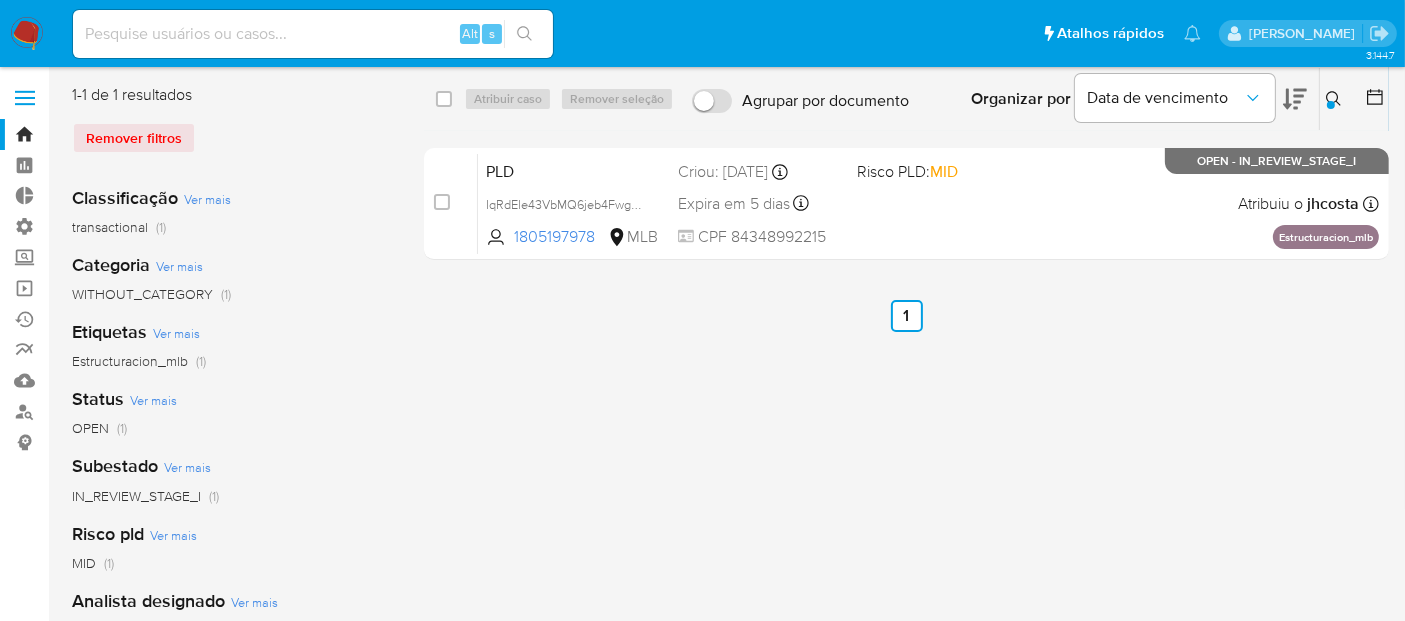click 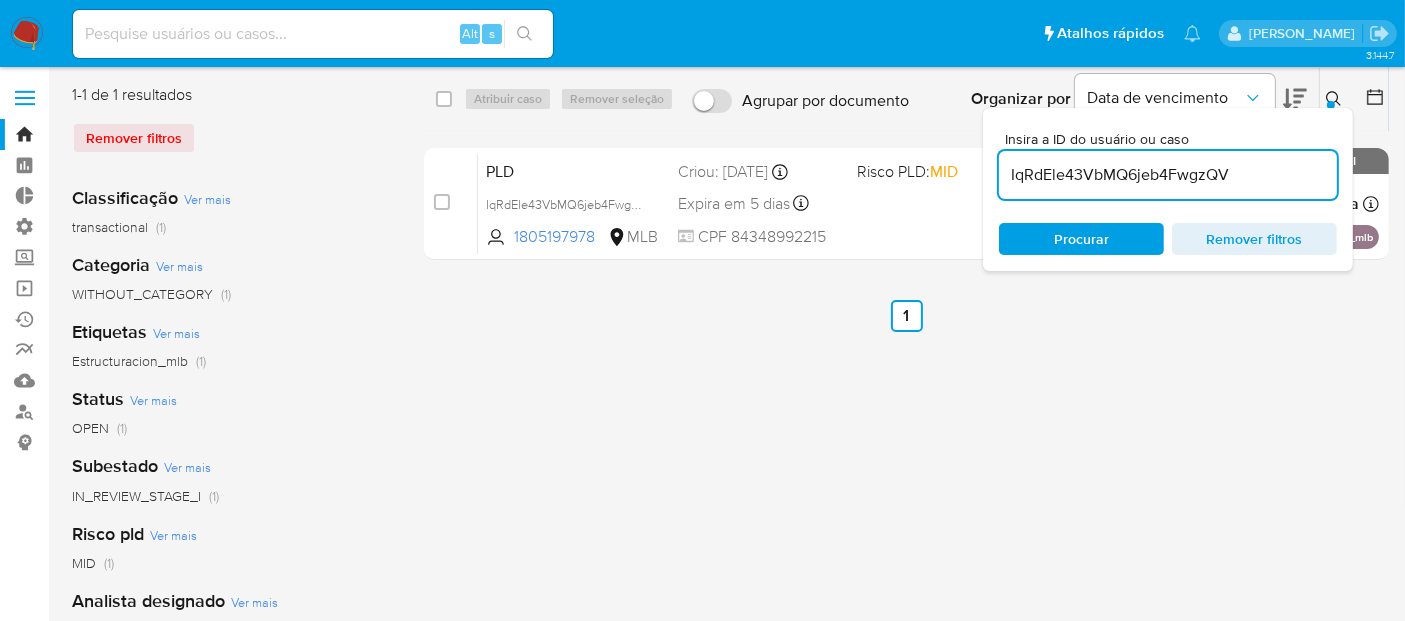 click on "IqRdEle43VbMQ6jeb4FwgzQV" at bounding box center (1168, 175) 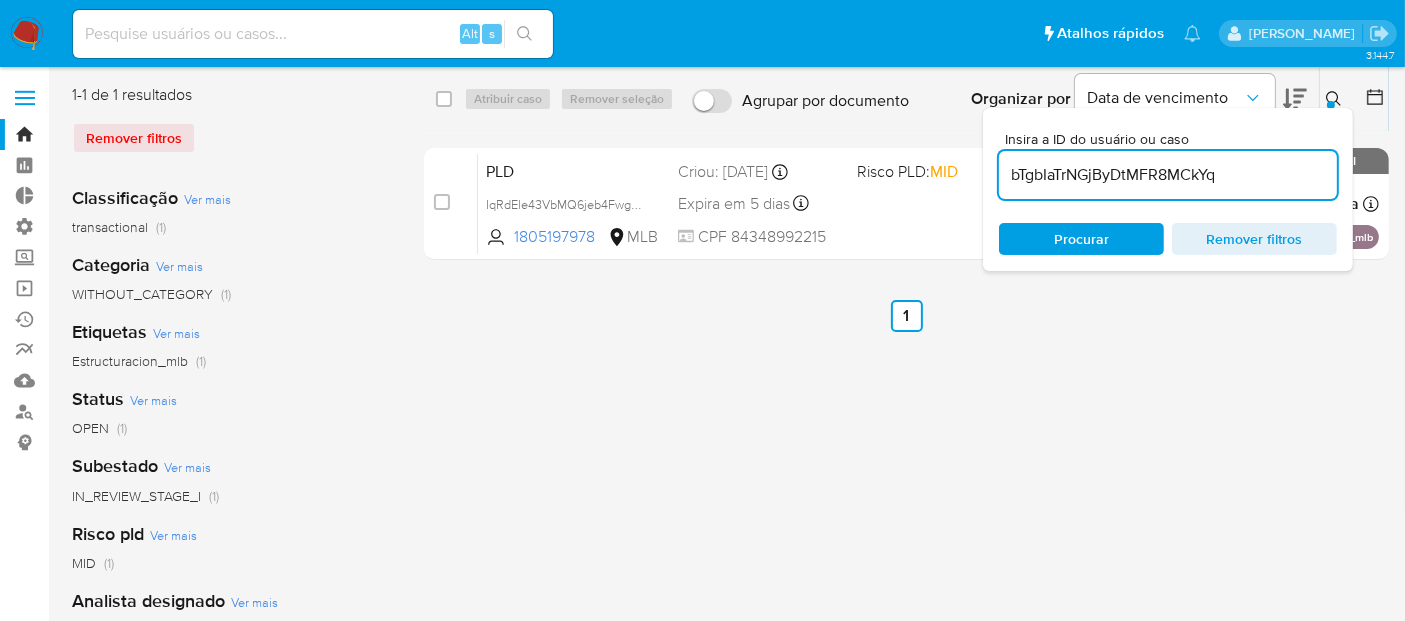 type on "bTgbIaTrNGjByDtMFR8MCkYq" 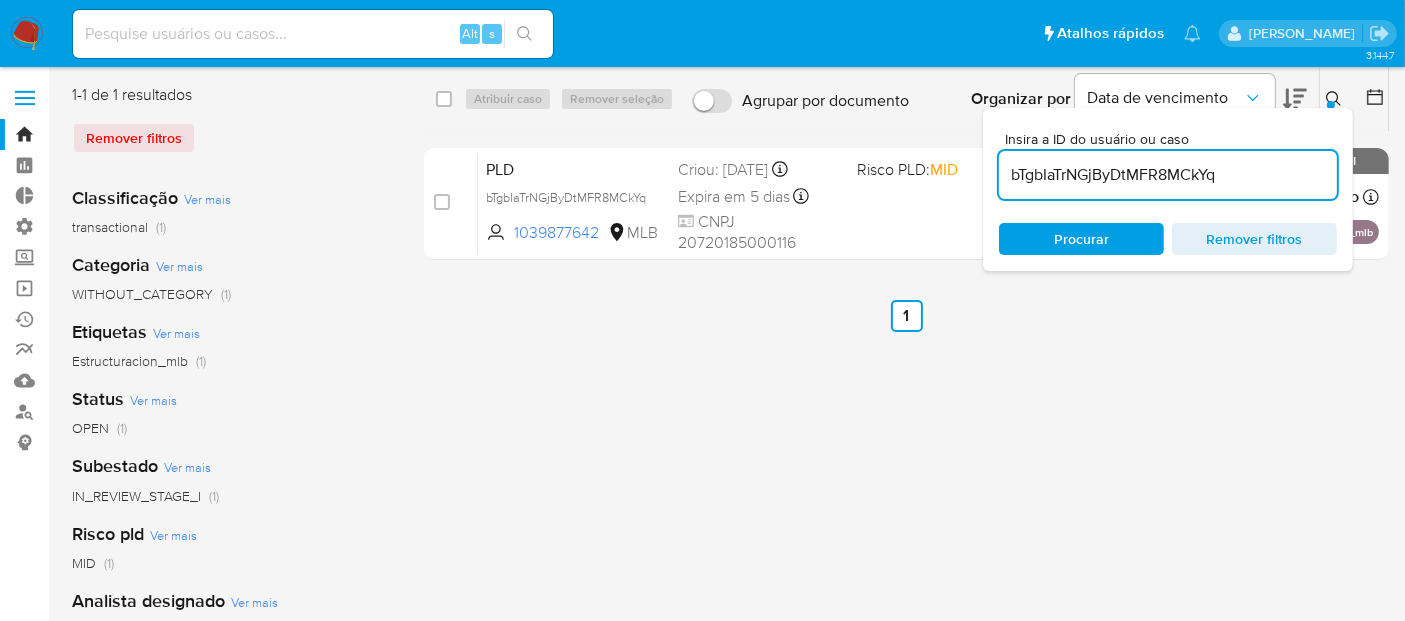 click on "select-all-cases-checkbox Atribuir caso Remover seleção Agrupar por documento Organizar por Data de vencimento   Os resultados não podem ser classificados enquanto agrupados. Insira a ID do usuário ou caso bTgbIaTrNGjByDtMFR8MCkYq Procurar Remover filtros" at bounding box center (906, 99) 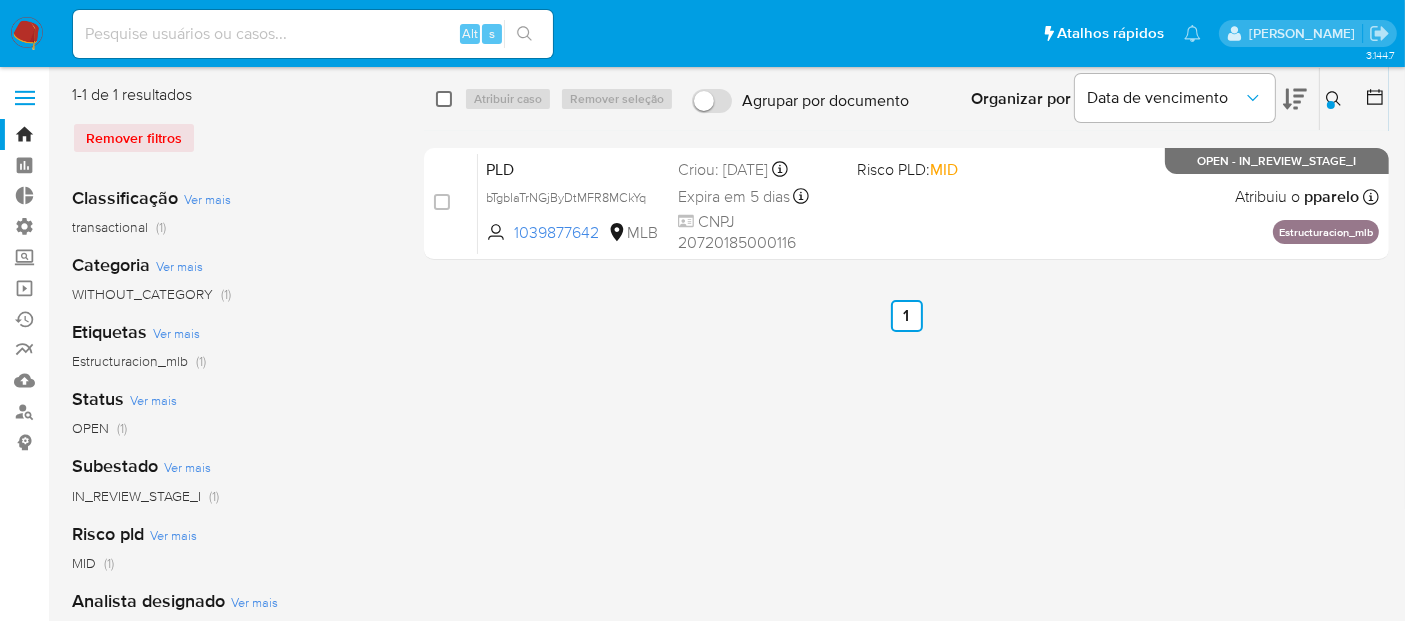 click at bounding box center [444, 99] 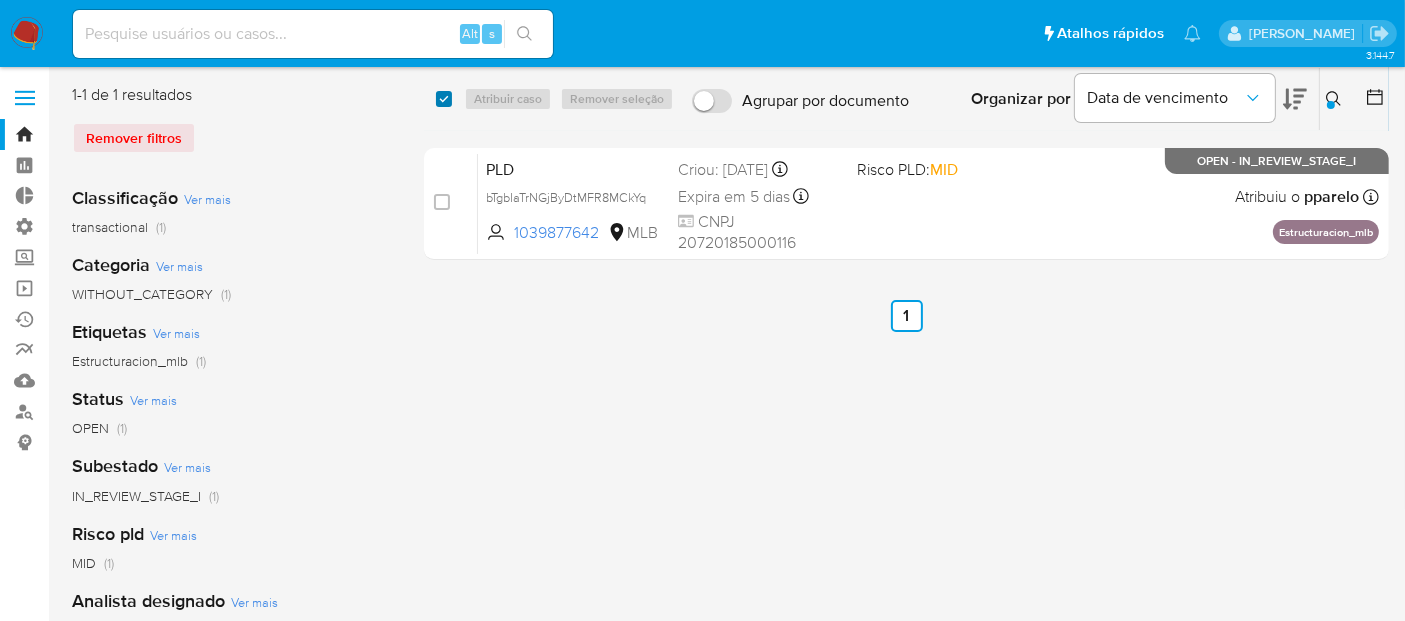 checkbox on "true" 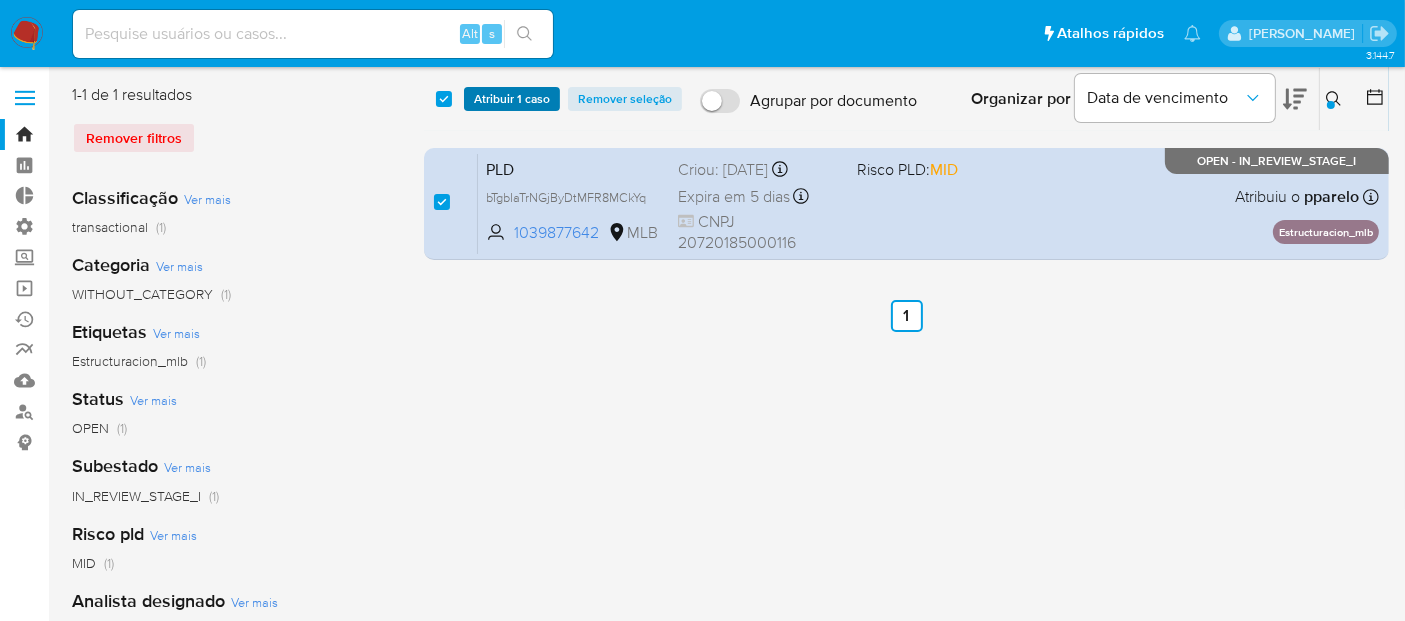 click on "Atribuir 1 caso" at bounding box center (512, 99) 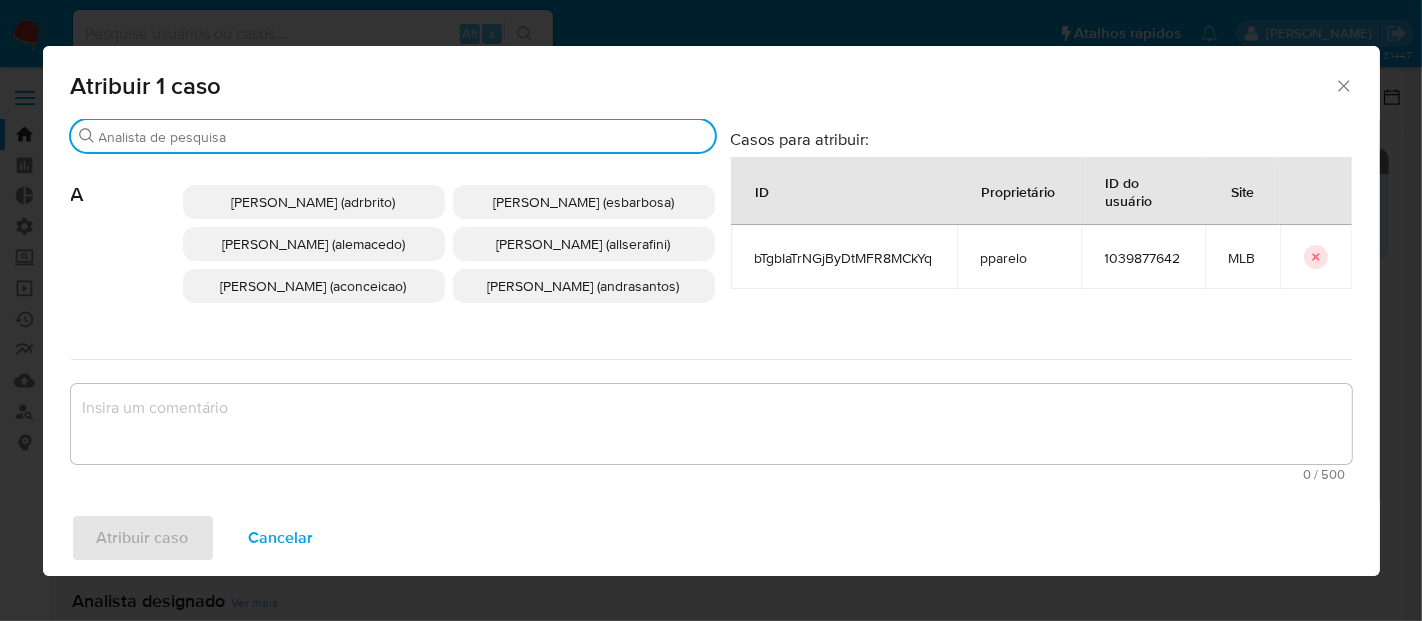 click on "Procurar" at bounding box center [403, 137] 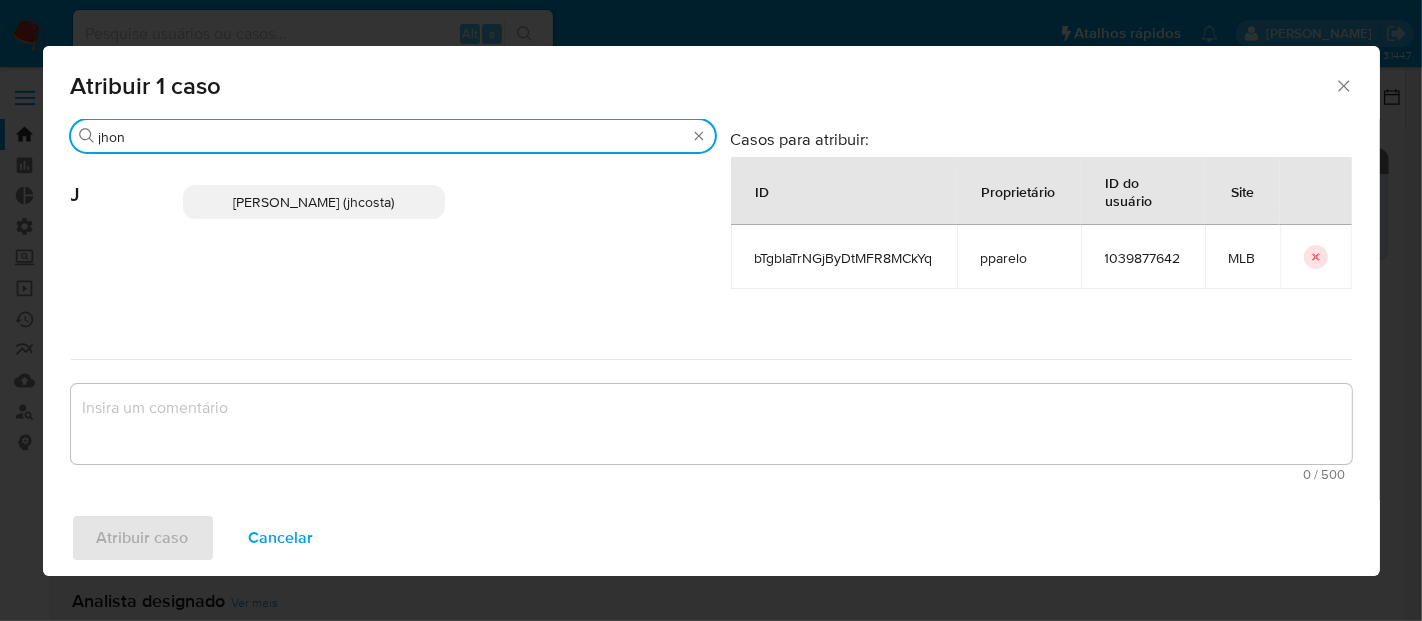 type on "jhon" 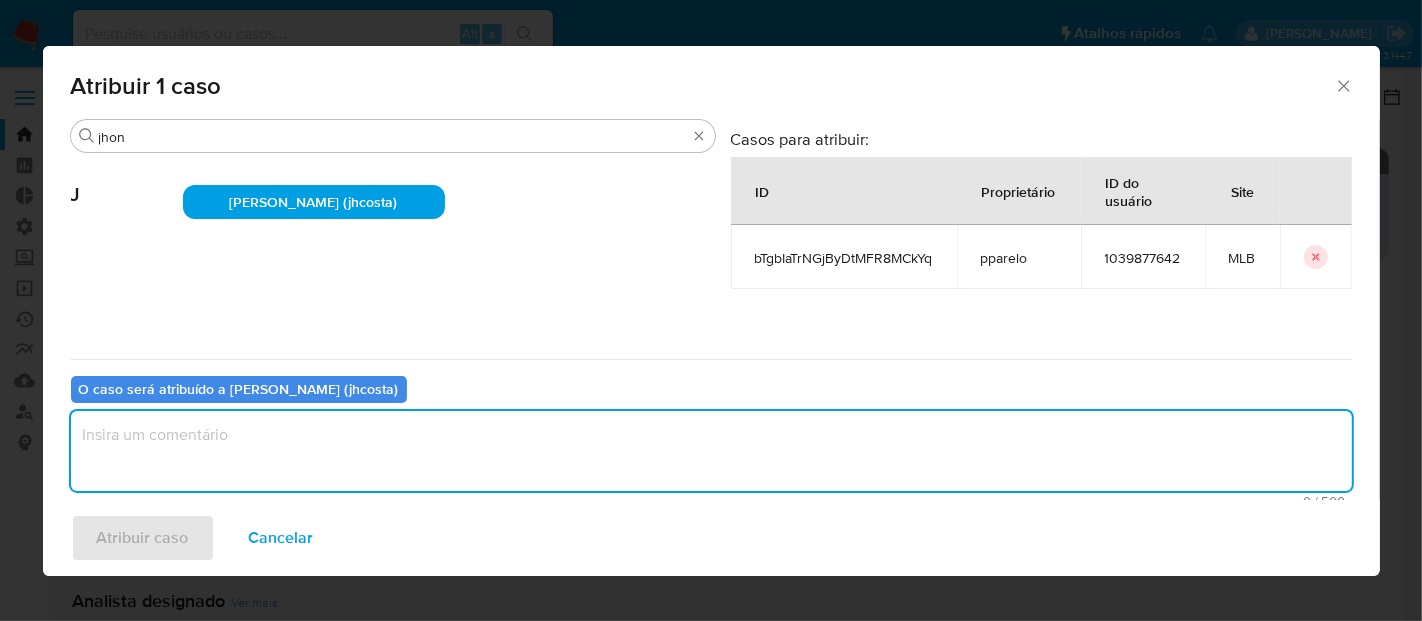 click at bounding box center (711, 451) 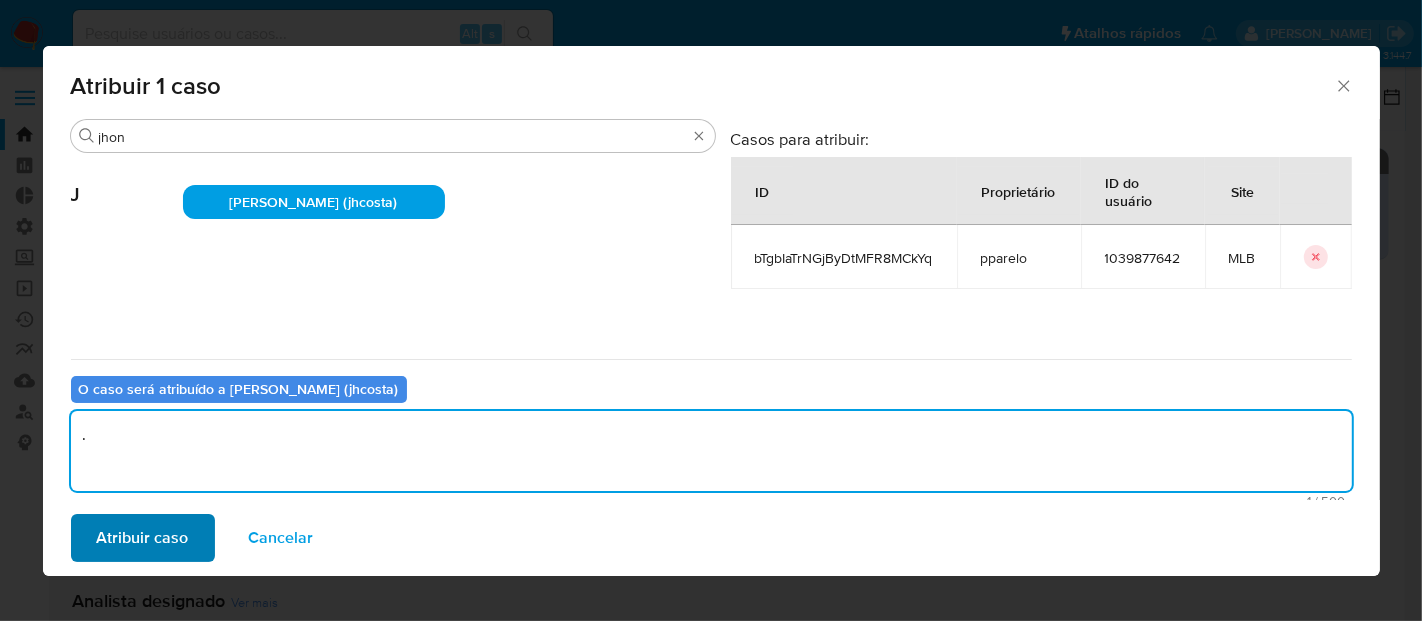 type on "." 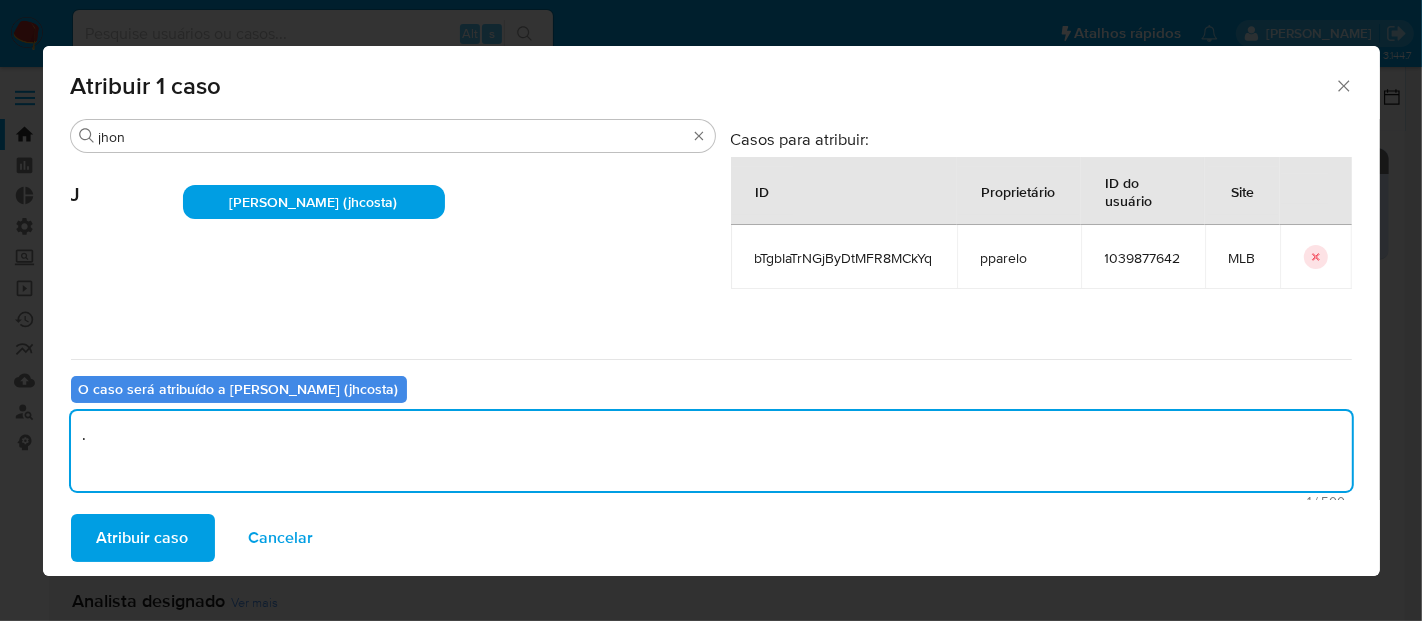 click on "Atribuir caso" at bounding box center (143, 538) 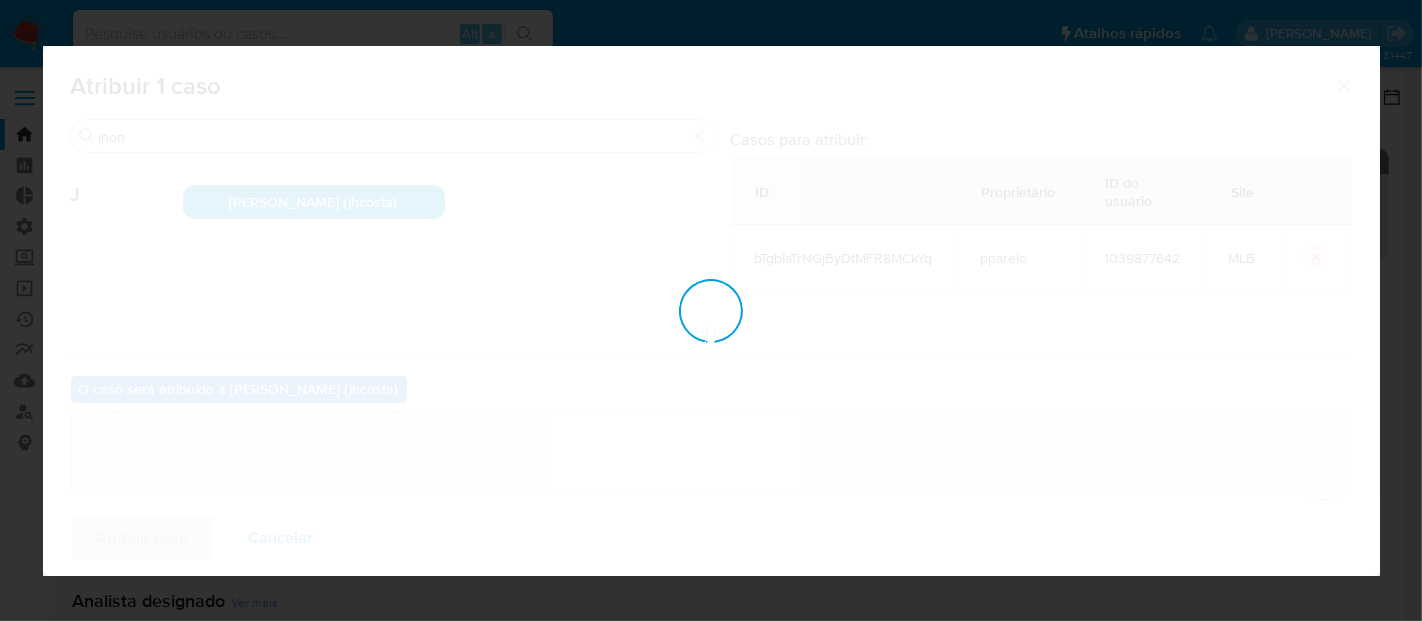 type 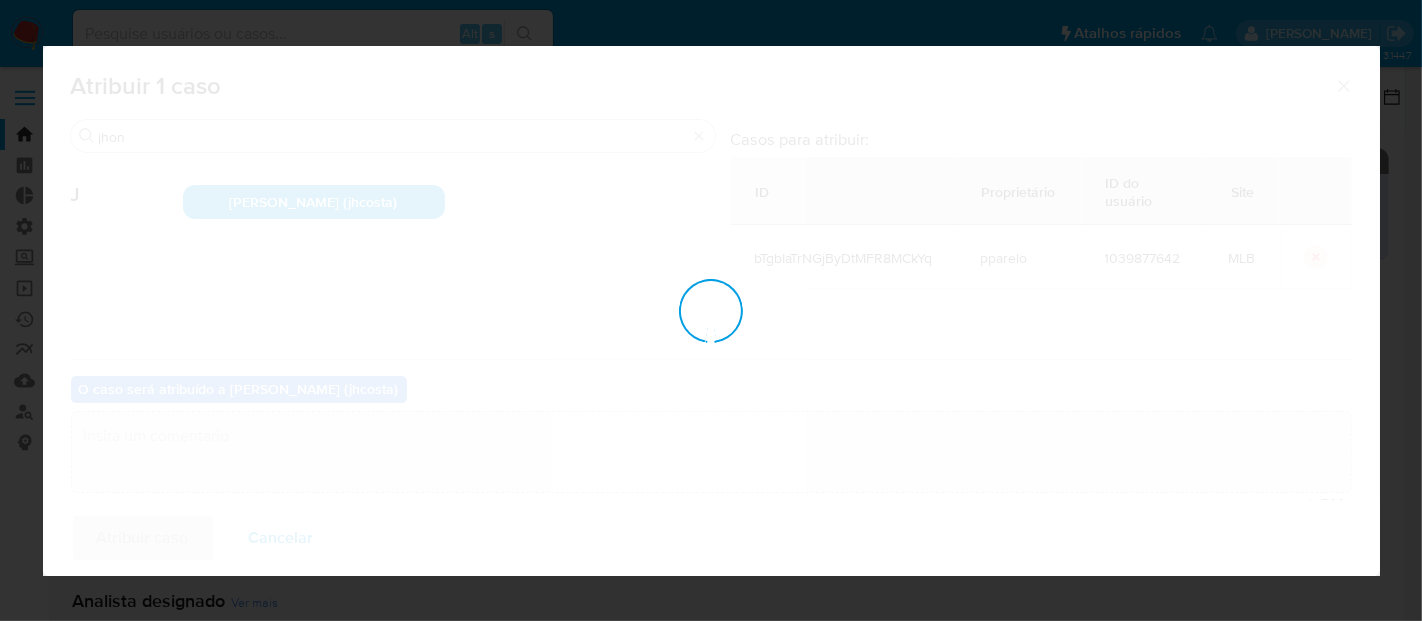 checkbox on "false" 